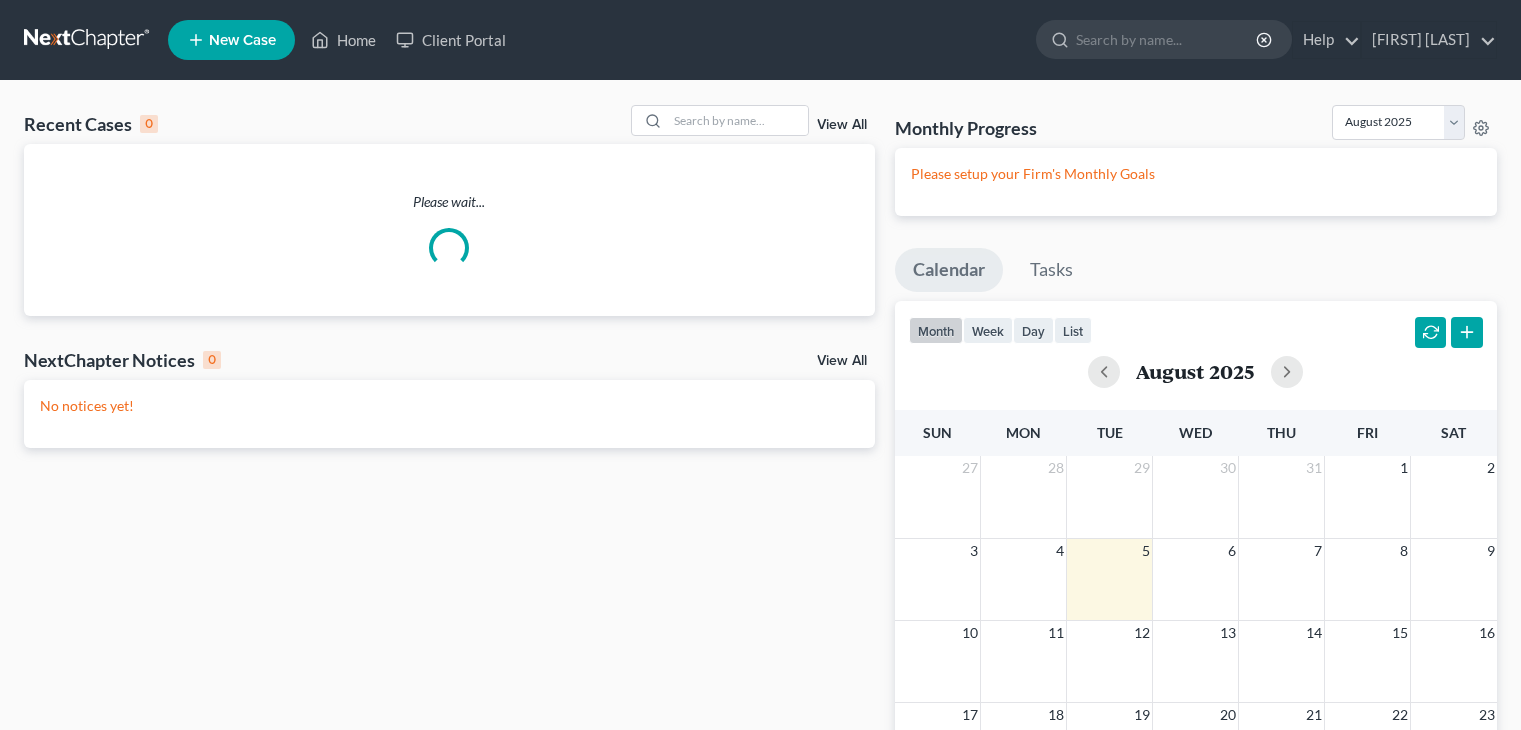 scroll, scrollTop: 0, scrollLeft: 0, axis: both 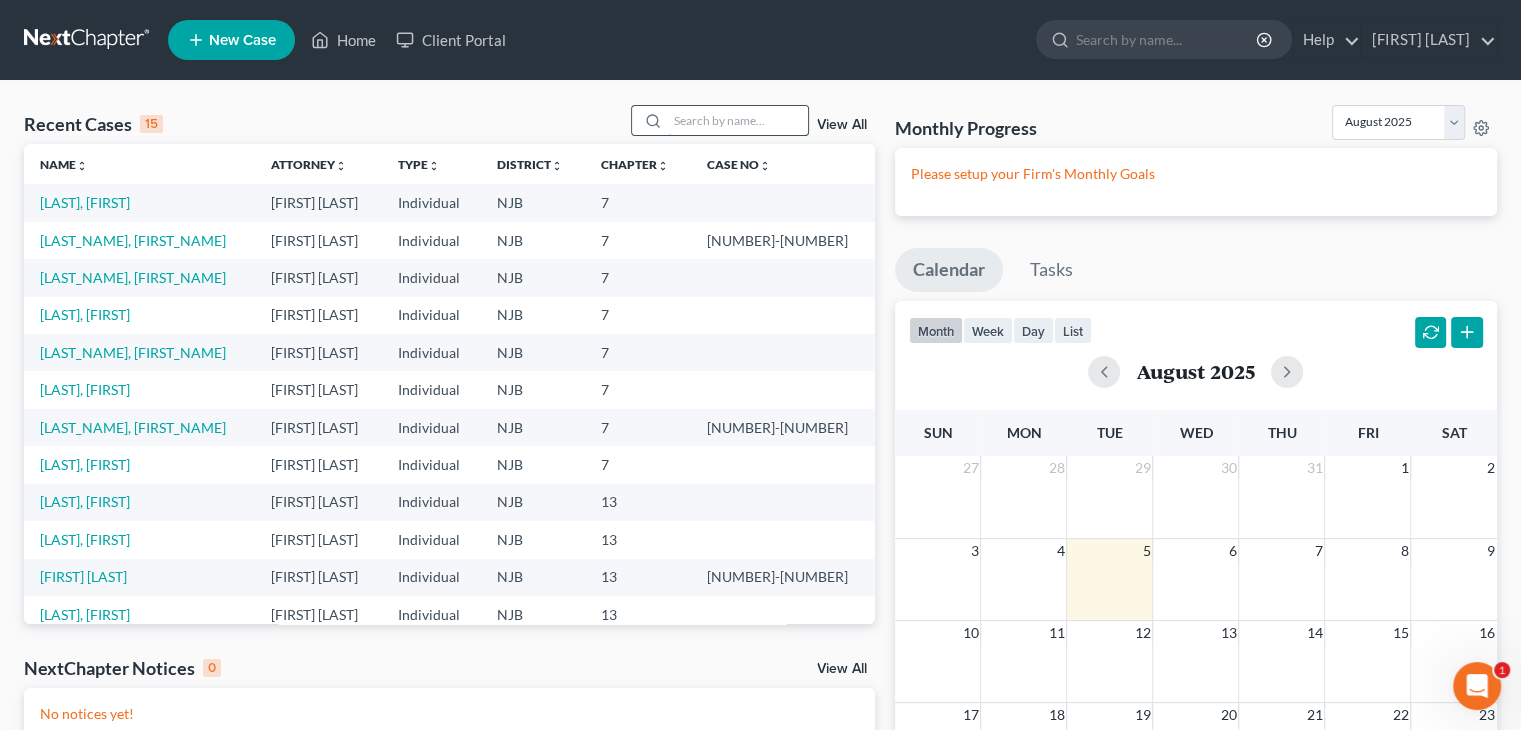 click at bounding box center [738, 120] 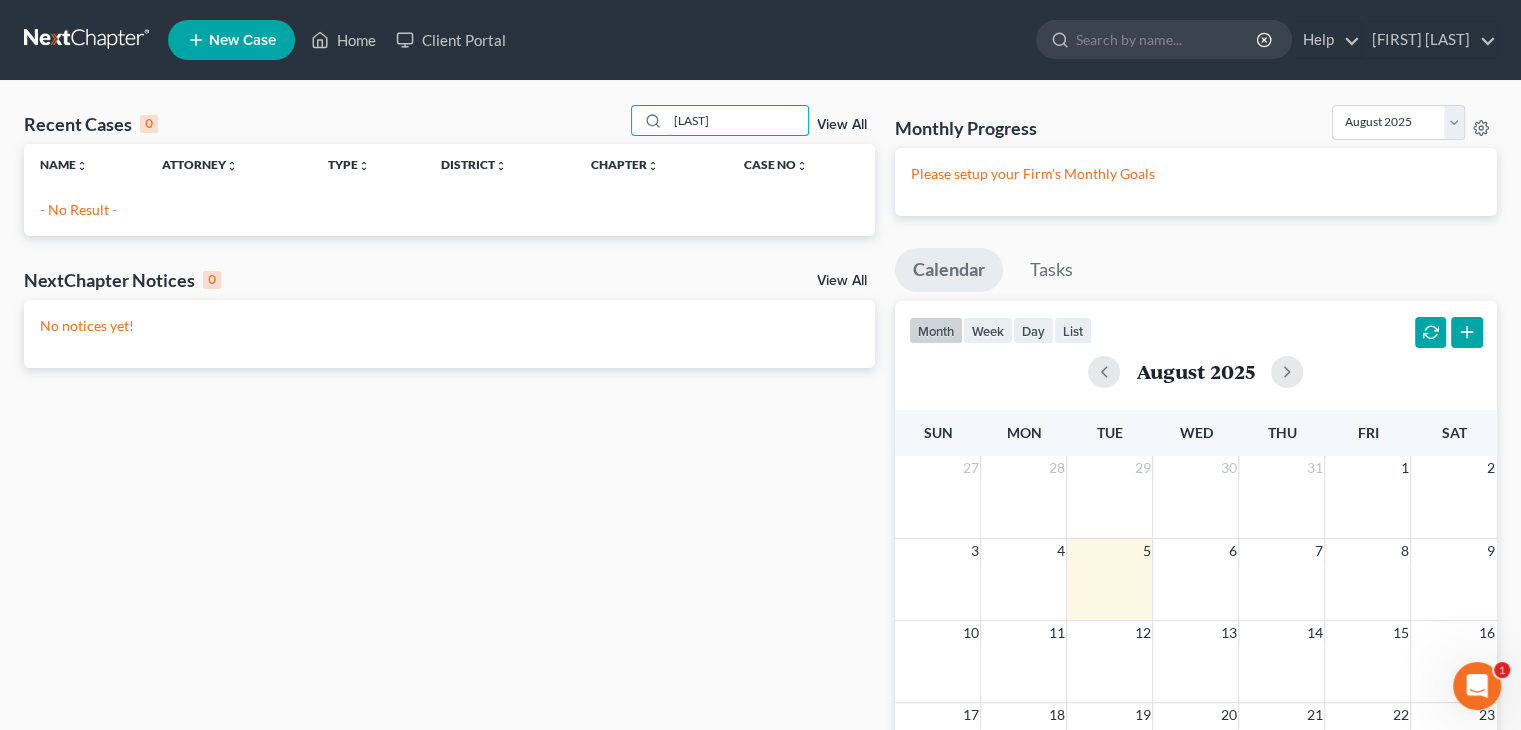 type on "[LAST]" 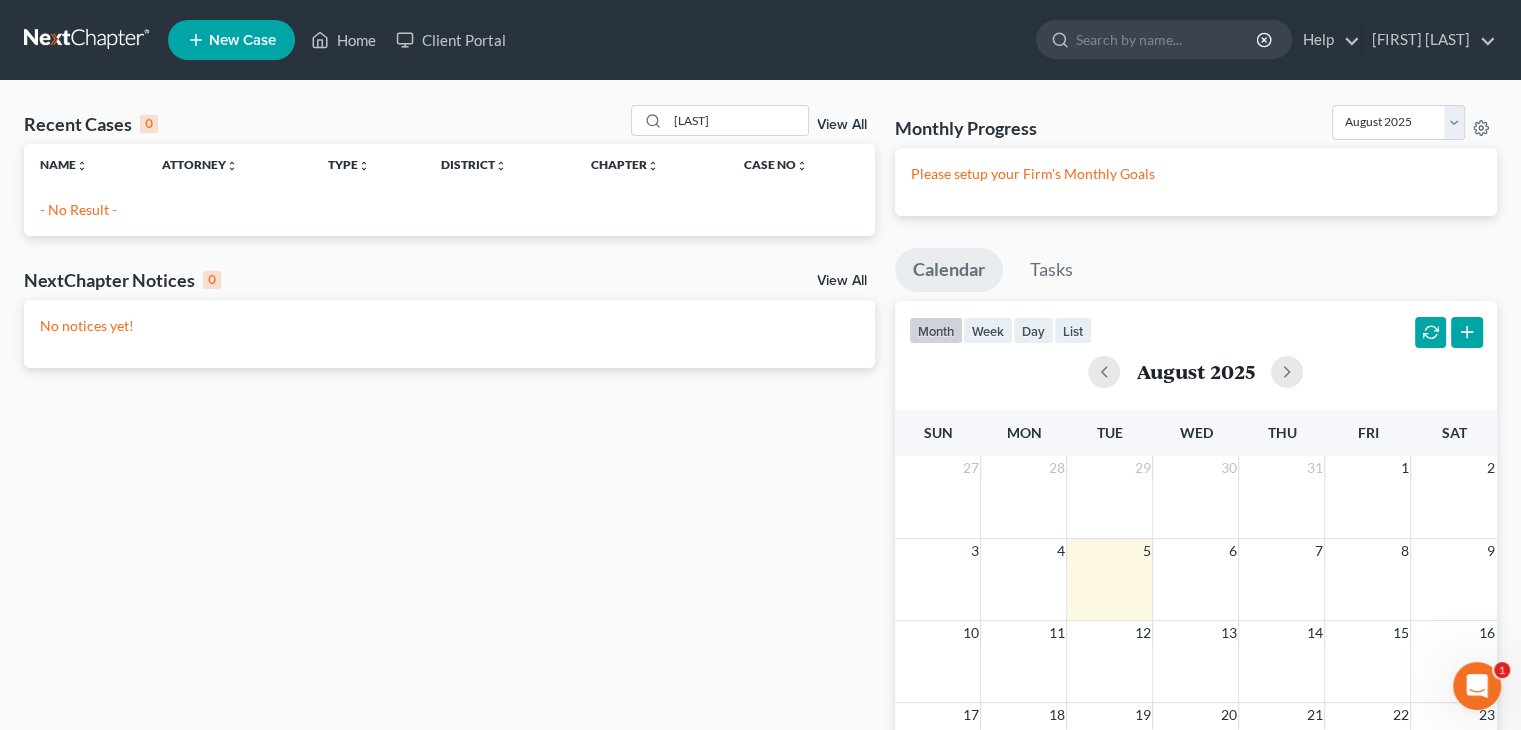 click on "New Case" at bounding box center (242, 40) 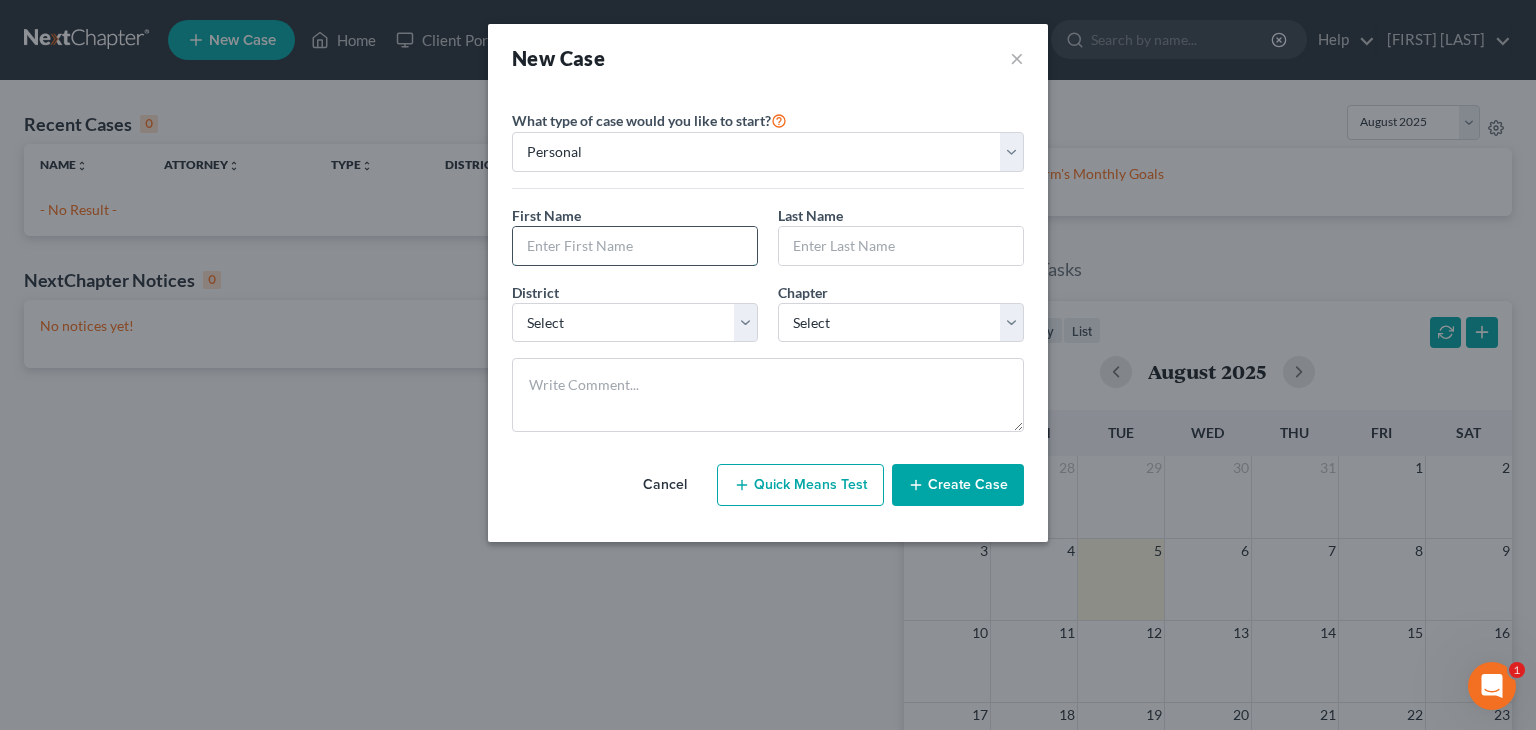 click at bounding box center [635, 246] 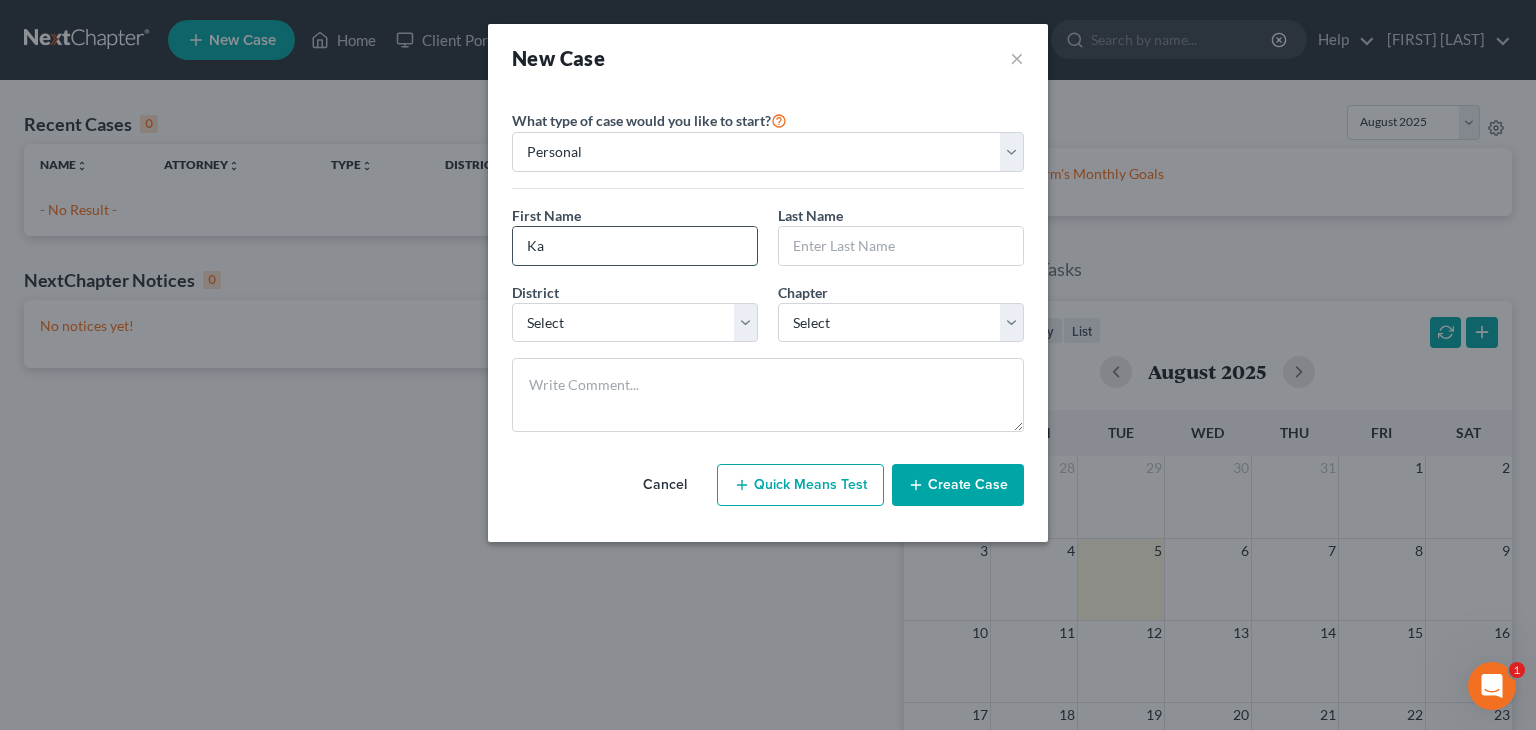 type on "K" 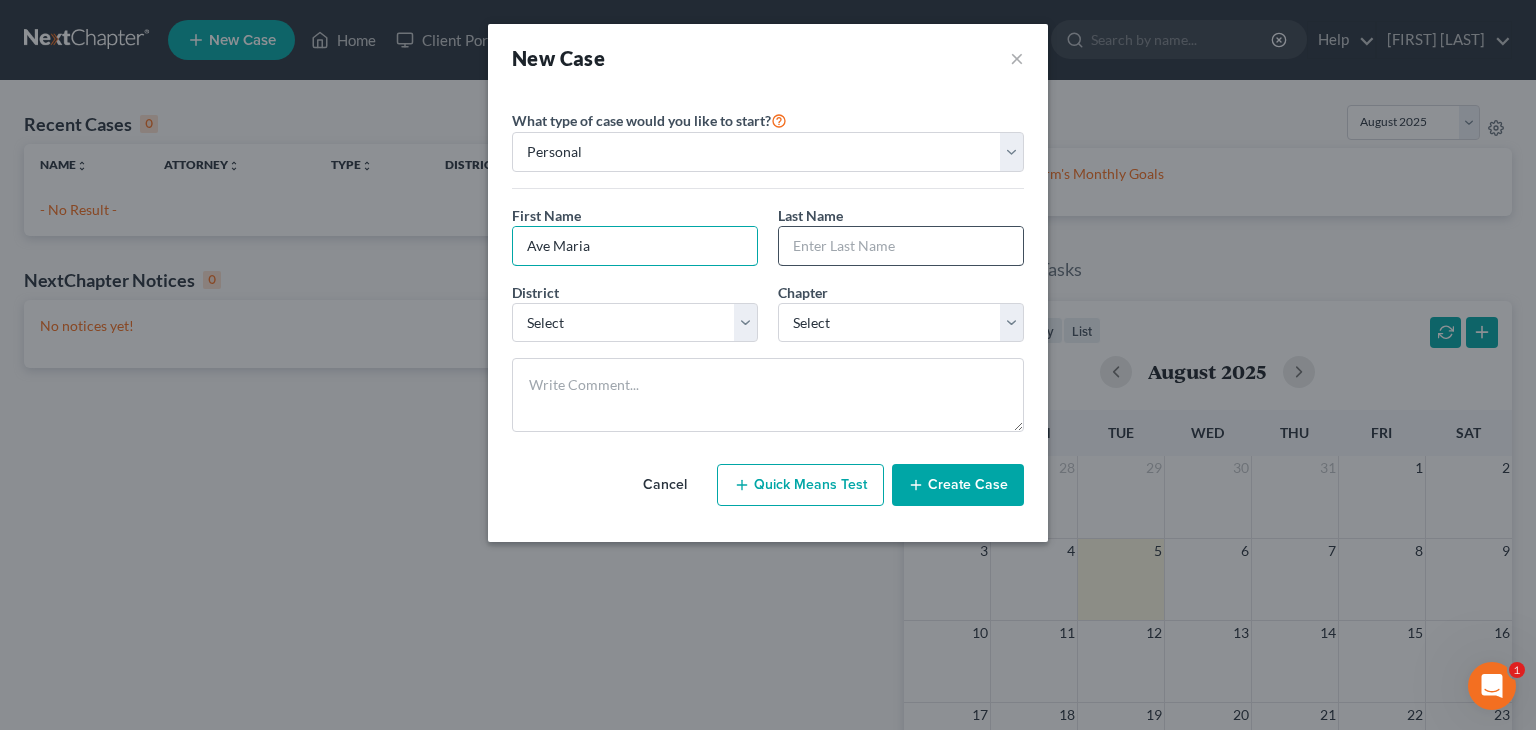 type on "Ave Maria" 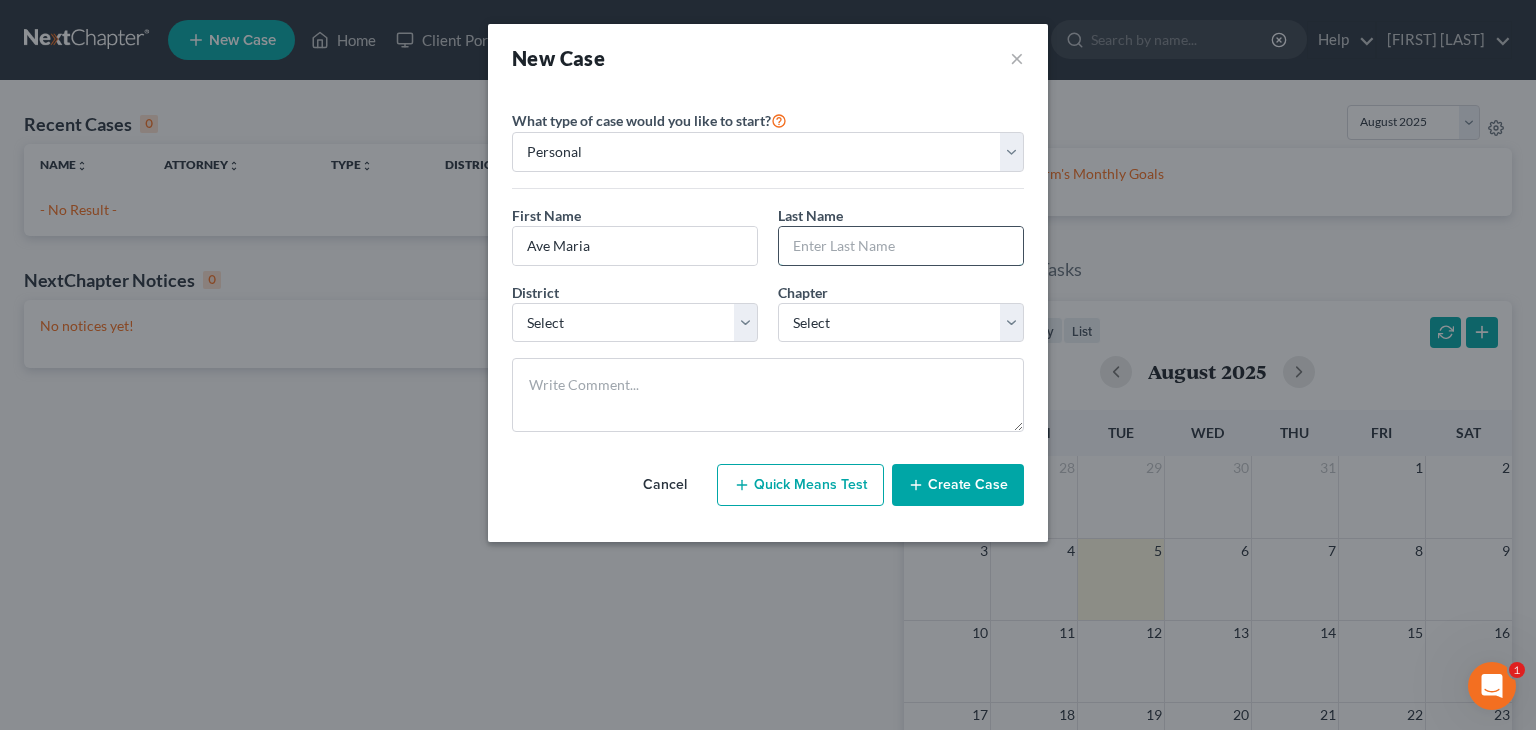 click at bounding box center [901, 246] 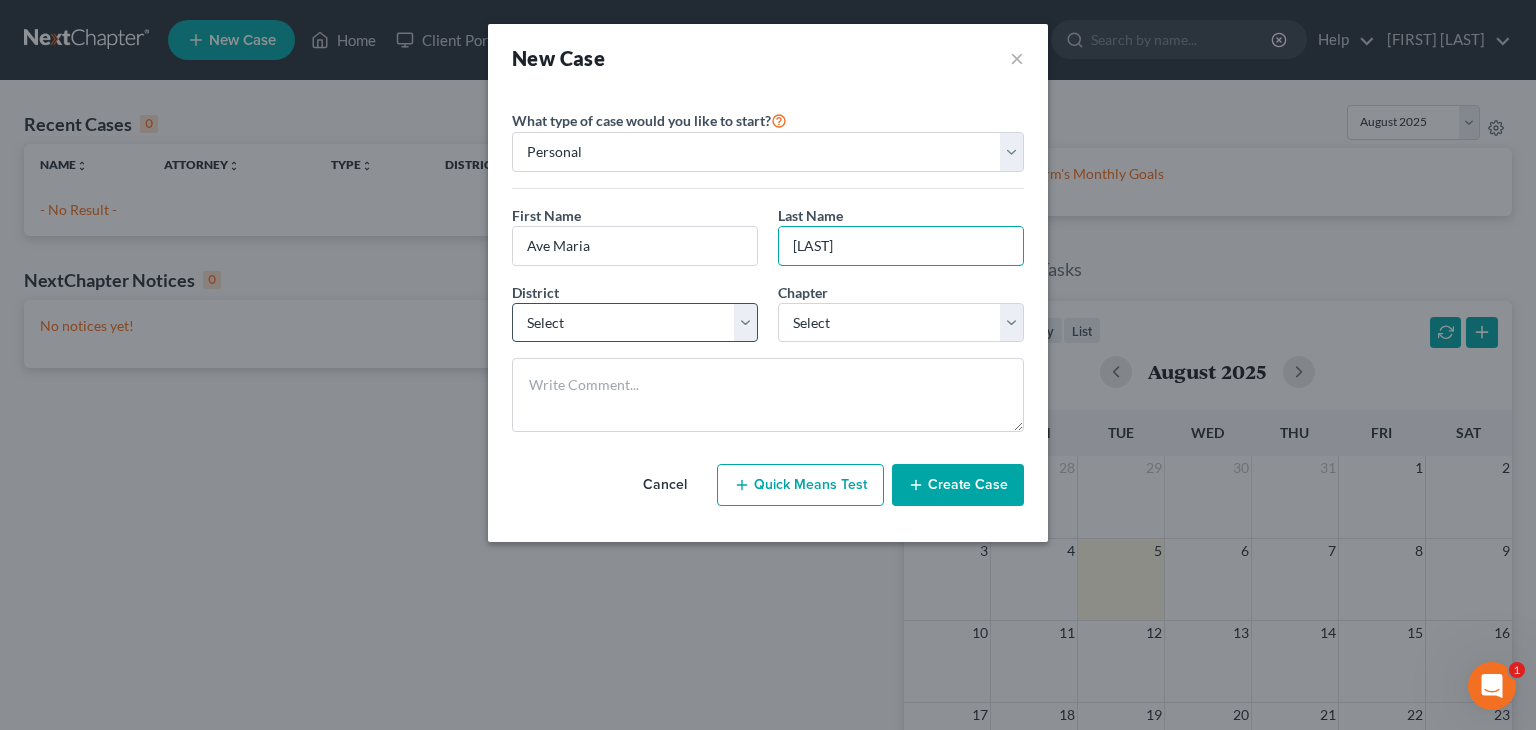 type on "[LAST]" 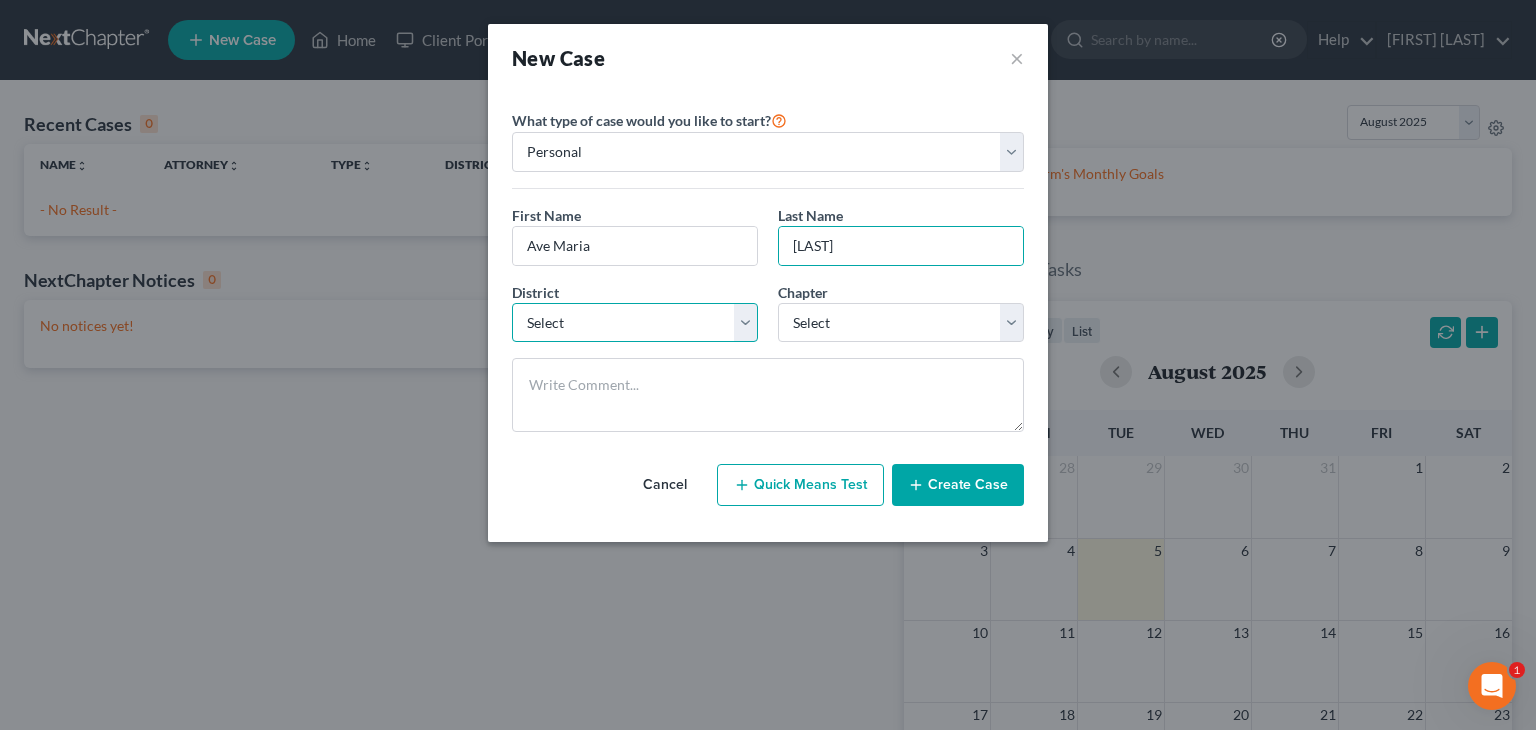 click on "Select Alabama - Middle Alabama - Northern Alabama - Southern Alaska Arizona Arkansas - Eastern Arkansas - Western California - Central California - Eastern California - Northern California - Southern Colorado Connecticut Delaware District of Columbia Florida - Middle Florida - Northern Florida - Southern Georgia - Middle Georgia - Northern Georgia - Southern Guam Hawaii Idaho Illinois - Central Illinois - Northern Illinois - Southern Indiana - Northern Indiana - Southern Iowa - Northern Iowa - Southern Kansas Kentucky - Eastern Kentucky - Western Louisiana - Eastern Louisiana - Middle Louisiana - Western Maine Maryland Massachusetts Michigan - Eastern Michigan - Western Minnesota Mississippi - Northern Mississippi - Southern Missouri - Eastern Missouri - Western Montana Nebraska Nevada New Hampshire New Jersey New Mexico New York - Eastern New York - Northern New York - Southern New York - Western North Carolina - Eastern North Carolina - Middle North Carolina - Western North Dakota Ohio - Northern Oregon" at bounding box center [635, 323] 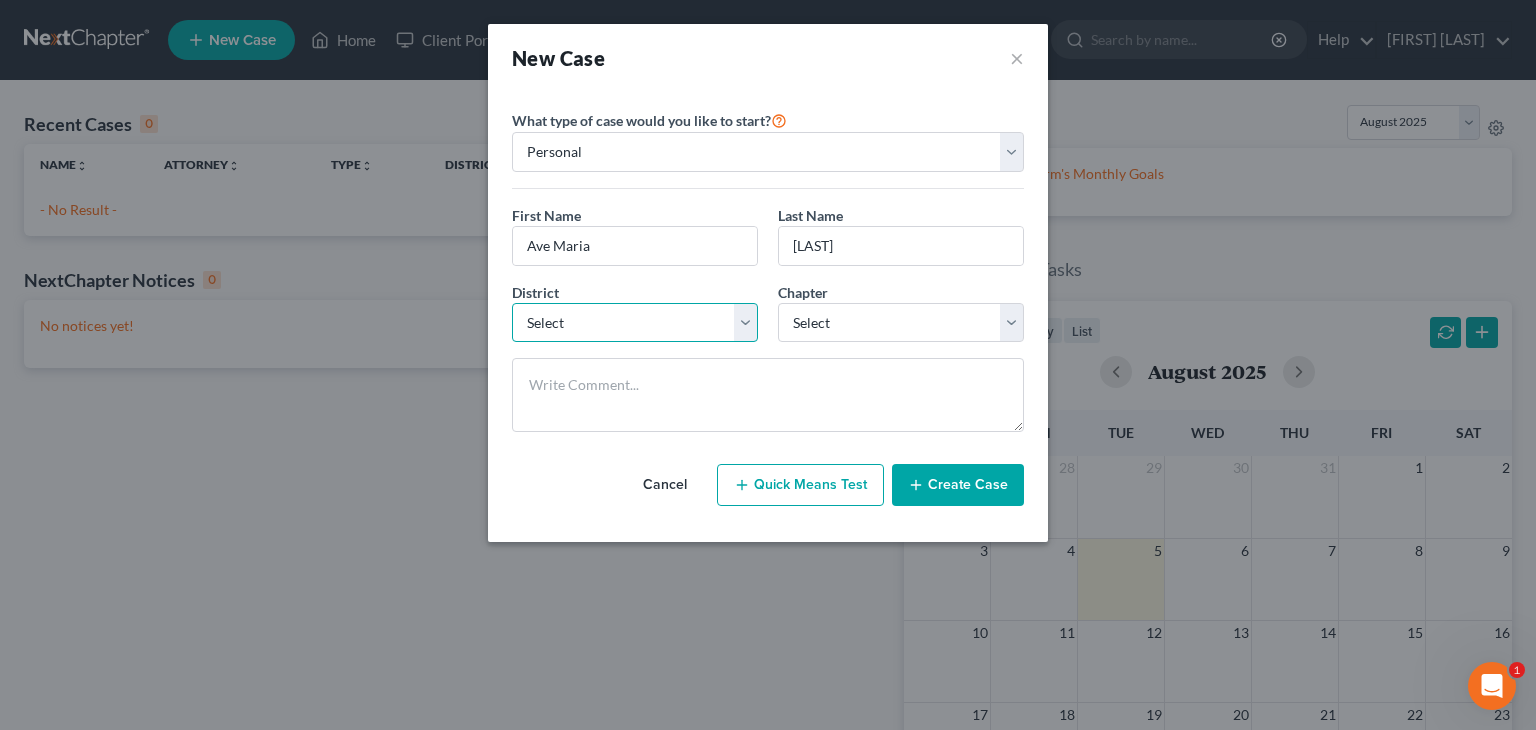 select on "51" 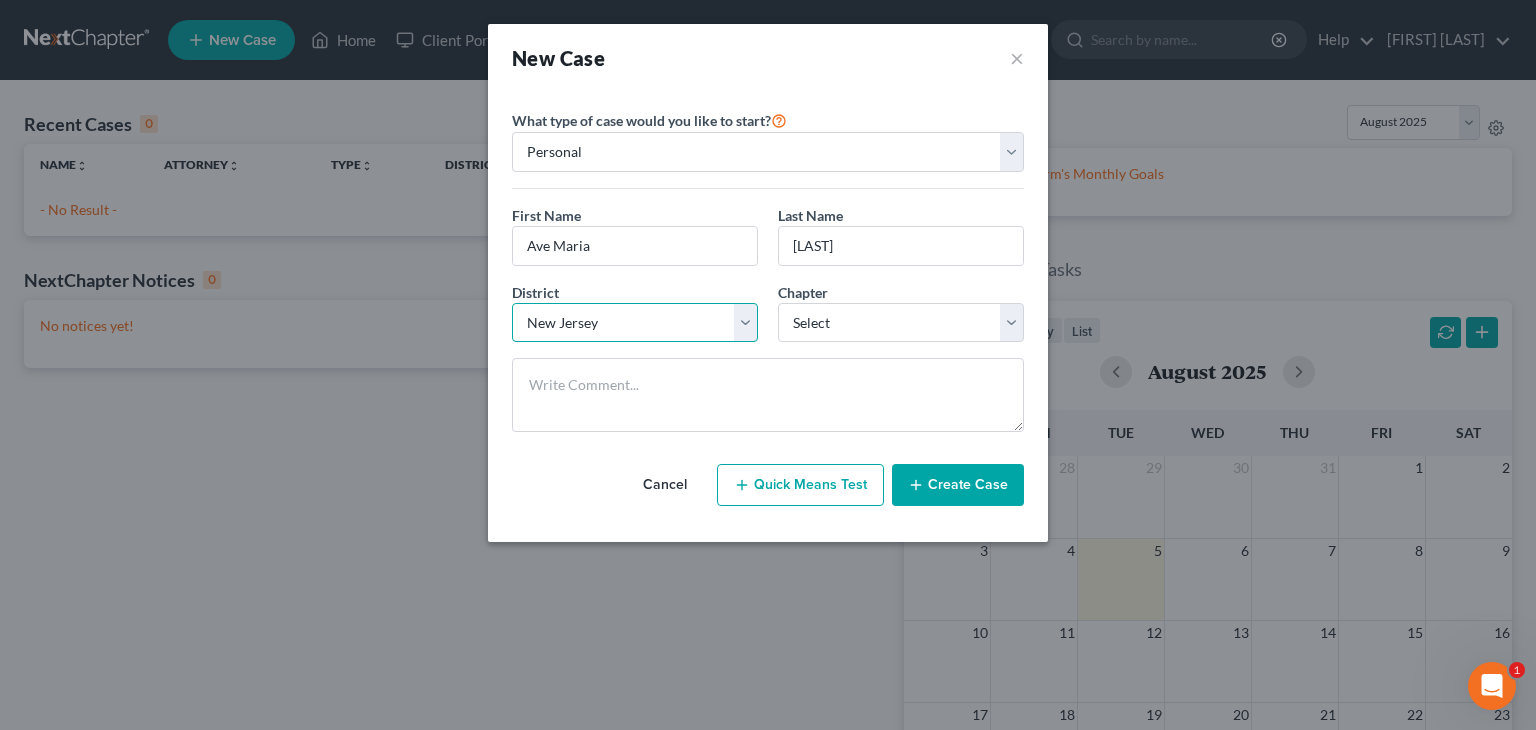 click on "Select Alabama - Middle Alabama - Northern Alabama - Southern Alaska Arizona Arkansas - Eastern Arkansas - Western California - Central California - Eastern California - Northern California - Southern Colorado Connecticut Delaware District of Columbia Florida - Middle Florida - Northern Florida - Southern Georgia - Middle Georgia - Northern Georgia - Southern Guam Hawaii Idaho Illinois - Central Illinois - Northern Illinois - Southern Indiana - Northern Indiana - Southern Iowa - Northern Iowa - Southern Kansas Kentucky - Eastern Kentucky - Western Louisiana - Eastern Louisiana - Middle Louisiana - Western Maine Maryland Massachusetts Michigan - Eastern Michigan - Western Minnesota Mississippi - Northern Mississippi - Southern Missouri - Eastern Missouri - Western Montana Nebraska Nevada New Hampshire New Jersey New Mexico New York - Eastern New York - Northern New York - Southern New York - Western North Carolina - Eastern North Carolina - Middle North Carolina - Western North Dakota Ohio - Northern Oregon" at bounding box center (635, 323) 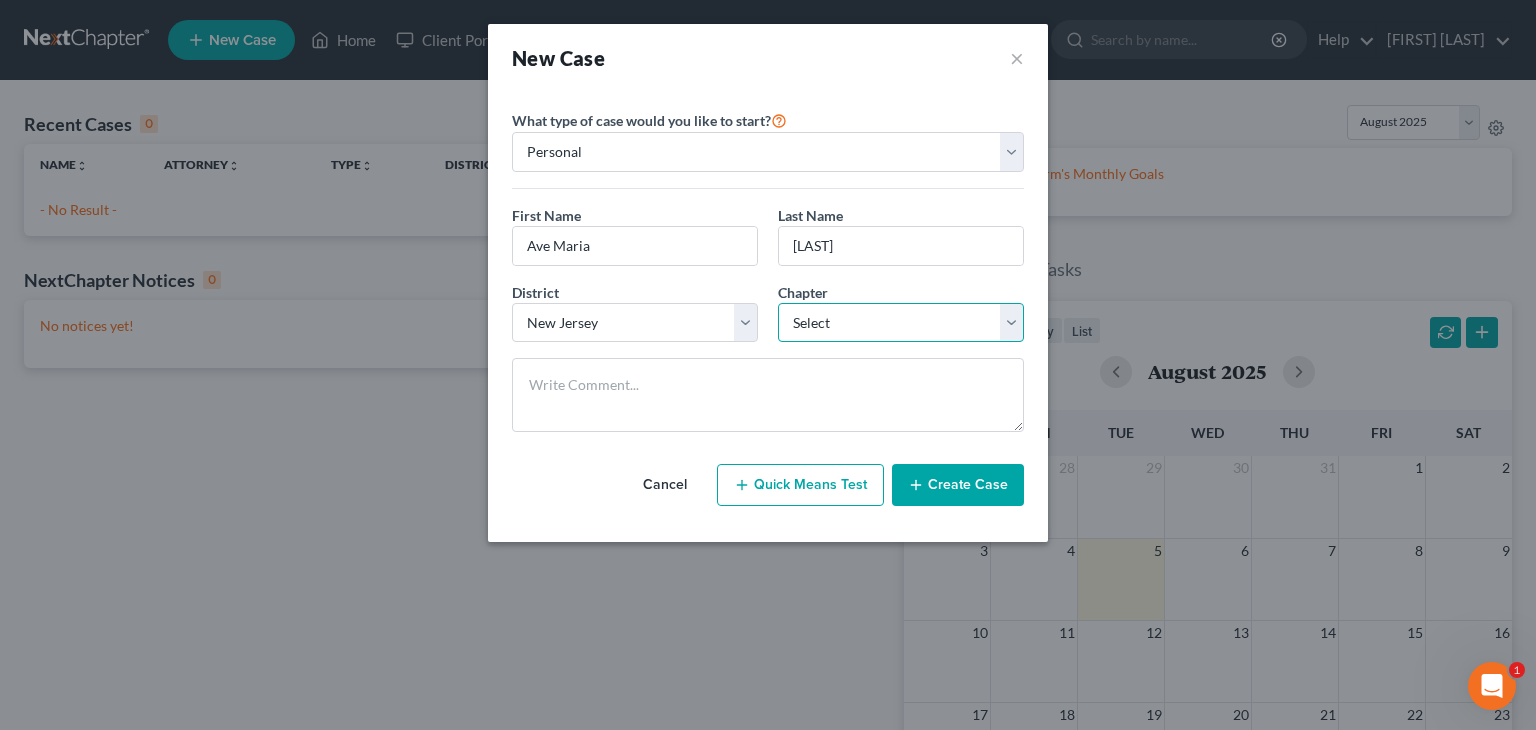 click on "Select 7 11 12 13" at bounding box center (901, 323) 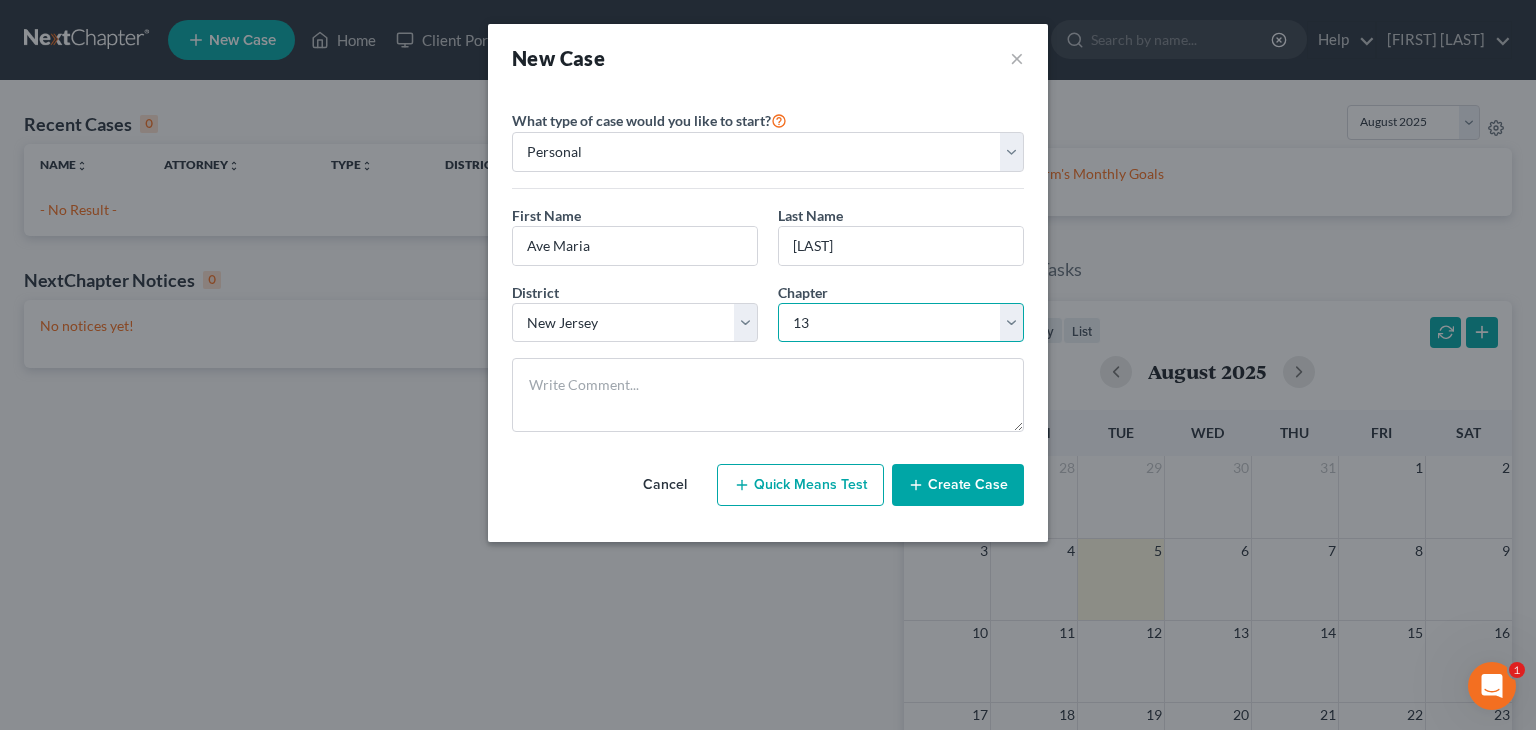 click on "Select 7 11 12 13" at bounding box center (901, 323) 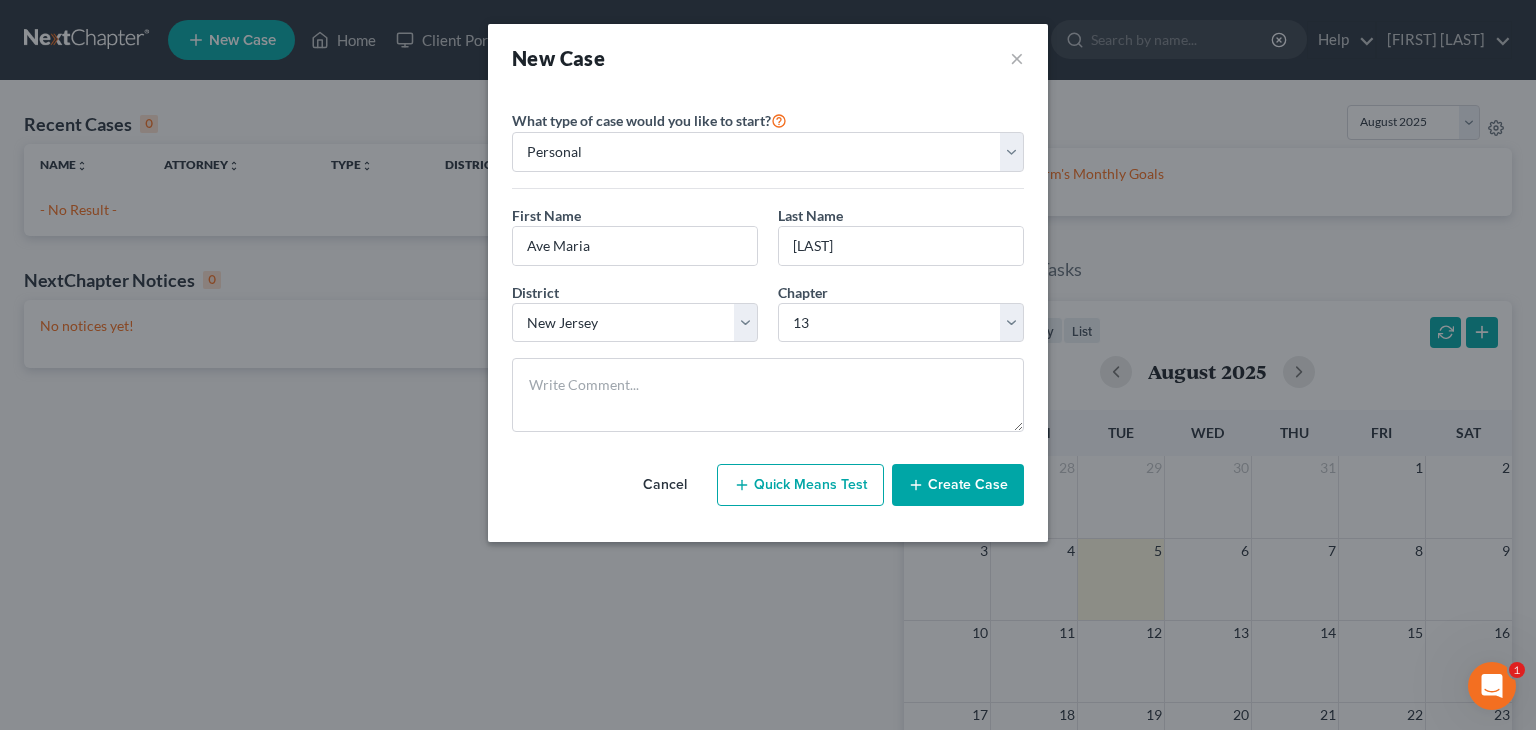 click on "Create Case" at bounding box center (958, 485) 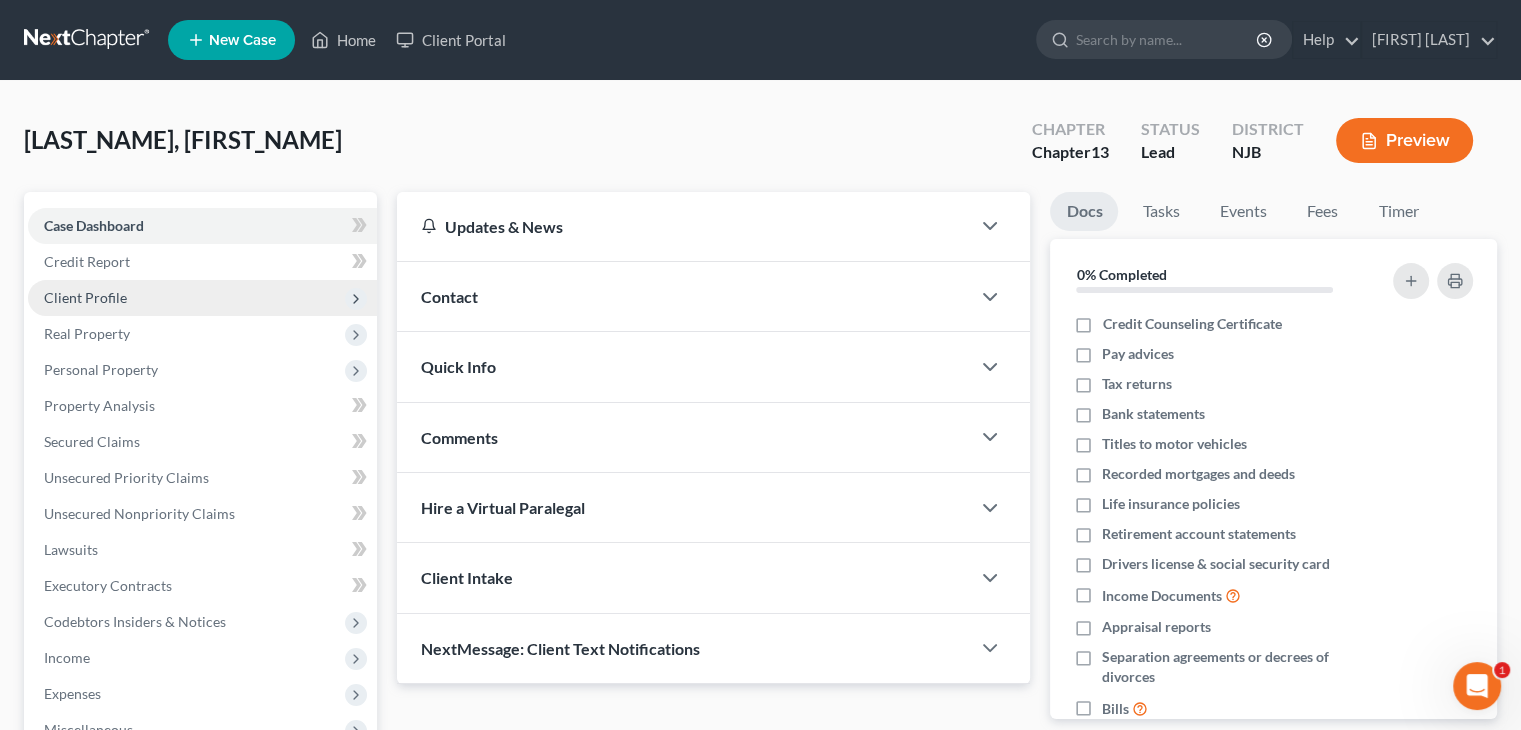 click on "Client Profile" at bounding box center (85, 297) 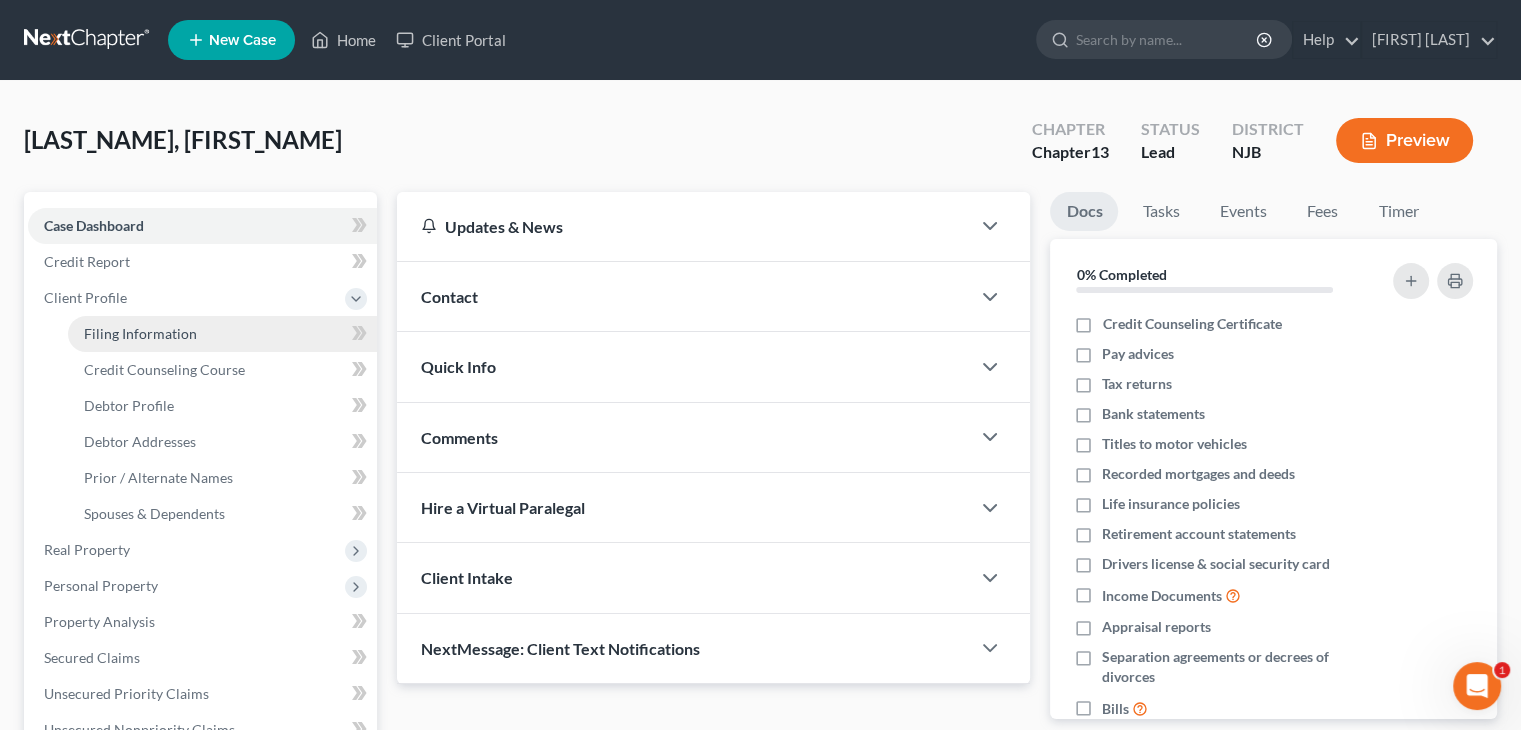click on "Filing Information" at bounding box center (140, 333) 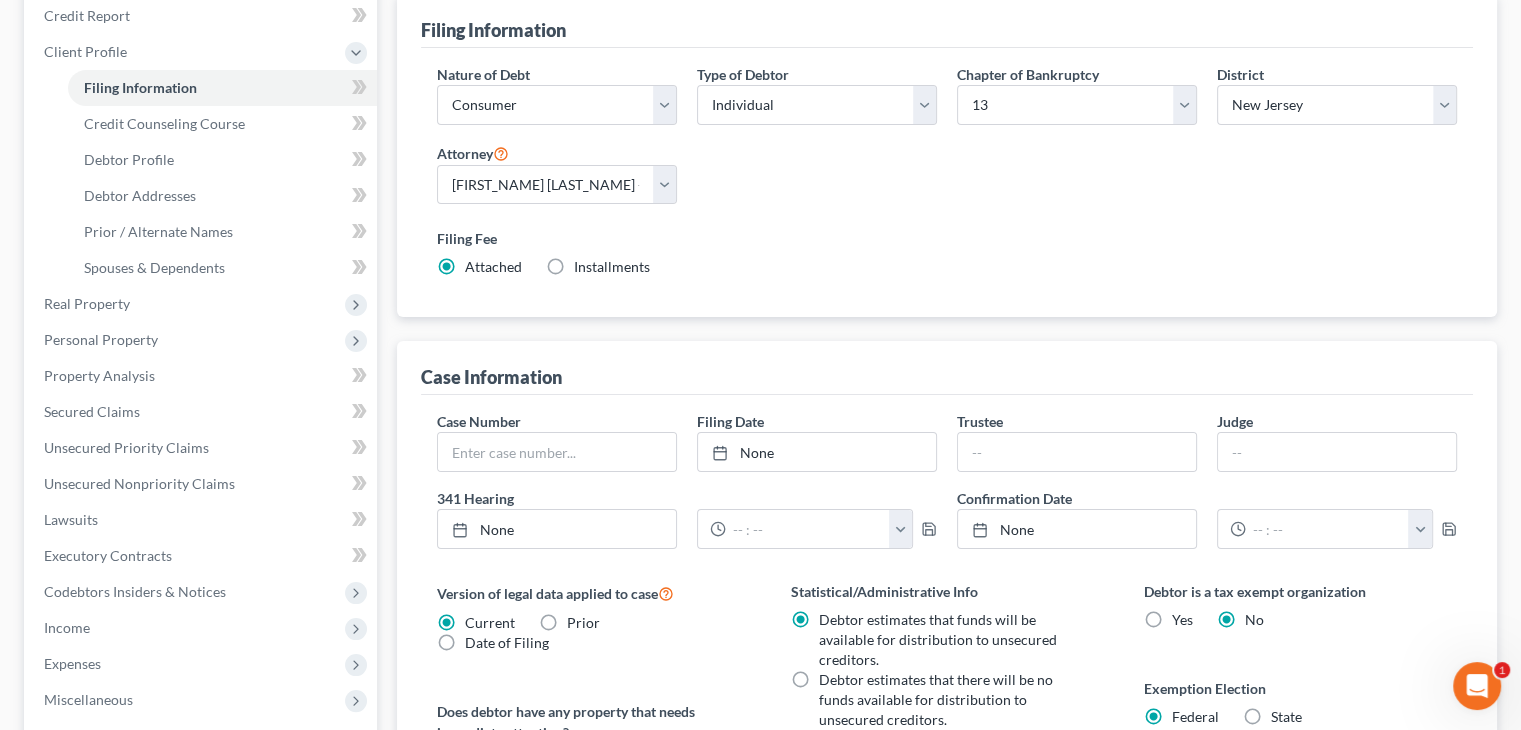 scroll, scrollTop: 245, scrollLeft: 0, axis: vertical 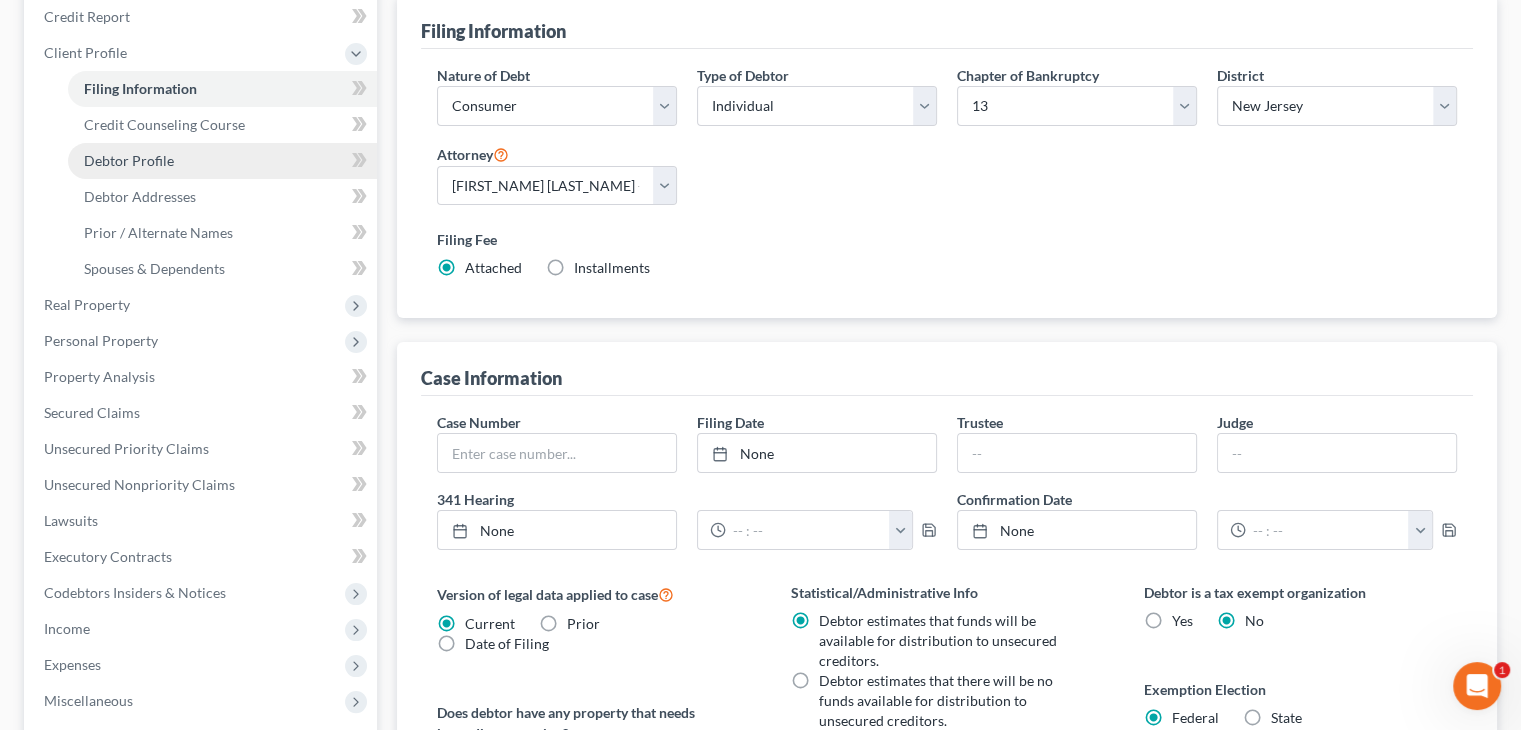 click on "Debtor Profile" at bounding box center (129, 160) 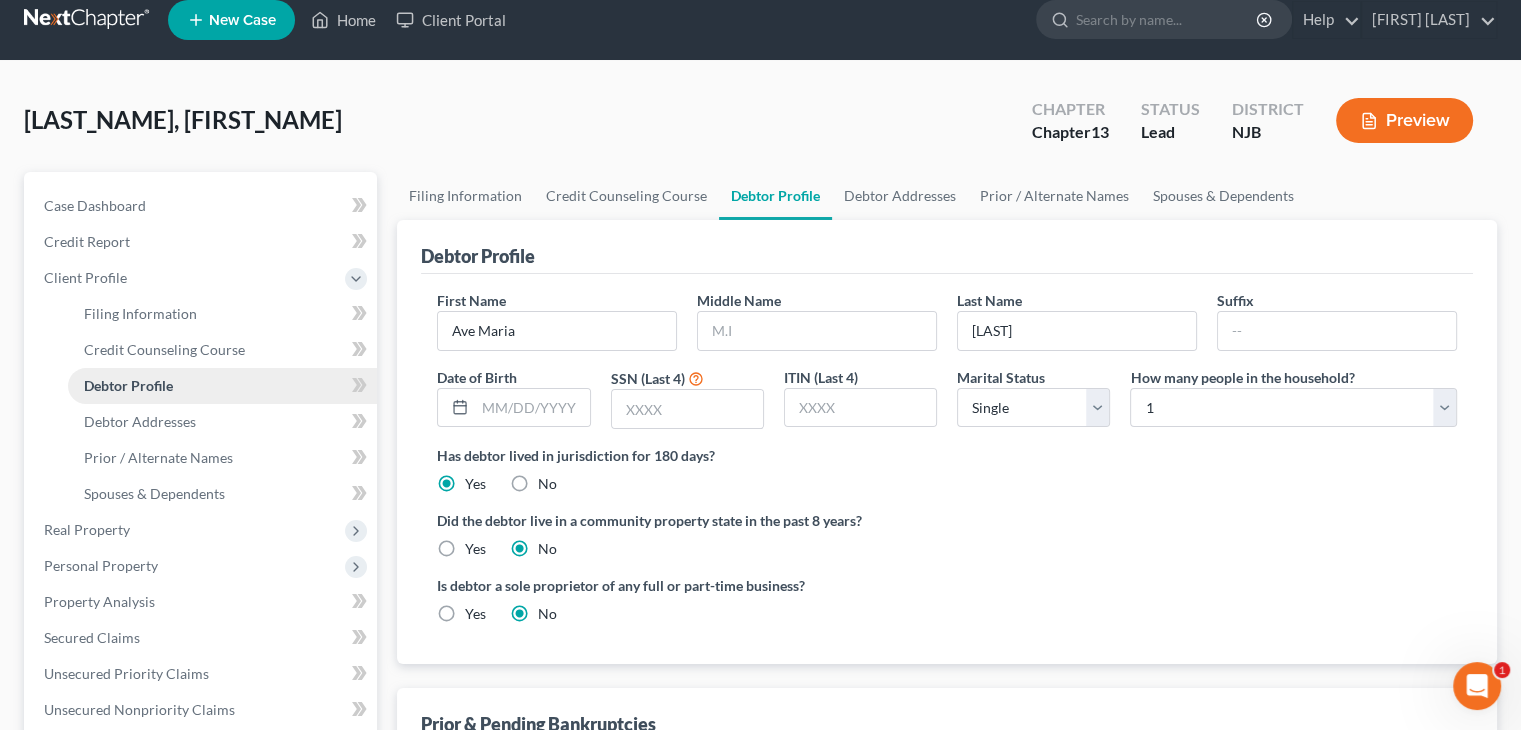 scroll, scrollTop: 0, scrollLeft: 0, axis: both 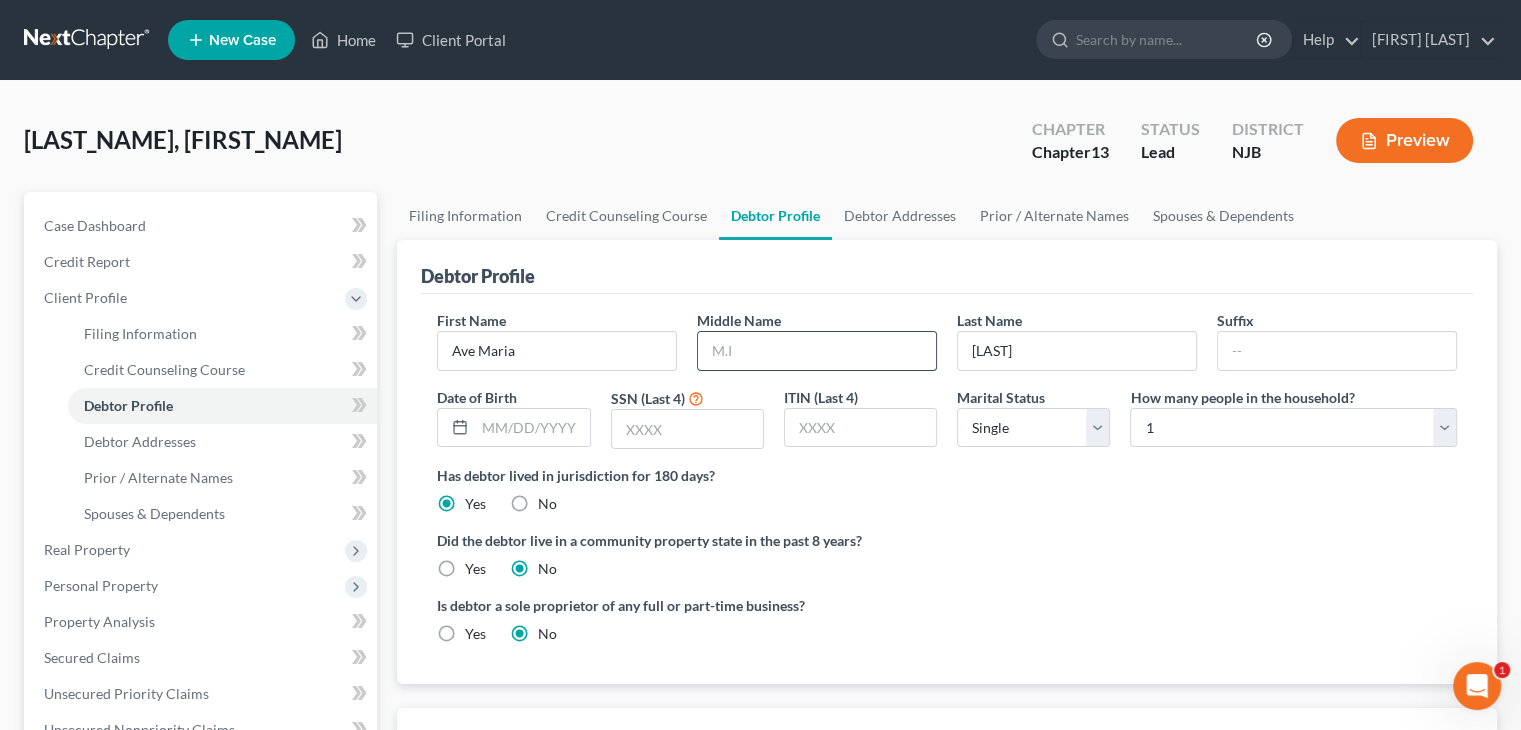 click at bounding box center [817, 351] 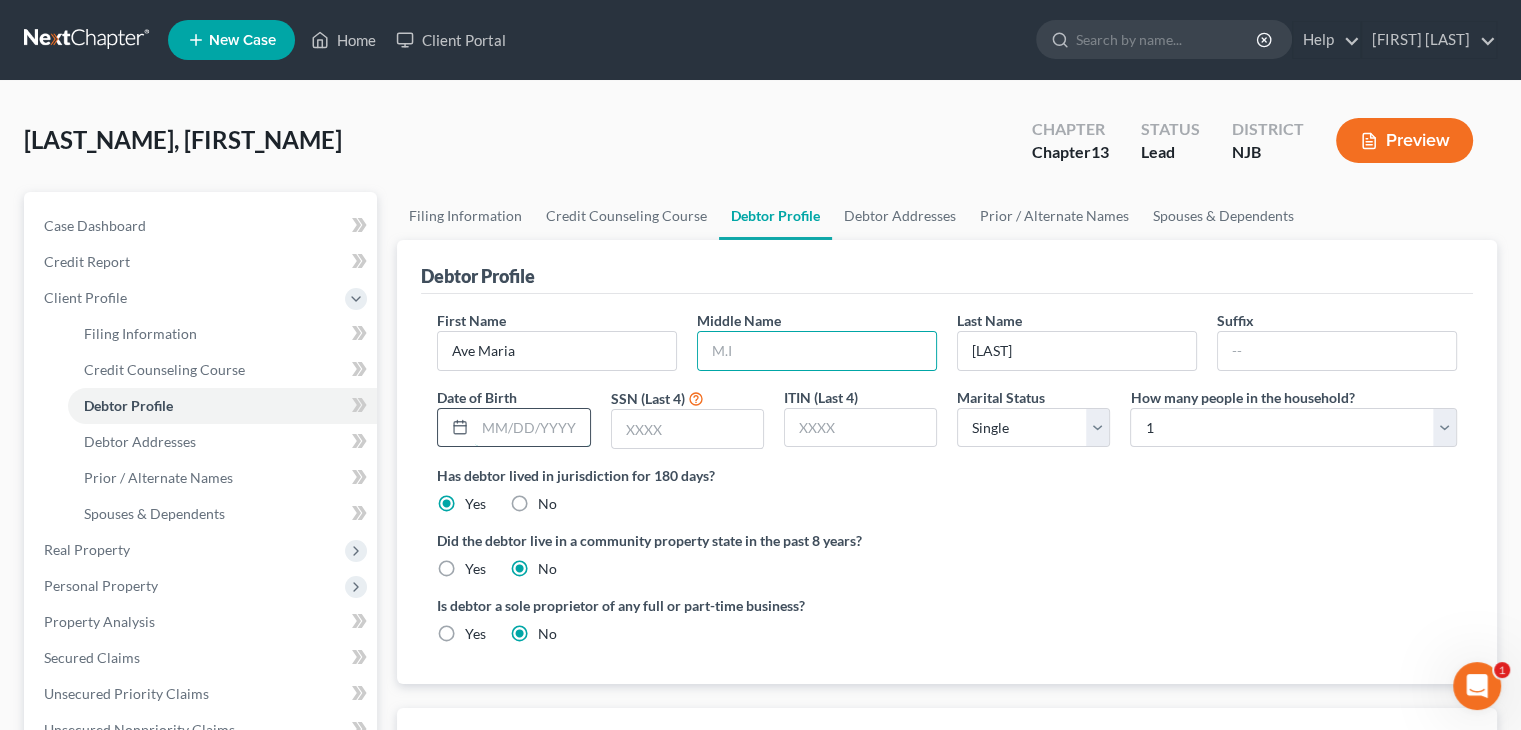 click at bounding box center [532, 428] 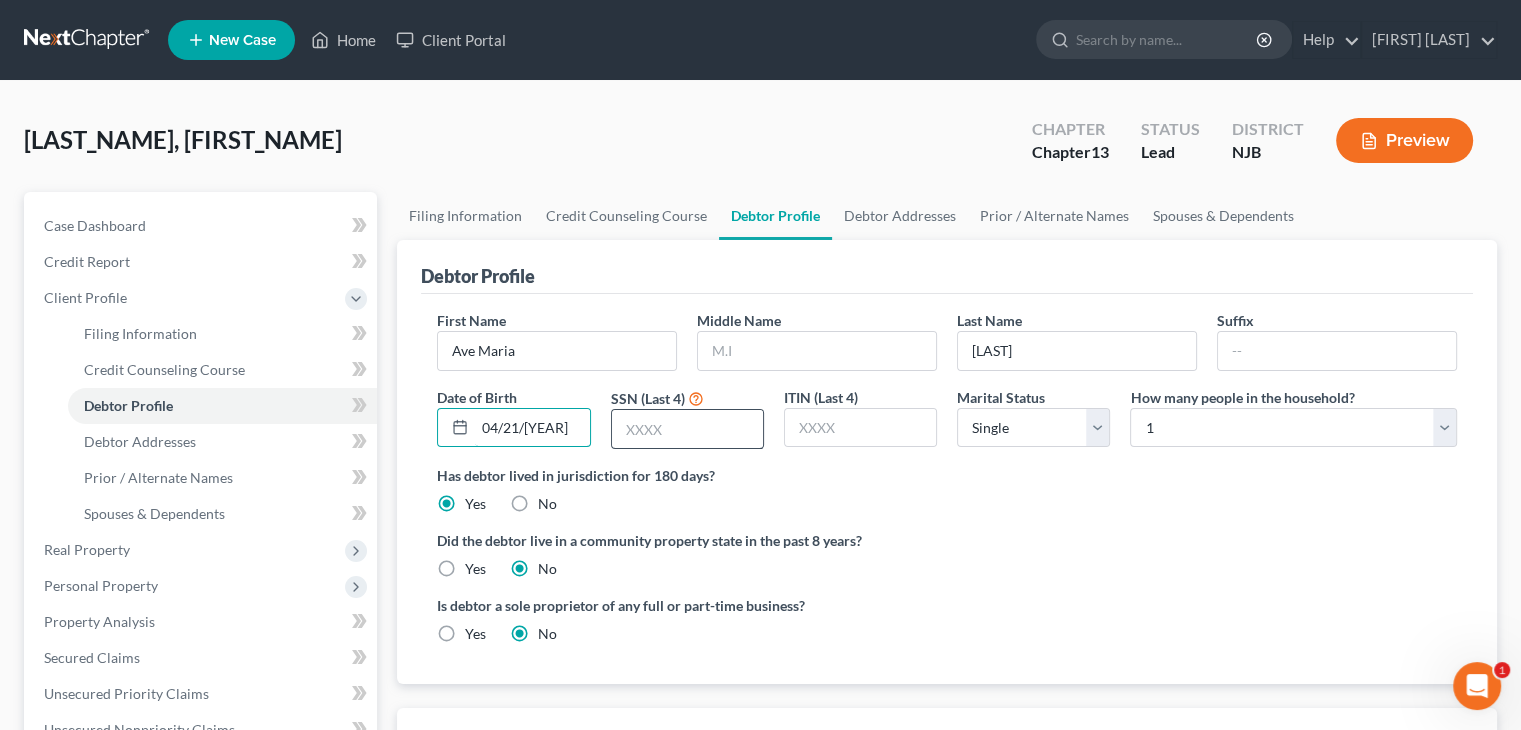 type on "04/21/[YEAR]" 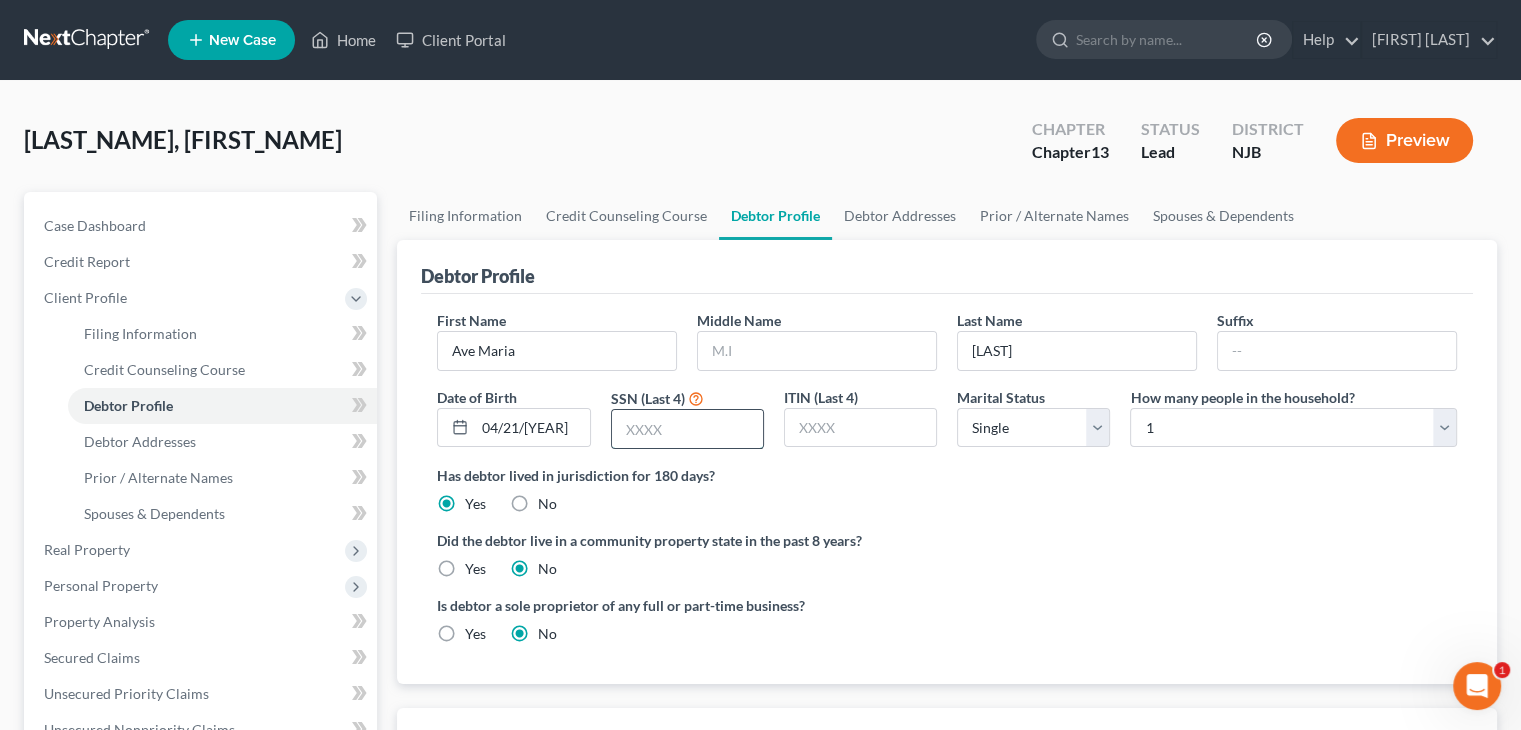 click at bounding box center [687, 429] 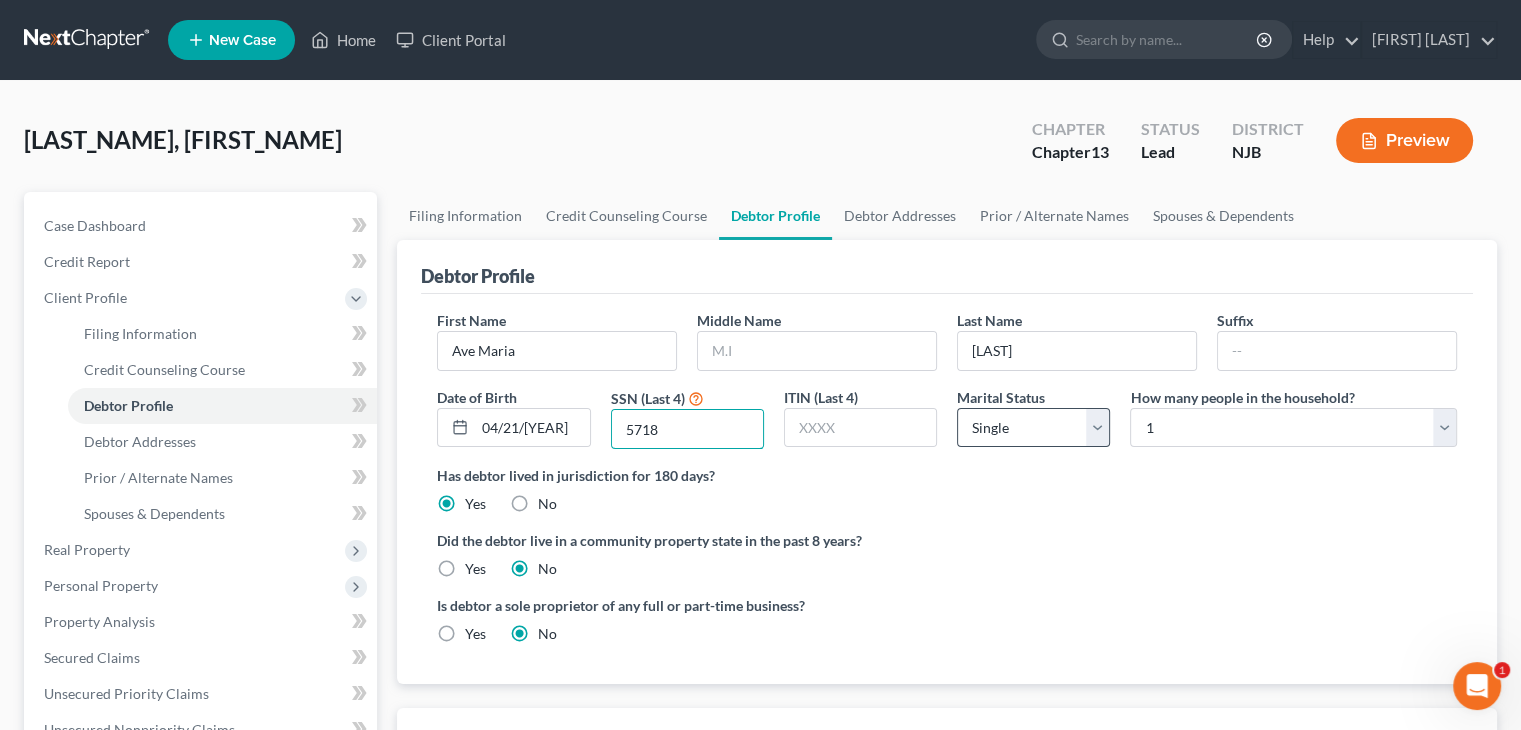 type on "5718" 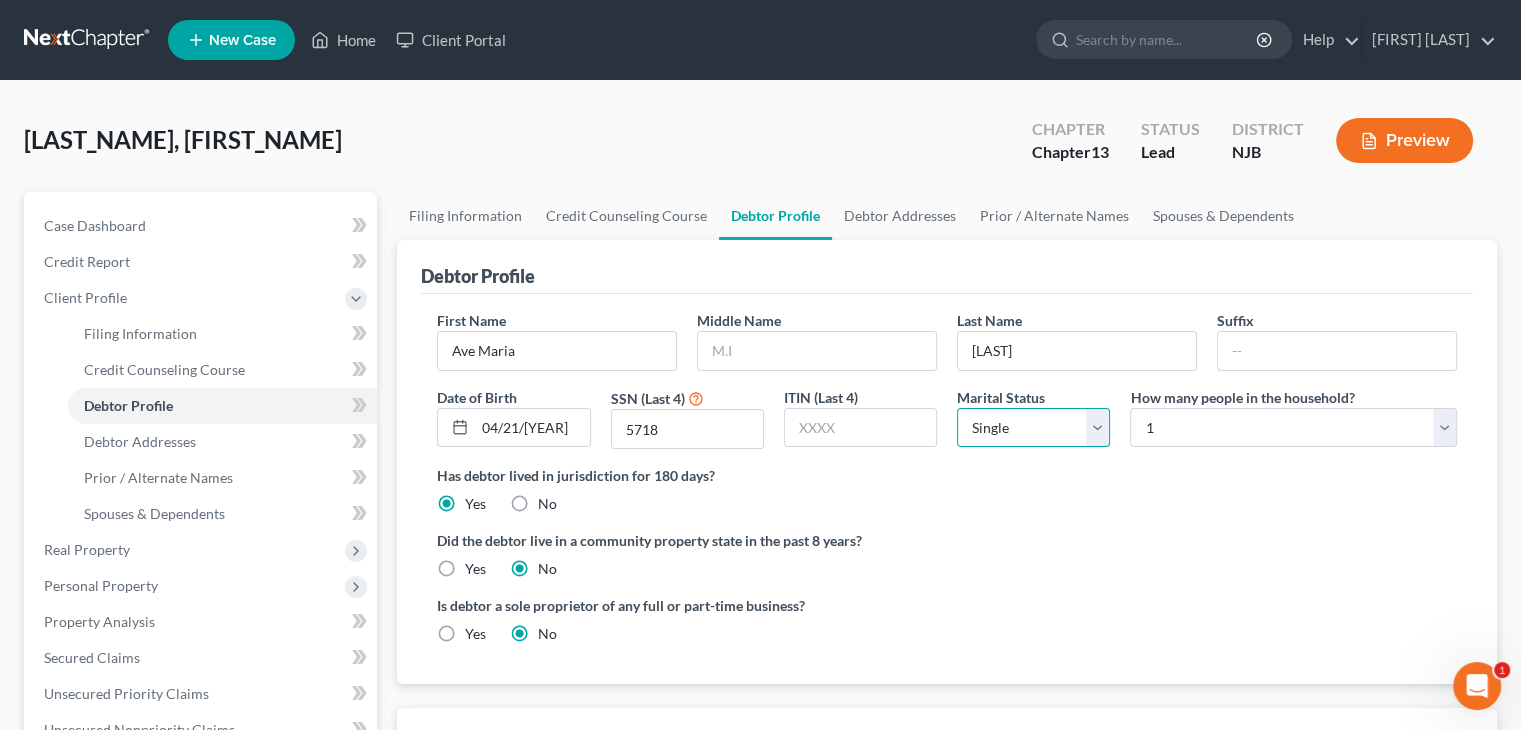 click on "Select Single Married Separated Divorced Widowed" at bounding box center (1033, 428) 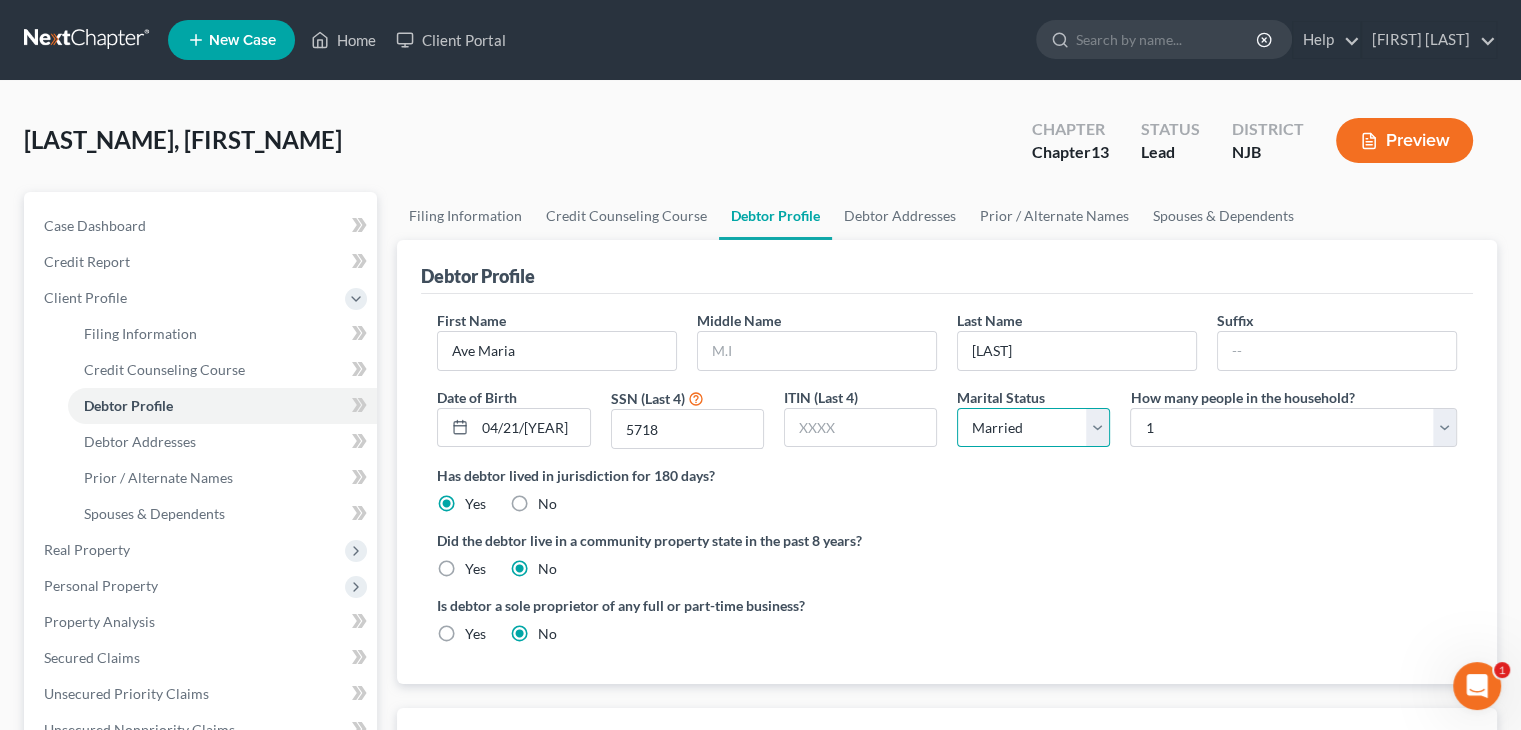 click on "Select Single Married Separated Divorced Widowed" at bounding box center (1033, 428) 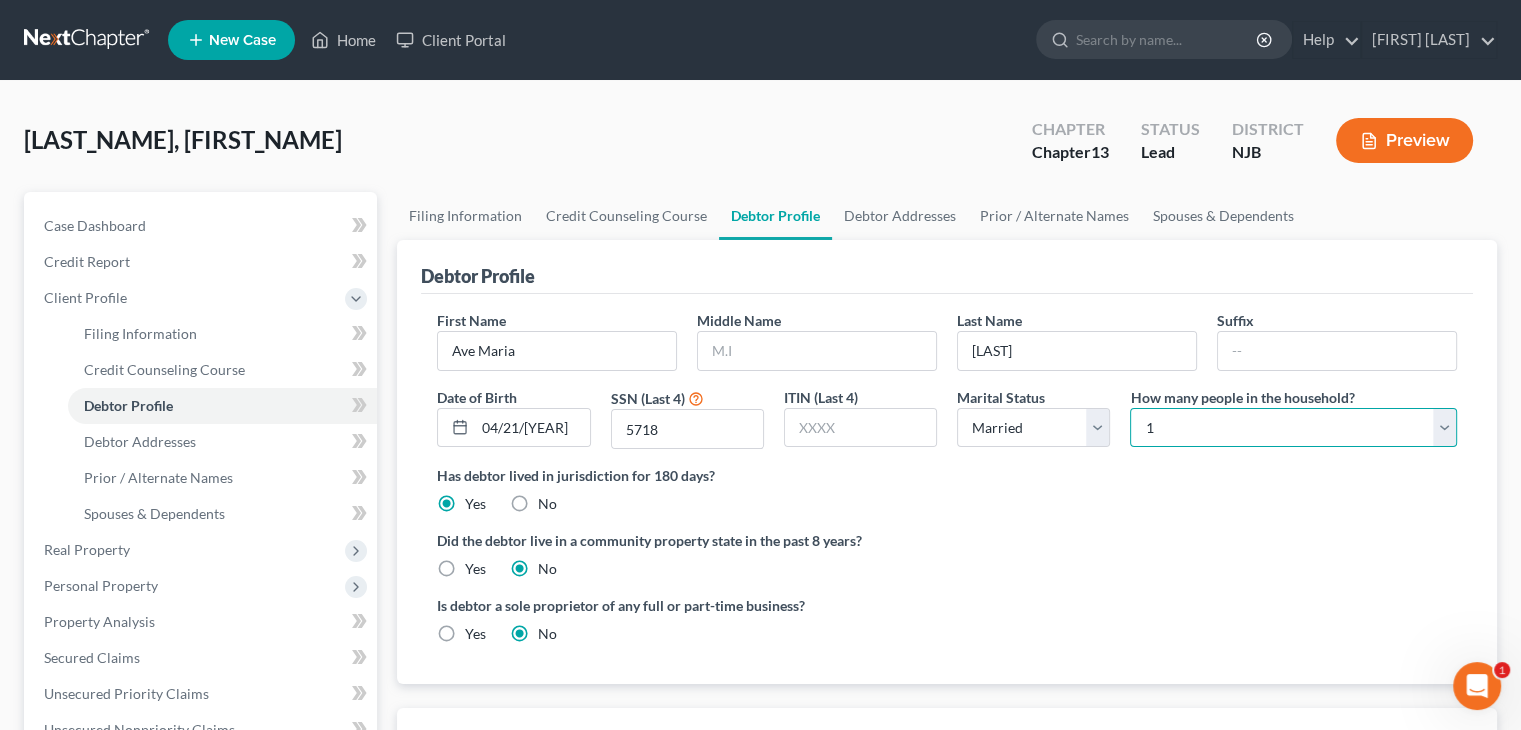 click on "Select 1 2 3 4 5 6 7 8 9 10 11 12 13 14 15 16 17 18 19 20" at bounding box center [1293, 428] 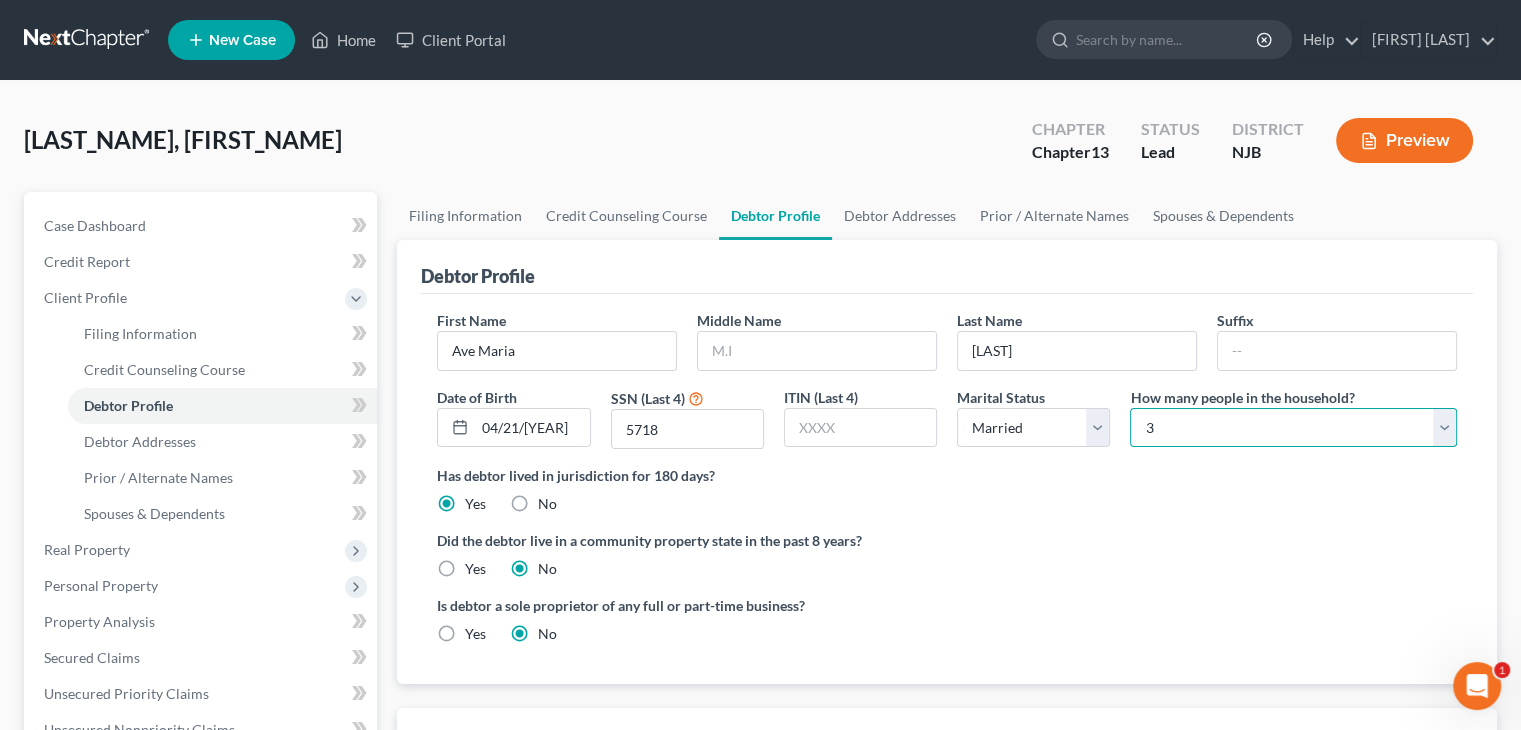 click on "Select 1 2 3 4 5 6 7 8 9 10 11 12 13 14 15 16 17 18 19 20" at bounding box center [1293, 428] 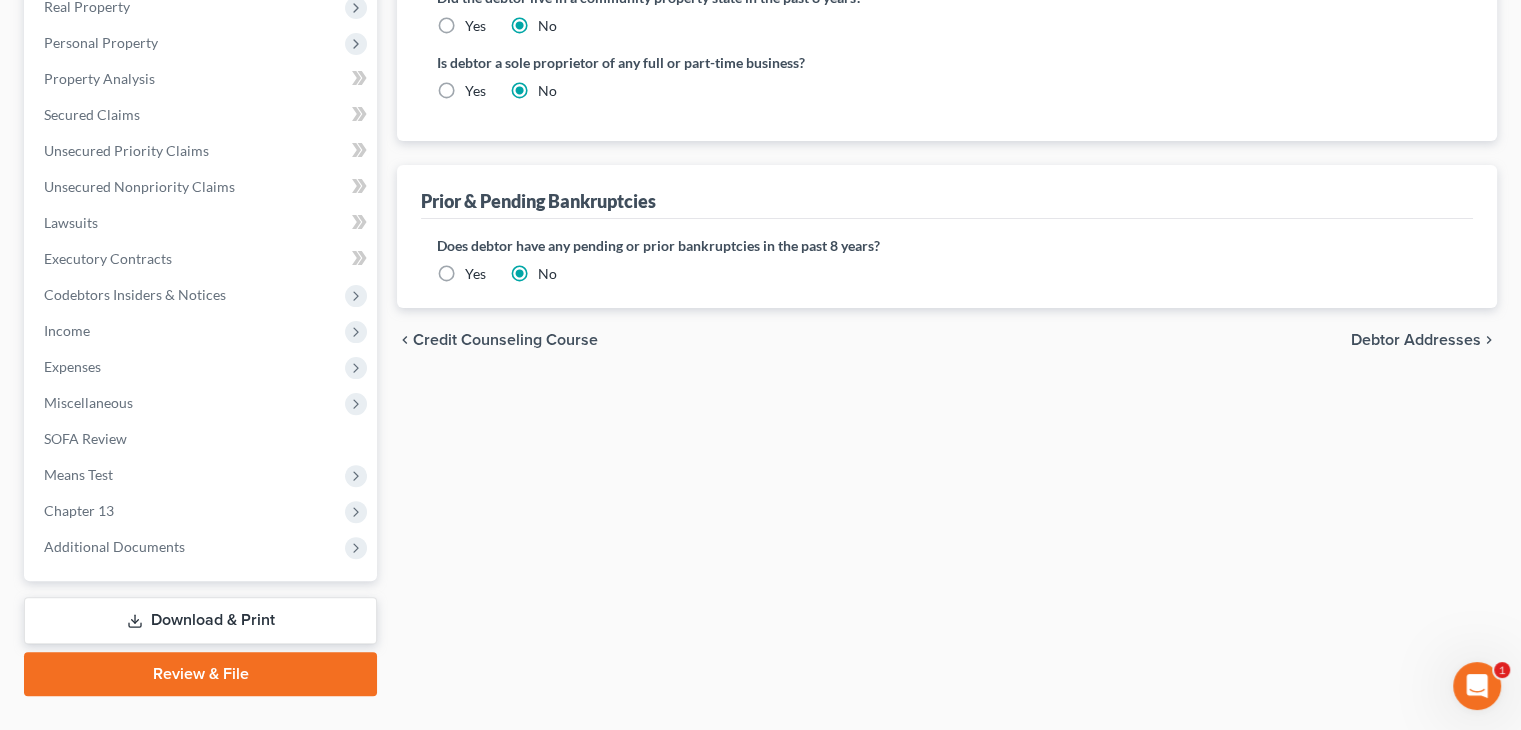 scroll, scrollTop: 584, scrollLeft: 0, axis: vertical 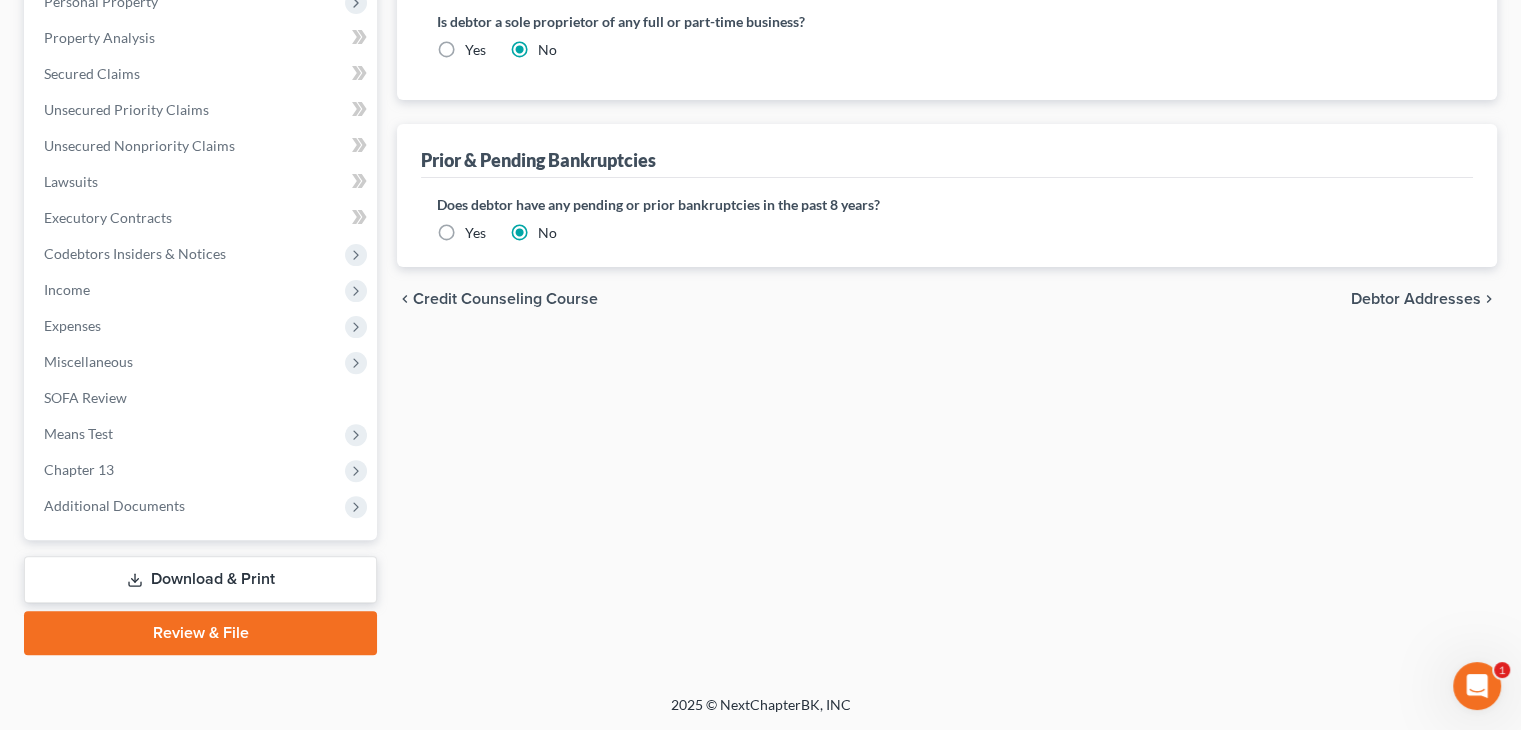 click on "Debtor Addresses" at bounding box center (1416, 299) 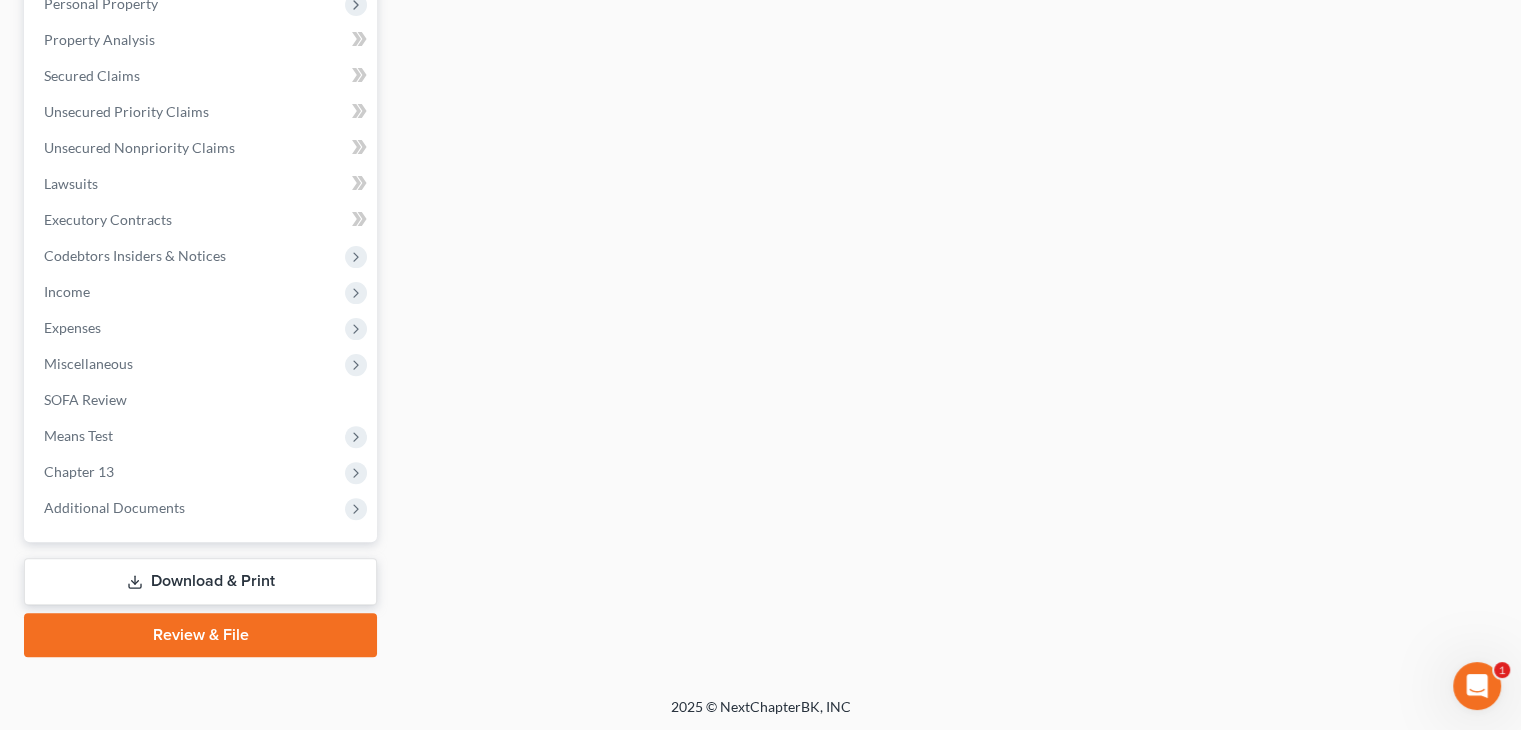 select on "0" 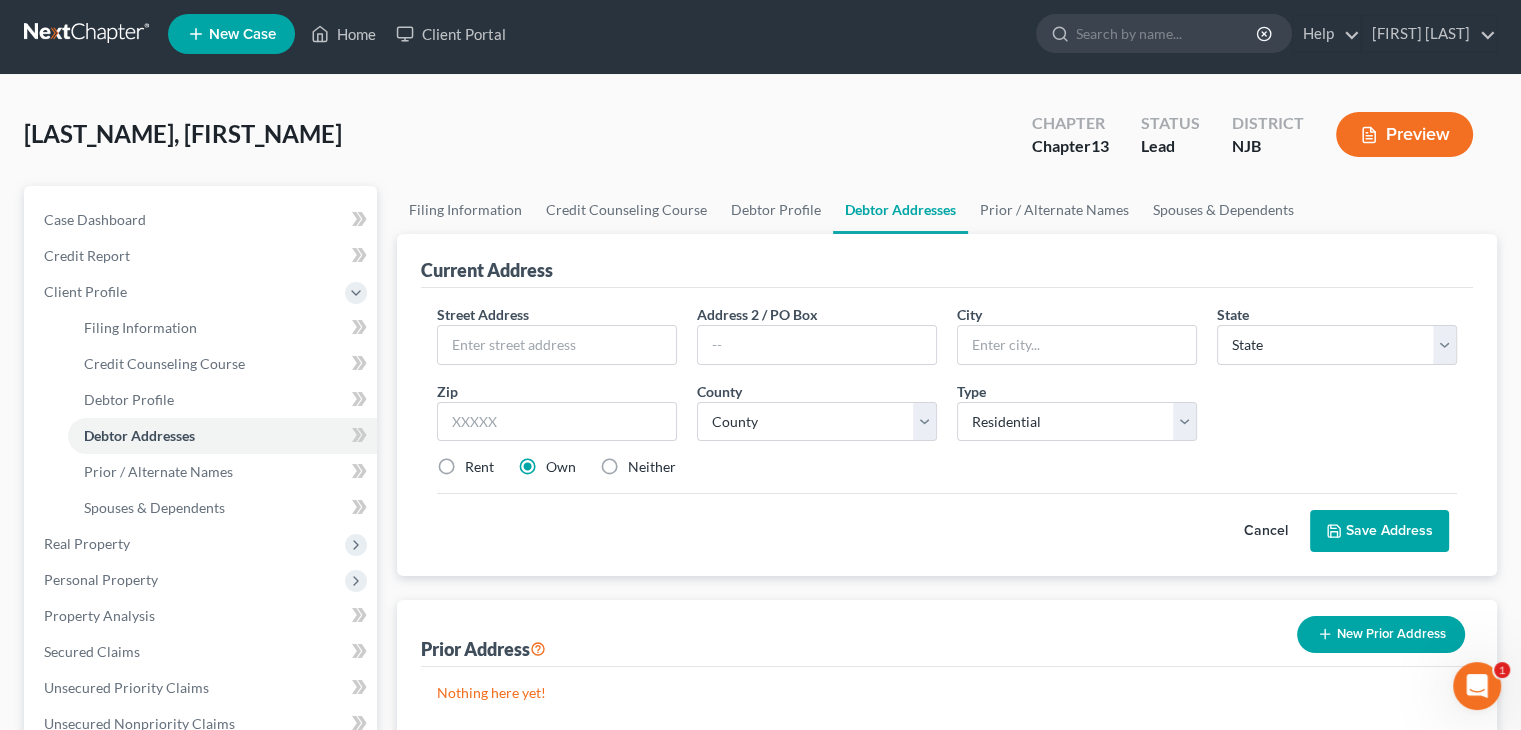 scroll, scrollTop: 0, scrollLeft: 0, axis: both 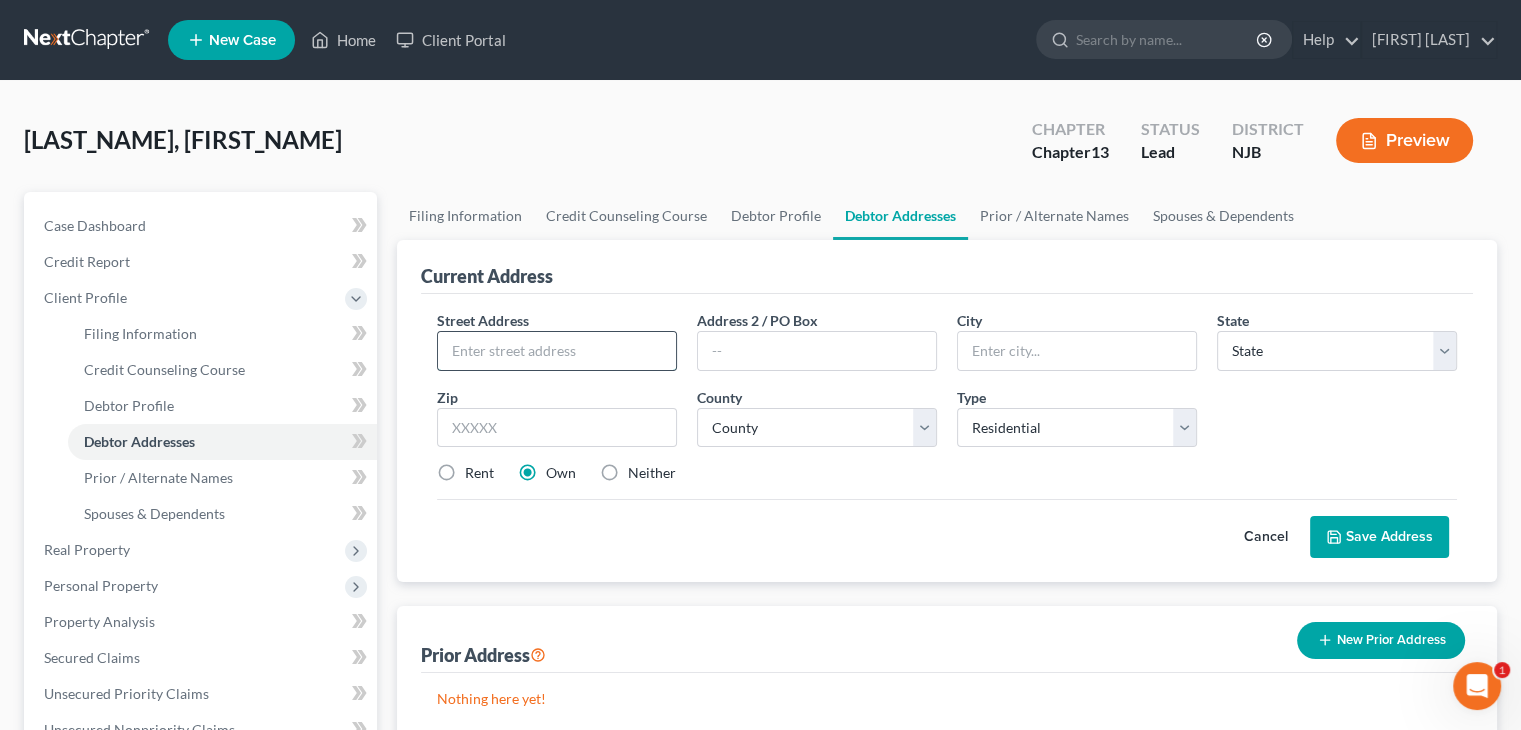 click at bounding box center (557, 351) 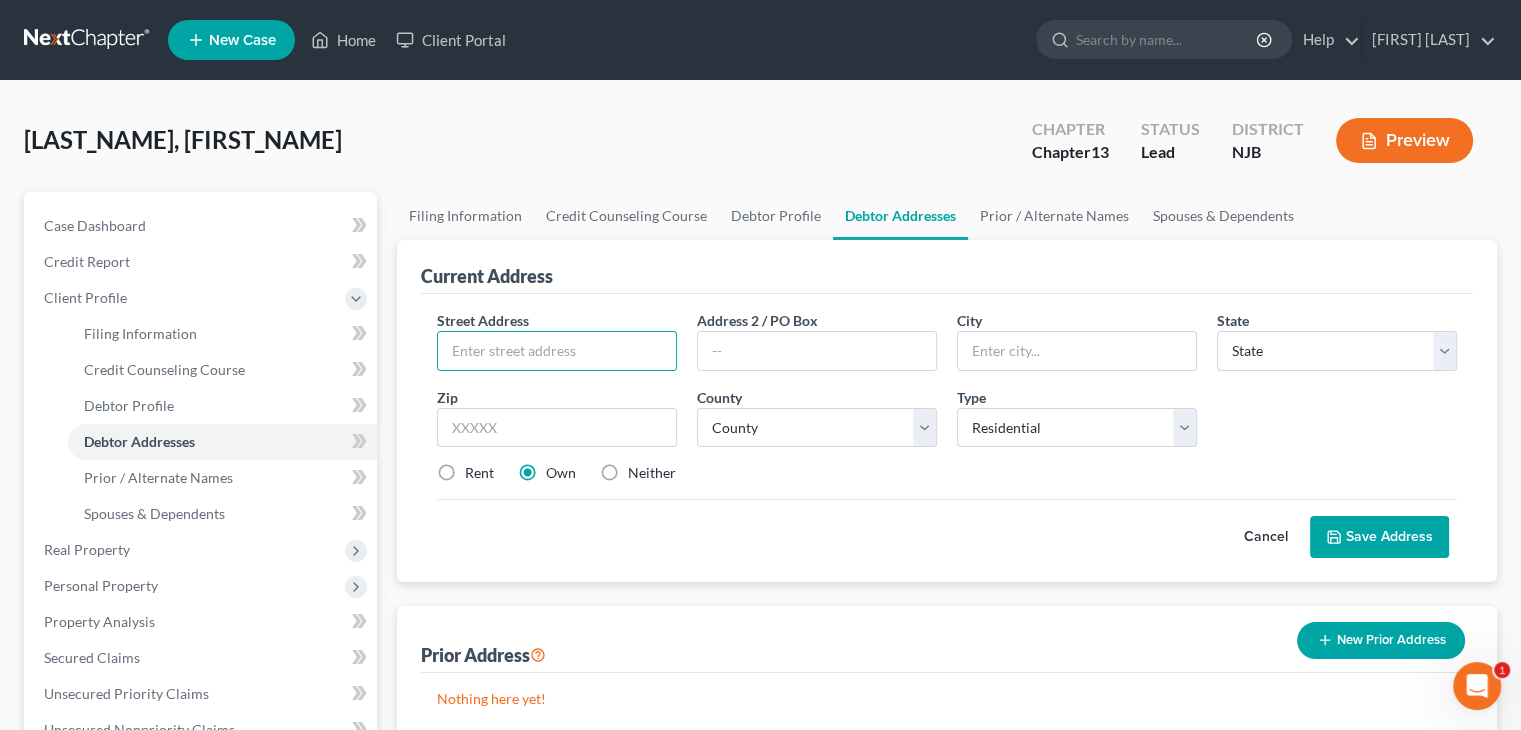 click on "Filing Information
Credit Counseling Course
Debtor Profile
Debtor Addresses
Prior / Alternate Names
Spouses & Dependents" at bounding box center (947, 216) 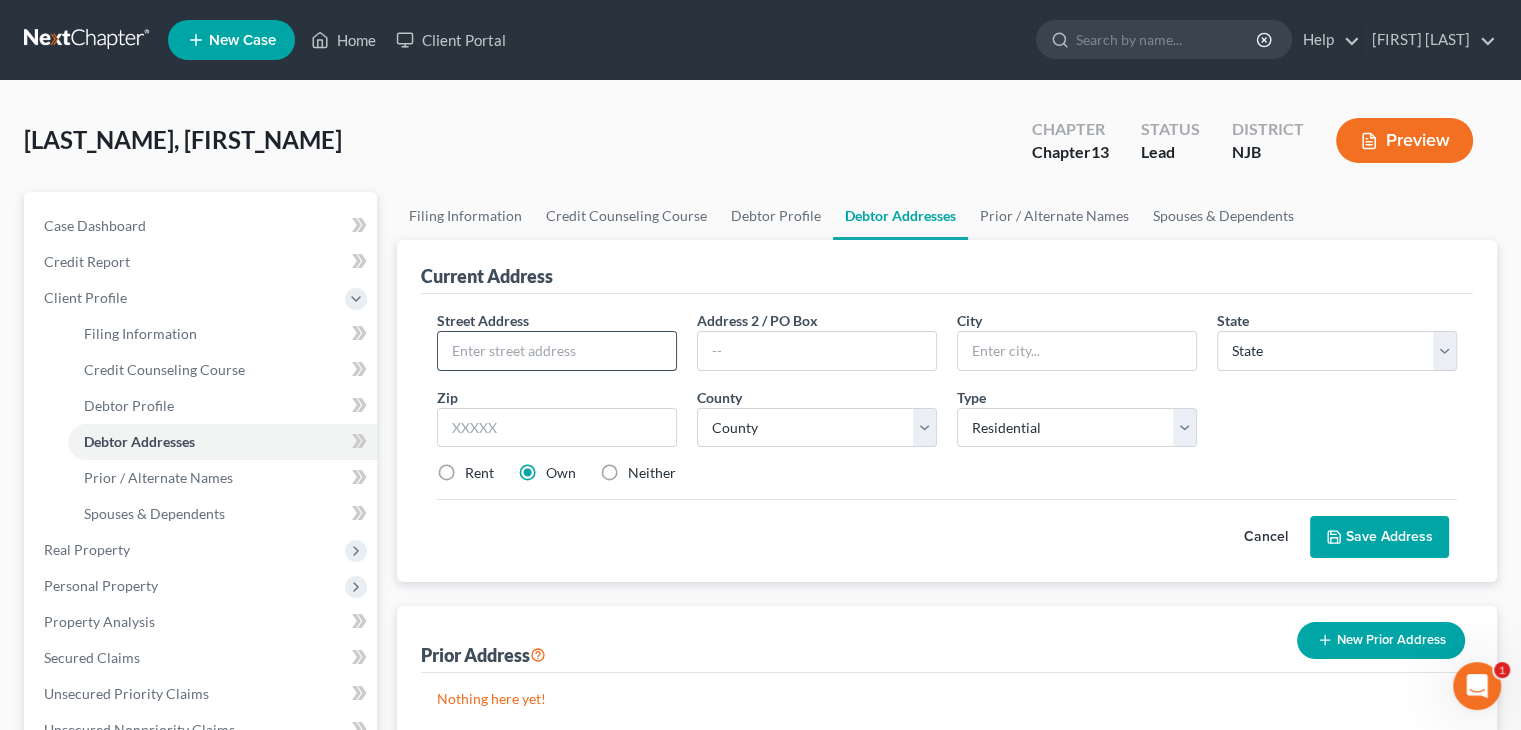 click at bounding box center [557, 351] 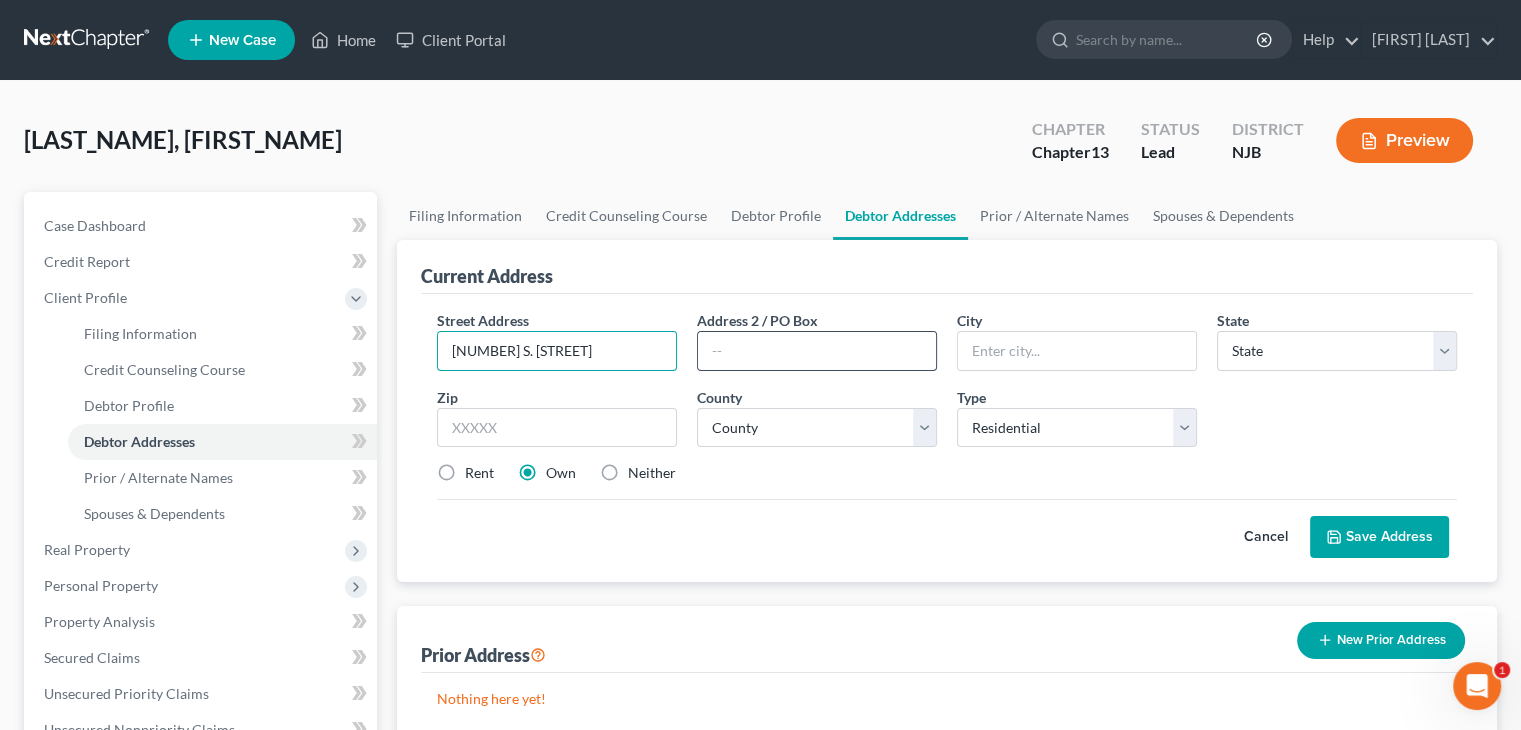 type on "[NUMBER] S. [STREET]" 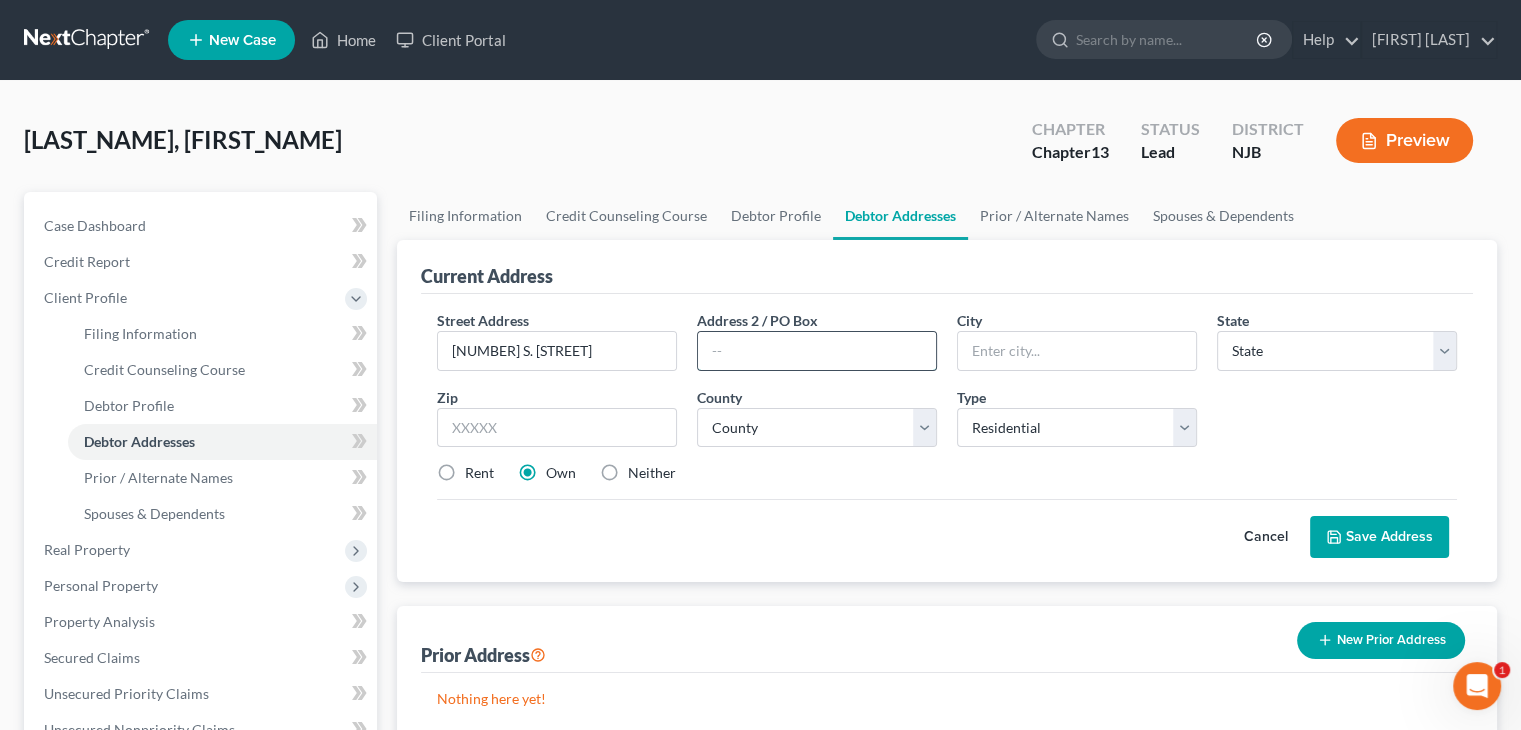 click at bounding box center (817, 351) 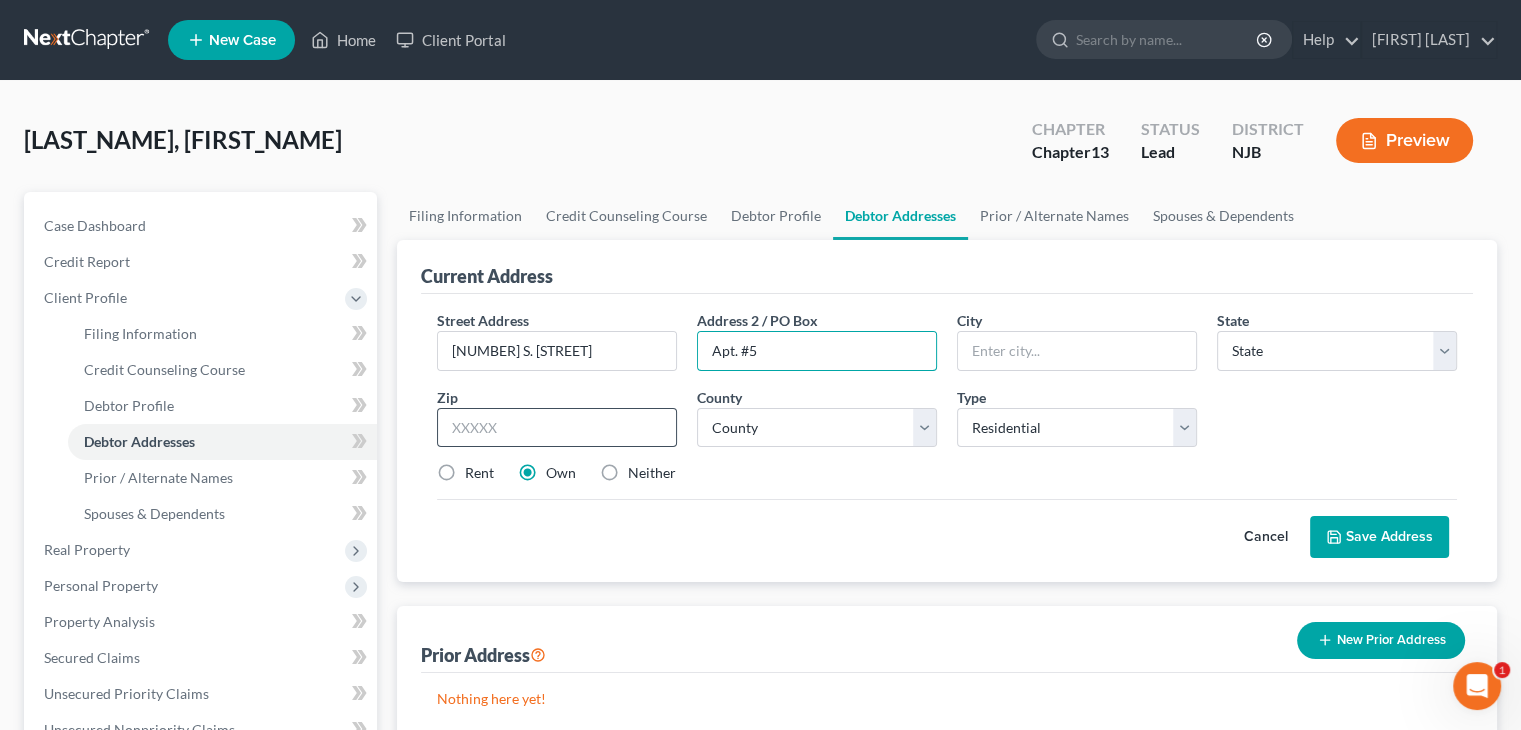 type on "Apt. #5" 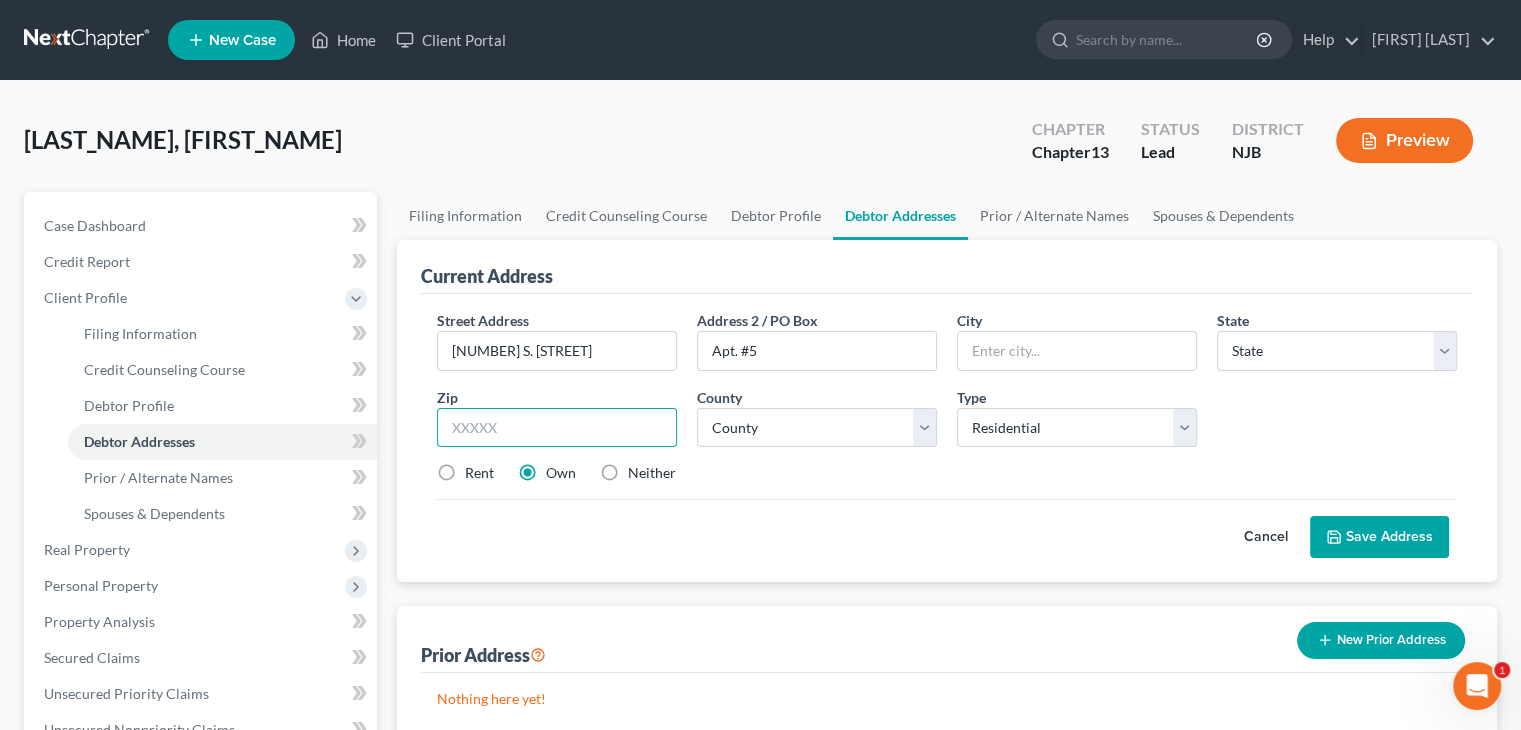click at bounding box center (557, 428) 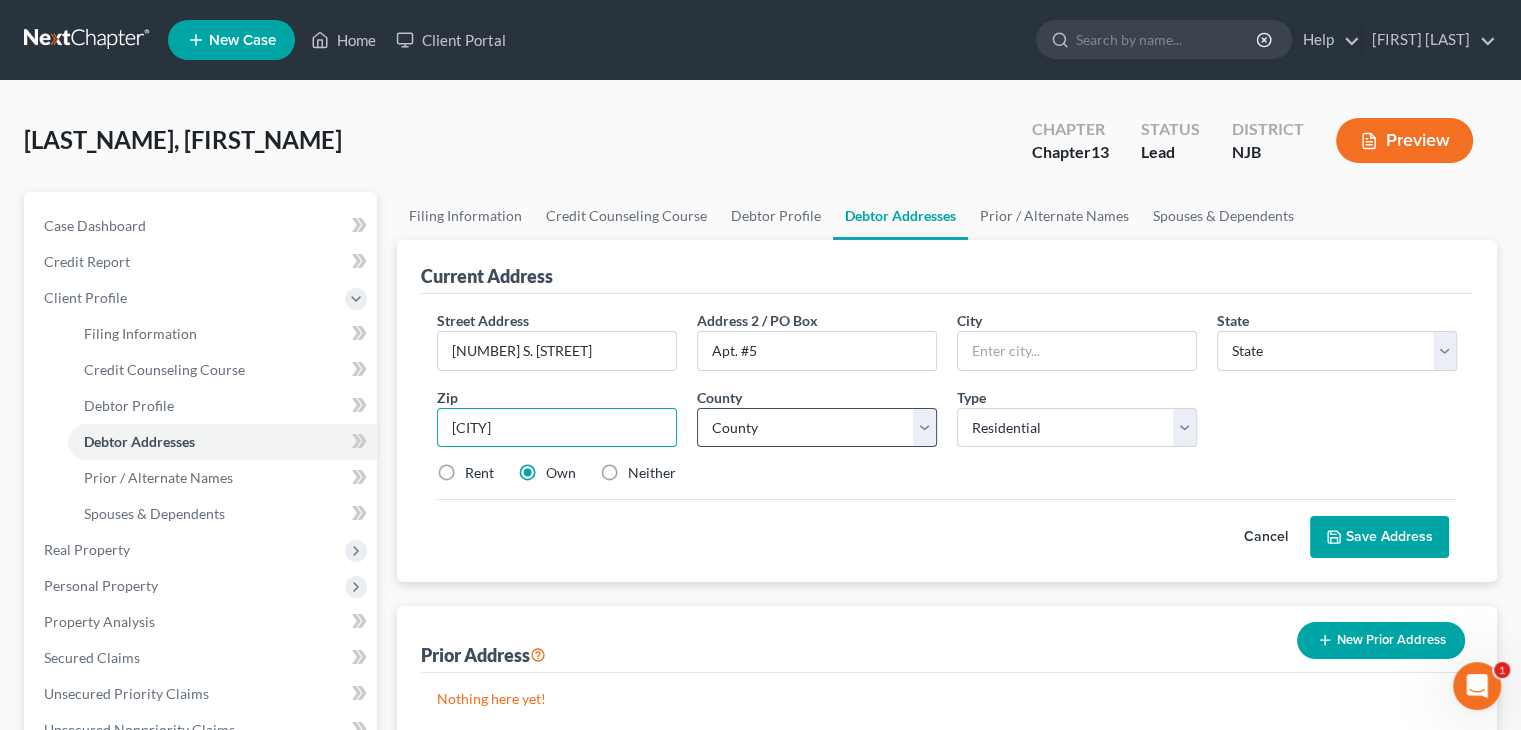 type on "[CITY]" 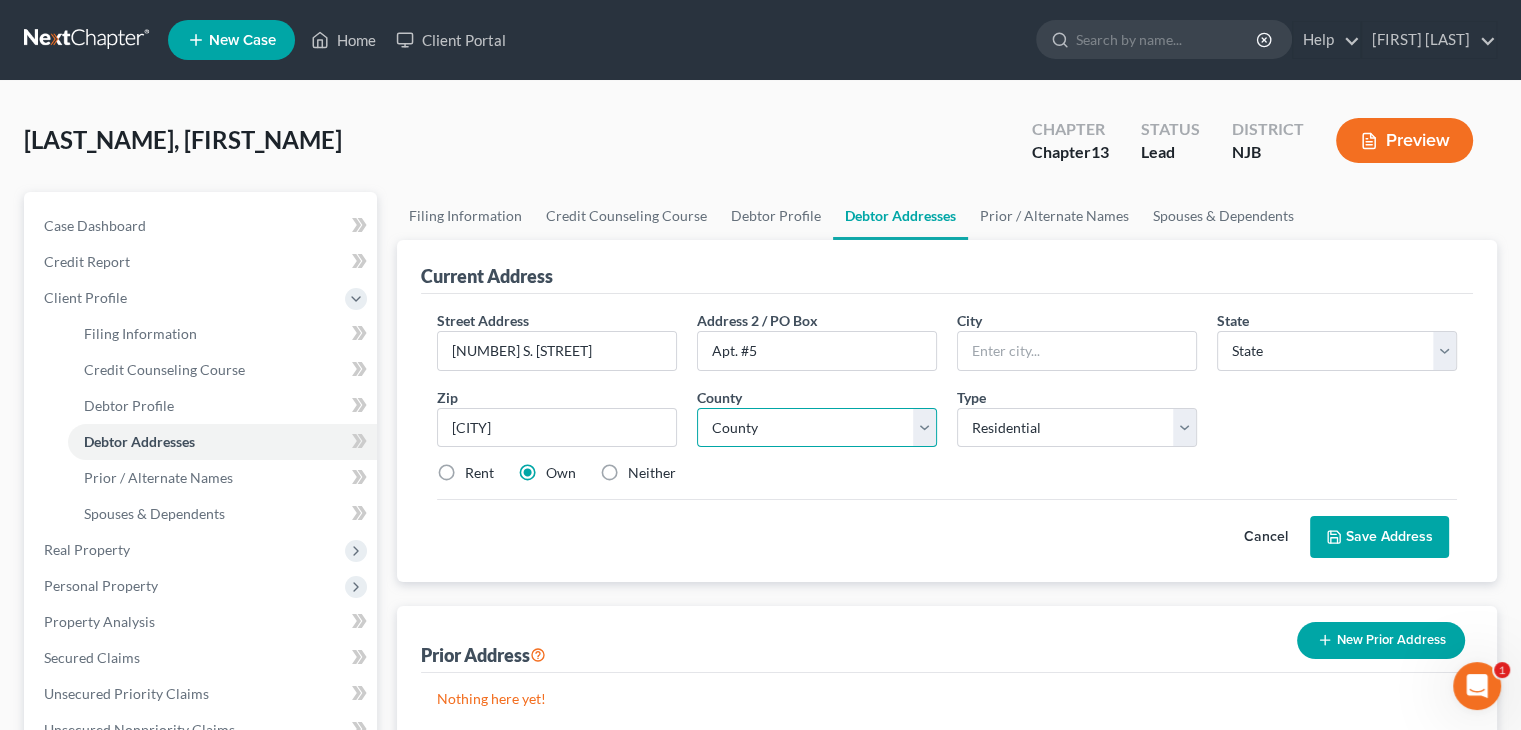 click on "County" at bounding box center (817, 428) 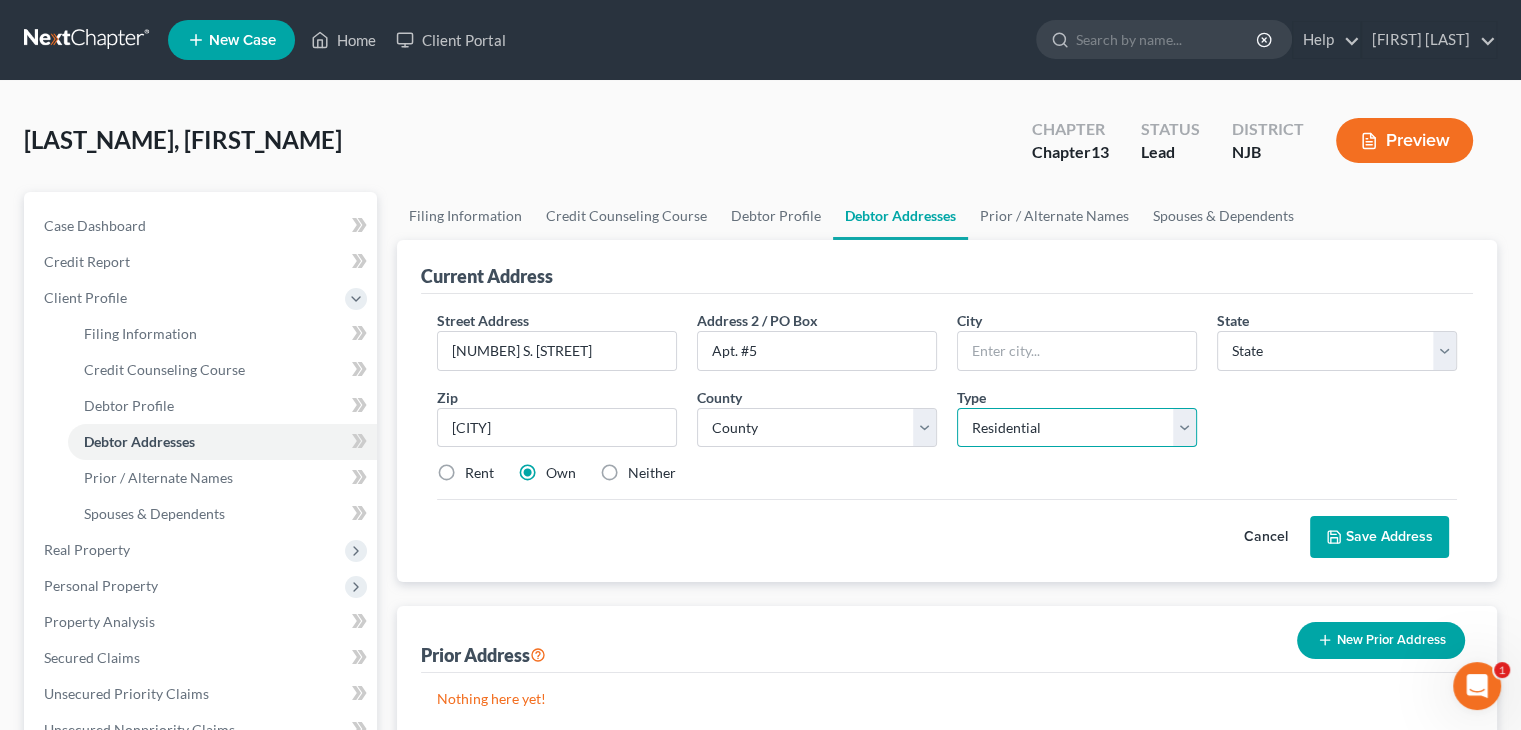 click on "Select Residential Mailing Rental Business" at bounding box center (1077, 428) 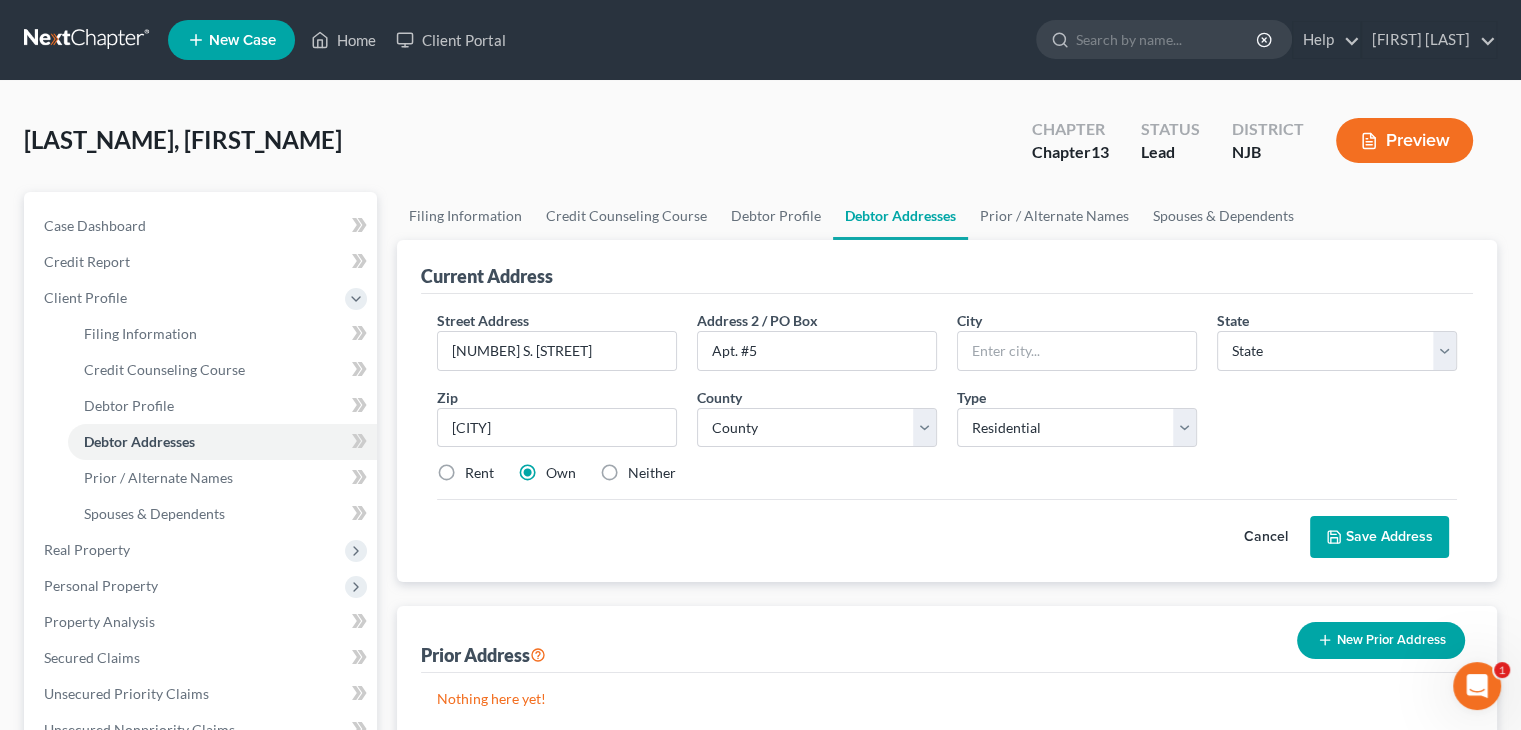 click on "Cancel Save Address" at bounding box center [947, 528] 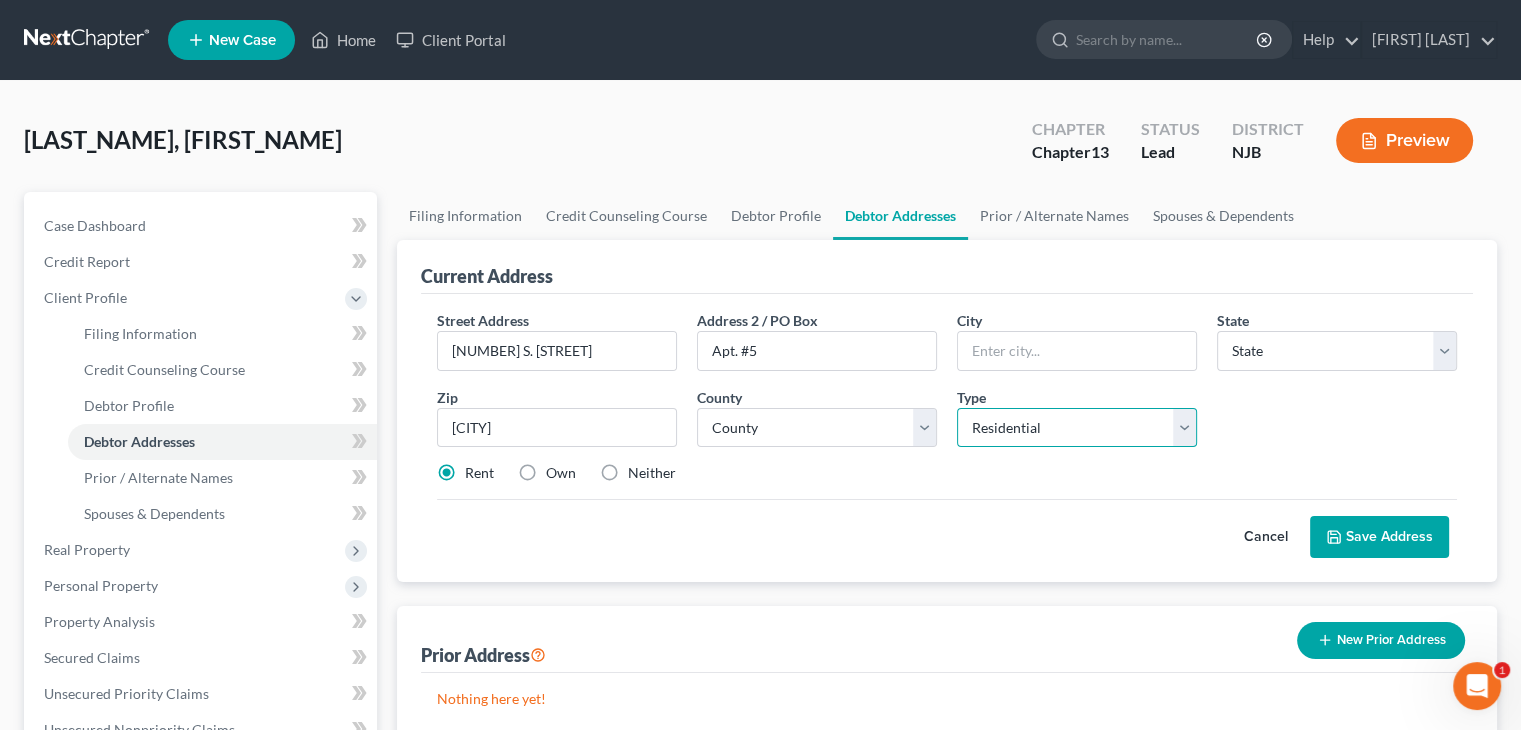 click on "Select Residential Mailing Rental Business" at bounding box center (1077, 428) 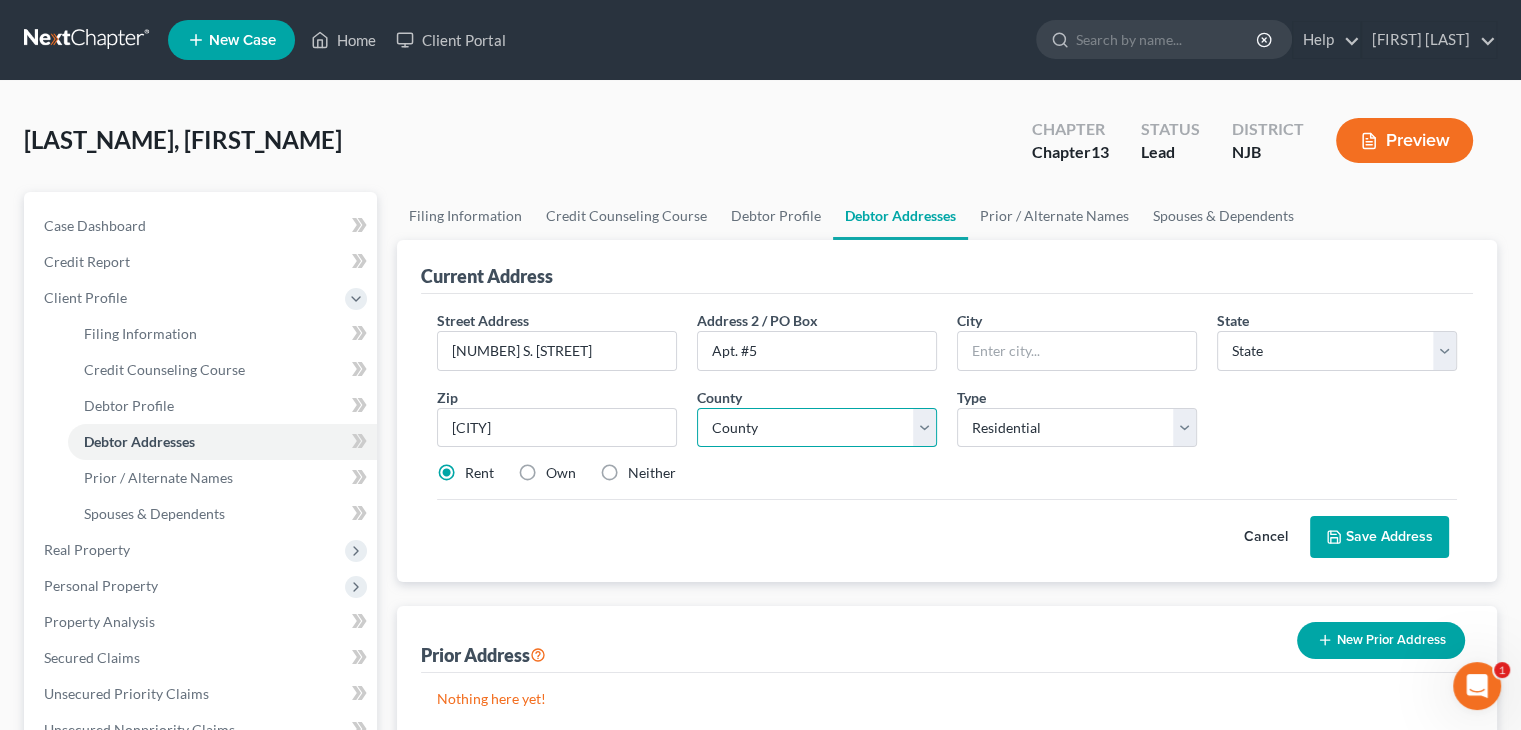 click on "County" at bounding box center [817, 428] 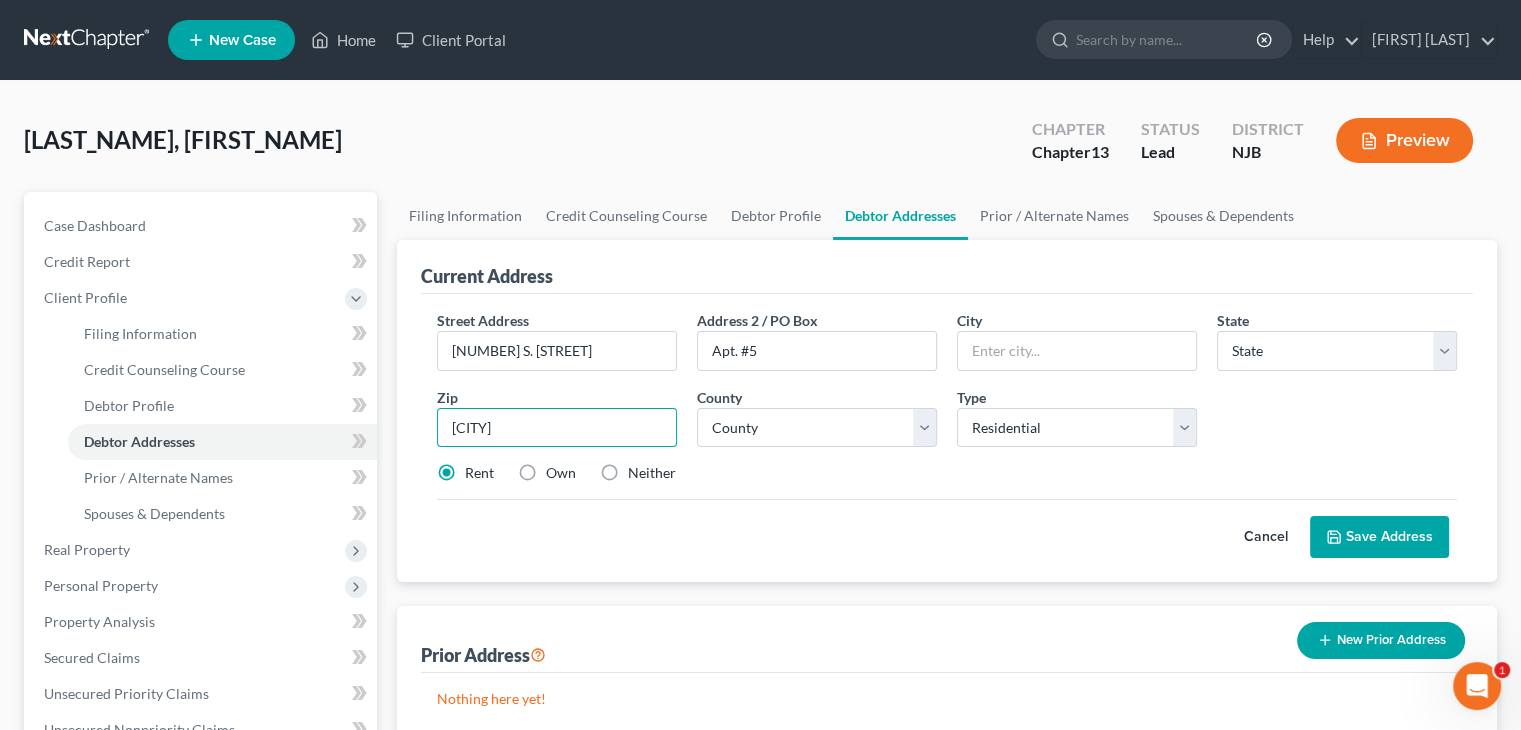 drag, startPoint x: 610, startPoint y: 429, endPoint x: 402, endPoint y: 433, distance: 208.03845 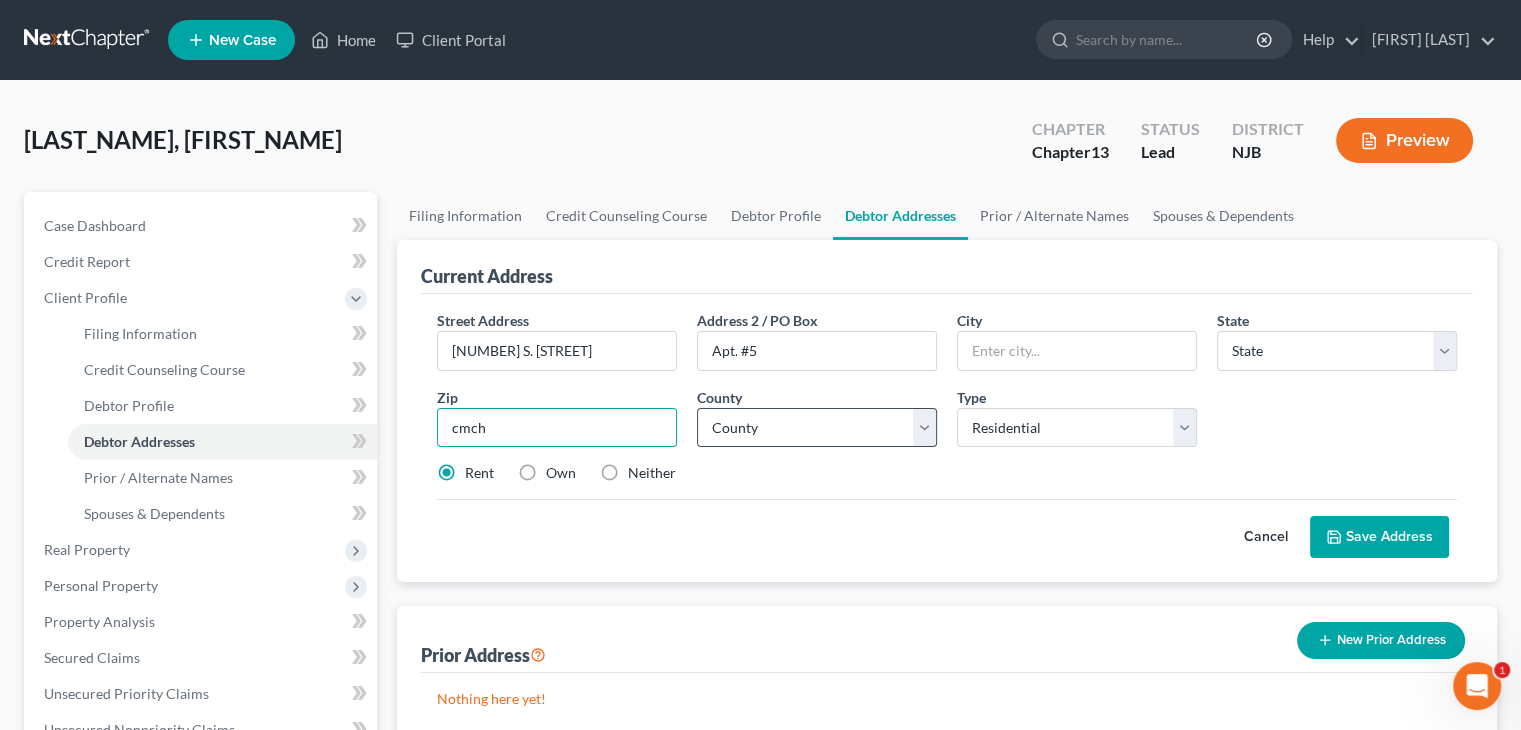 type on "cmch" 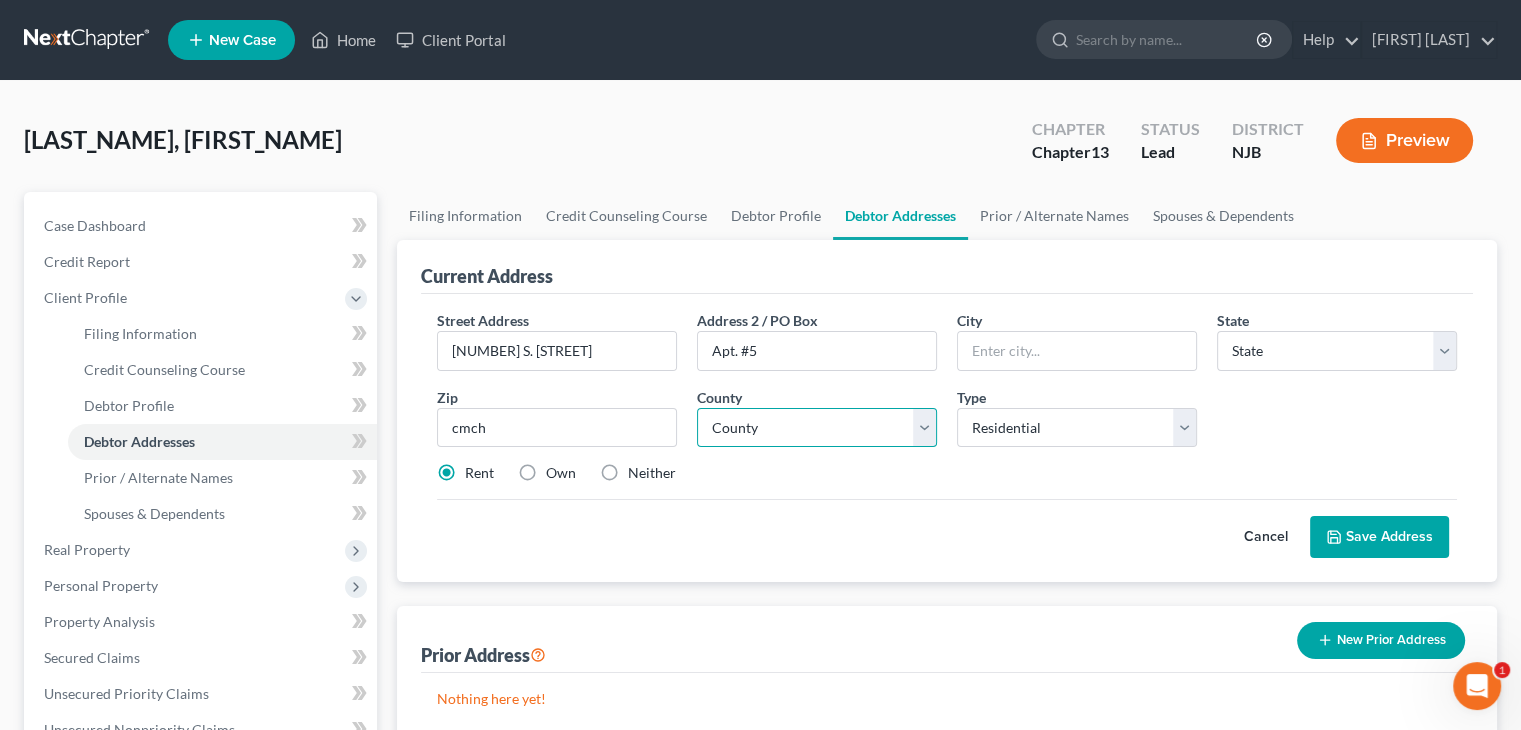 click on "County" at bounding box center [817, 428] 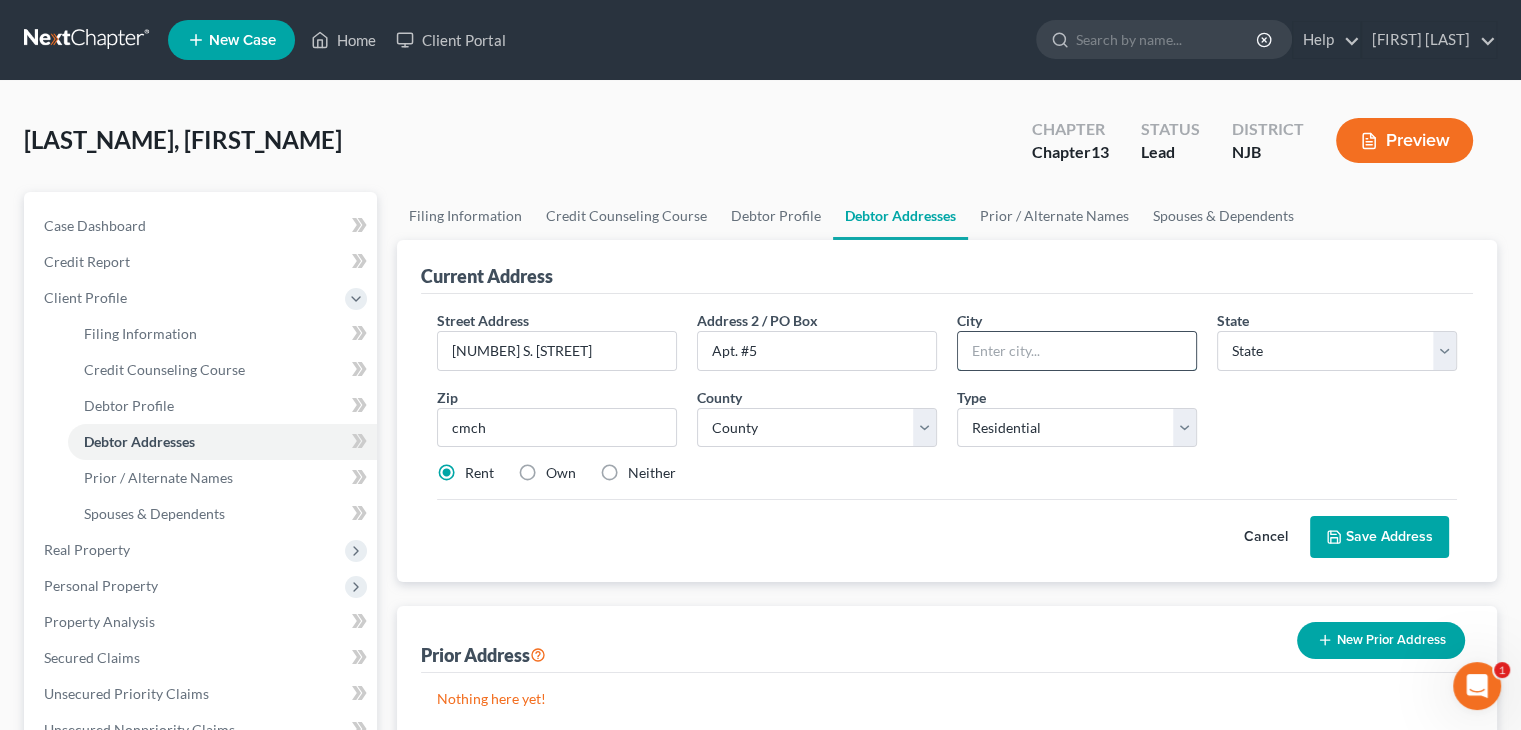 click at bounding box center (1077, 351) 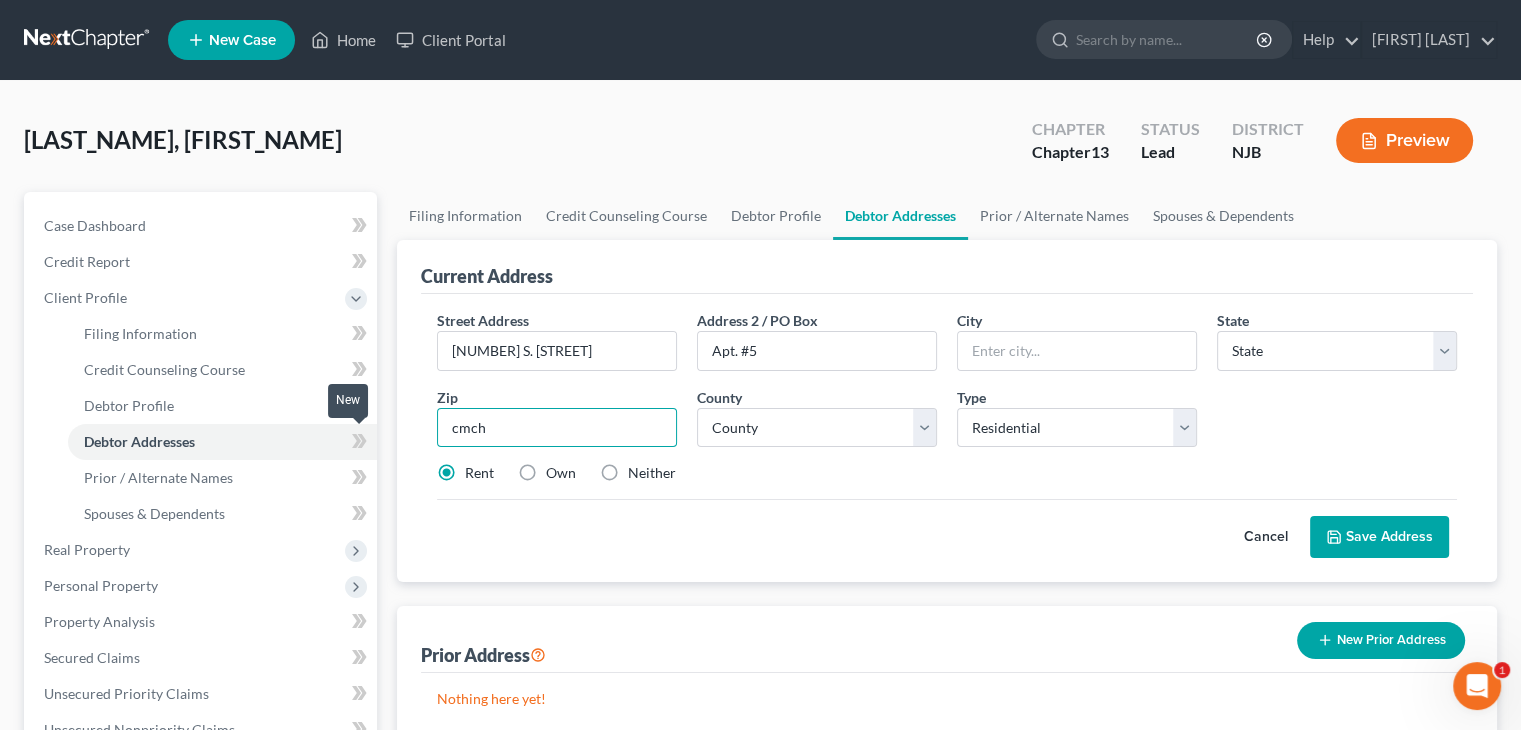 drag, startPoint x: 492, startPoint y: 429, endPoint x: 360, endPoint y: 437, distance: 132.2422 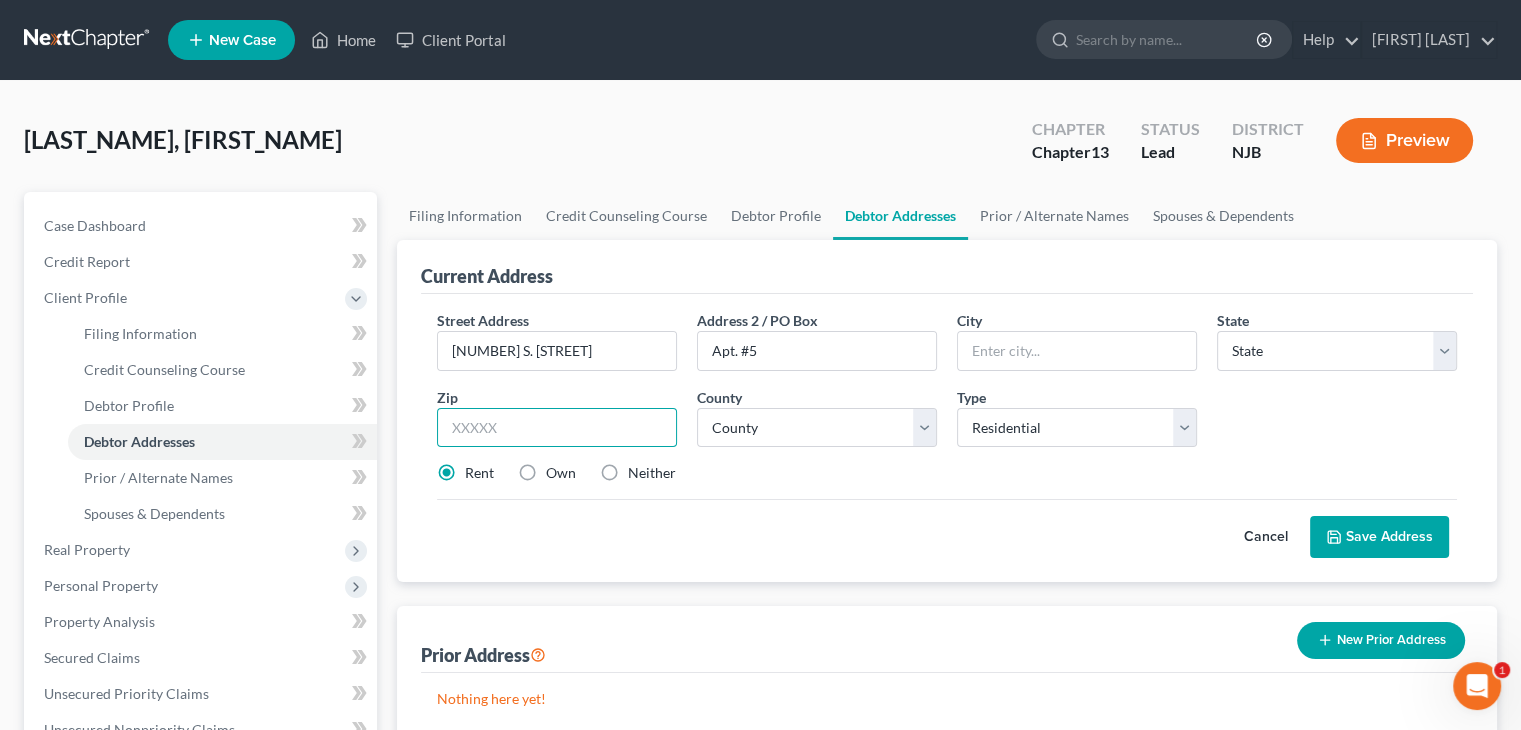 click at bounding box center [557, 428] 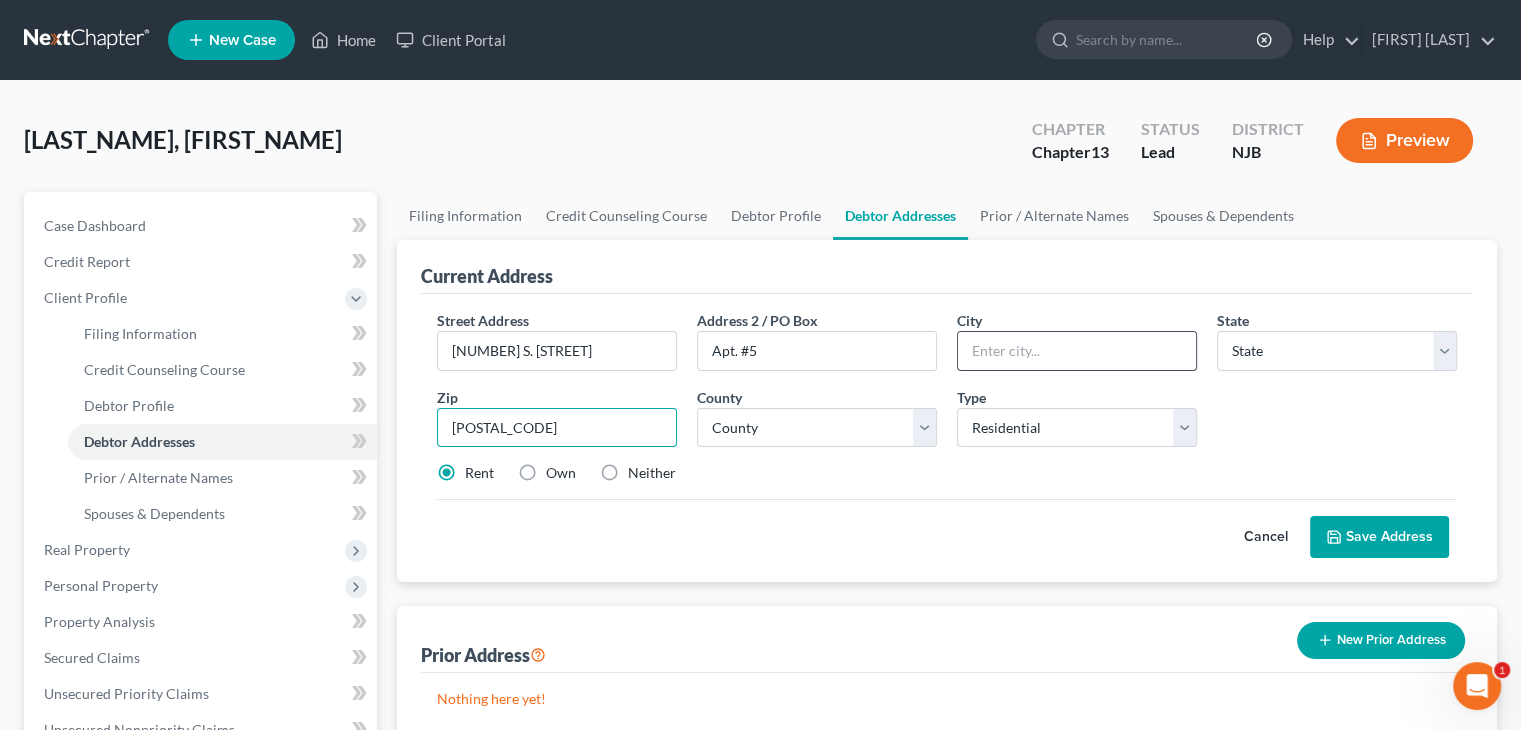 type on "[POSTAL_CODE]" 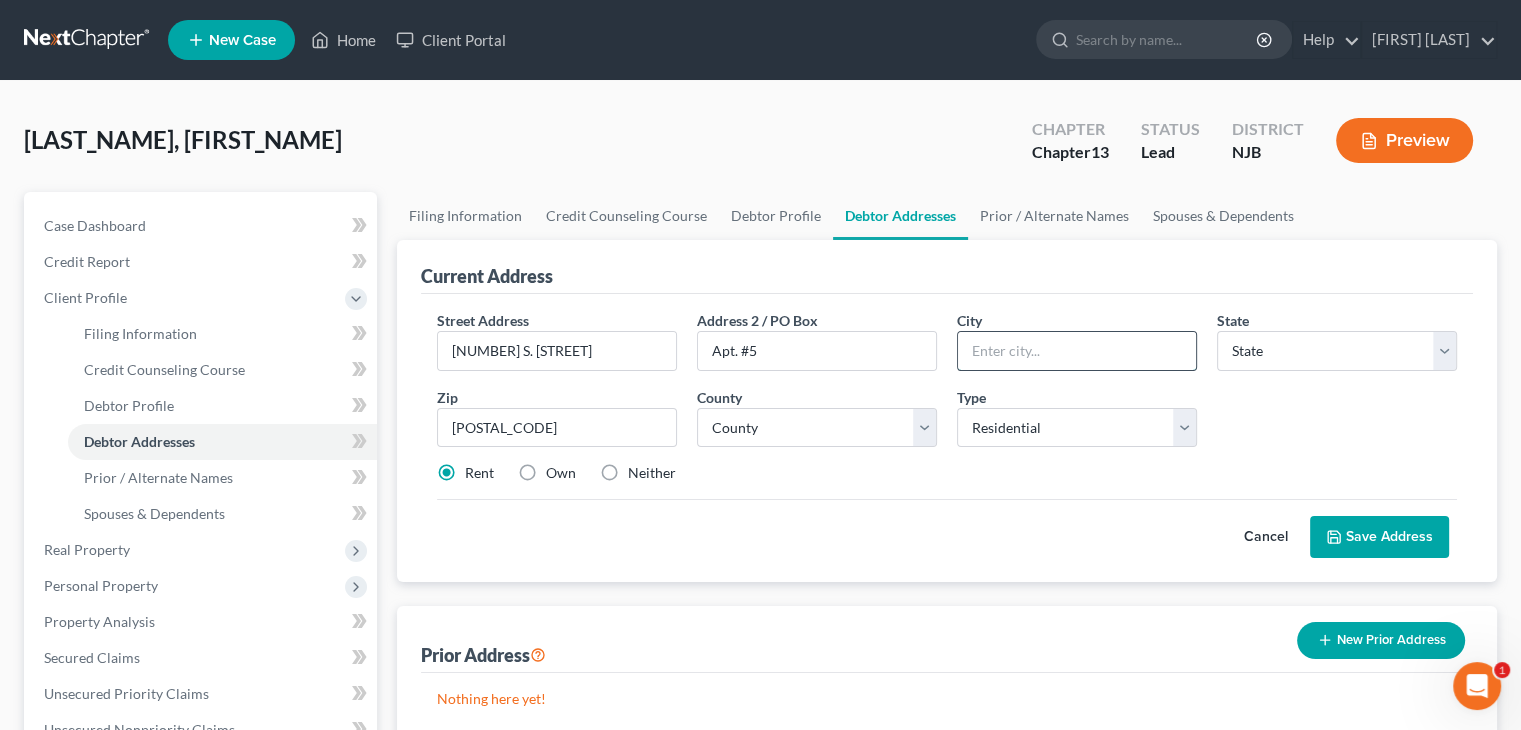click at bounding box center (1077, 351) 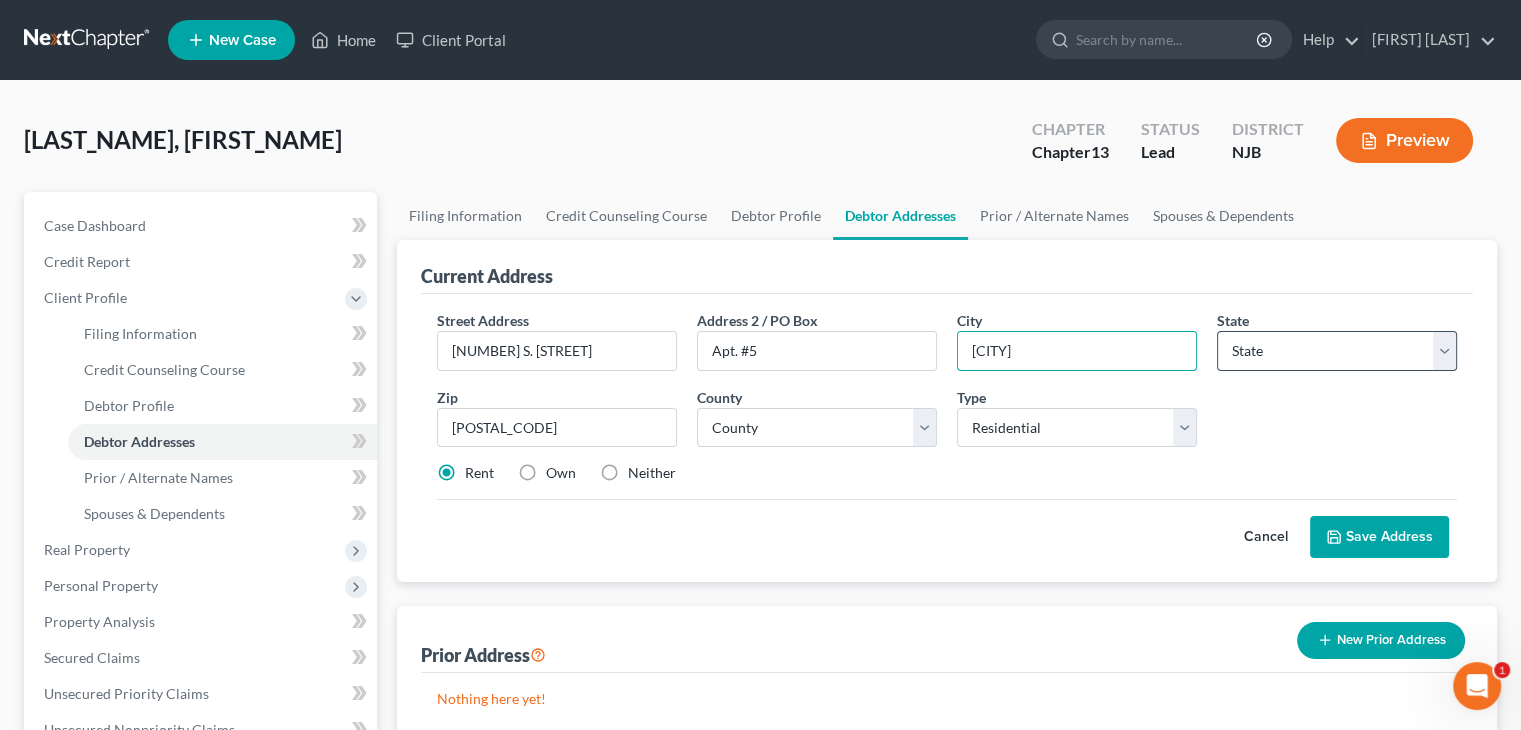 type on "[CITY]" 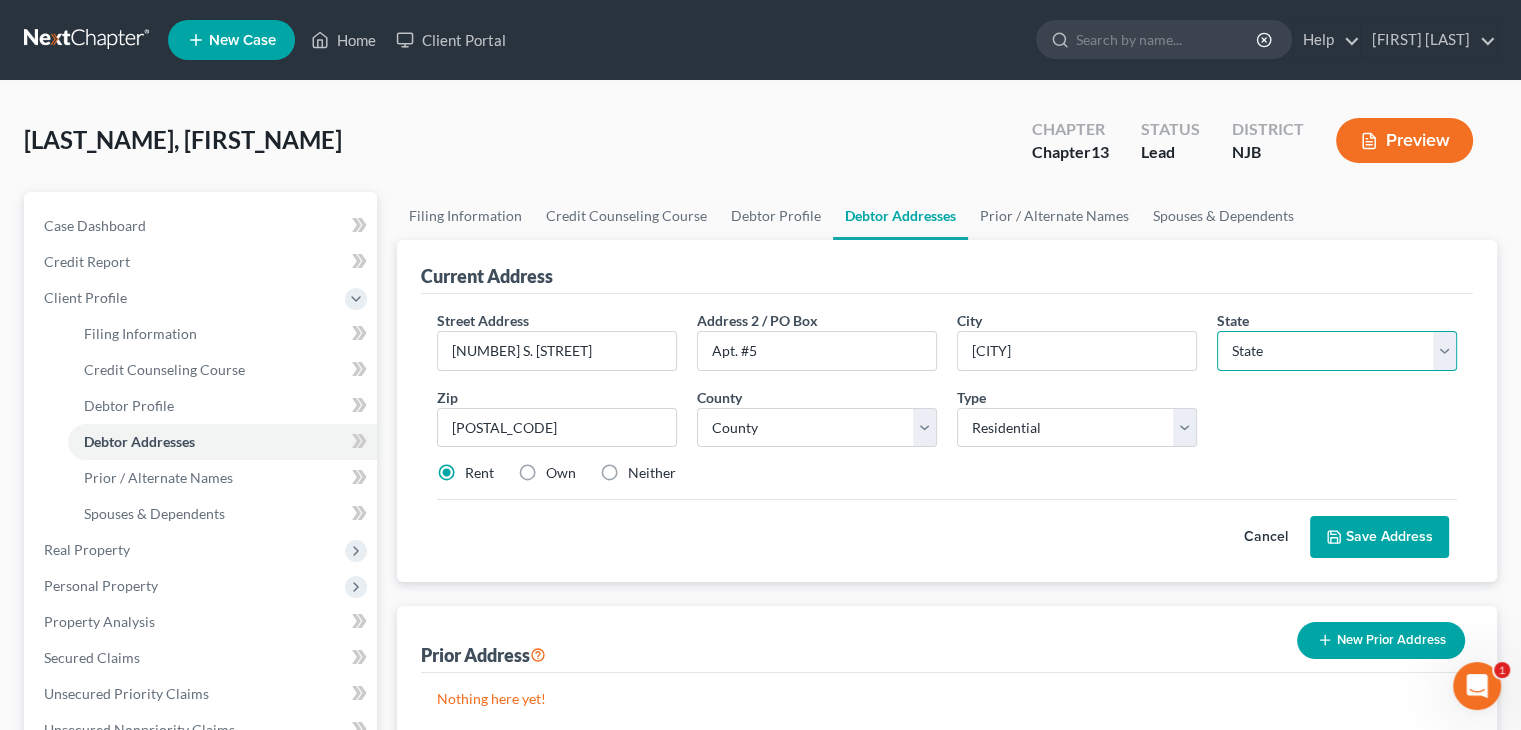 click on "State AL AK AR AZ CA CO CT DE DC FL GA GU HI ID IL IN IA KS KY LA ME MD MA MI MN MS MO MT NC ND NE NV NH NJ NM NY OH OK OR PA PR RI SC SD TN TX UT VI VA VT WA WV WI WY" at bounding box center [1337, 351] 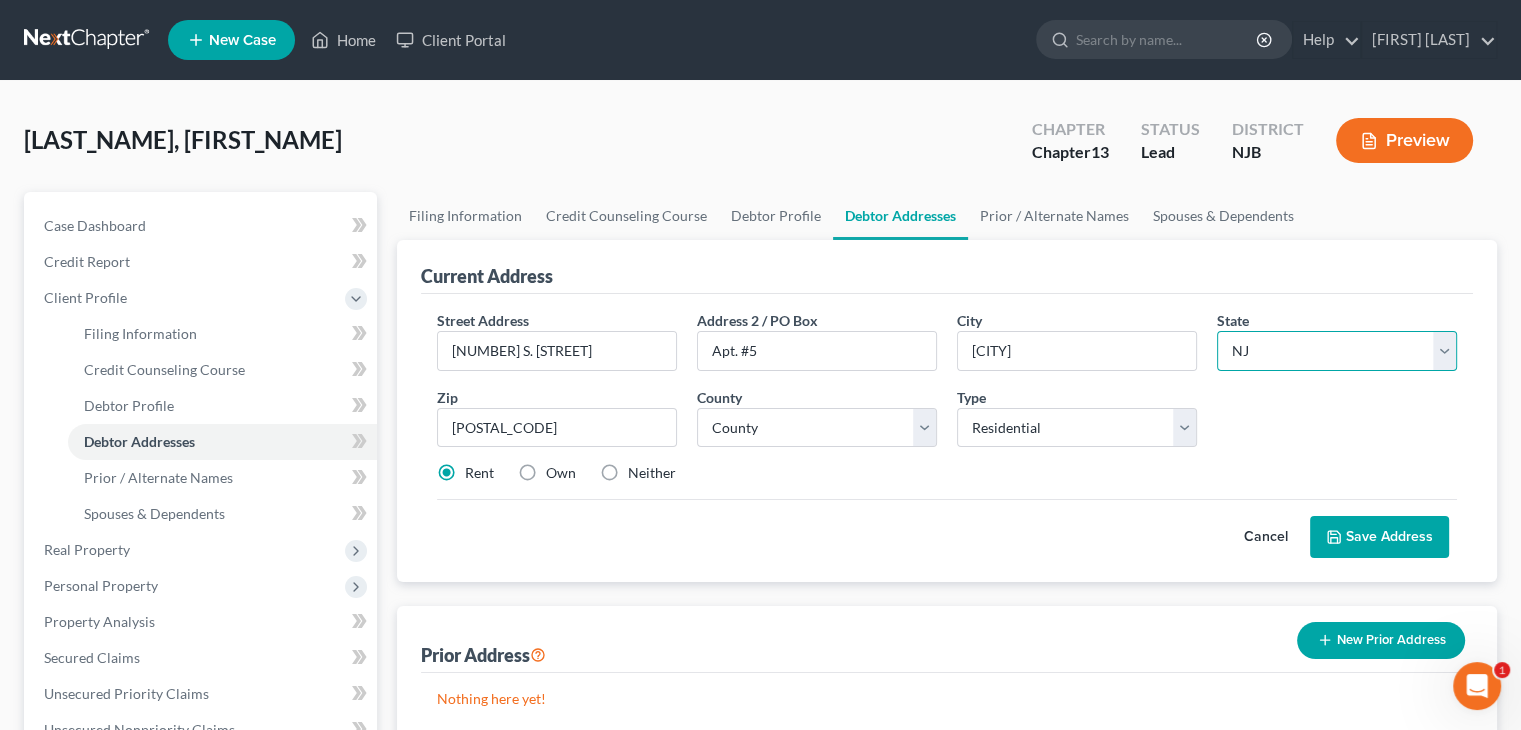 click on "State AL AK AR AZ CA CO CT DE DC FL GA GU HI ID IL IN IA KS KY LA ME MD MA MI MN MS MO MT NC ND NE NV NH NJ NM NY OH OK OR PA PR RI SC SD TN TX UT VI VA VT WA WV WI WY" at bounding box center [1337, 351] 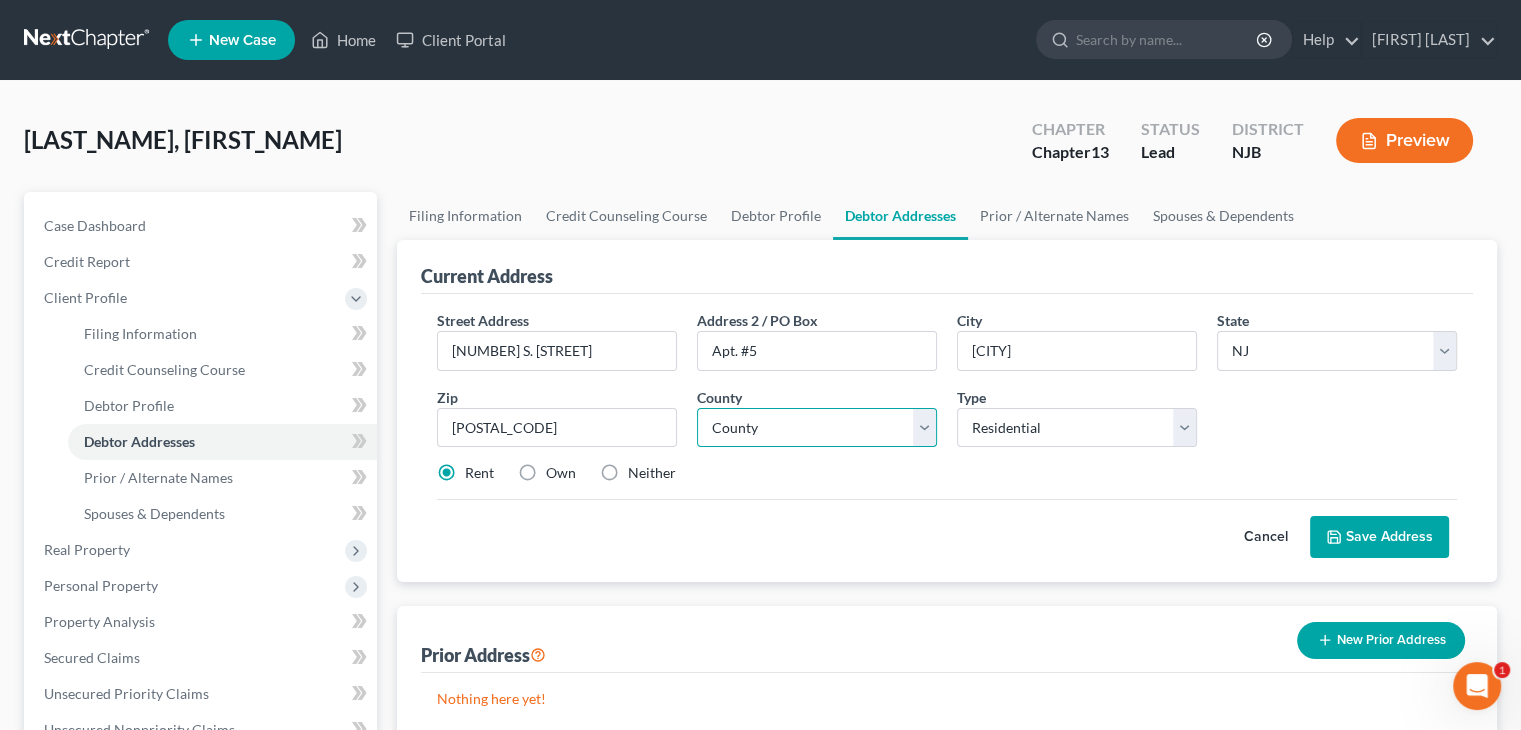 click on "County Atlantic County Bergen County Burlington County Camden County Cape May County Cumberland County Essex County Gloucester County Hudson County Hunterdon County Mercer County Middlesex County Monmouth County Morris County Ocean County Passaic County Salem County Somerset County Sussex County Union County Warren County" at bounding box center (817, 428) 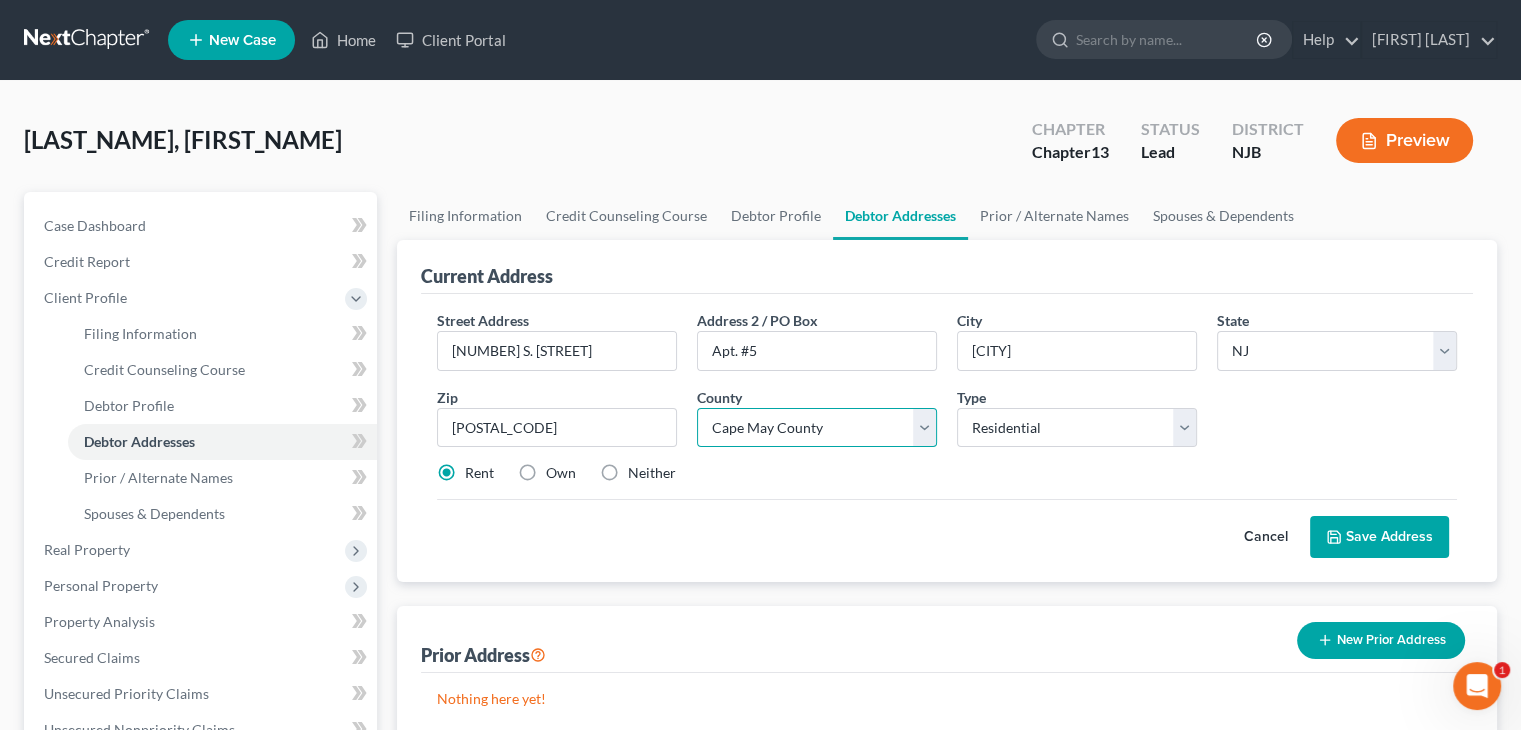 click on "County Atlantic County Bergen County Burlington County Camden County Cape May County Cumberland County Essex County Gloucester County Hudson County Hunterdon County Mercer County Middlesex County Monmouth County Morris County Ocean County Passaic County Salem County Somerset County Sussex County Union County Warren County" at bounding box center [817, 428] 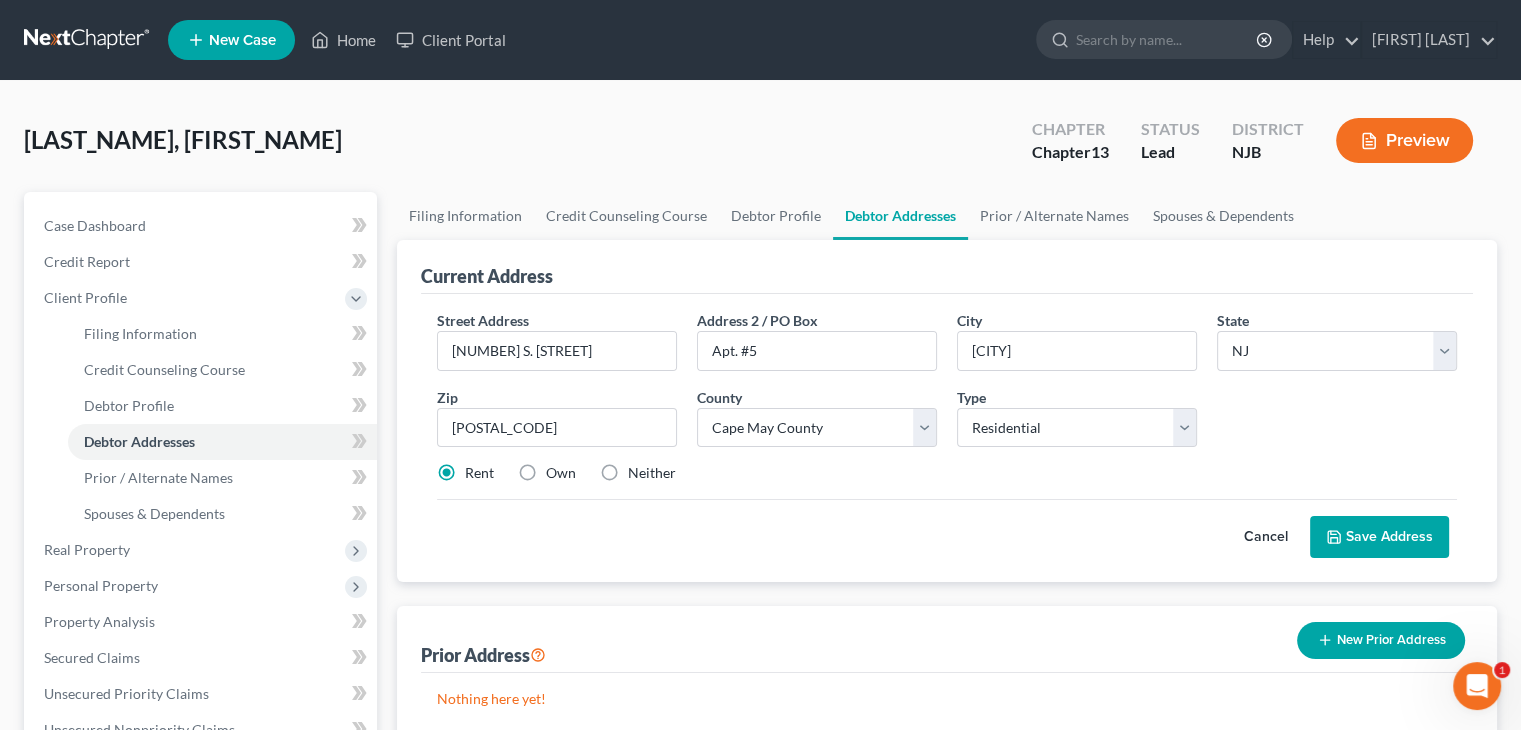 click on "Save Address" at bounding box center [1379, 537] 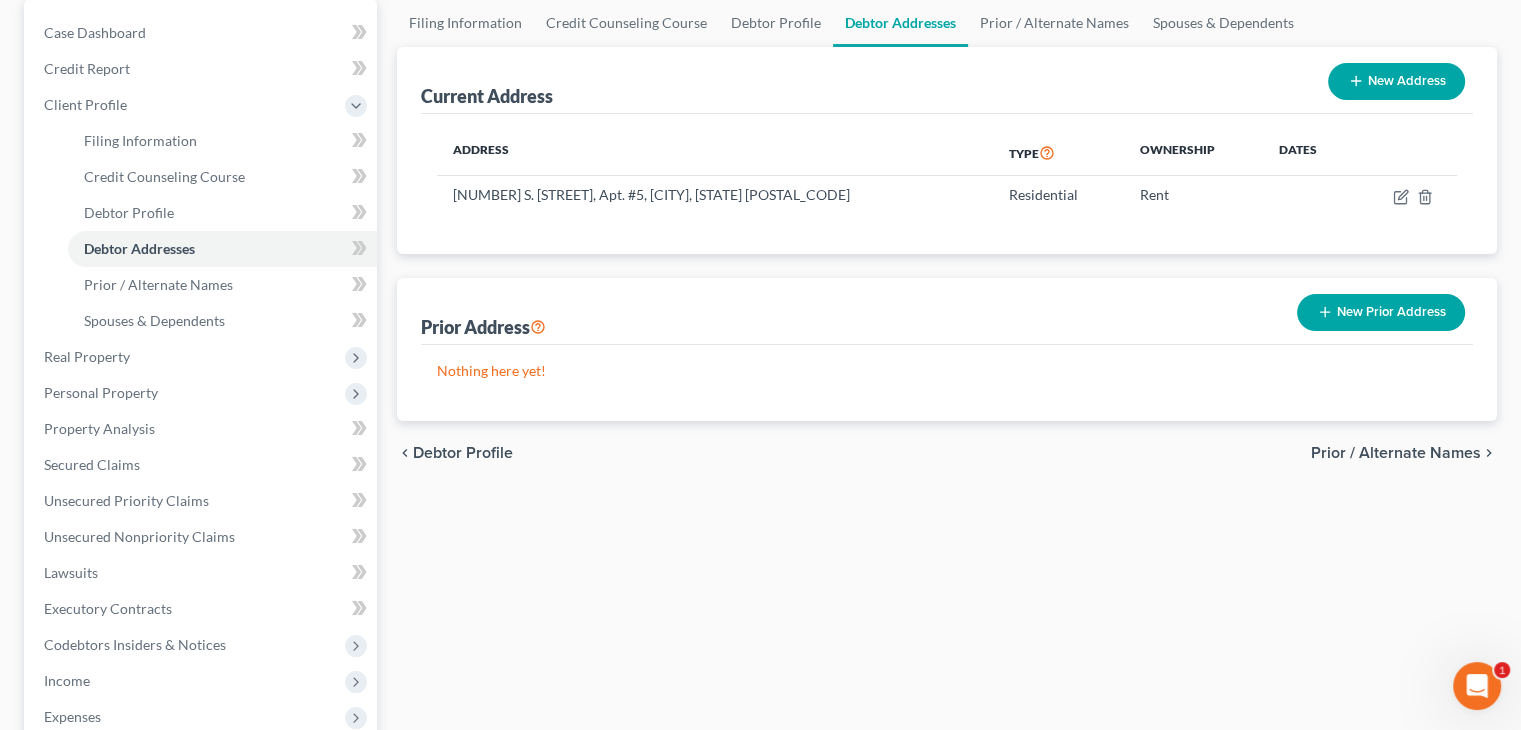 scroll, scrollTop: 300, scrollLeft: 0, axis: vertical 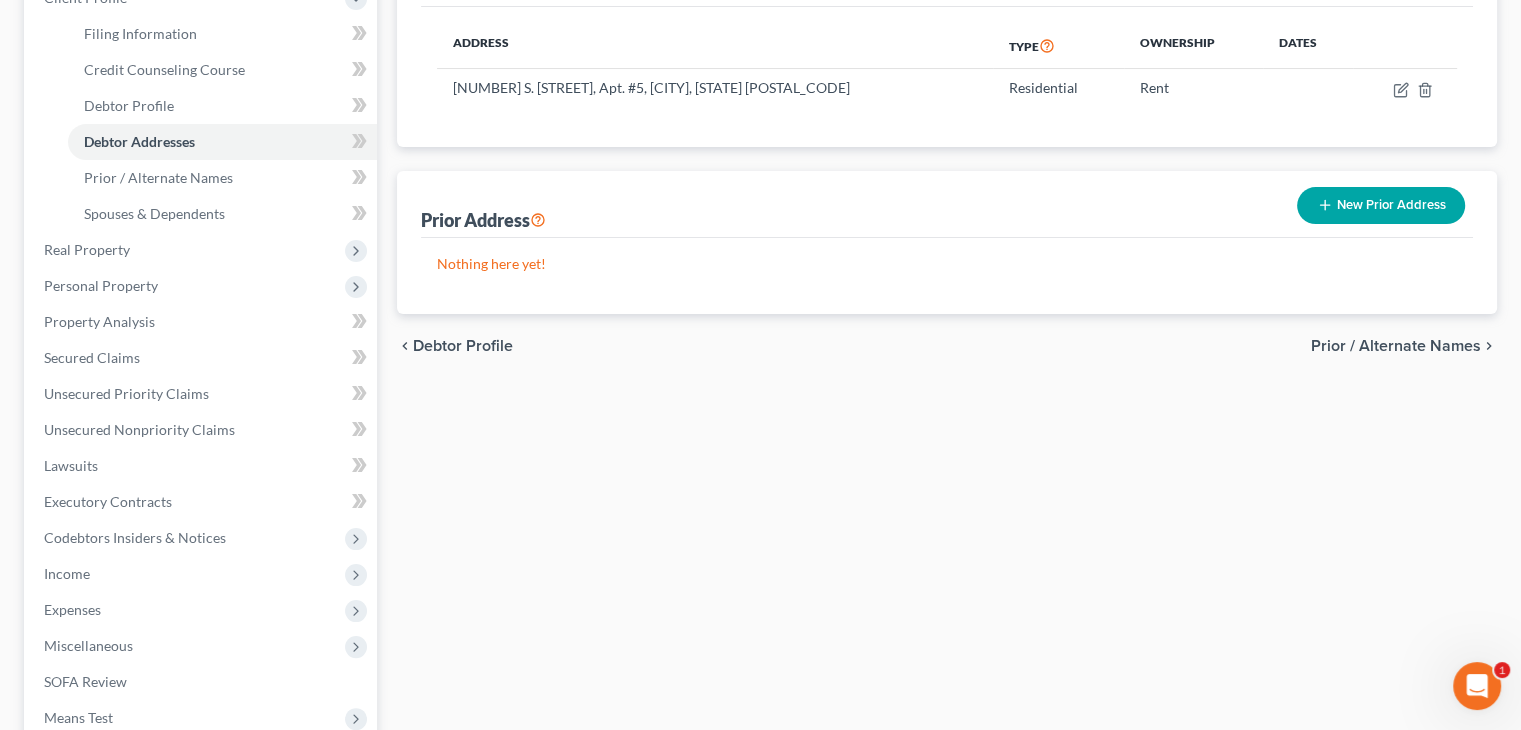 click on "New Prior Address" at bounding box center [1381, 205] 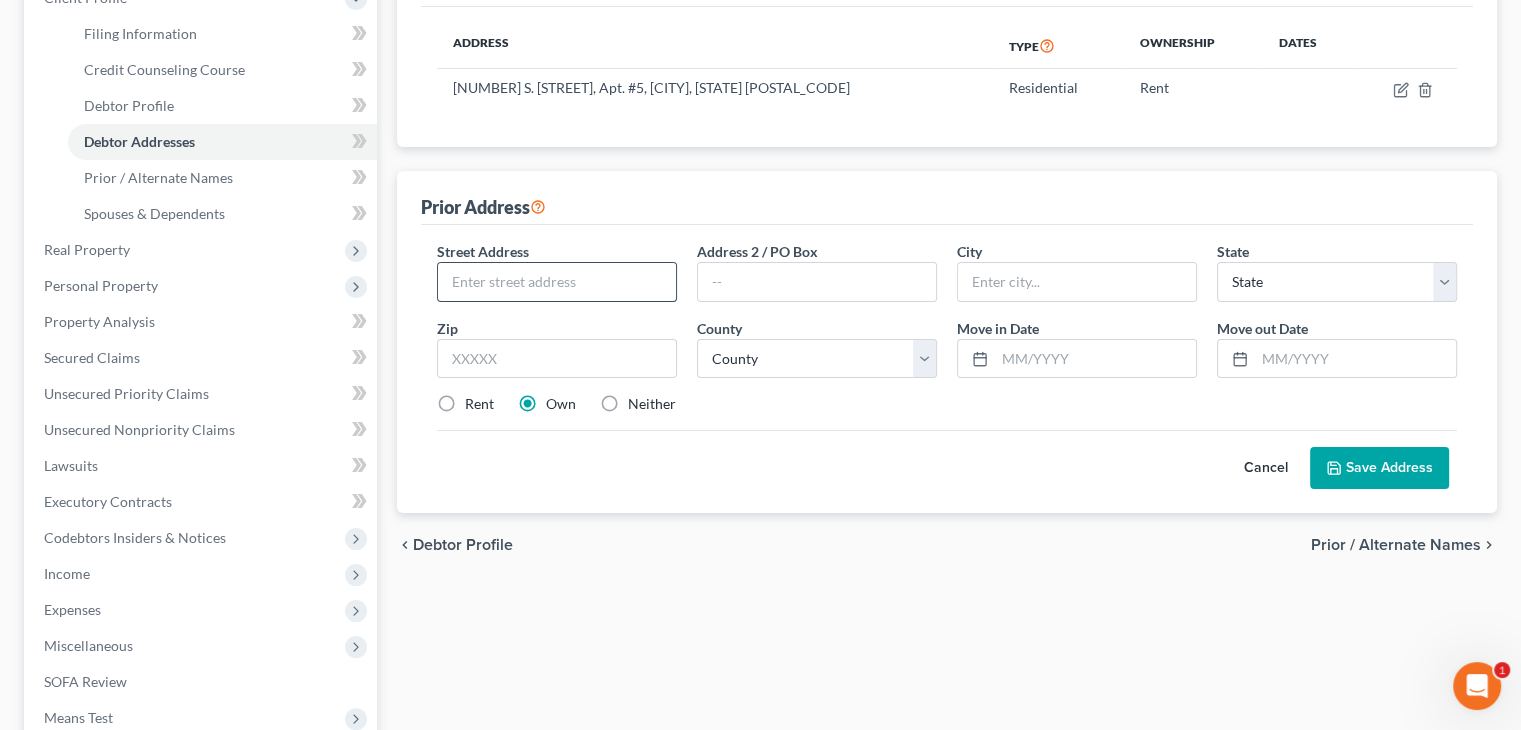 click at bounding box center [557, 282] 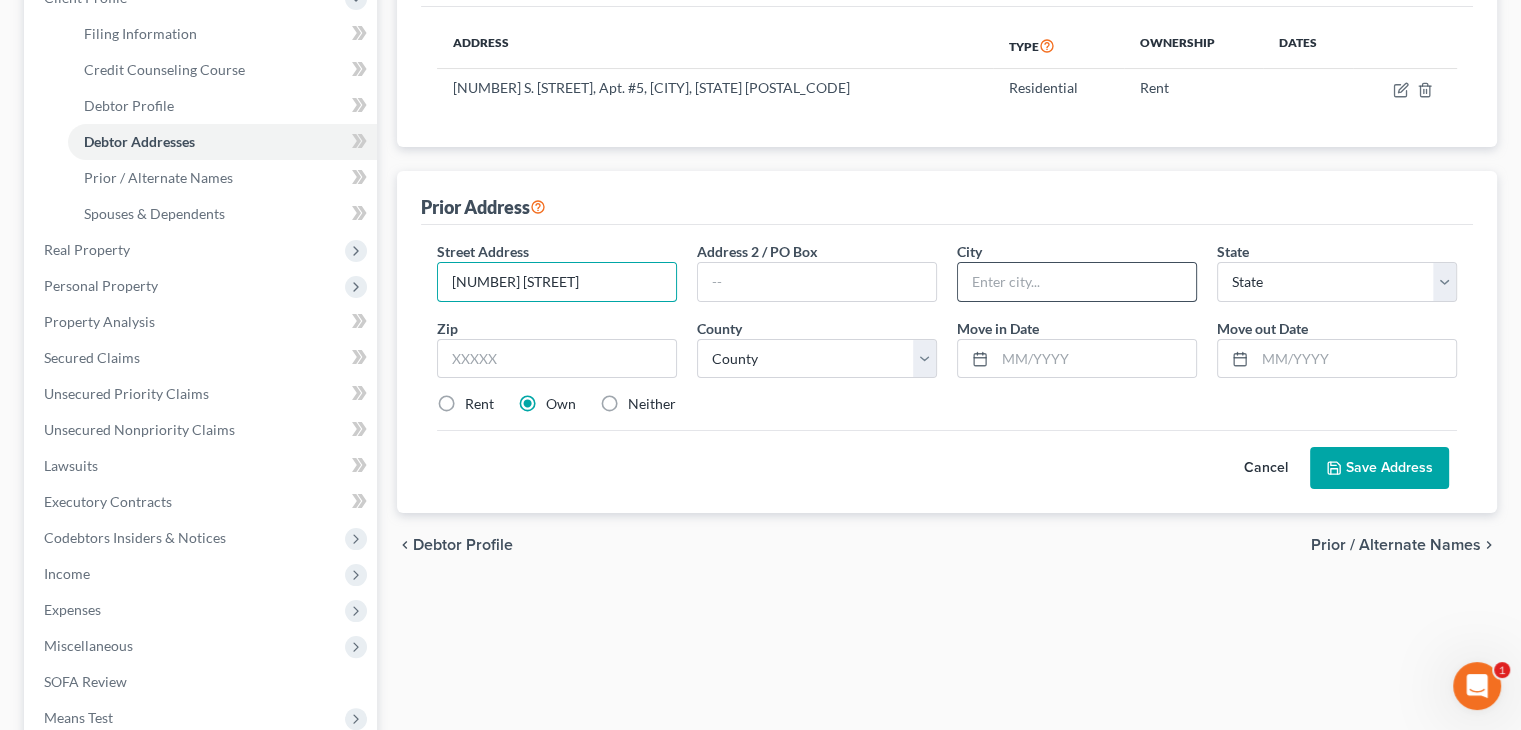 type on "[NUMBER] [STREET]" 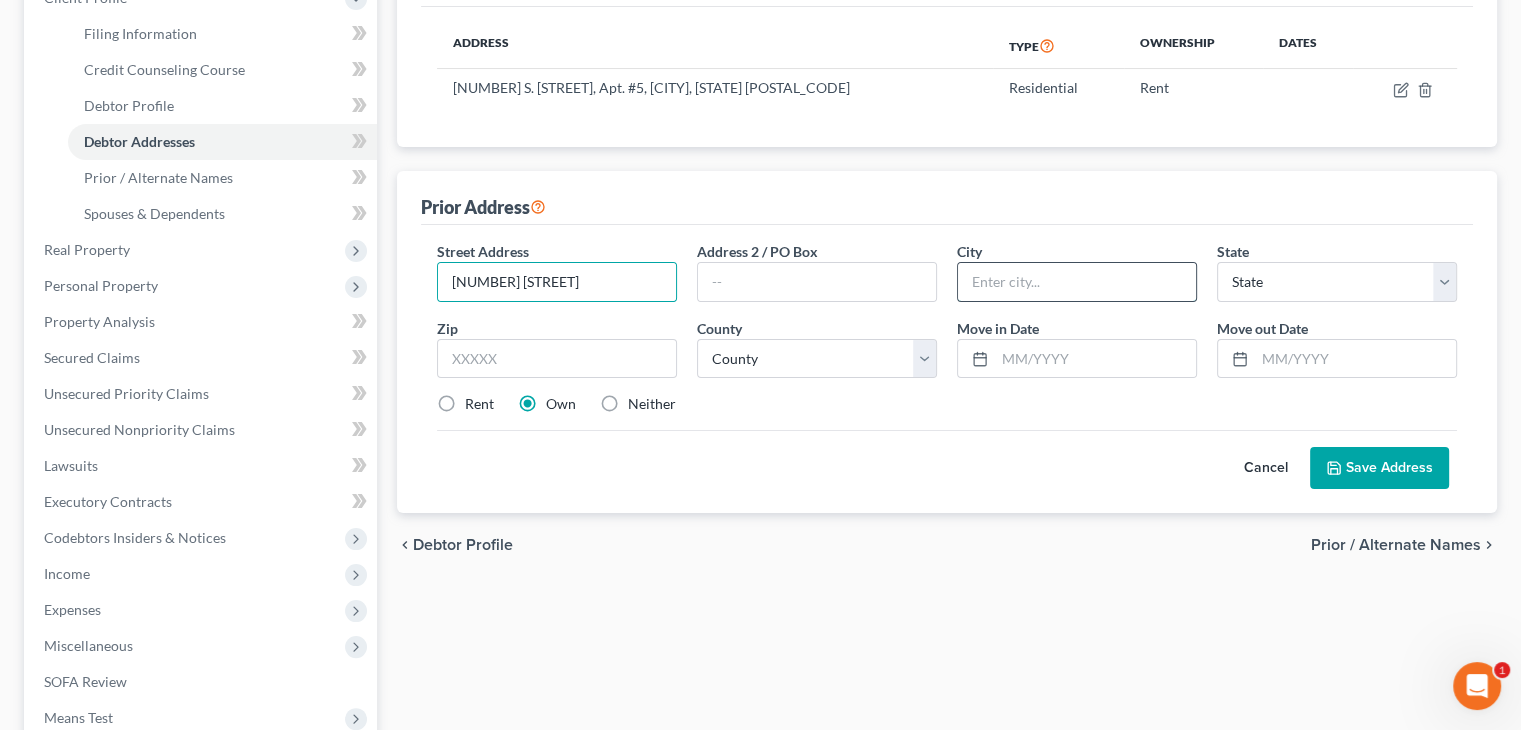 click at bounding box center [1077, 282] 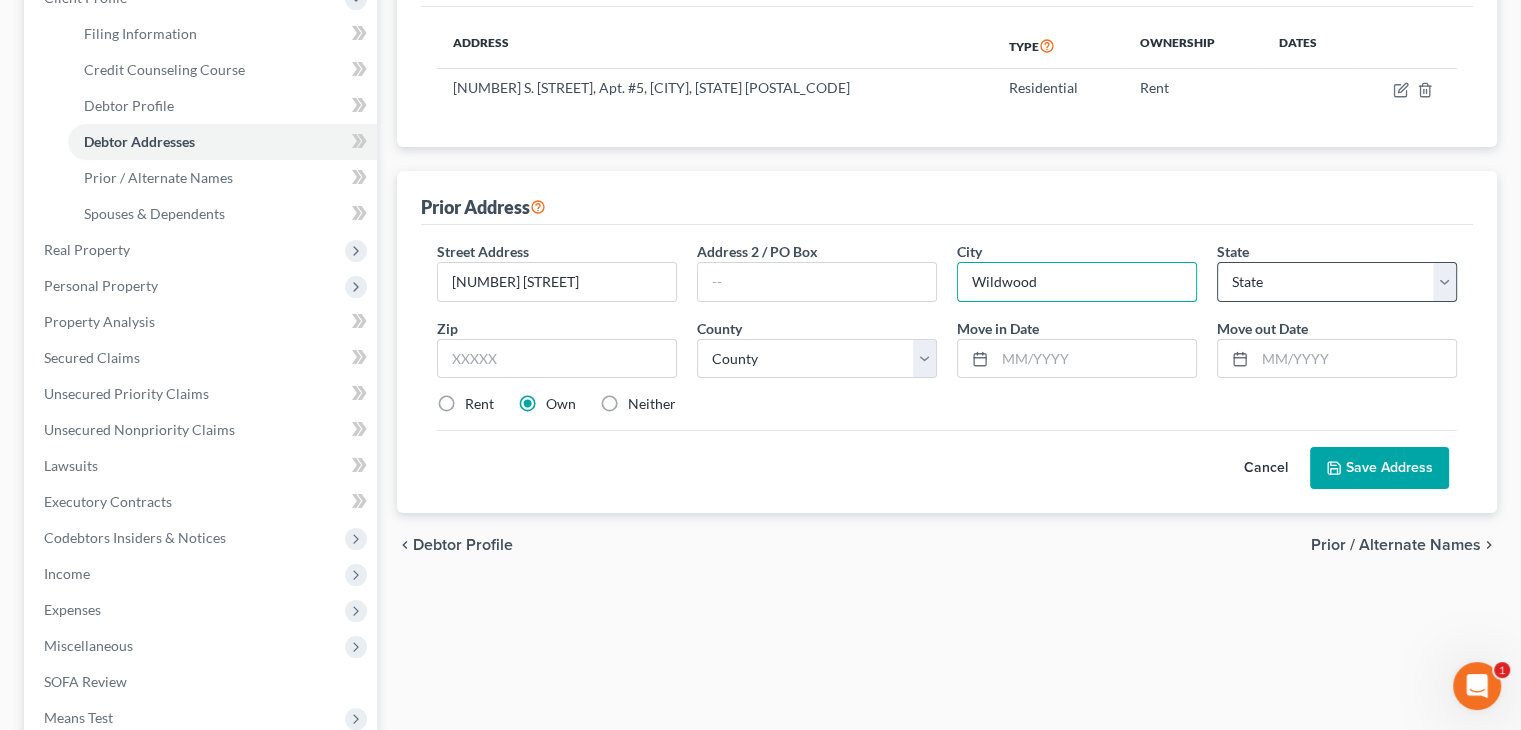 type on "Wildwood" 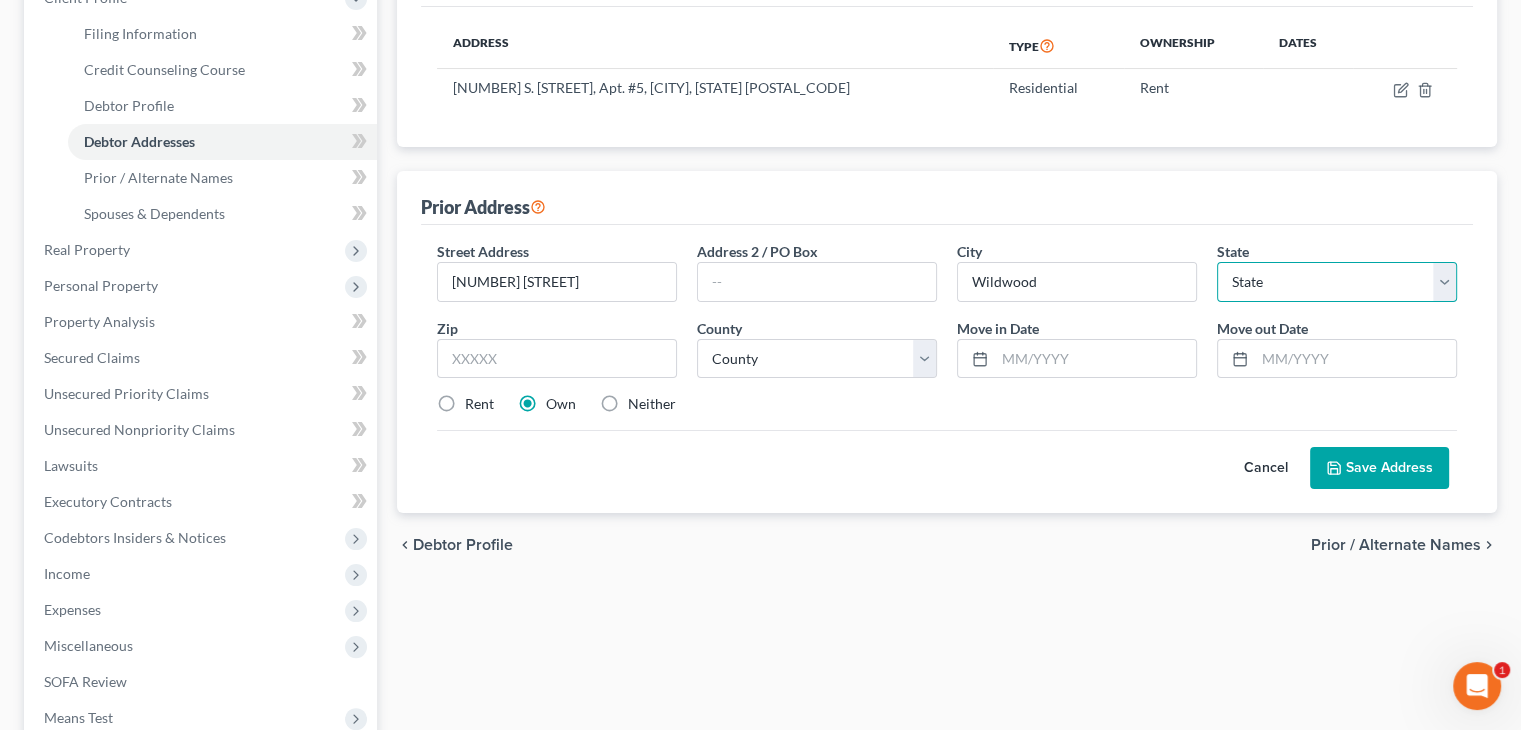 click on "State AL AK AR AZ CA CO CT DE DC FL GA GU HI ID IL IN IA KS KY LA ME MD MA MI MN MS MO MT NC ND NE NV NH NJ NM NY OH OK OR PA PR RI SC SD TN TX UT VI VA VT WA WV WI WY" at bounding box center [1337, 282] 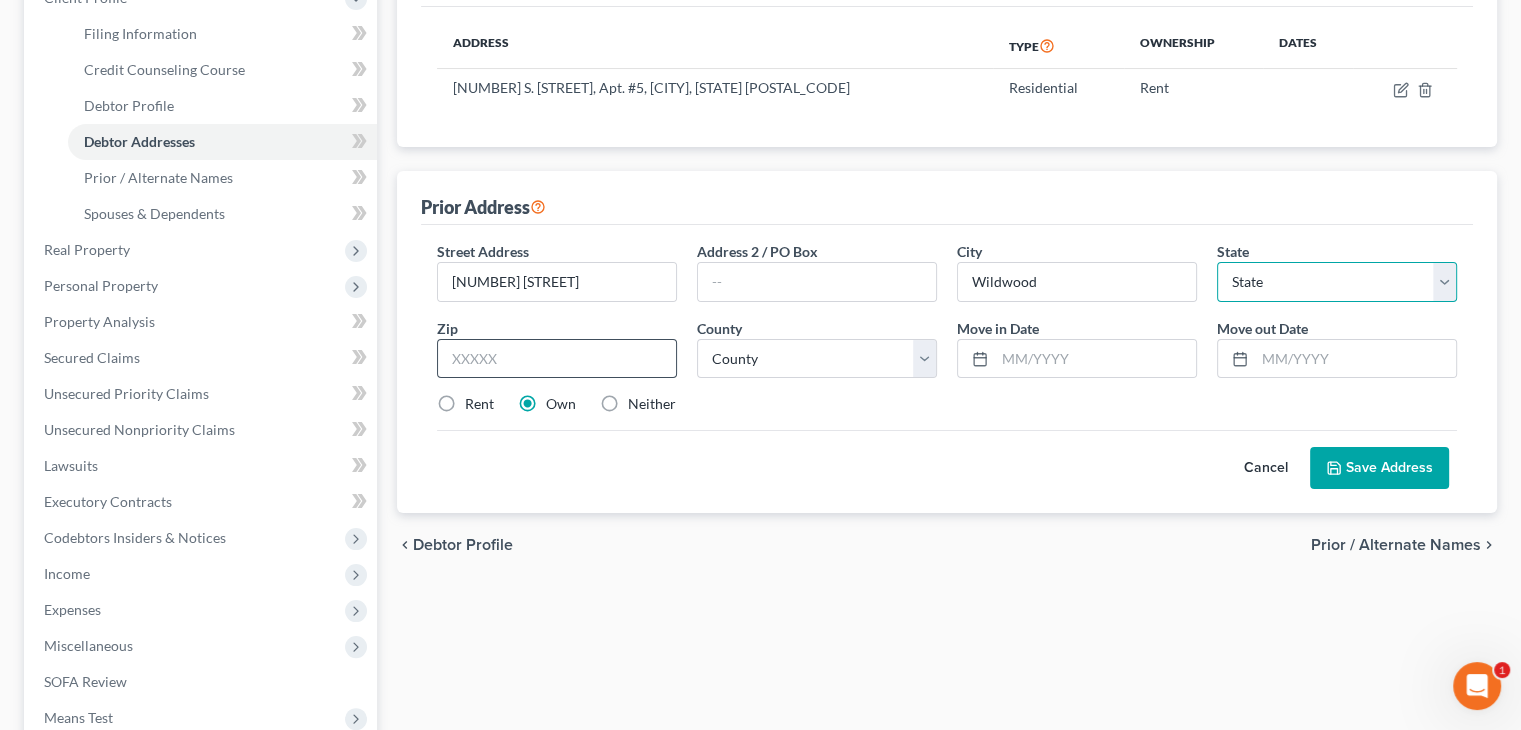 select on "33" 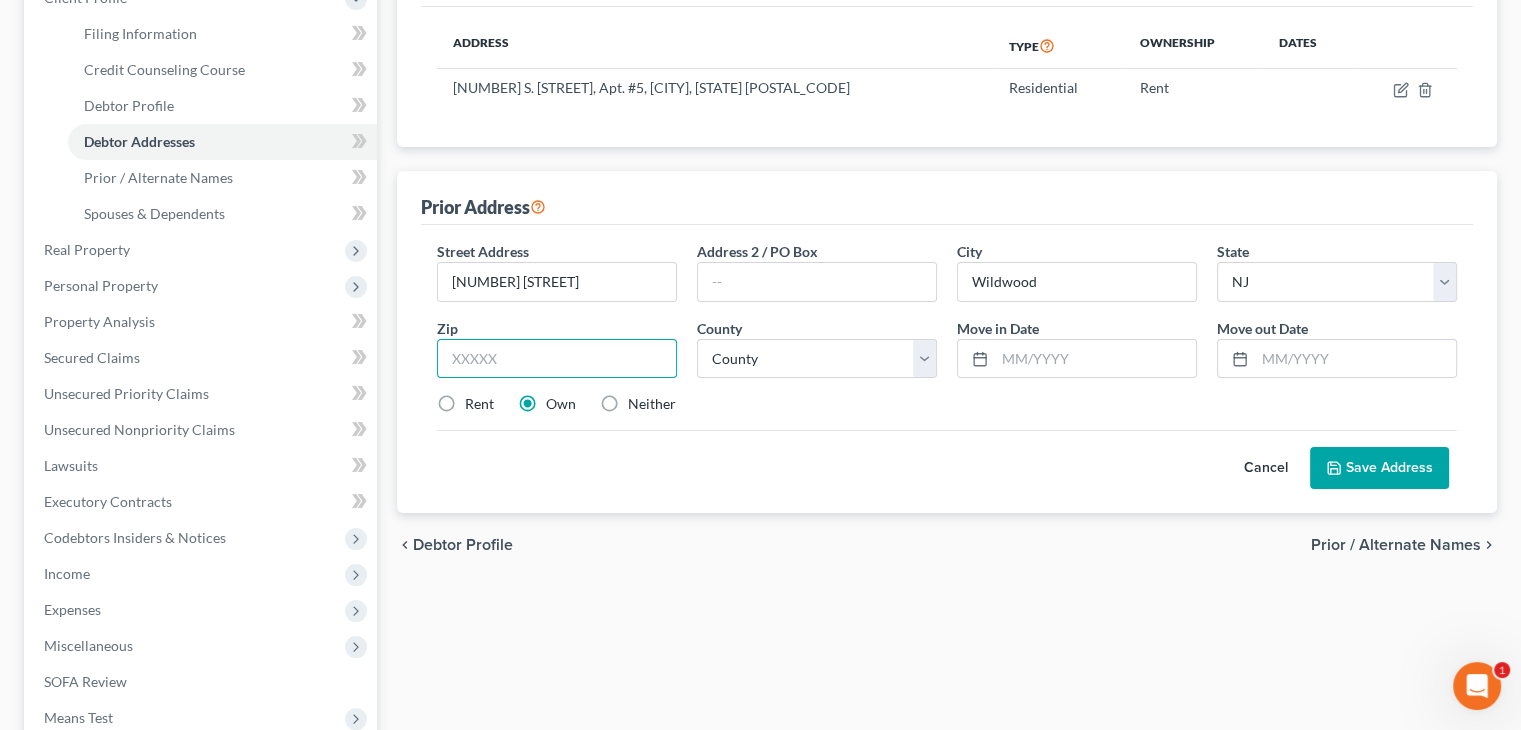 click at bounding box center [557, 359] 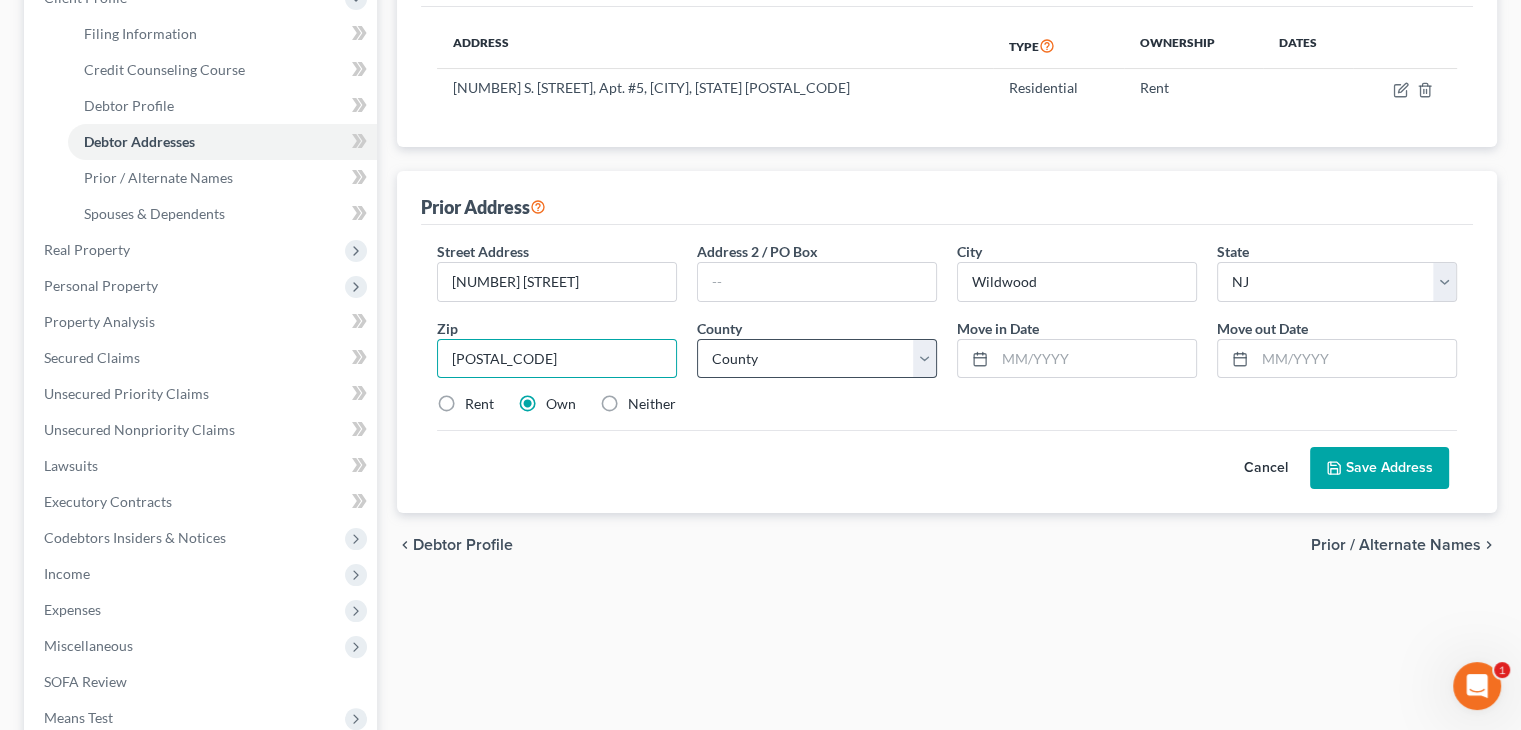 type on "[POSTAL_CODE]" 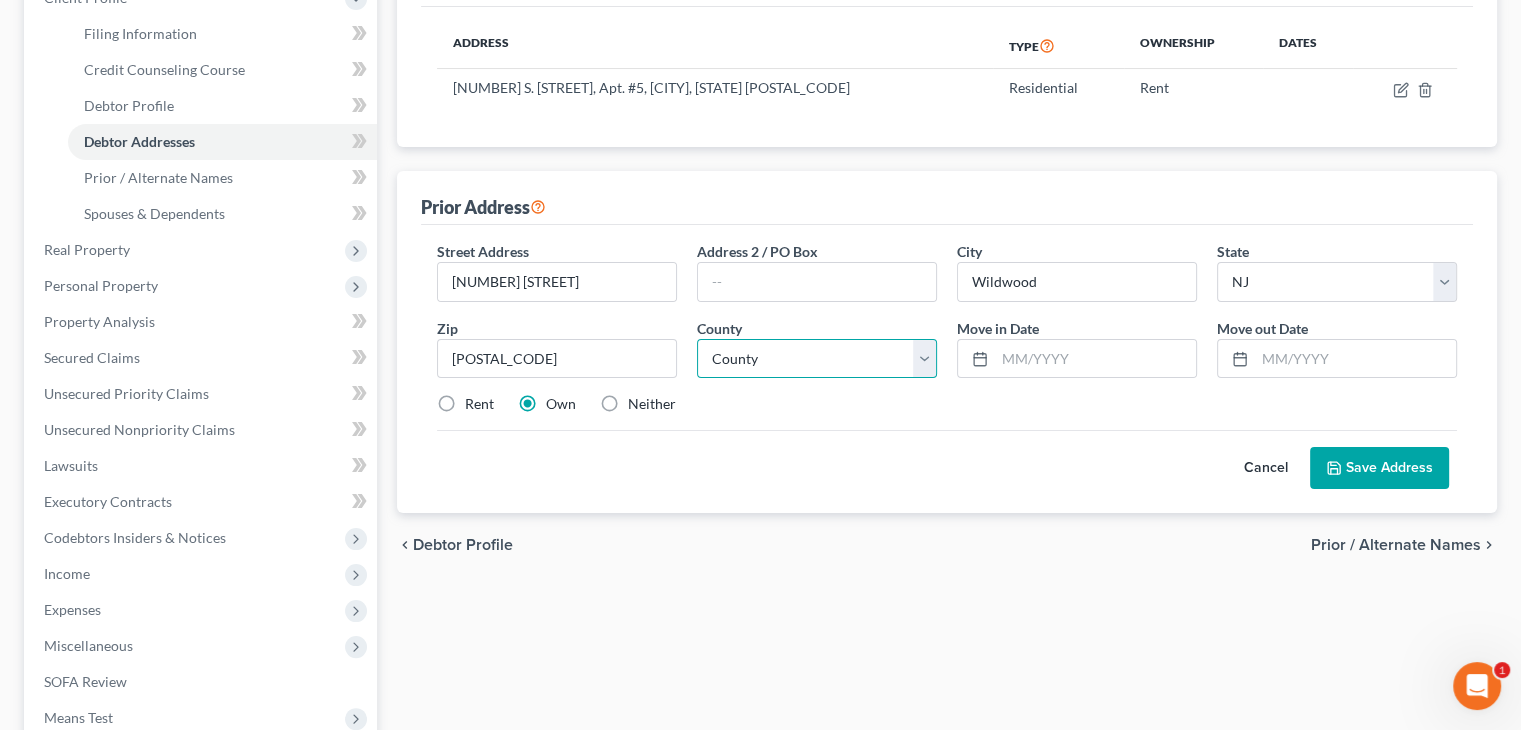 click on "County Atlantic County Bergen County Burlington County Camden County Cape May County Cumberland County Essex County Gloucester County Hudson County Hunterdon County Mercer County Middlesex County Monmouth County Morris County Ocean County Passaic County Salem County Somerset County Sussex County Union County Warren County" at bounding box center [817, 359] 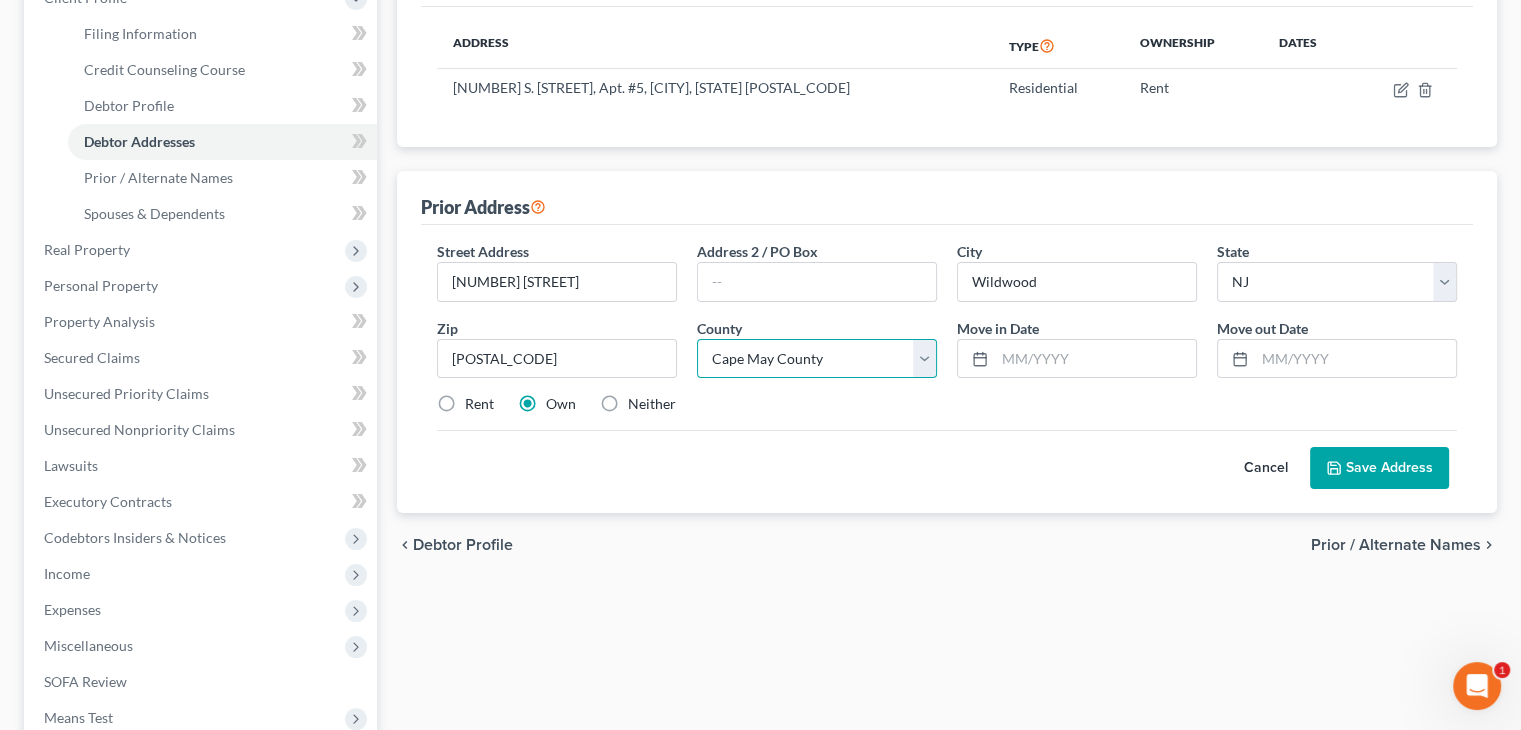 click on "County Atlantic County Bergen County Burlington County Camden County Cape May County Cumberland County Essex County Gloucester County Hudson County Hunterdon County Mercer County Middlesex County Monmouth County Morris County Ocean County Passaic County Salem County Somerset County Sussex County Union County Warren County" at bounding box center [817, 359] 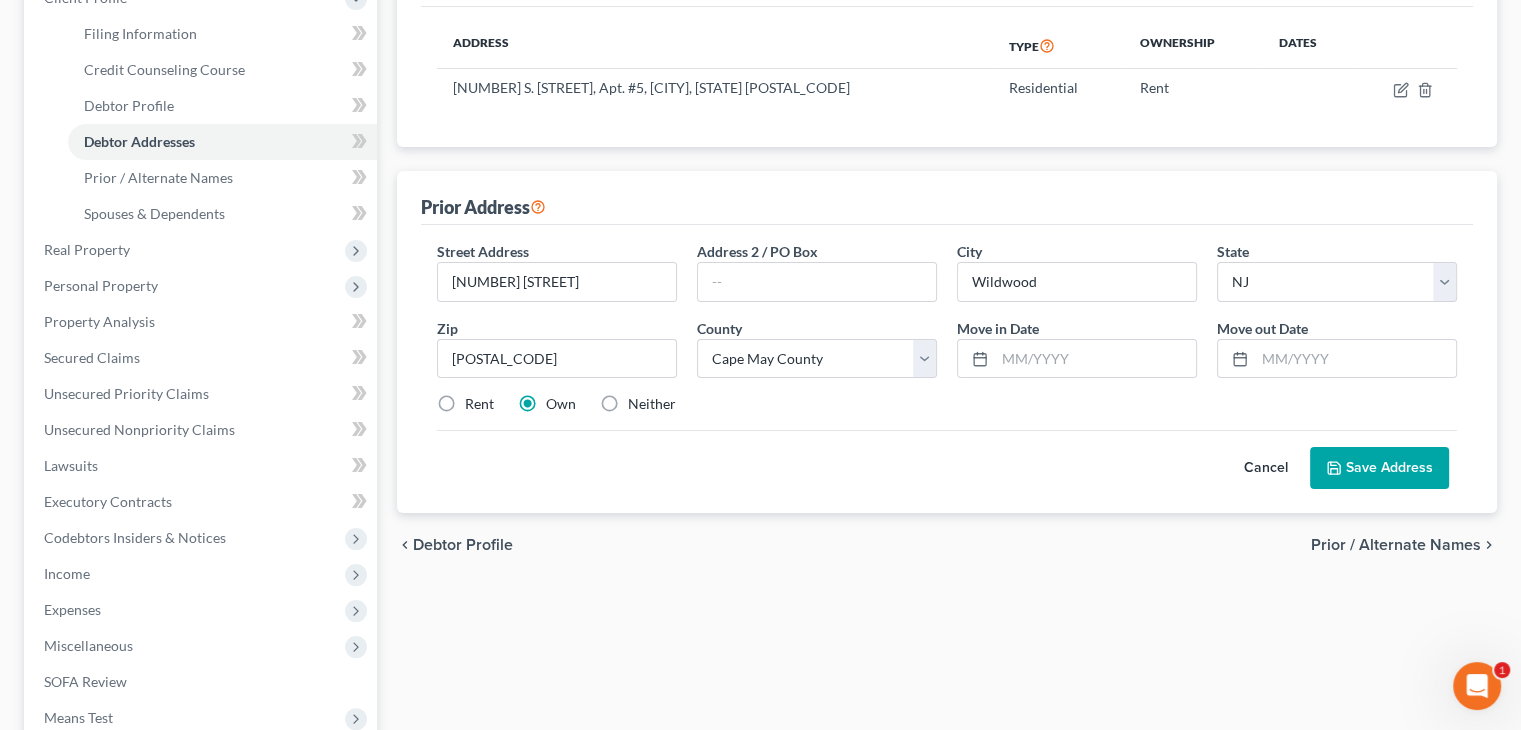 click on "Save Address" at bounding box center (1379, 468) 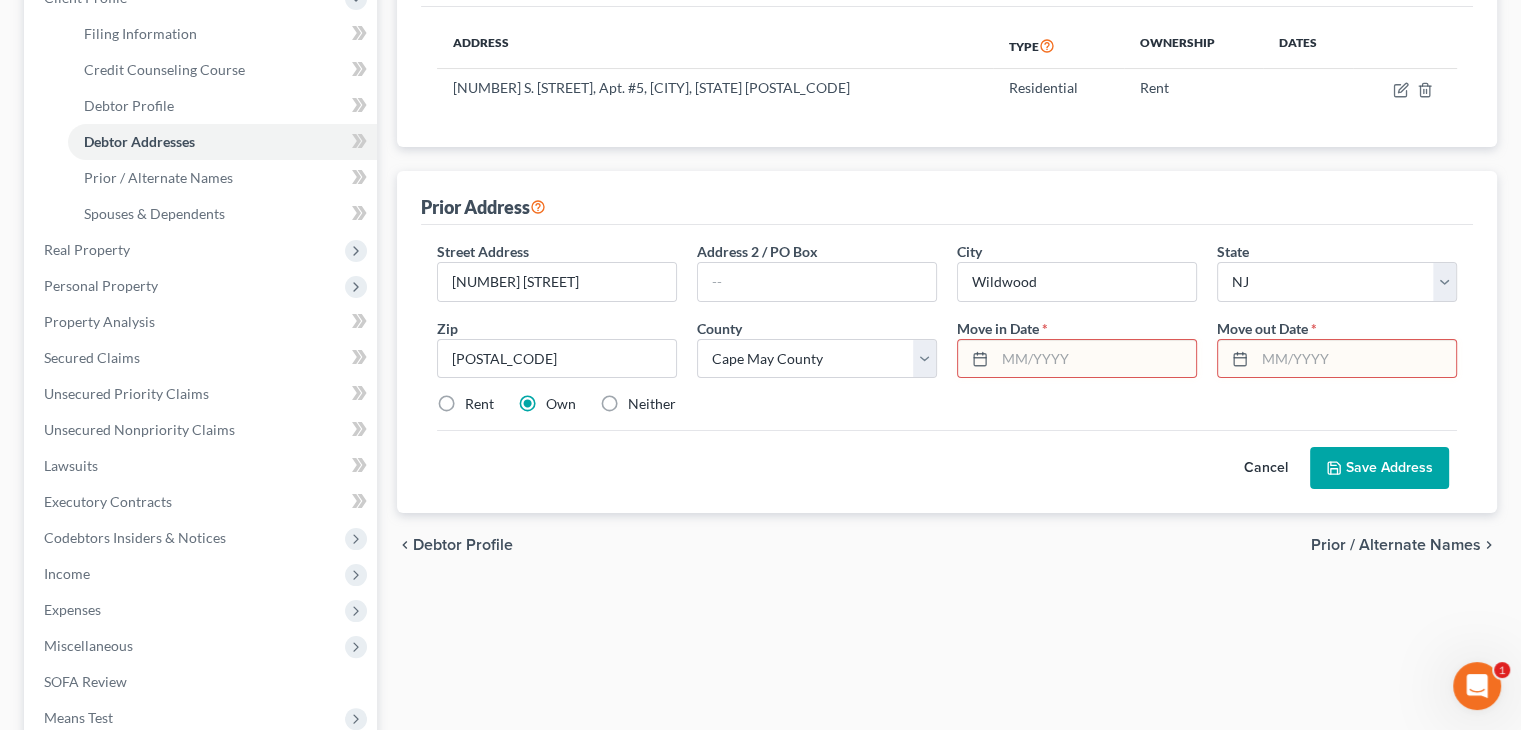 click at bounding box center [1355, 359] 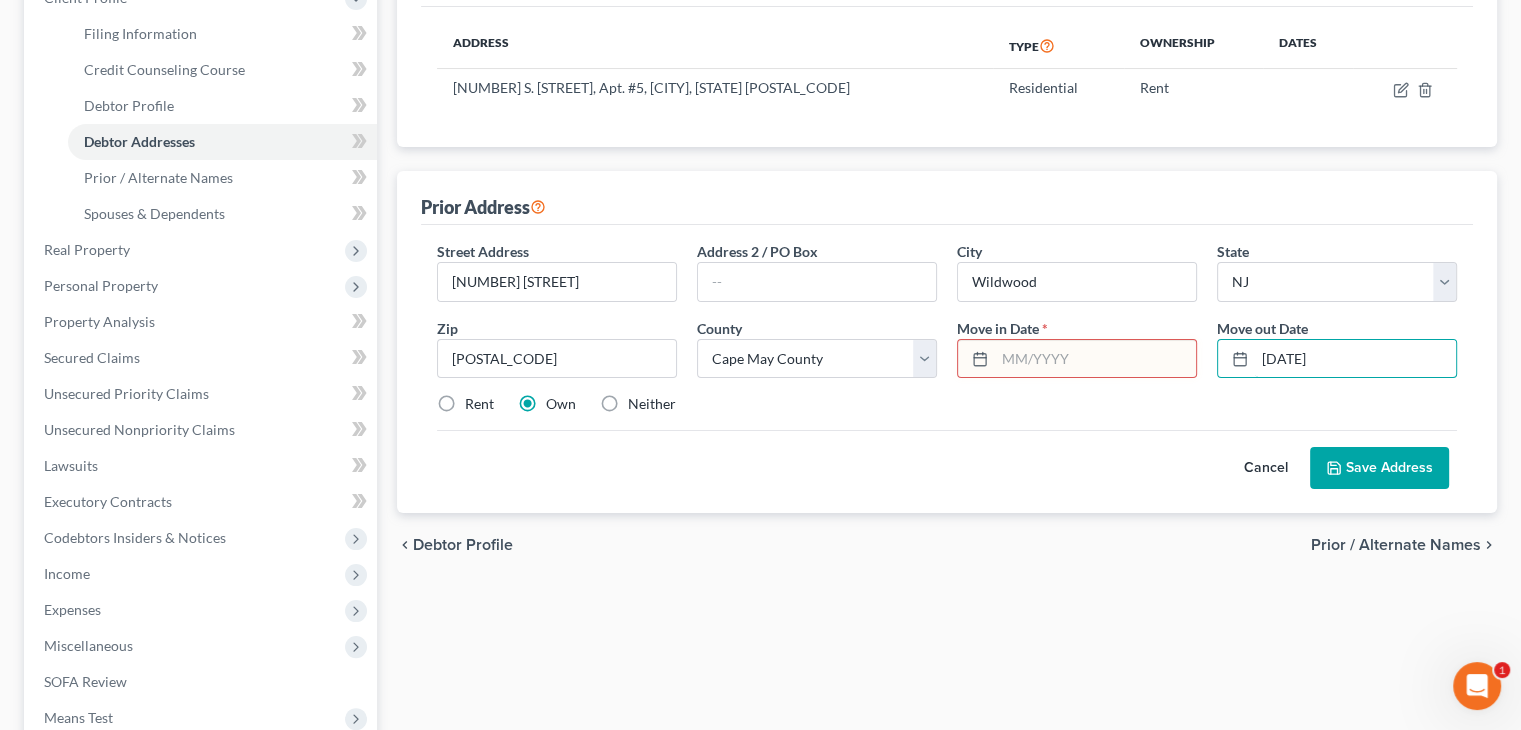 type on "[DATE]" 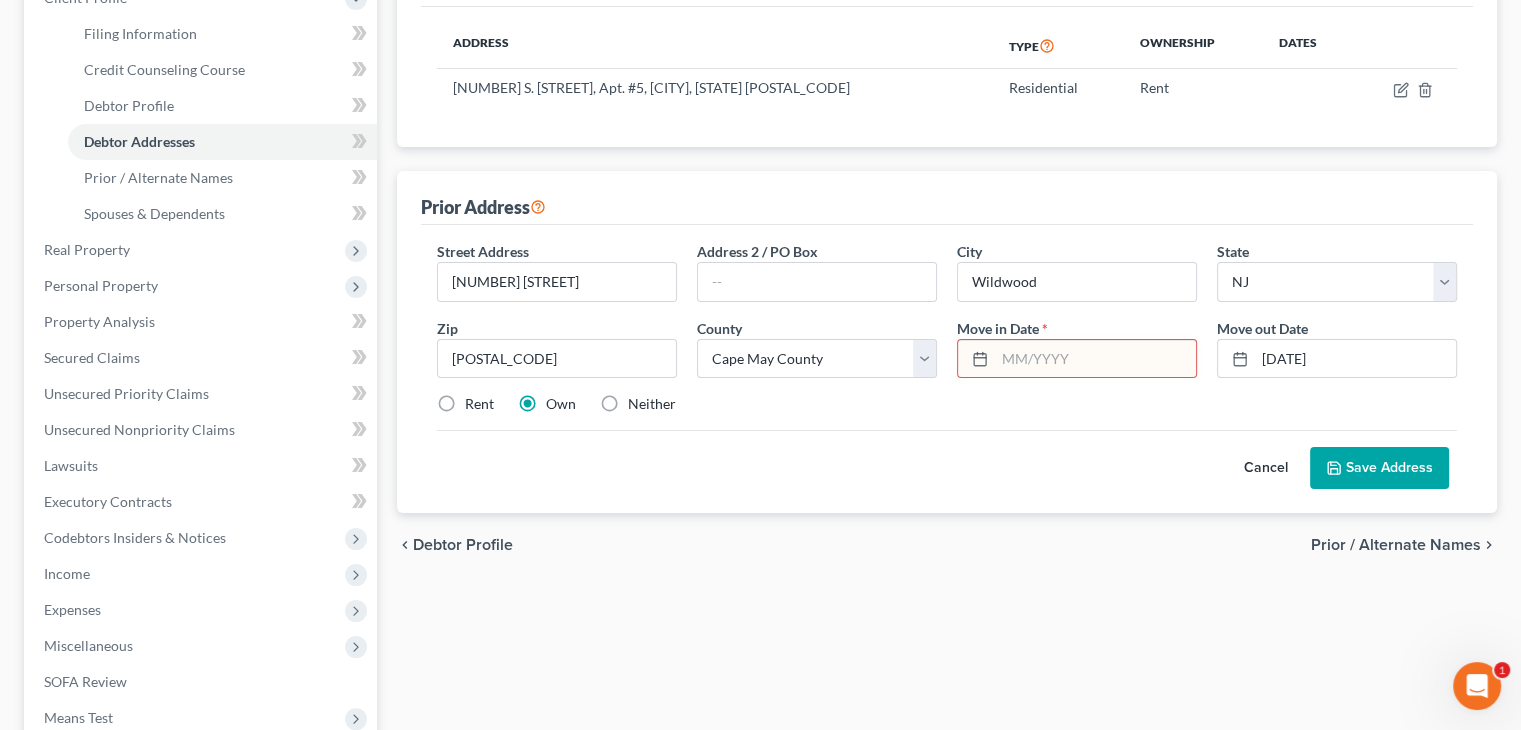 click at bounding box center [1095, 359] 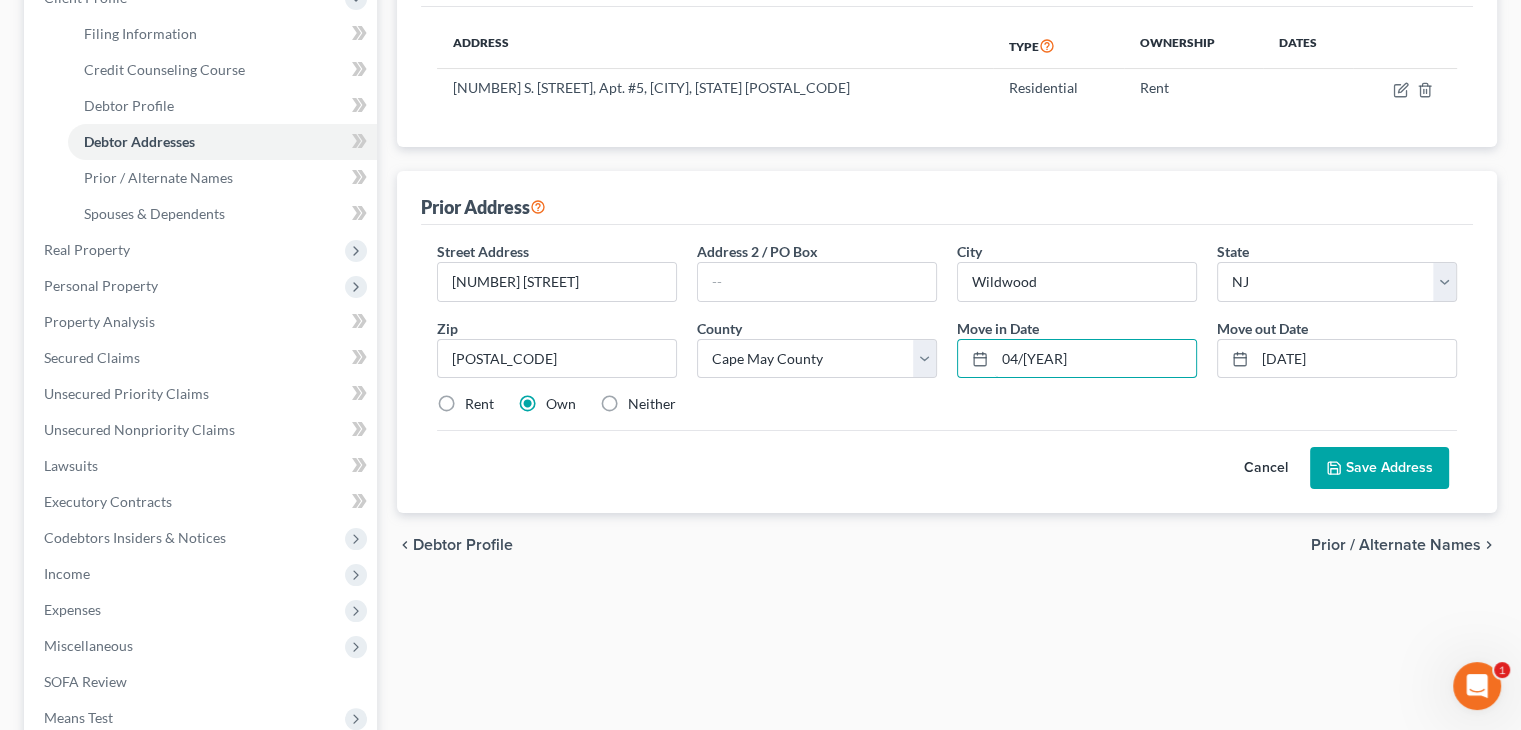 type on "04/[YEAR]" 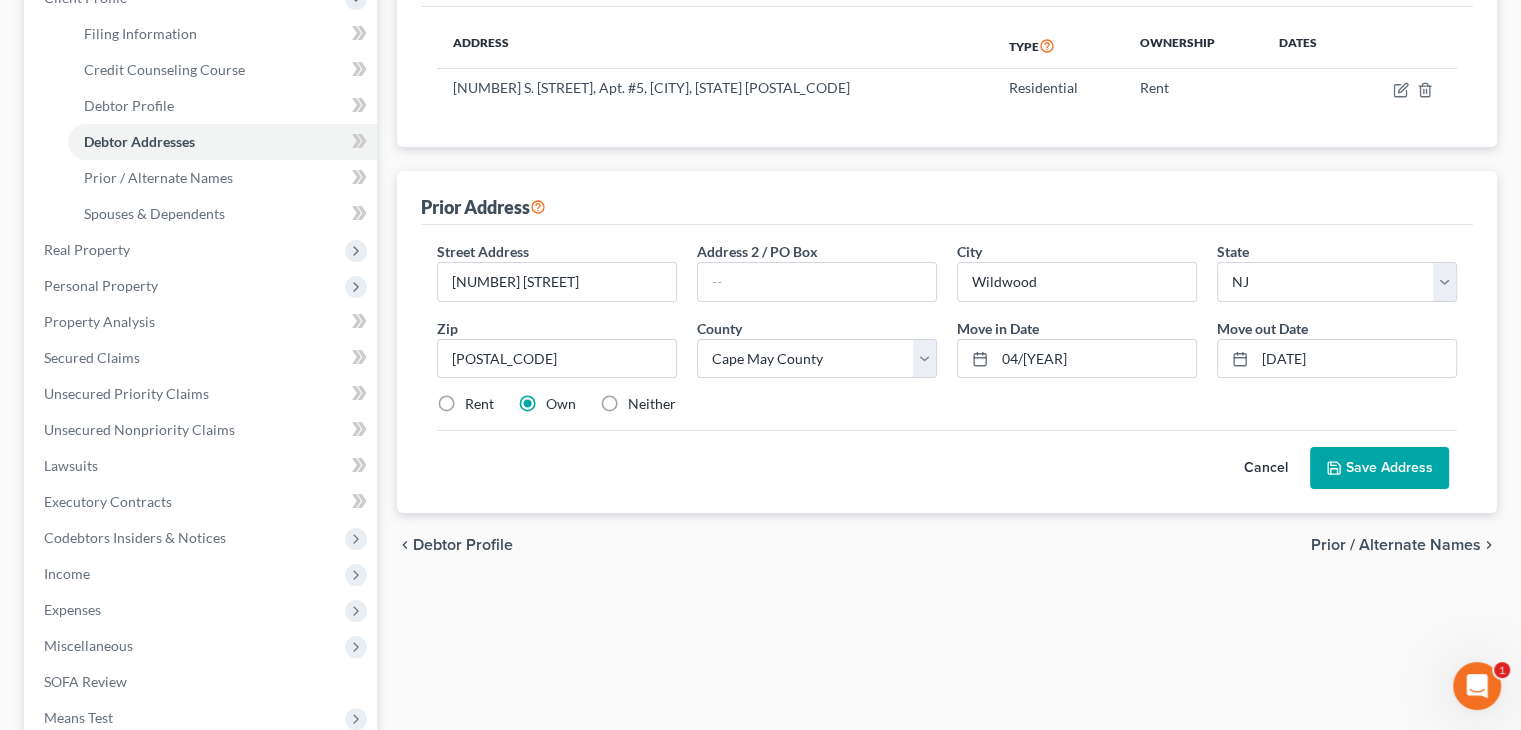 click on "Save Address" at bounding box center (1379, 468) 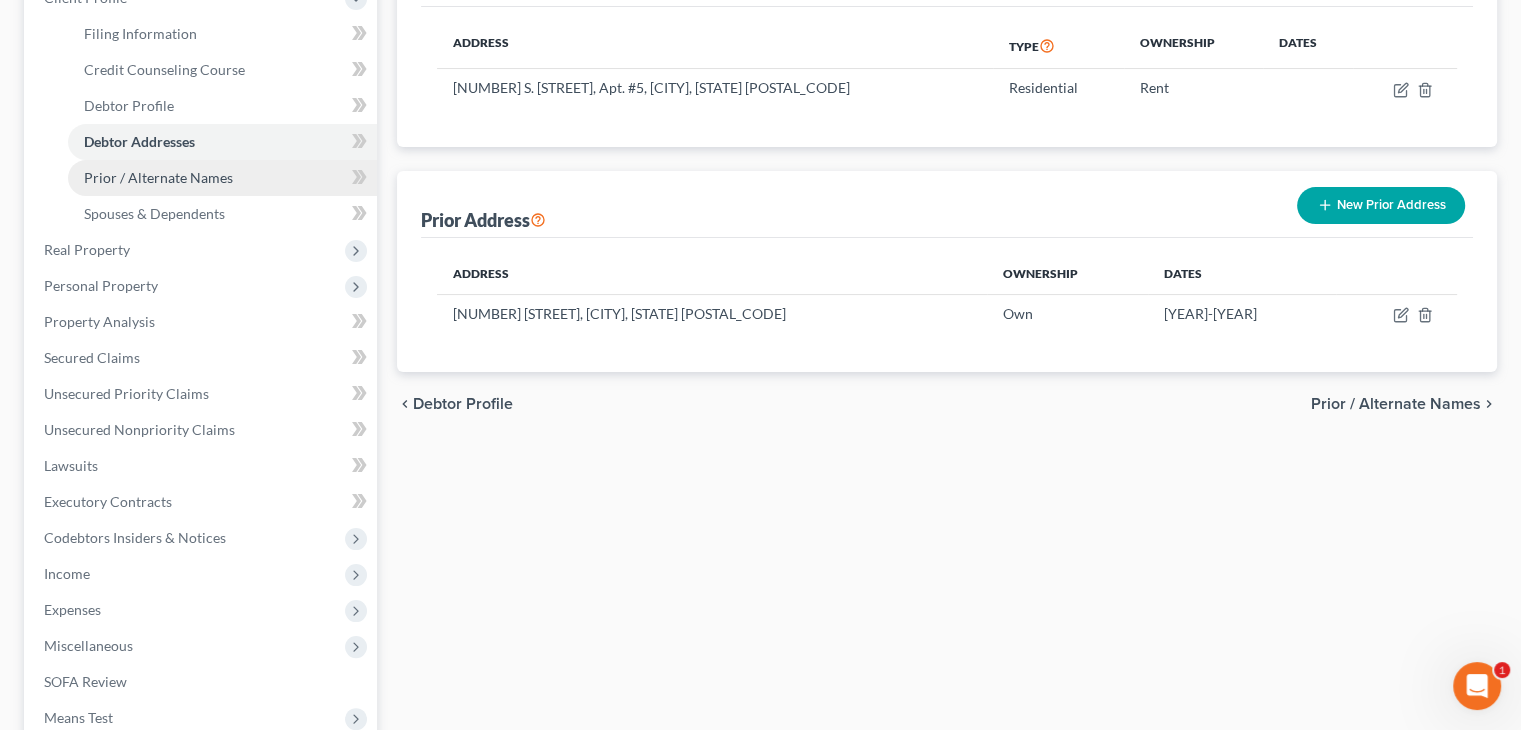 click on "Prior / Alternate Names" at bounding box center (158, 177) 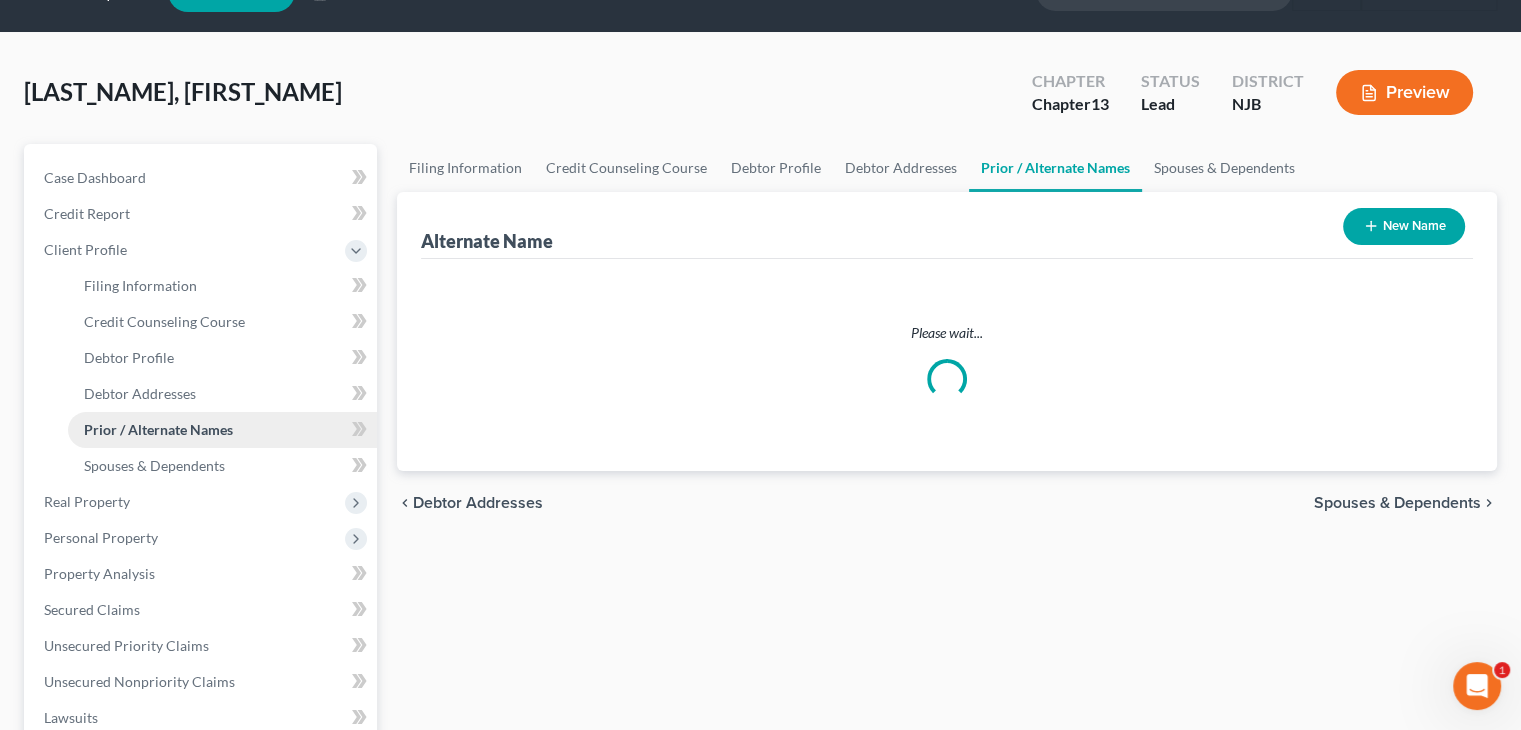 scroll, scrollTop: 0, scrollLeft: 0, axis: both 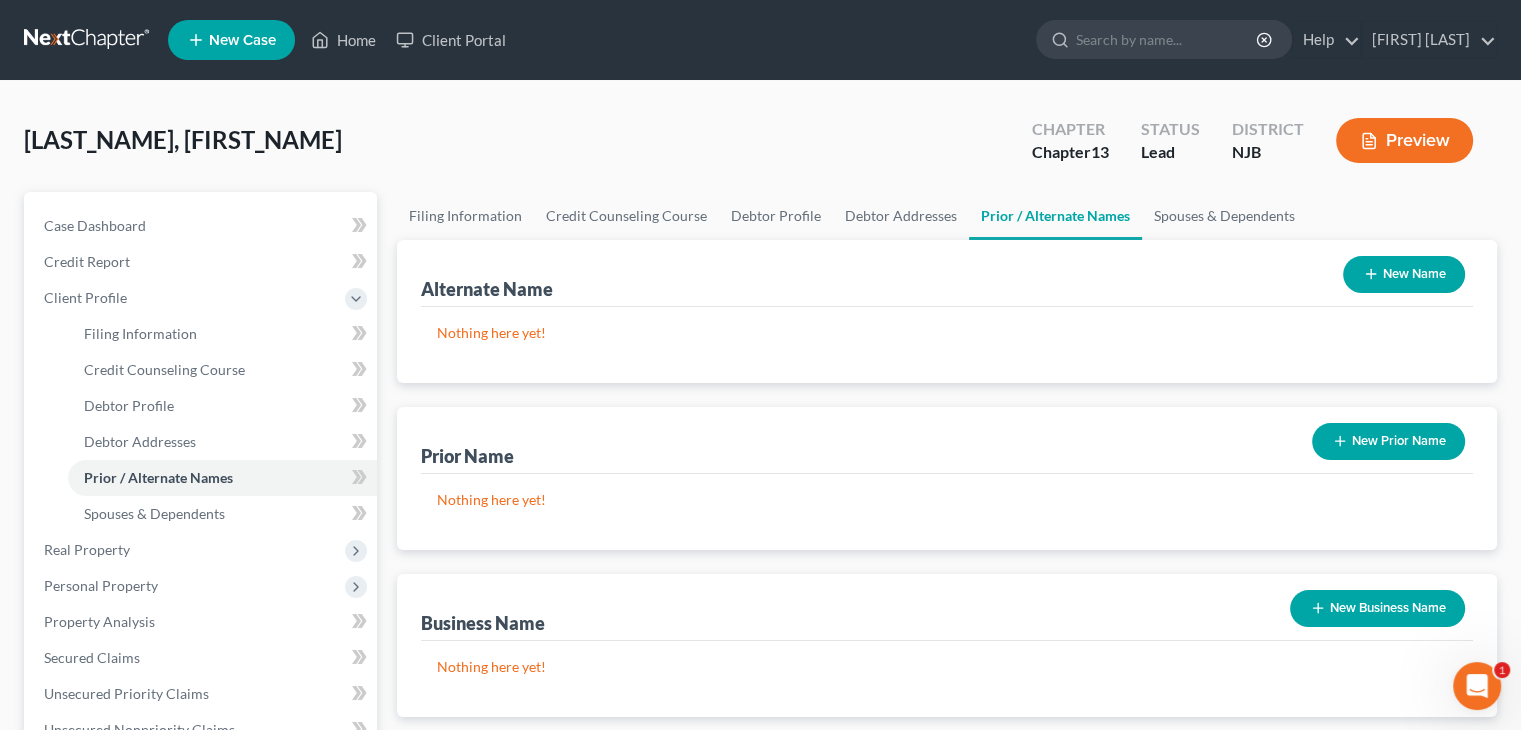 click on "New Name" at bounding box center (1404, 274) 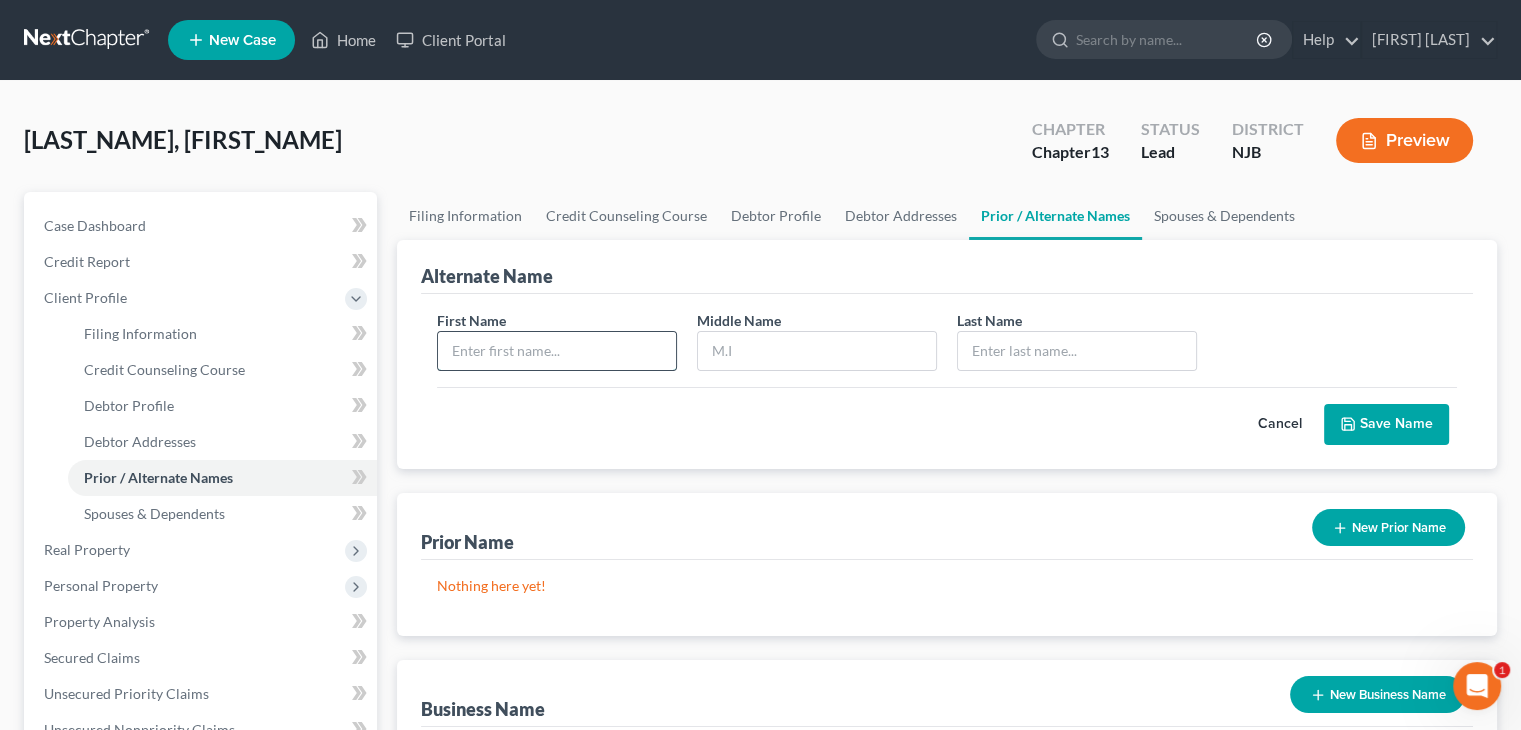 click at bounding box center (557, 351) 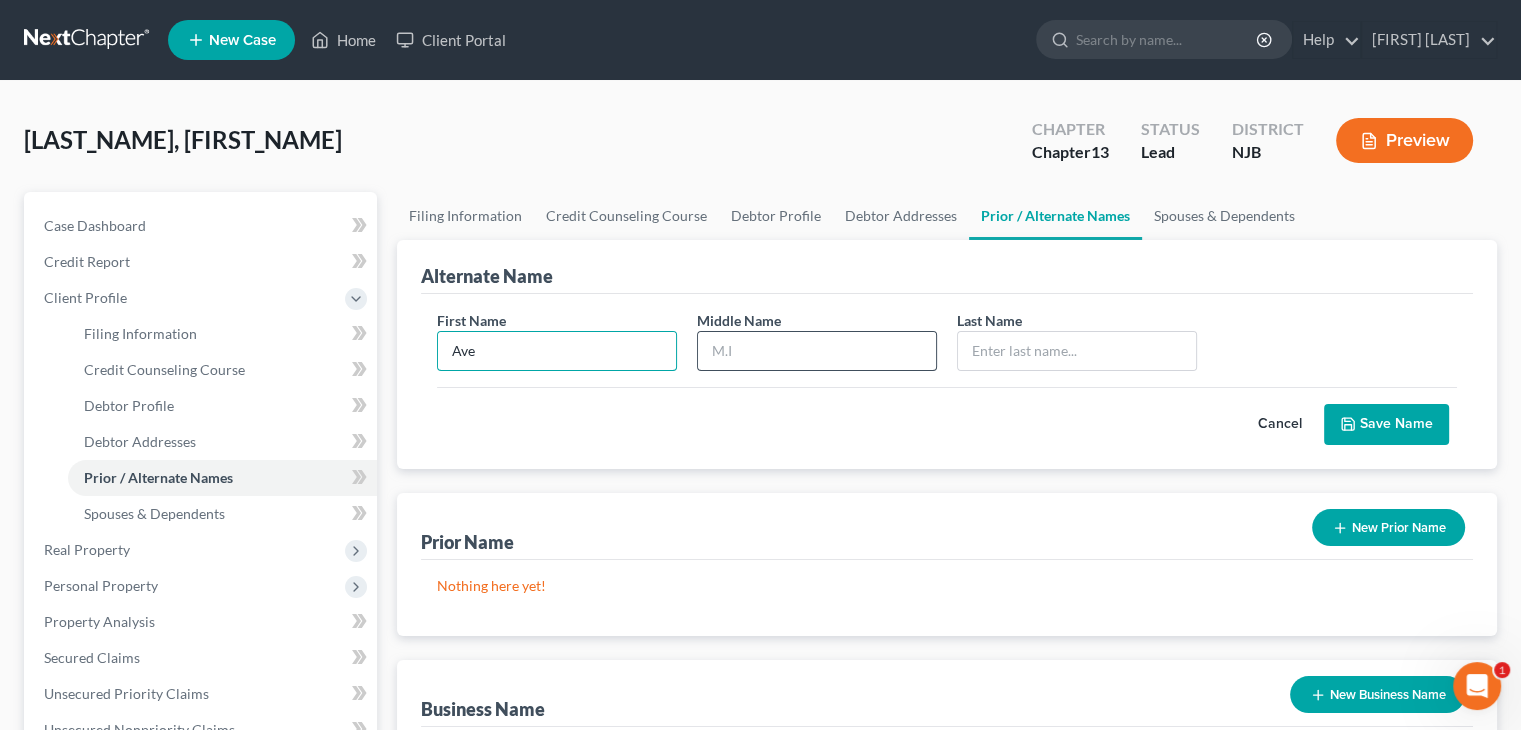 type on "Ave" 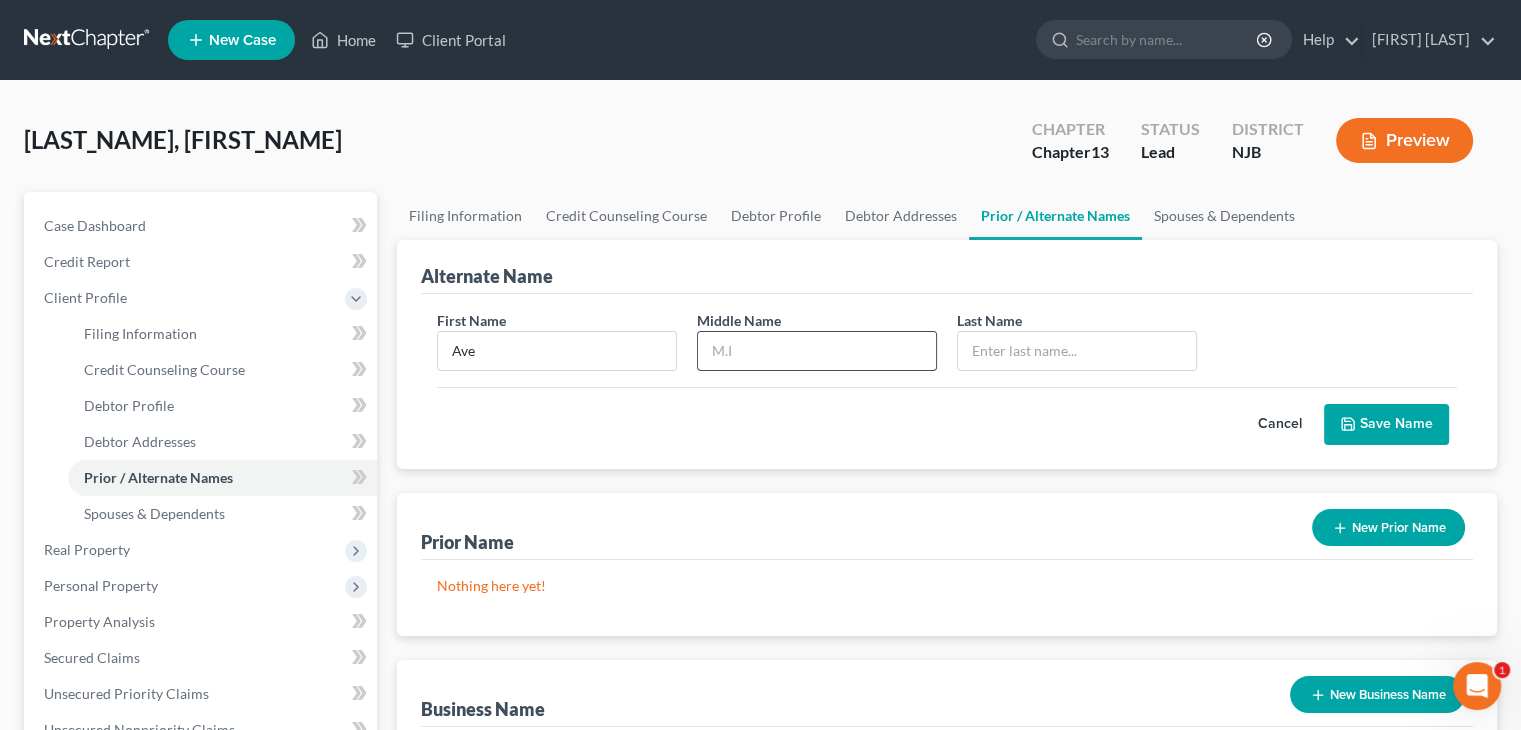 click at bounding box center [817, 351] 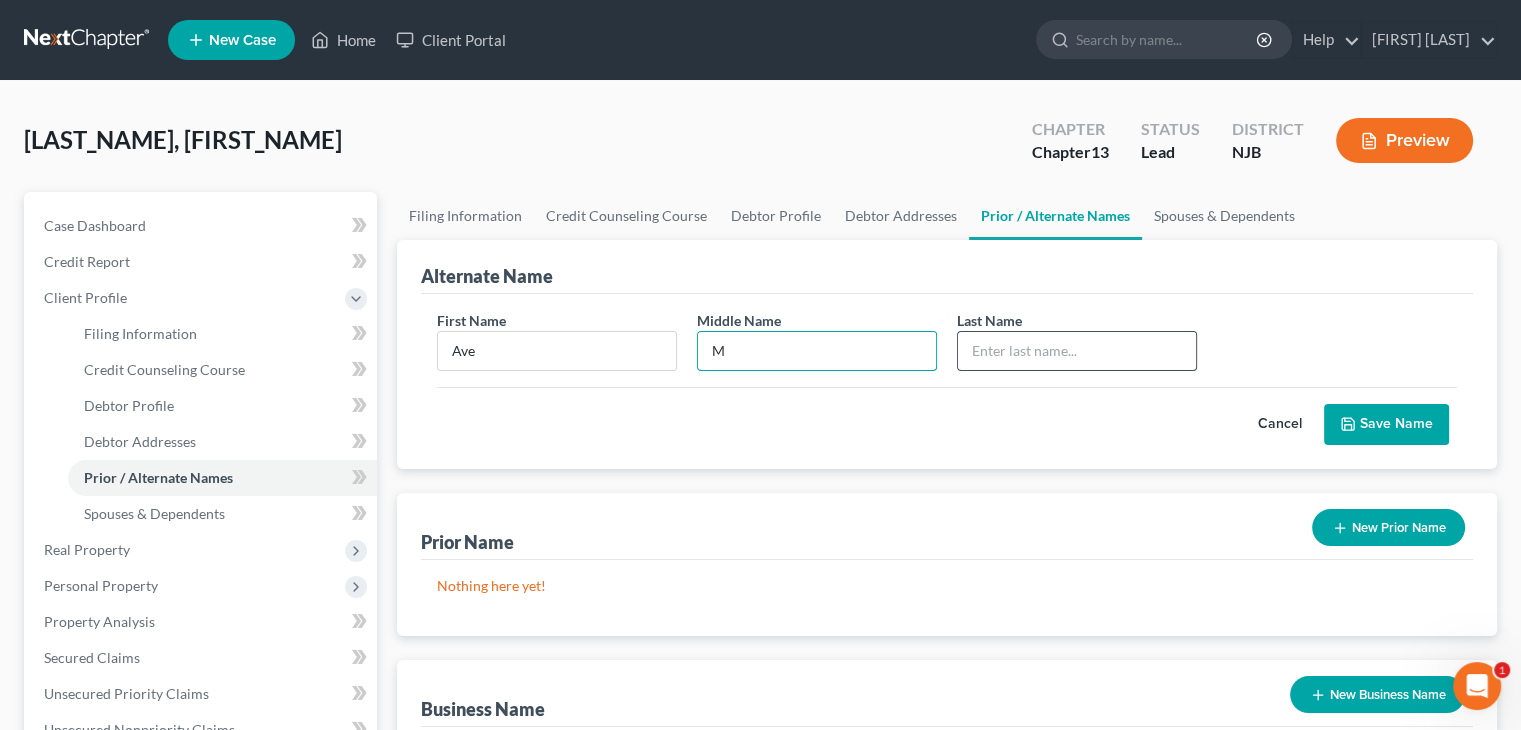 type on "M" 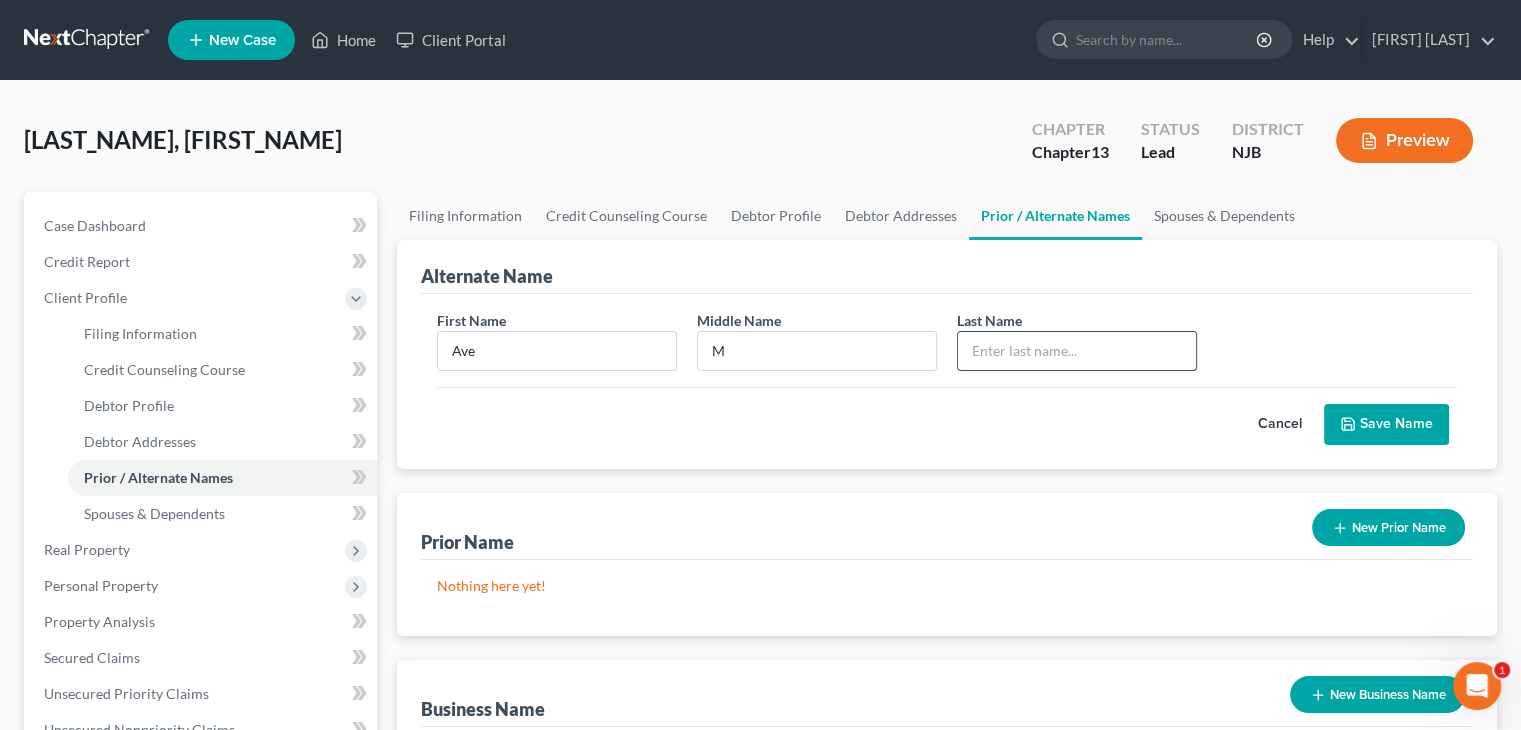 click at bounding box center [1077, 351] 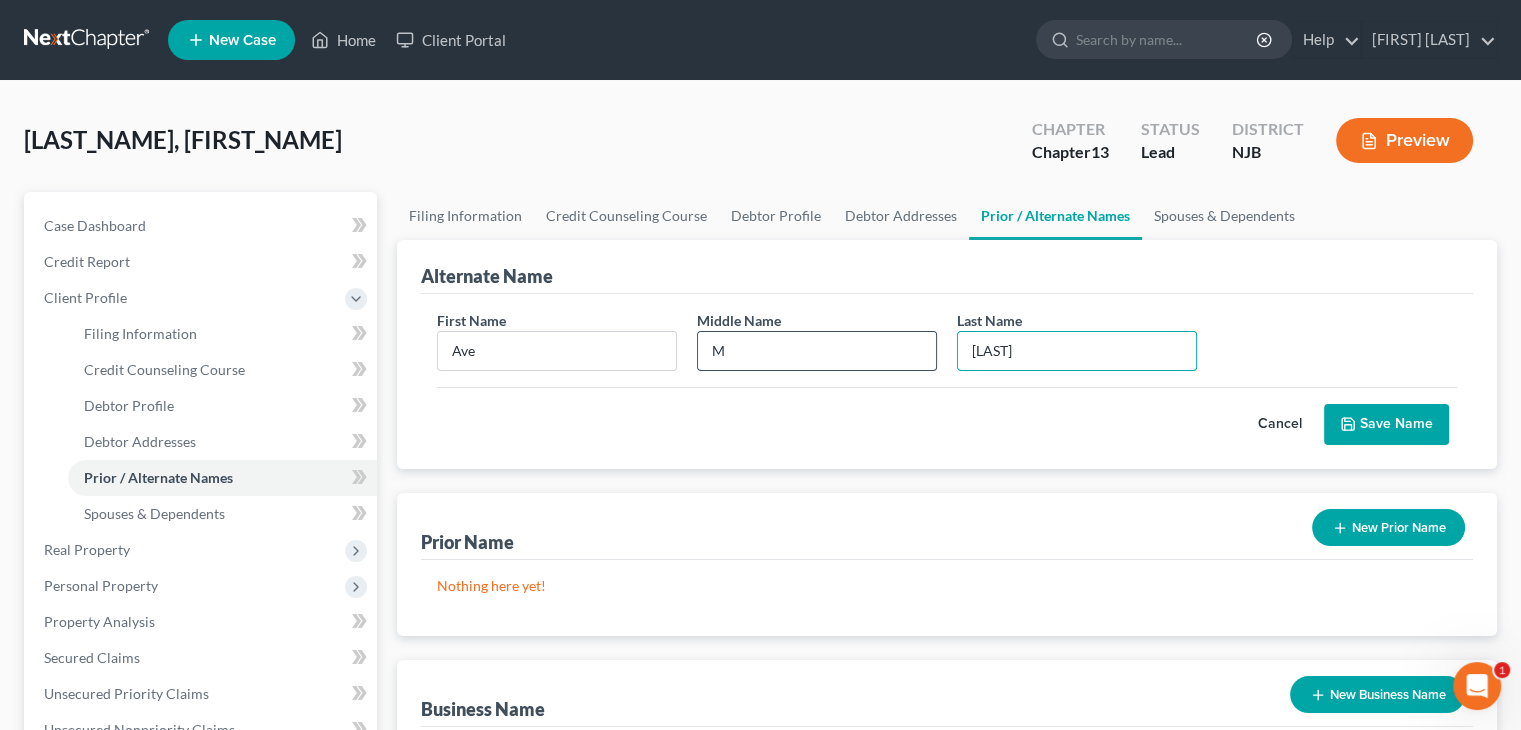 type on "[LAST]" 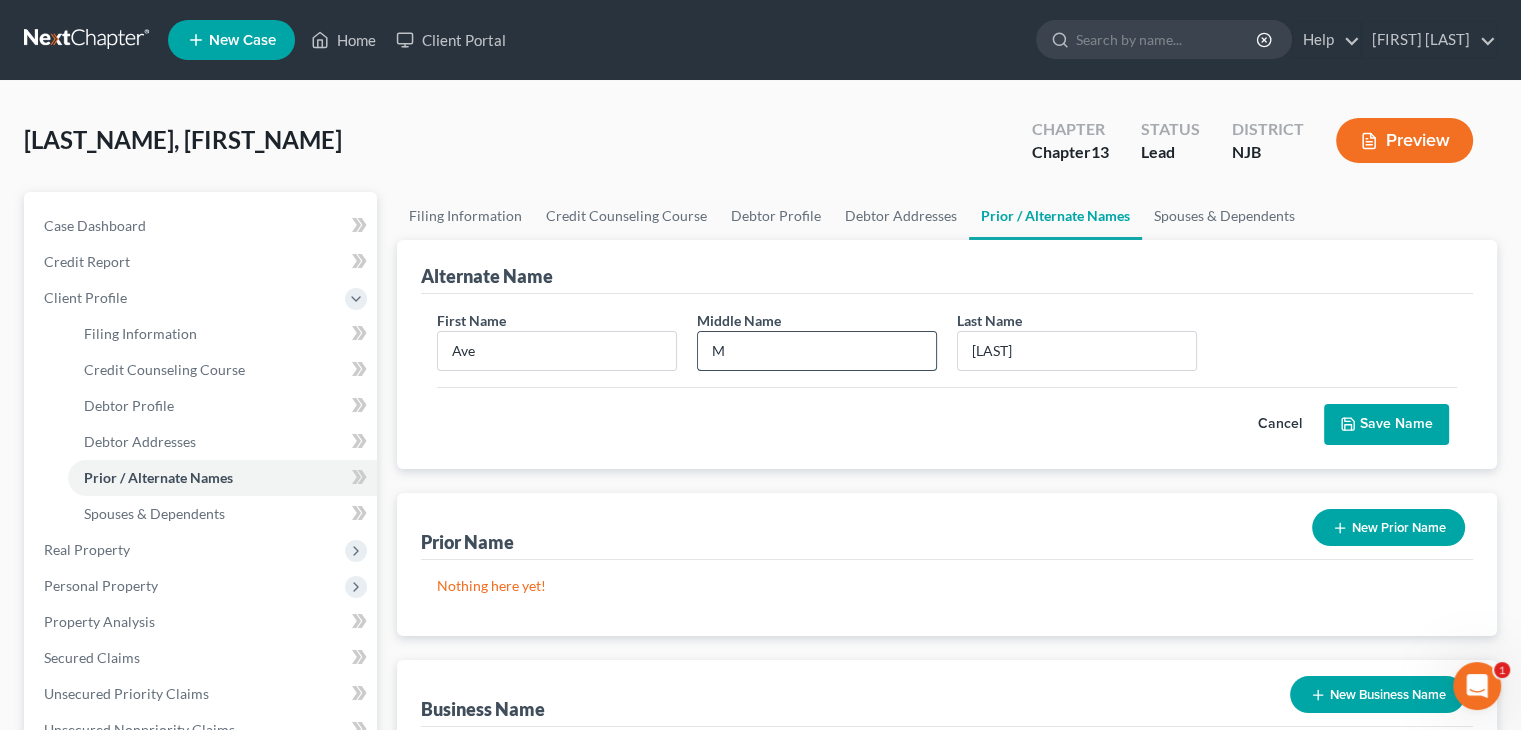 click on "M" at bounding box center [817, 351] 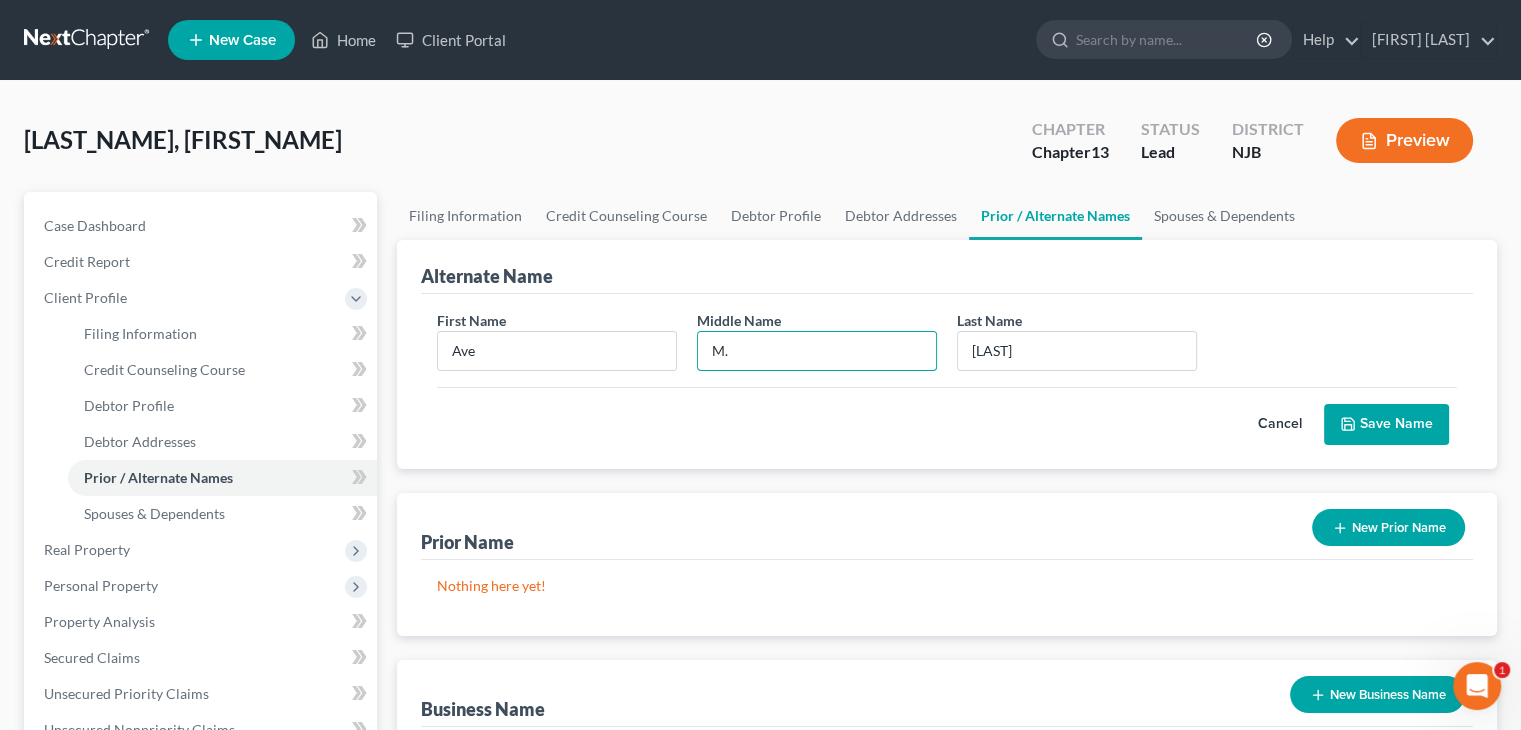 type on "M." 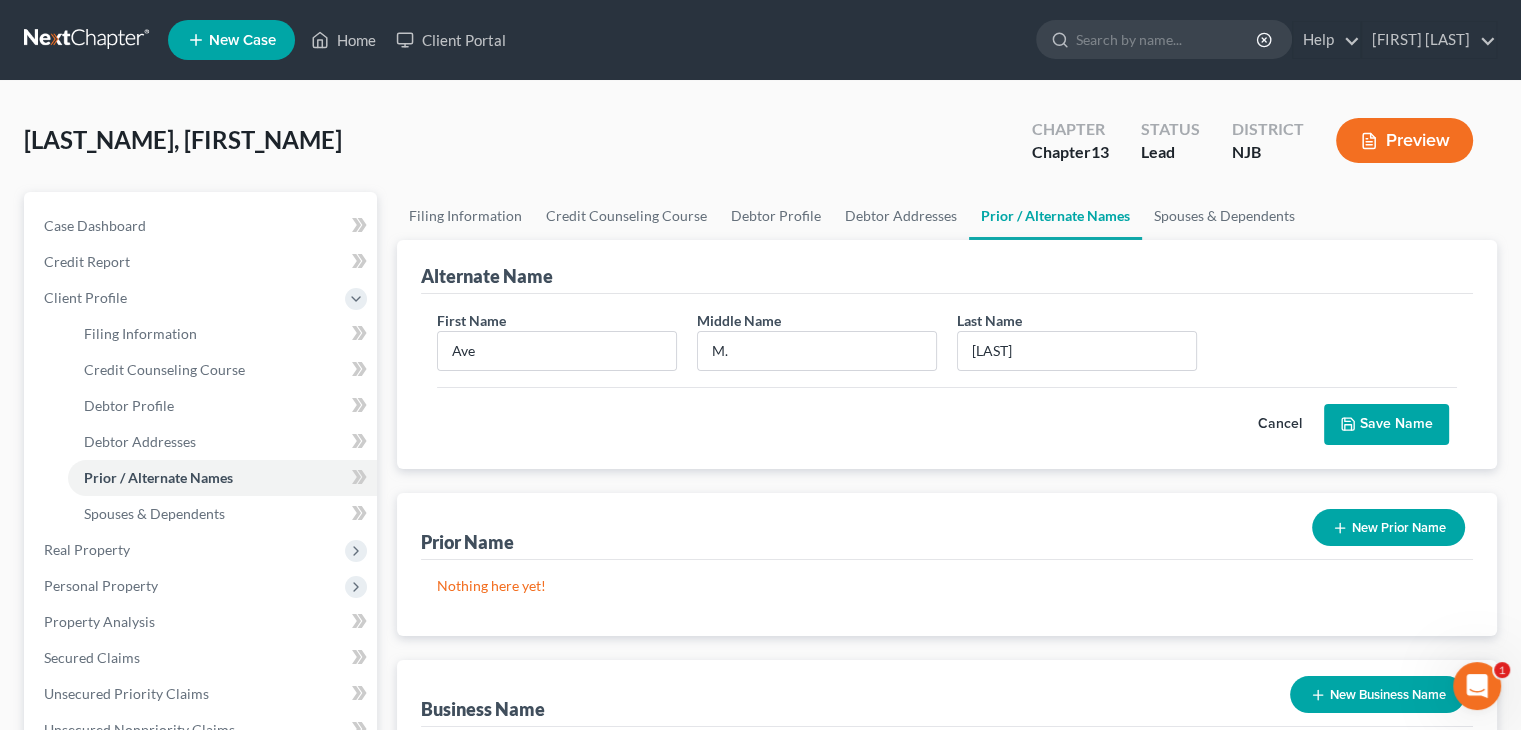 click on "Save Name" at bounding box center [1386, 425] 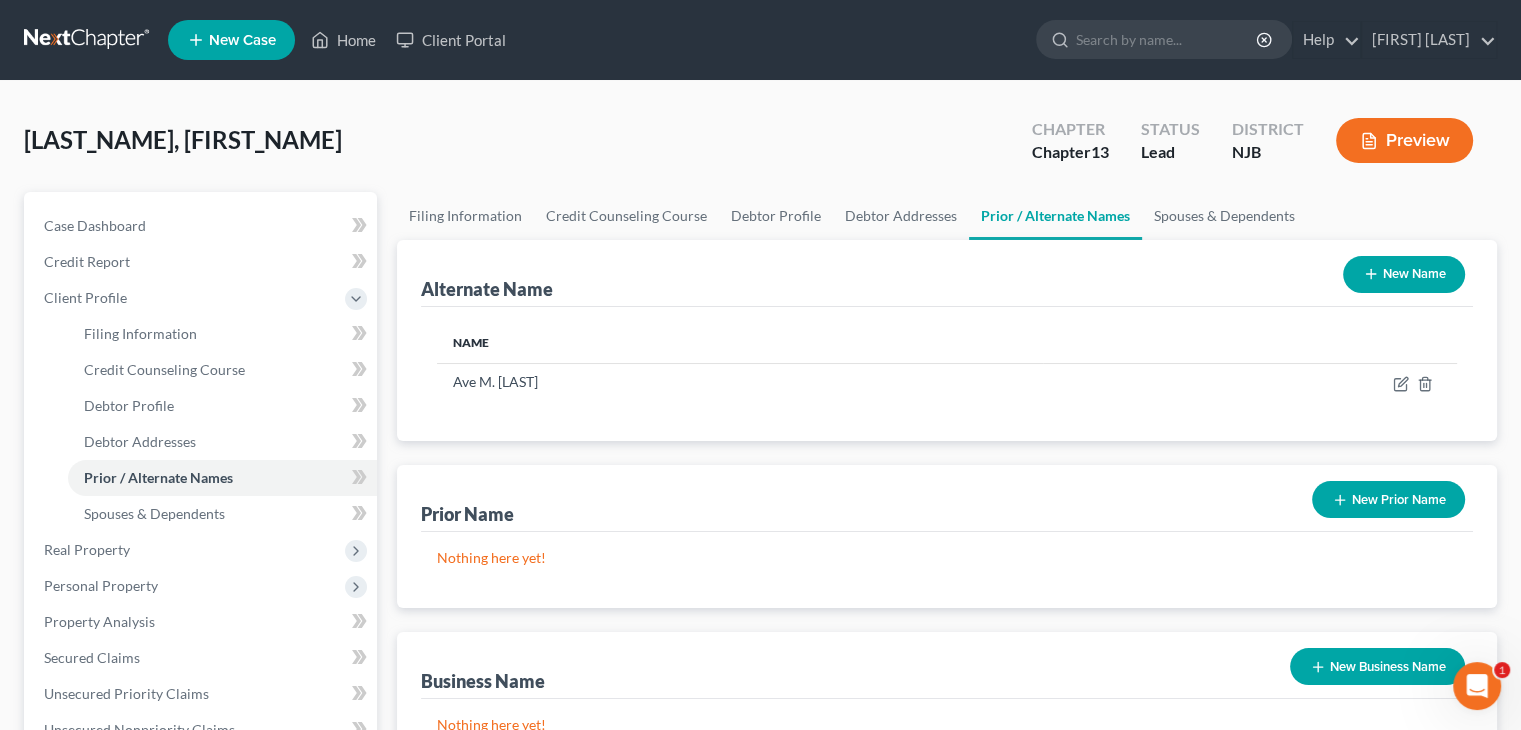 click on "New Name" at bounding box center [1404, 274] 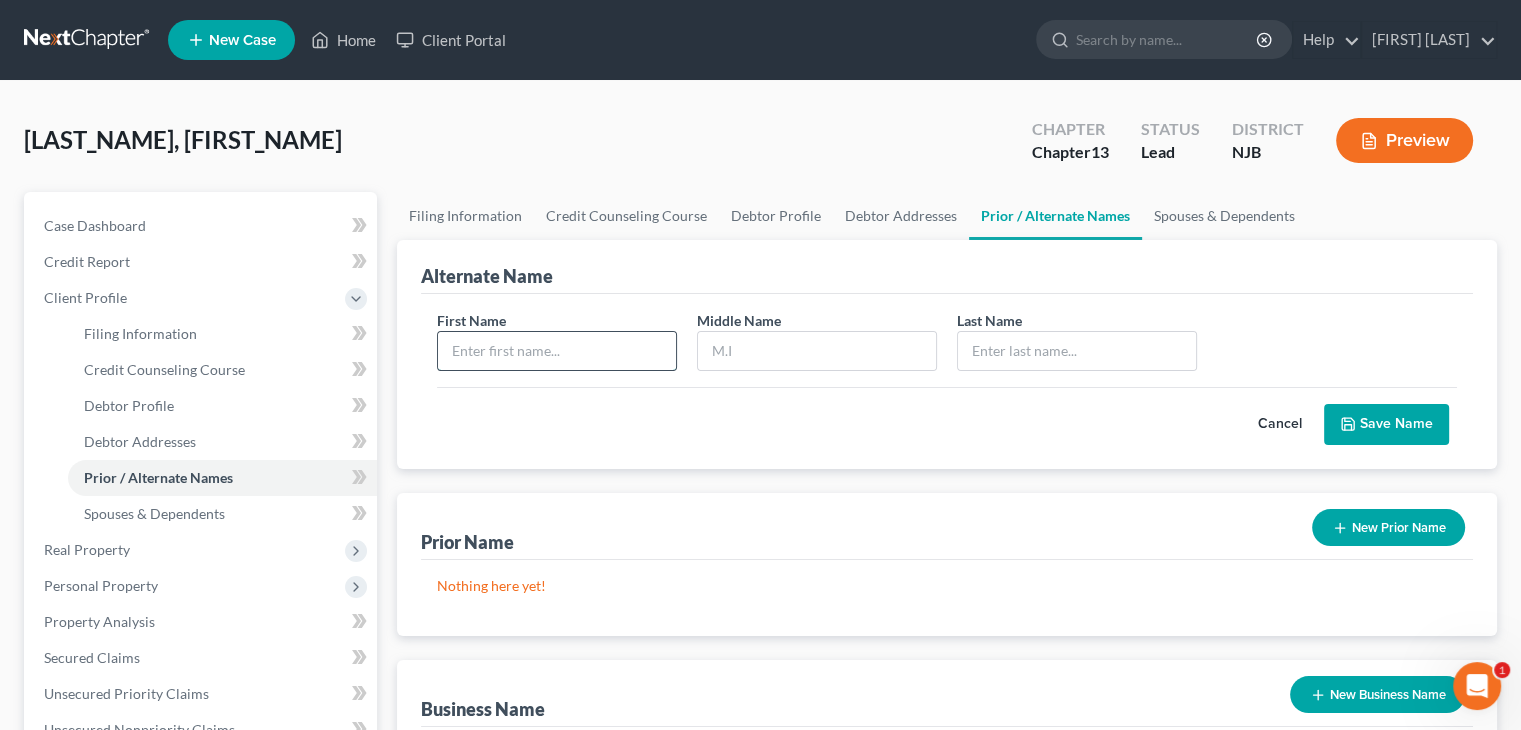 click at bounding box center (557, 351) 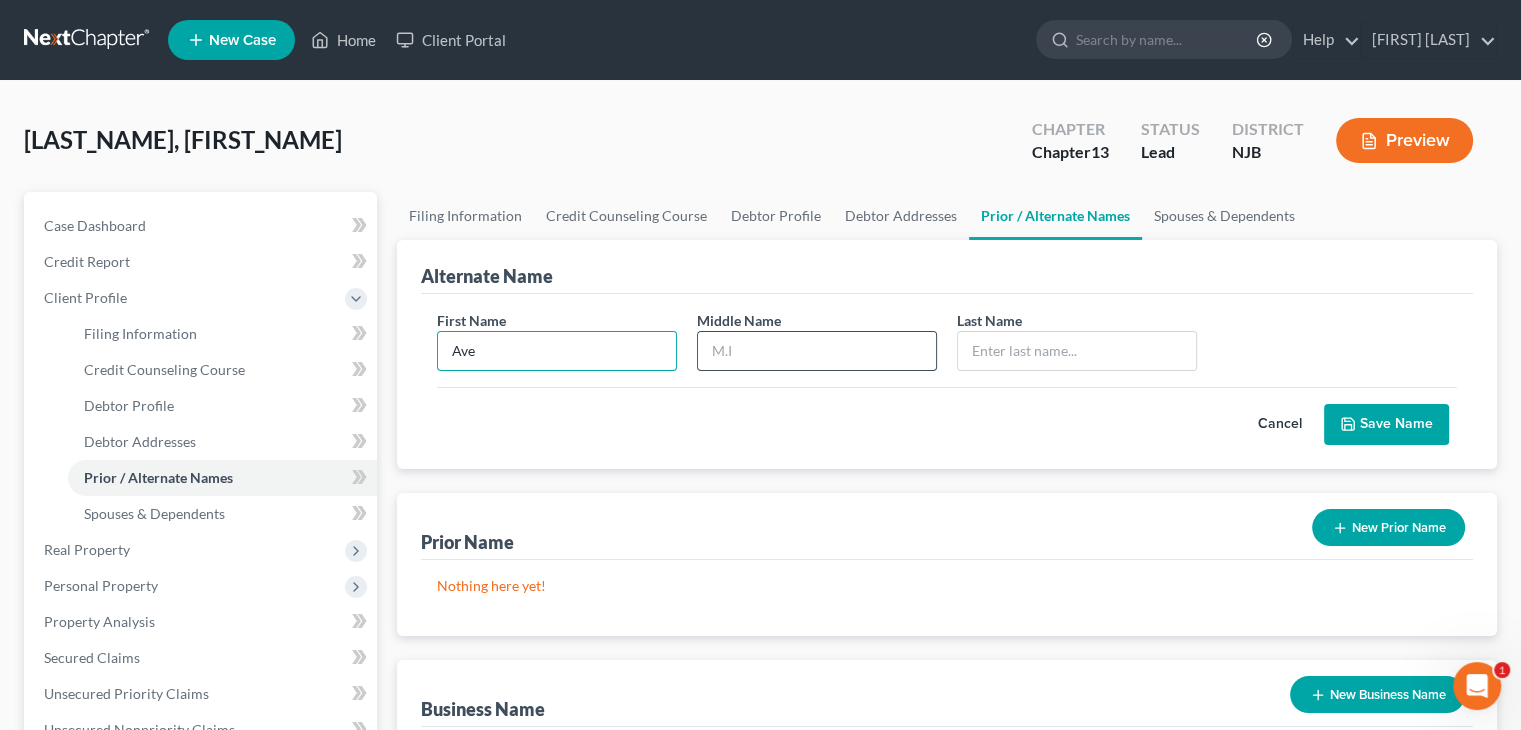 type on "Ave" 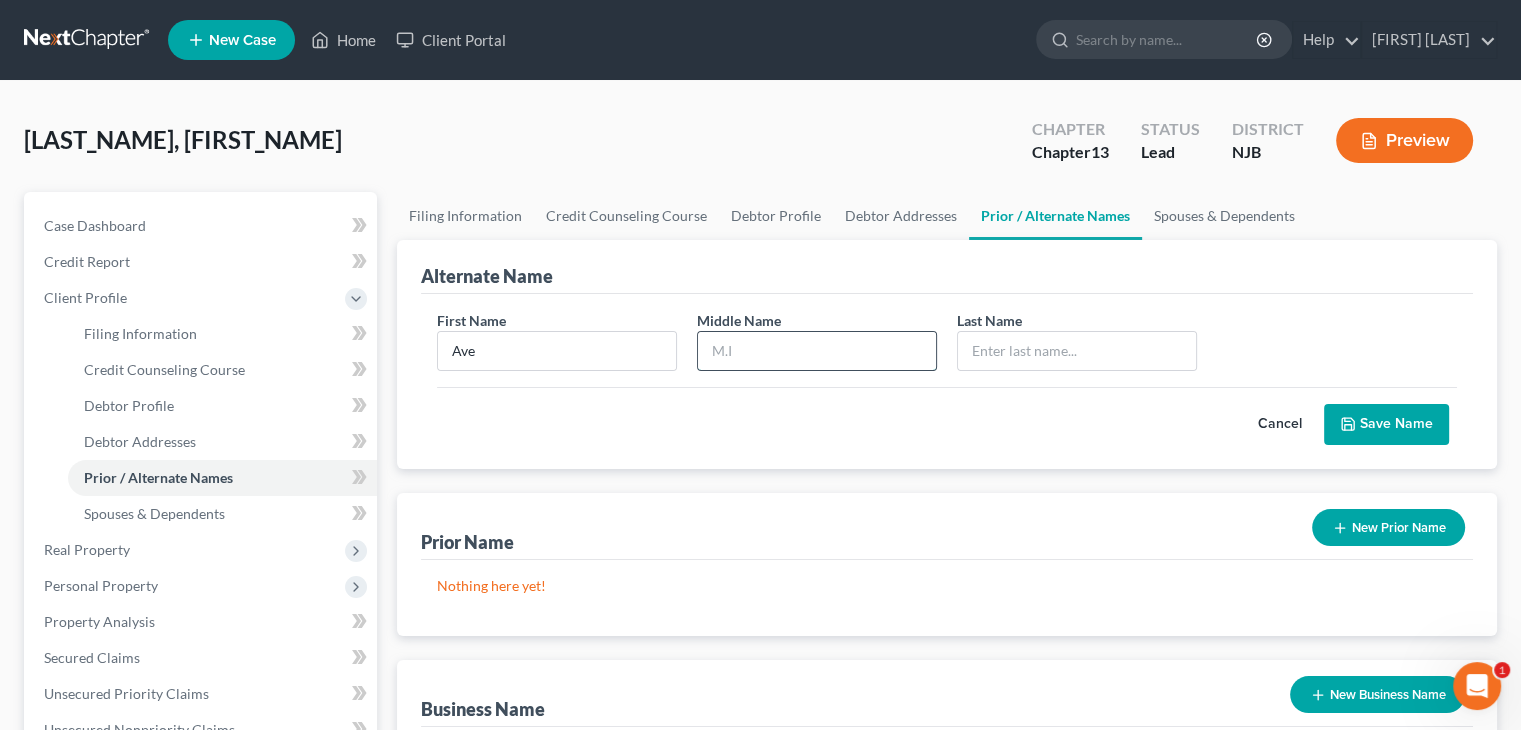 click at bounding box center (817, 351) 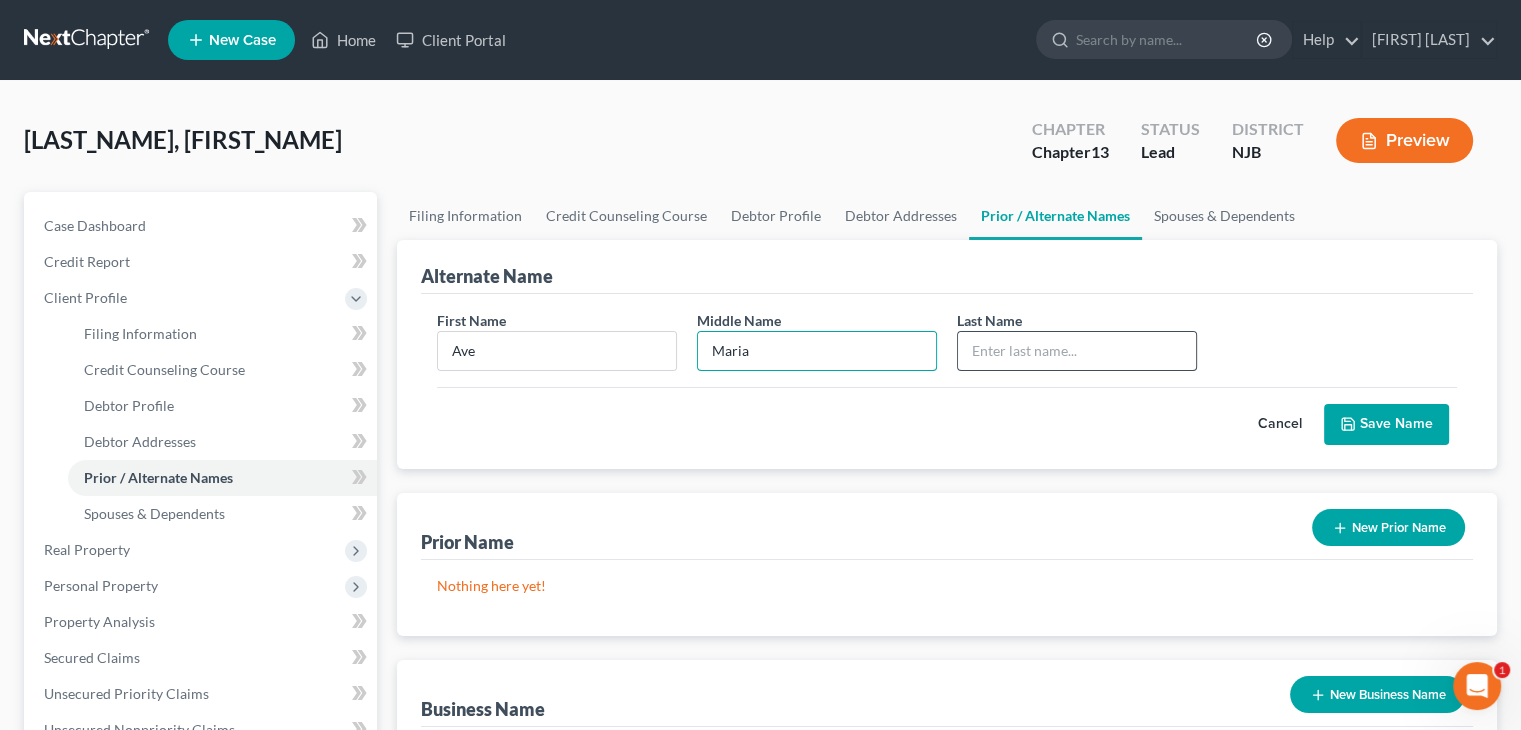 type on "Maria" 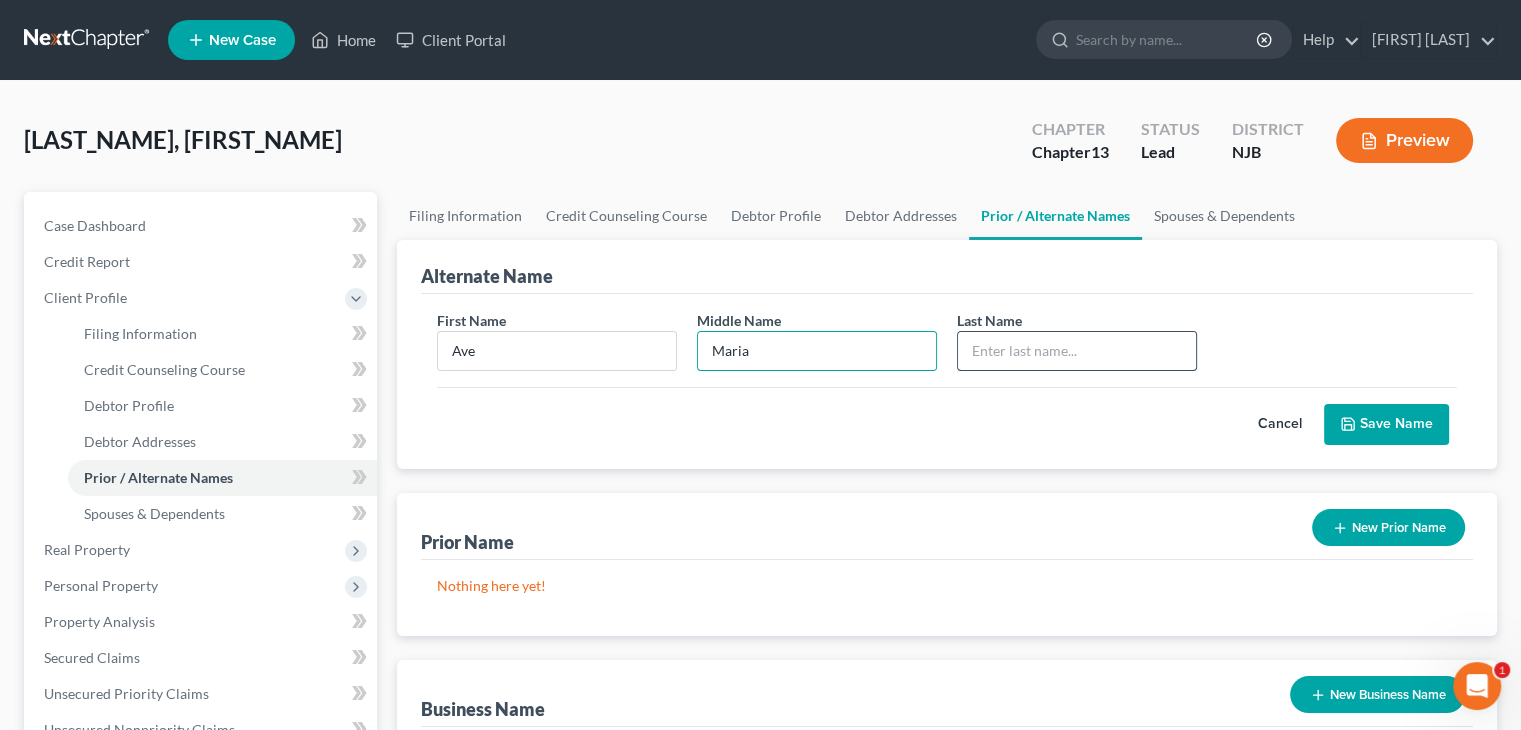 click at bounding box center (1077, 351) 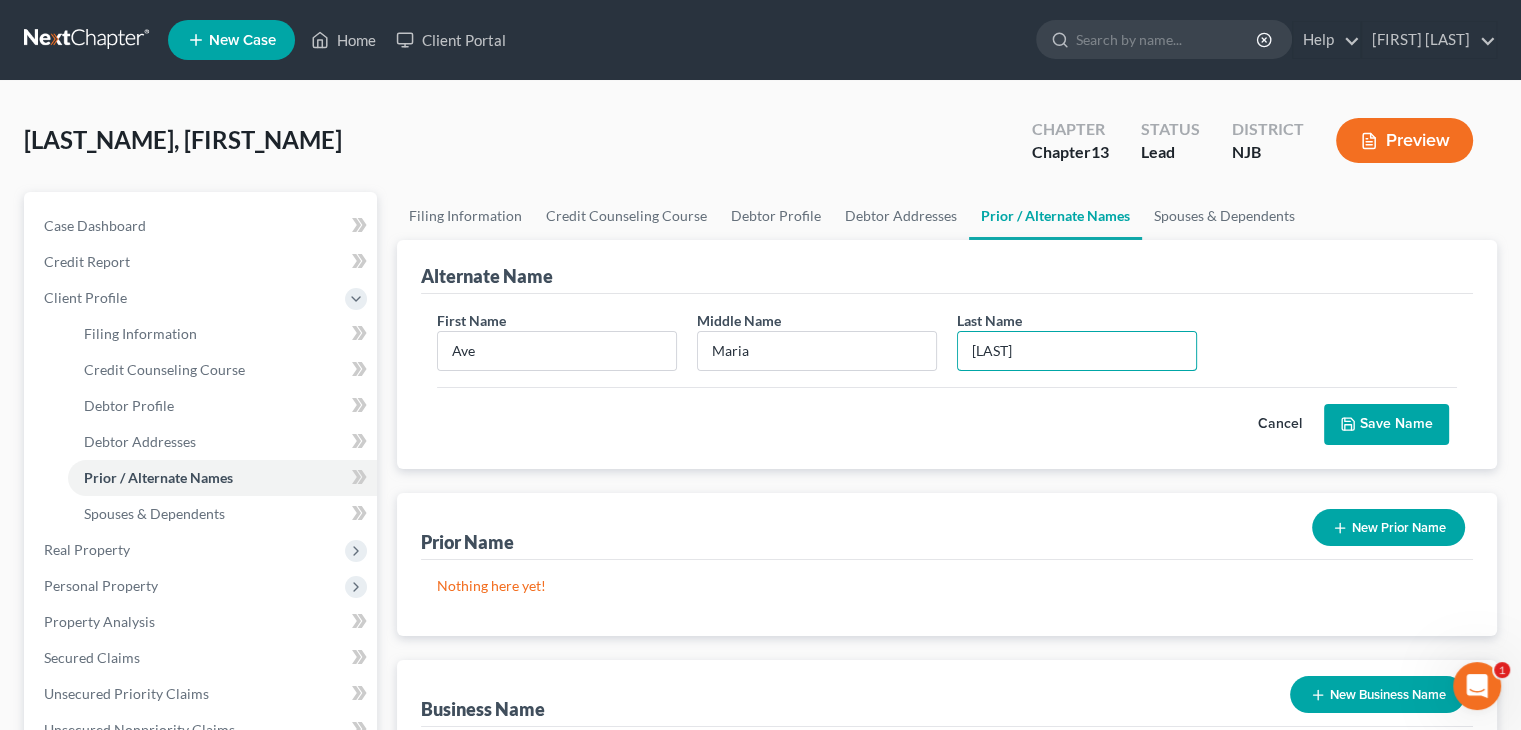 type on "[LAST]" 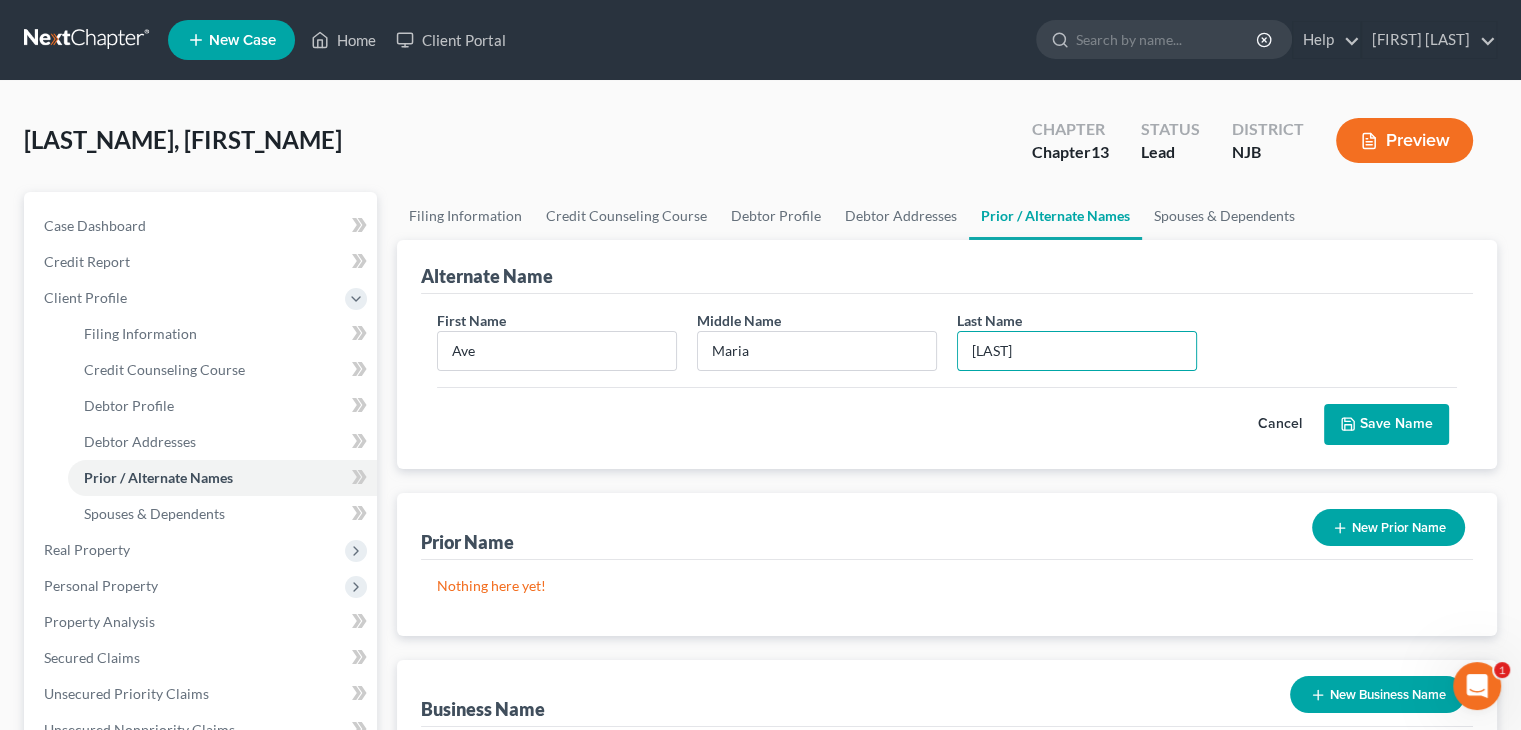 click on "Save Name" at bounding box center (1386, 425) 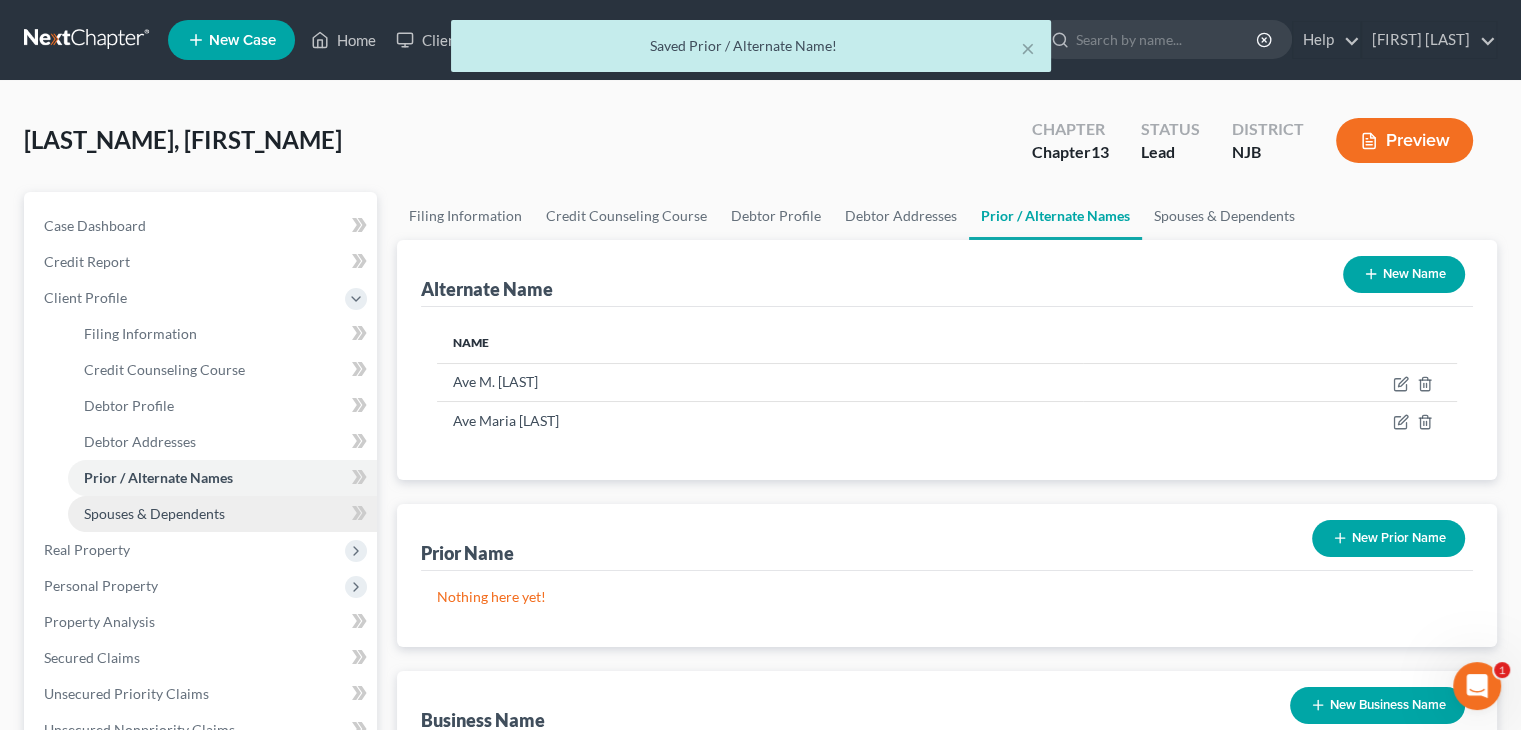 click on "Spouses & Dependents" at bounding box center [154, 513] 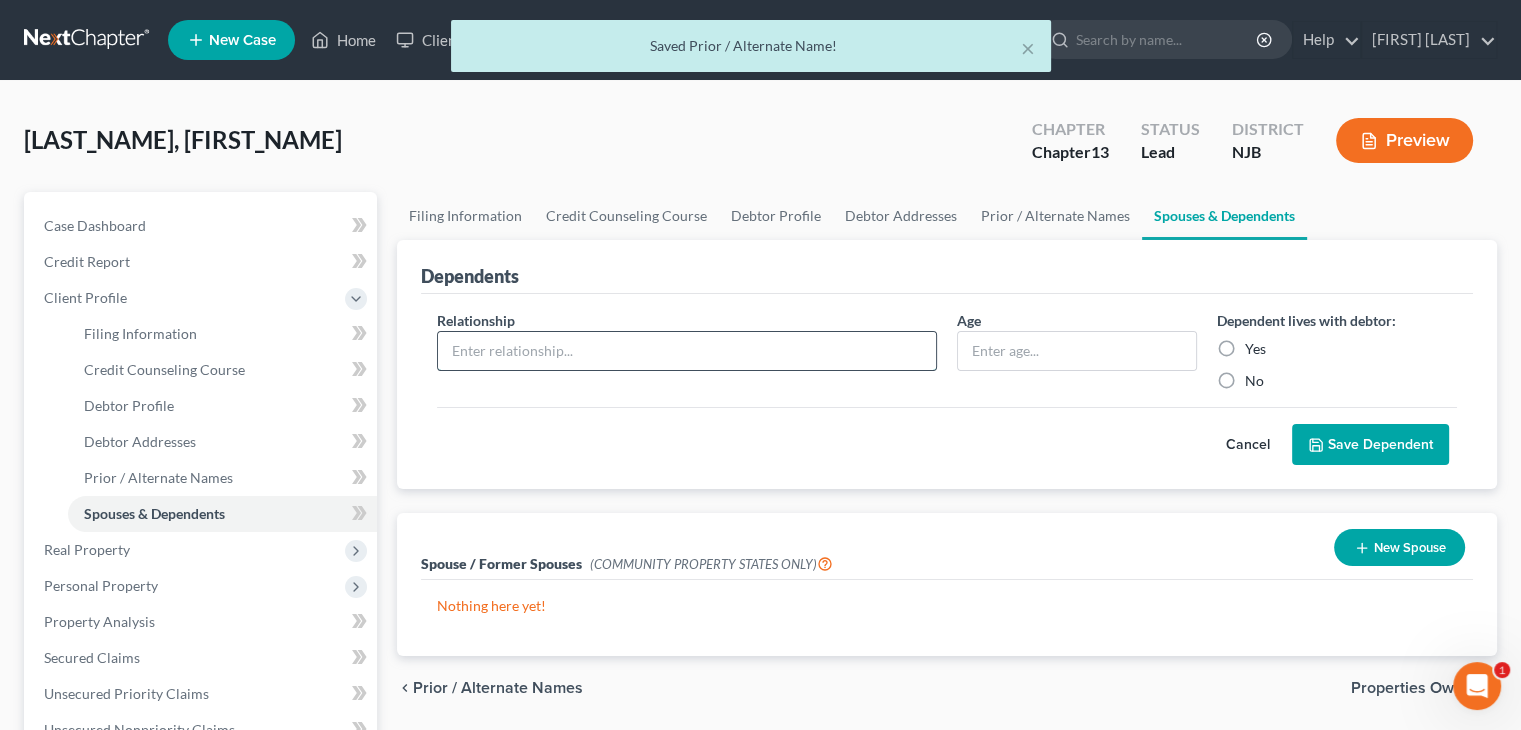 click at bounding box center [687, 351] 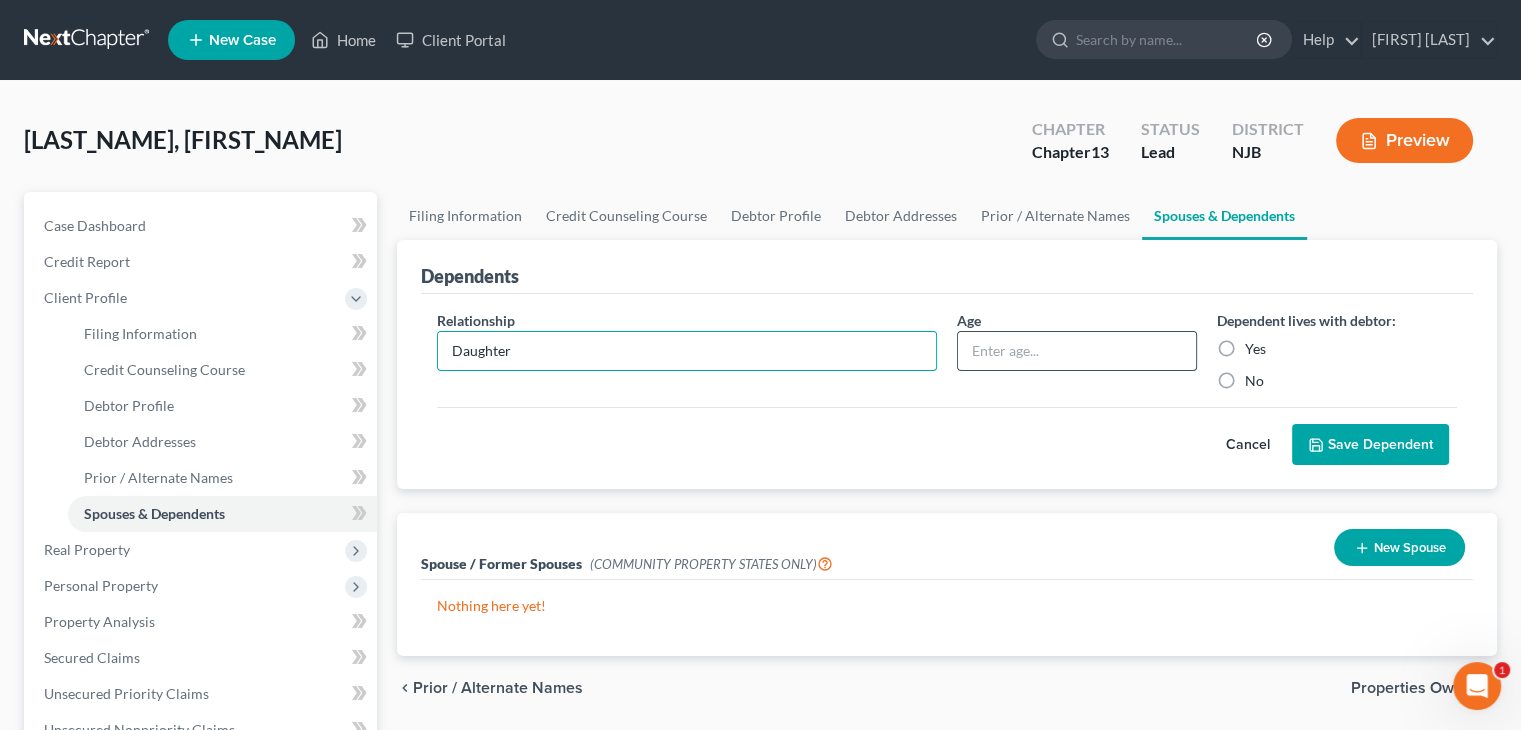 type on "Daughter" 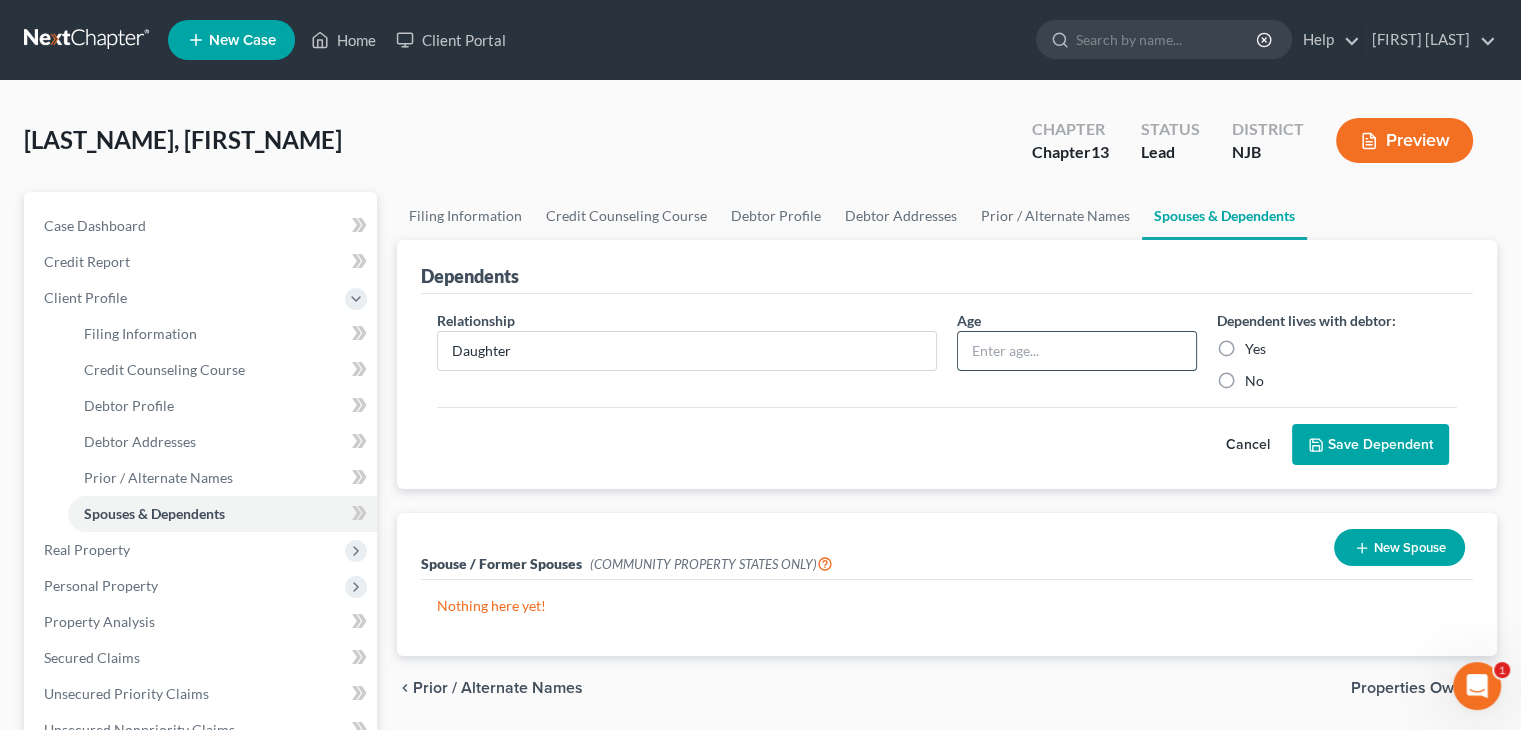 click at bounding box center [1077, 351] 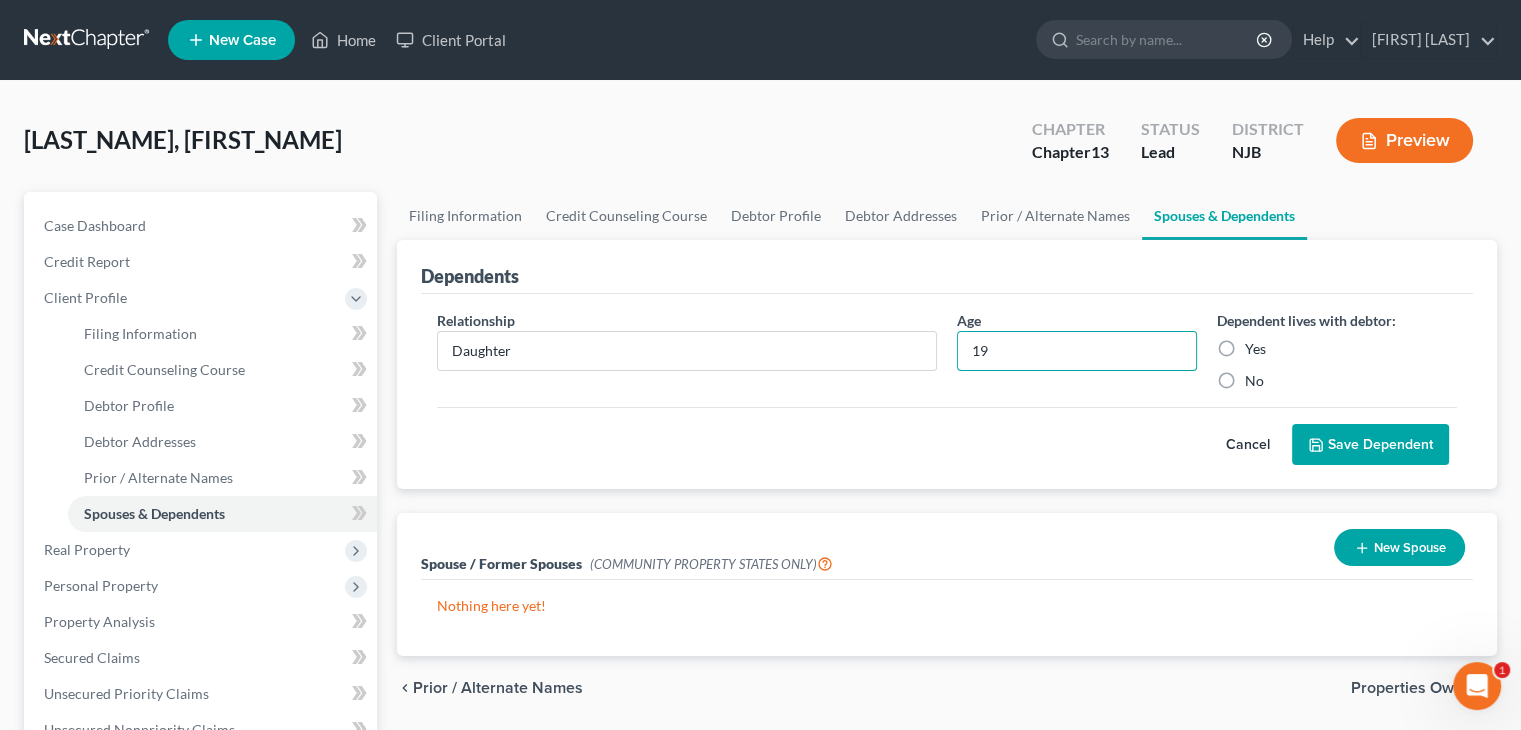 type on "19" 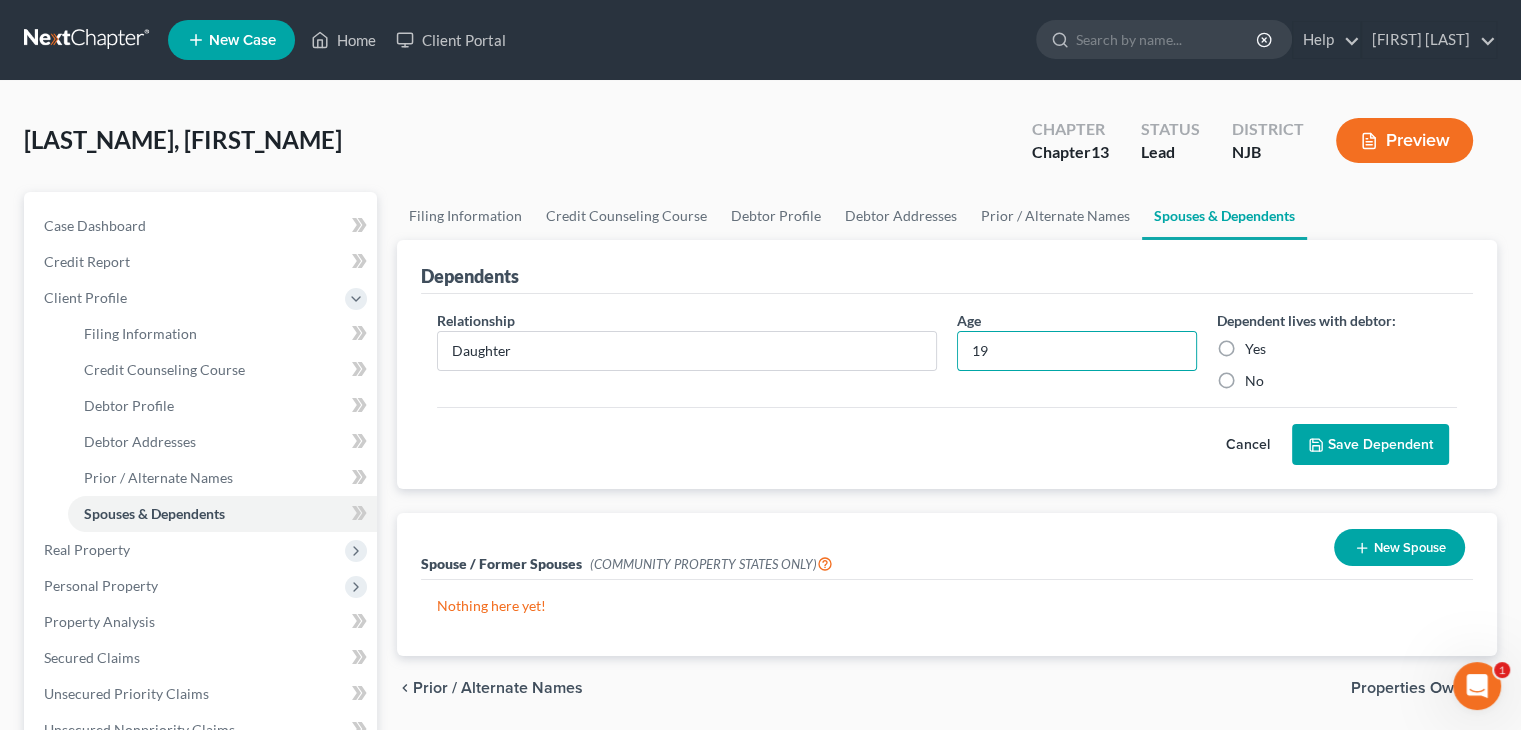 click on "Yes" at bounding box center (1255, 349) 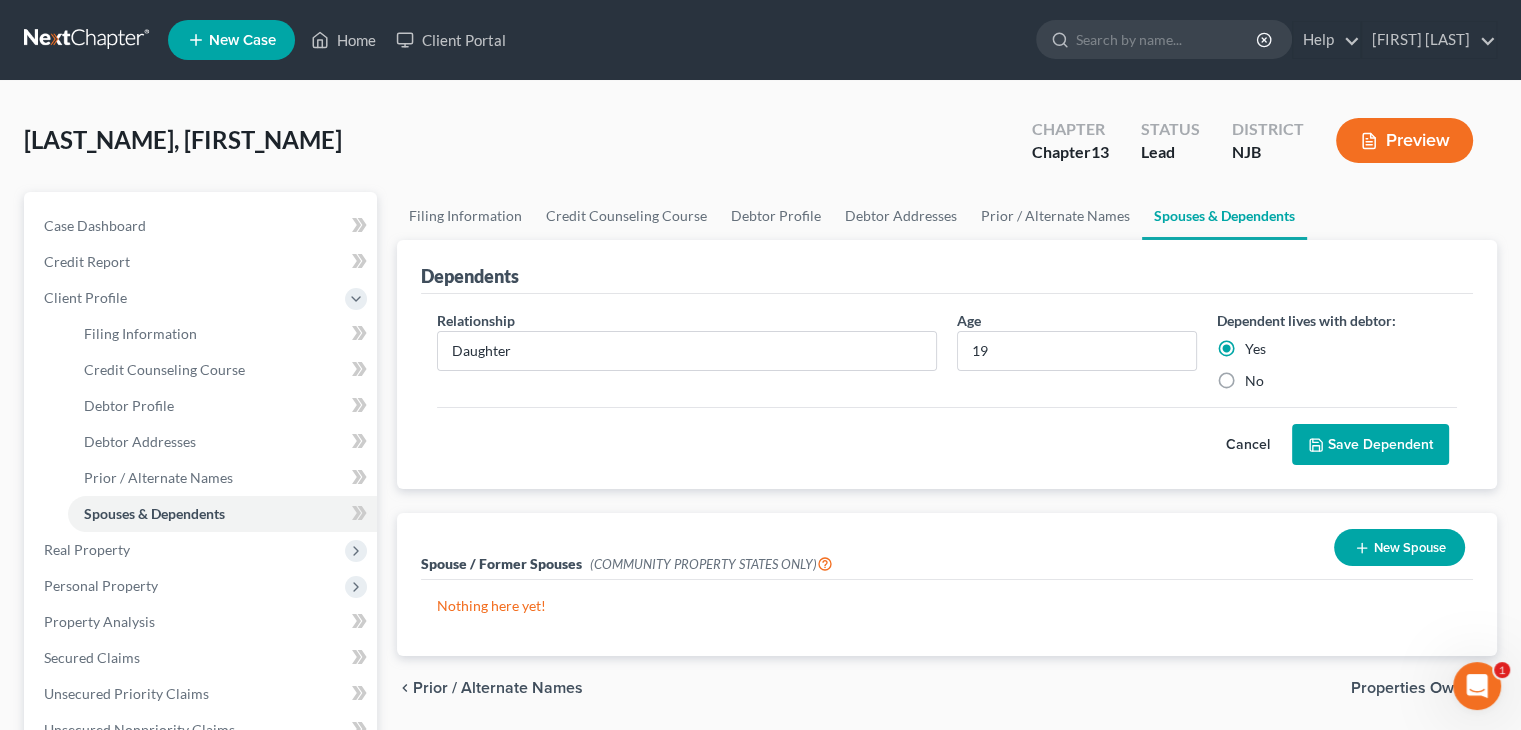 click on "Save Dependent" at bounding box center [1370, 445] 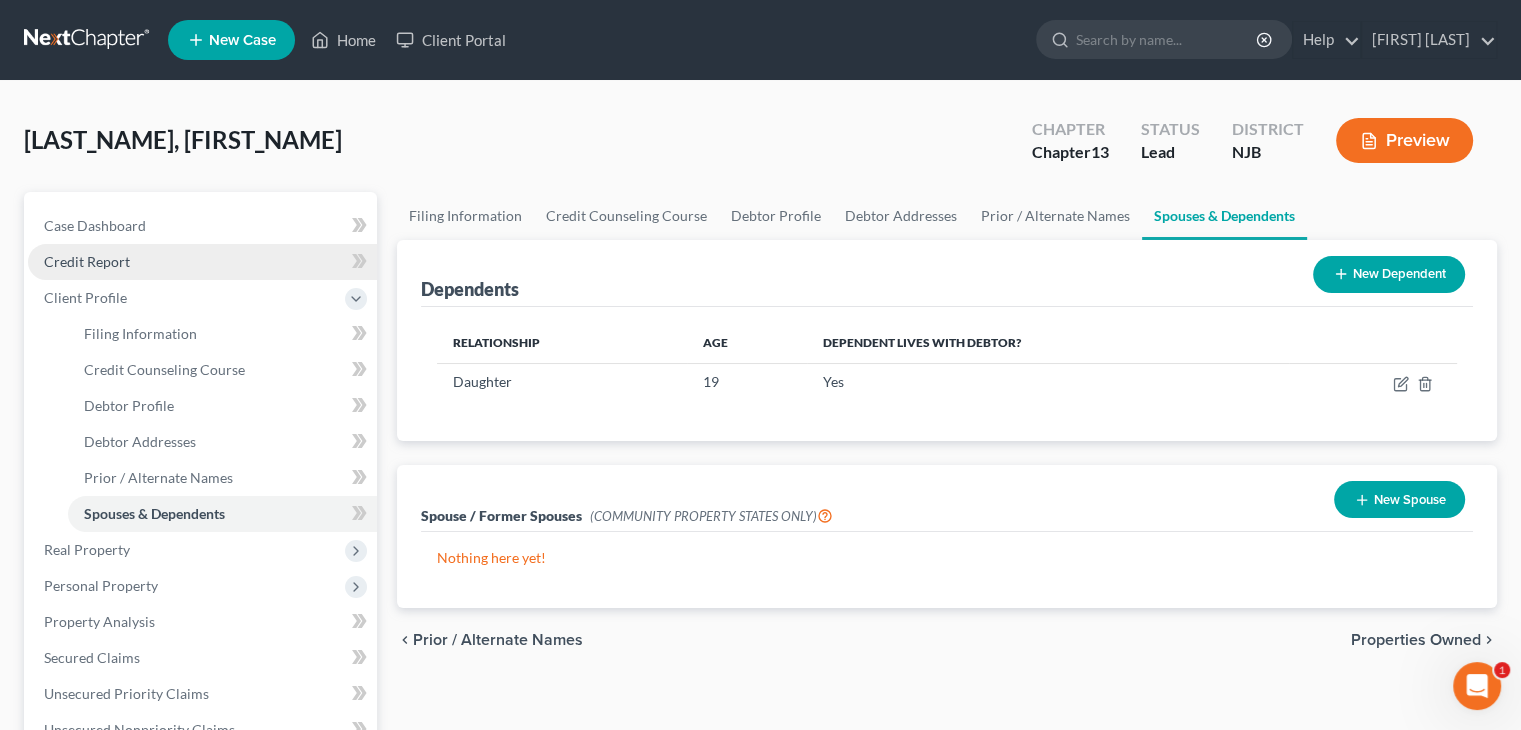 click on "Credit Report" at bounding box center [87, 261] 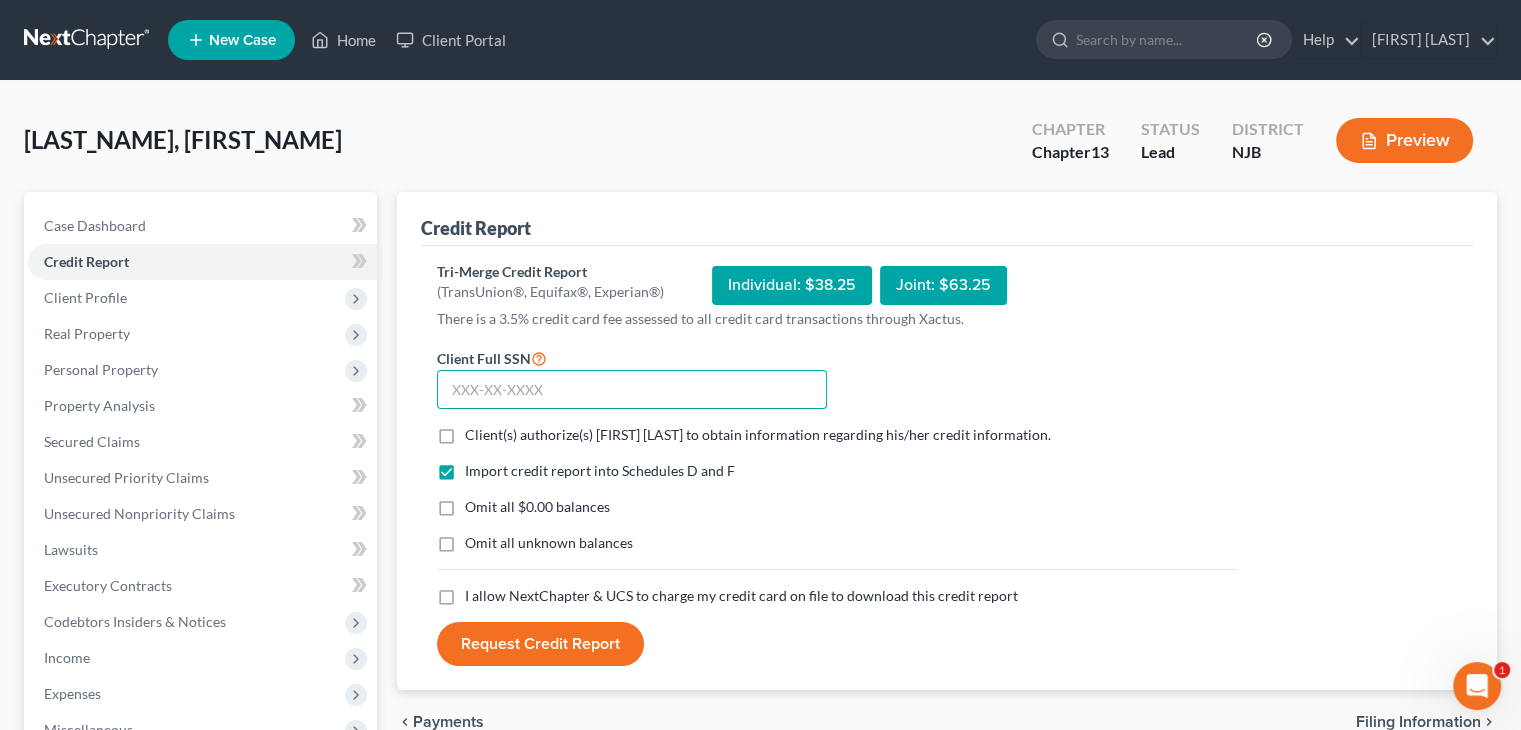 click at bounding box center [632, 390] 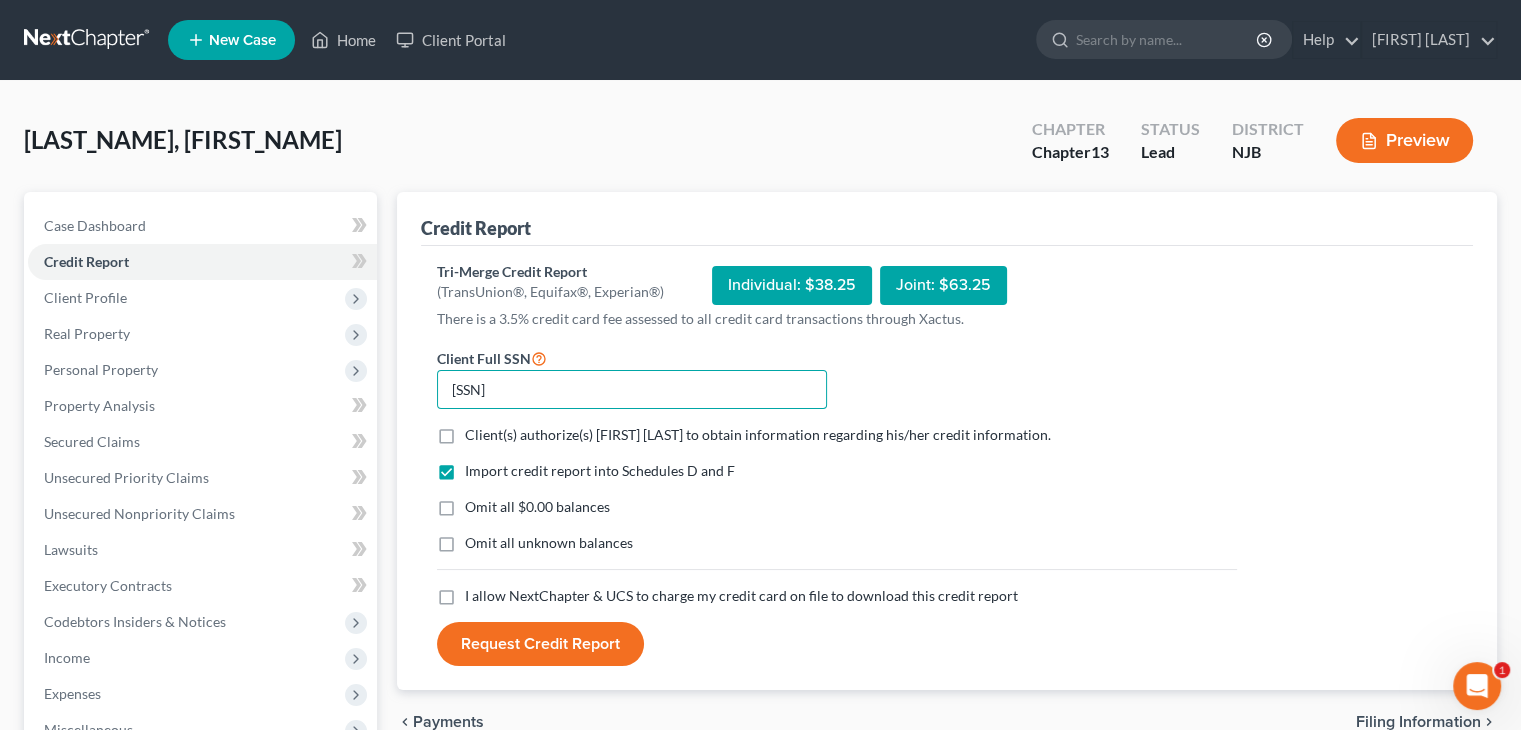 type on "[SSN]" 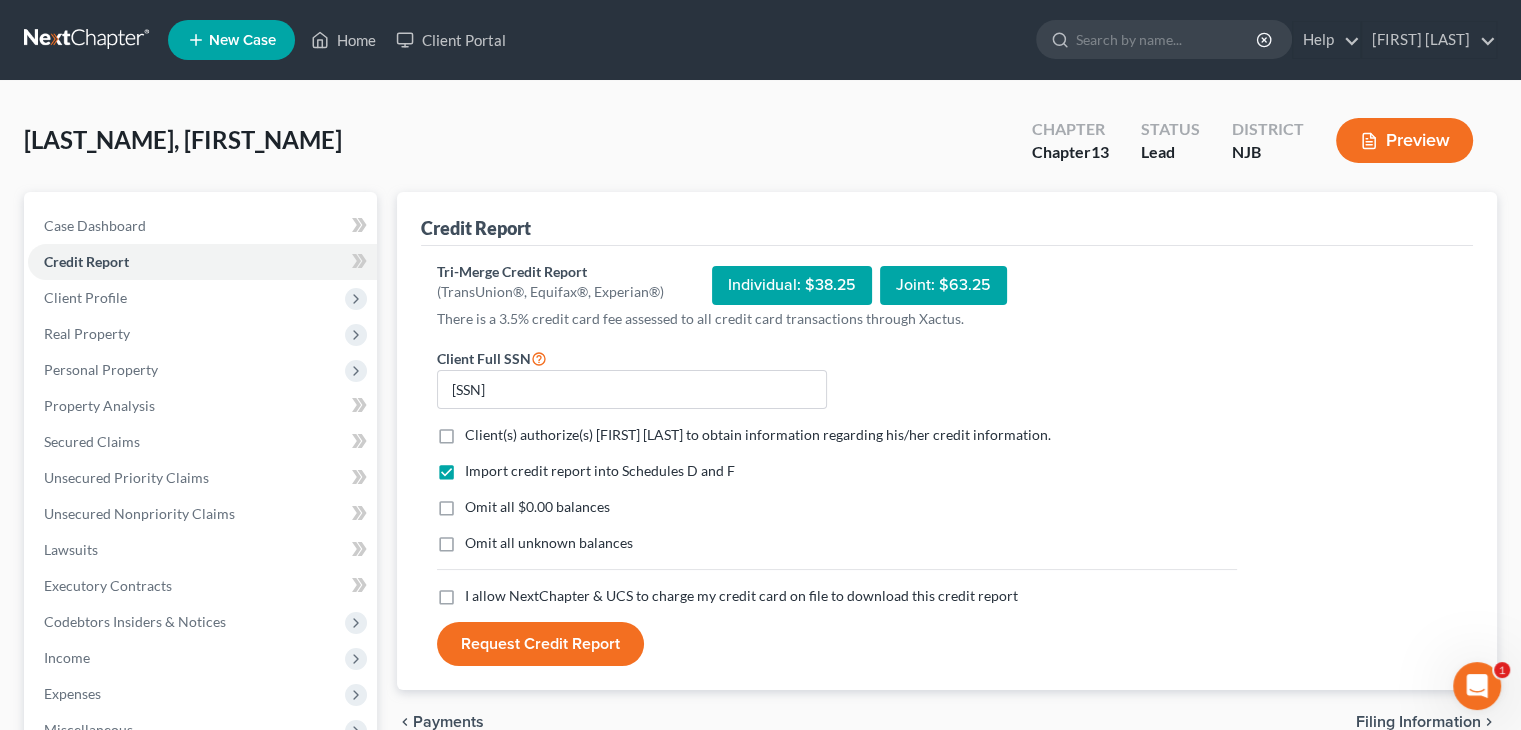 click on "Client(s) authorize(s) [FIRST] [LAST] to obtain information regarding his/her credit information.
*" at bounding box center [758, 435] 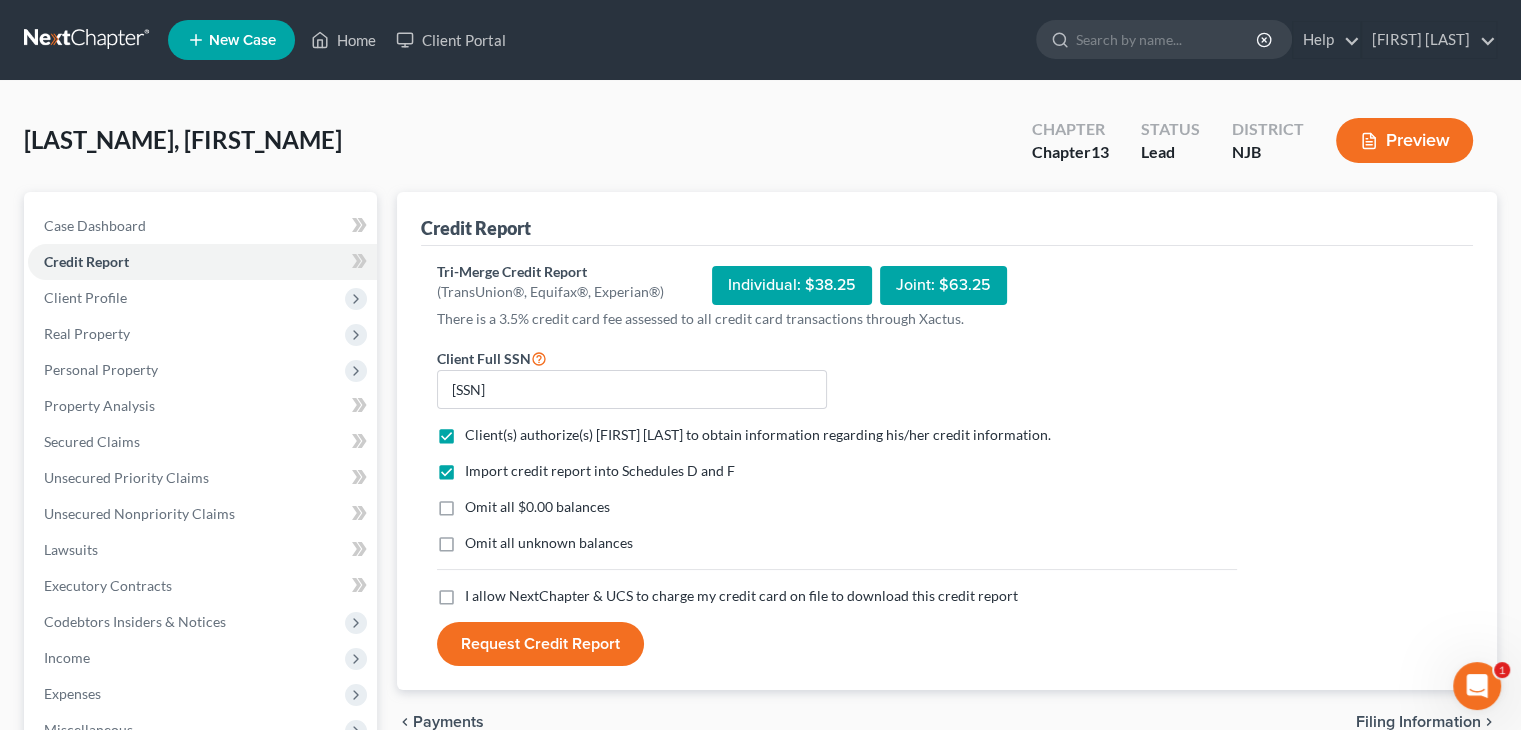 drag, startPoint x: 444, startPoint y: 538, endPoint x: 441, endPoint y: 563, distance: 25.179358 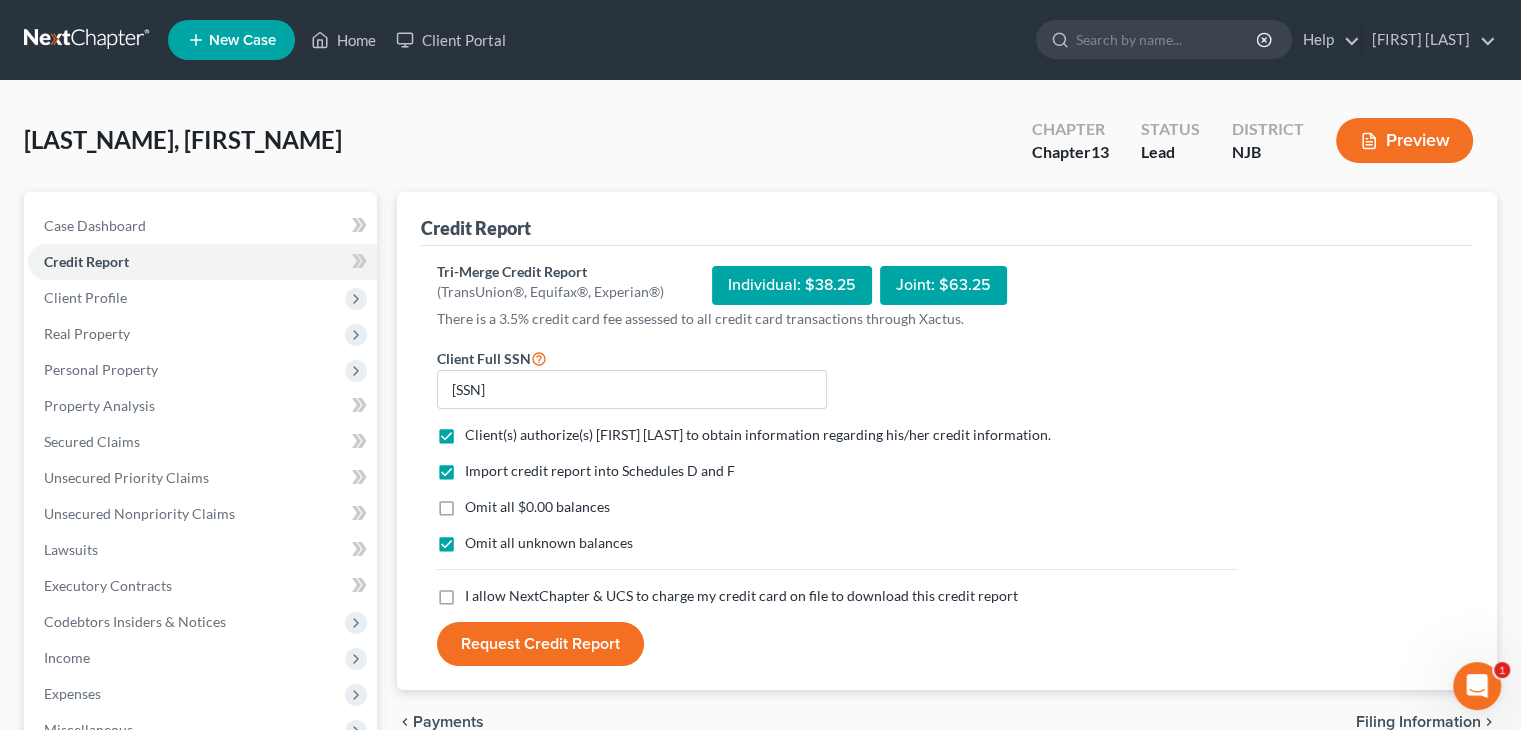 click on "I allow NextChapter & UCS to charge my credit card on file to download this credit report
*" at bounding box center (741, 596) 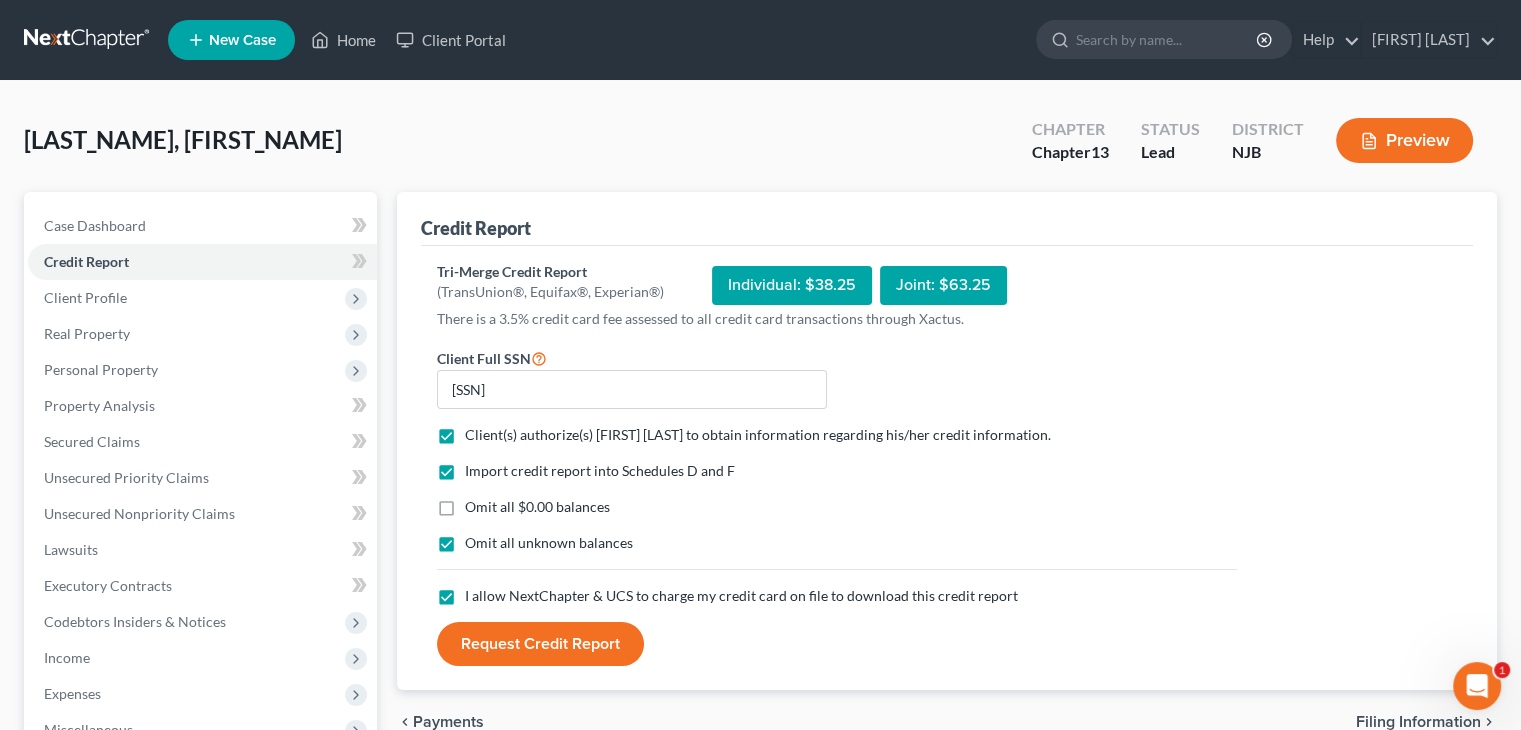 click on "Request Credit Report" at bounding box center [540, 644] 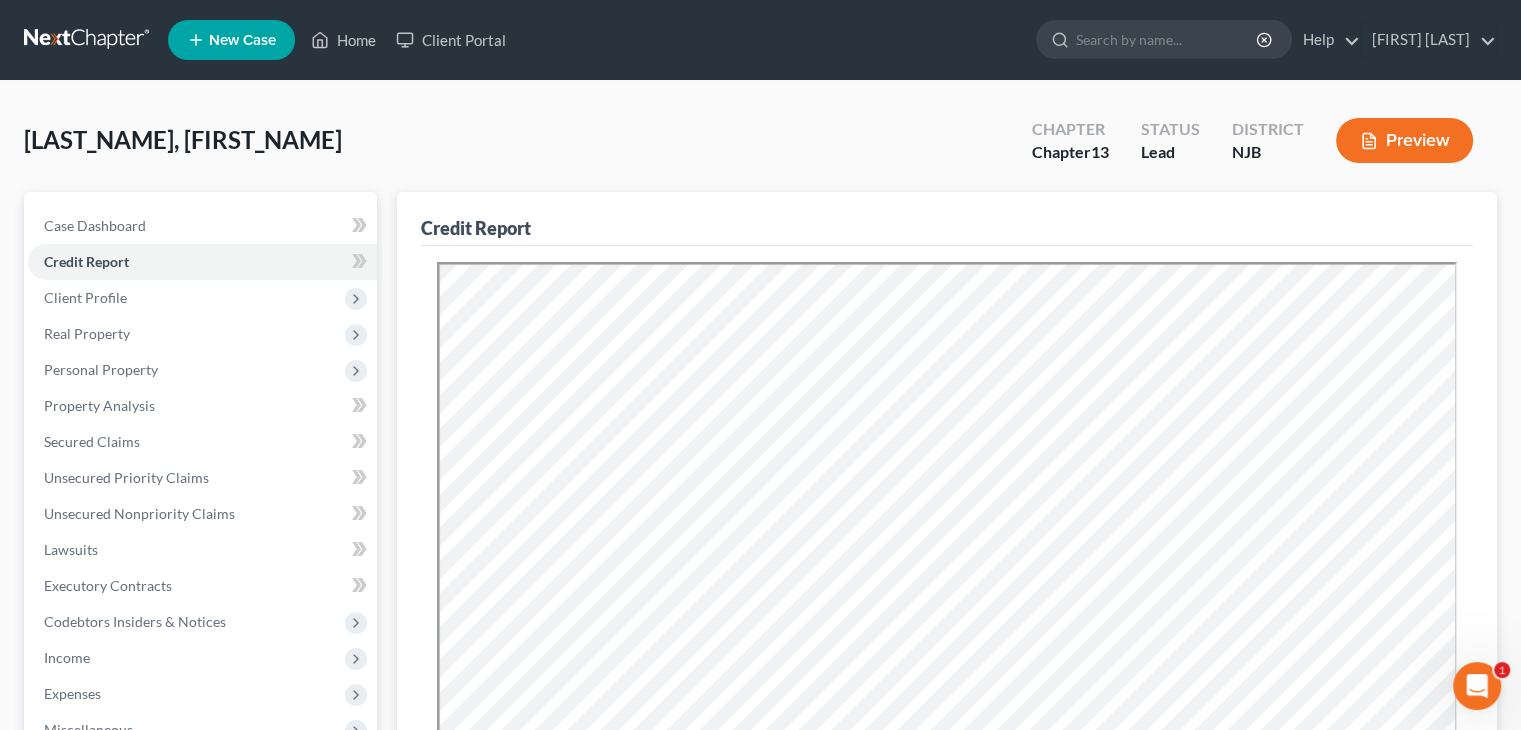 scroll, scrollTop: 0, scrollLeft: 0, axis: both 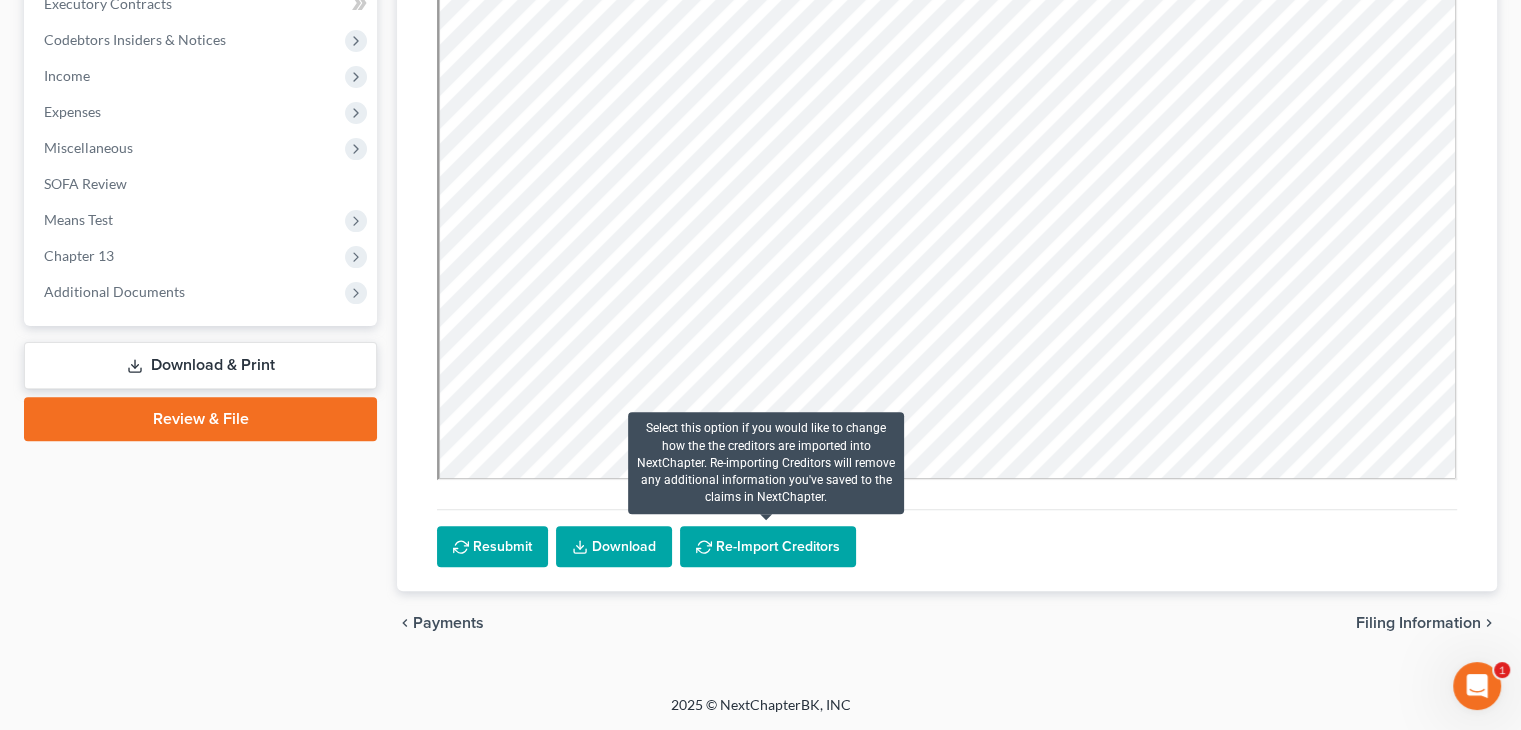 click on "Re-Import Creditors" at bounding box center [768, 547] 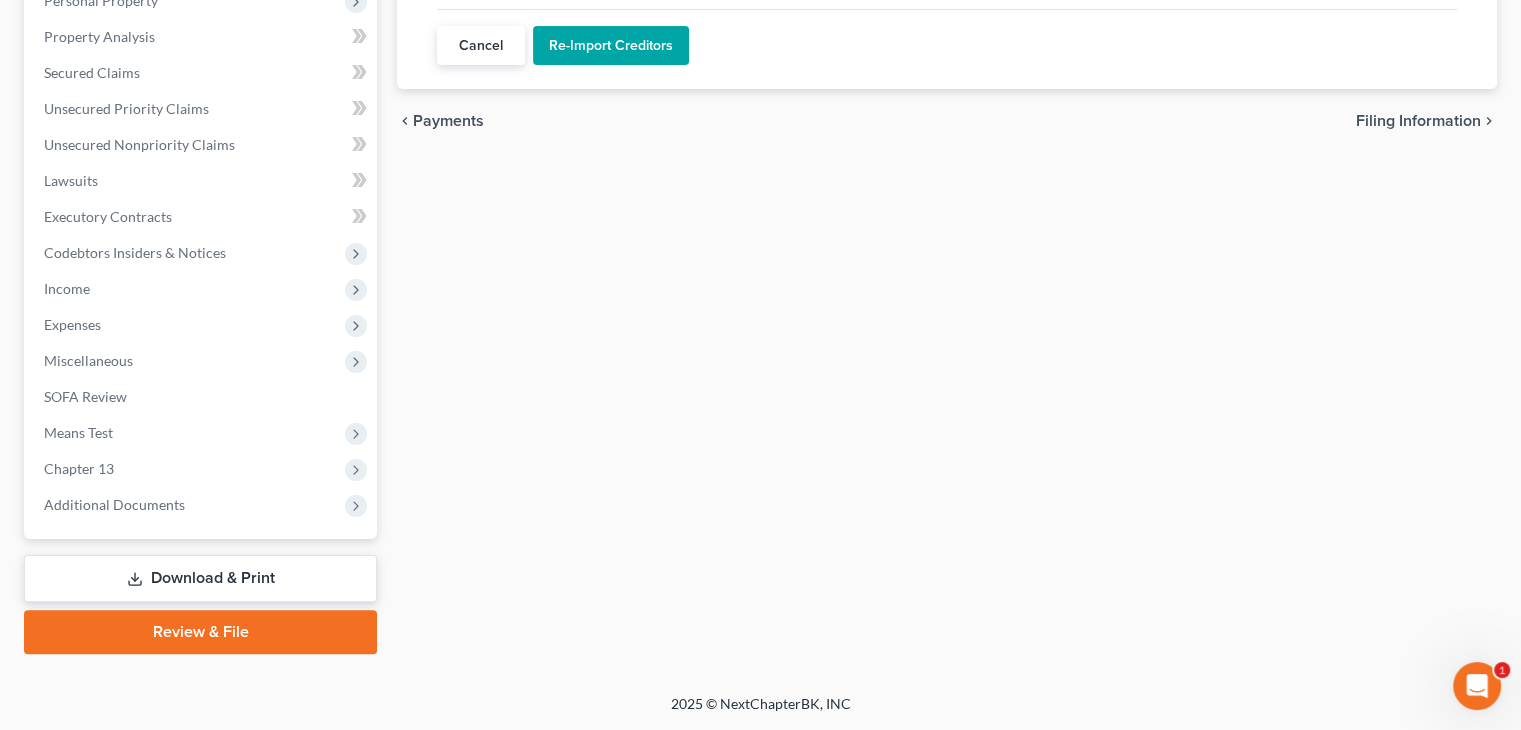scroll, scrollTop: 368, scrollLeft: 0, axis: vertical 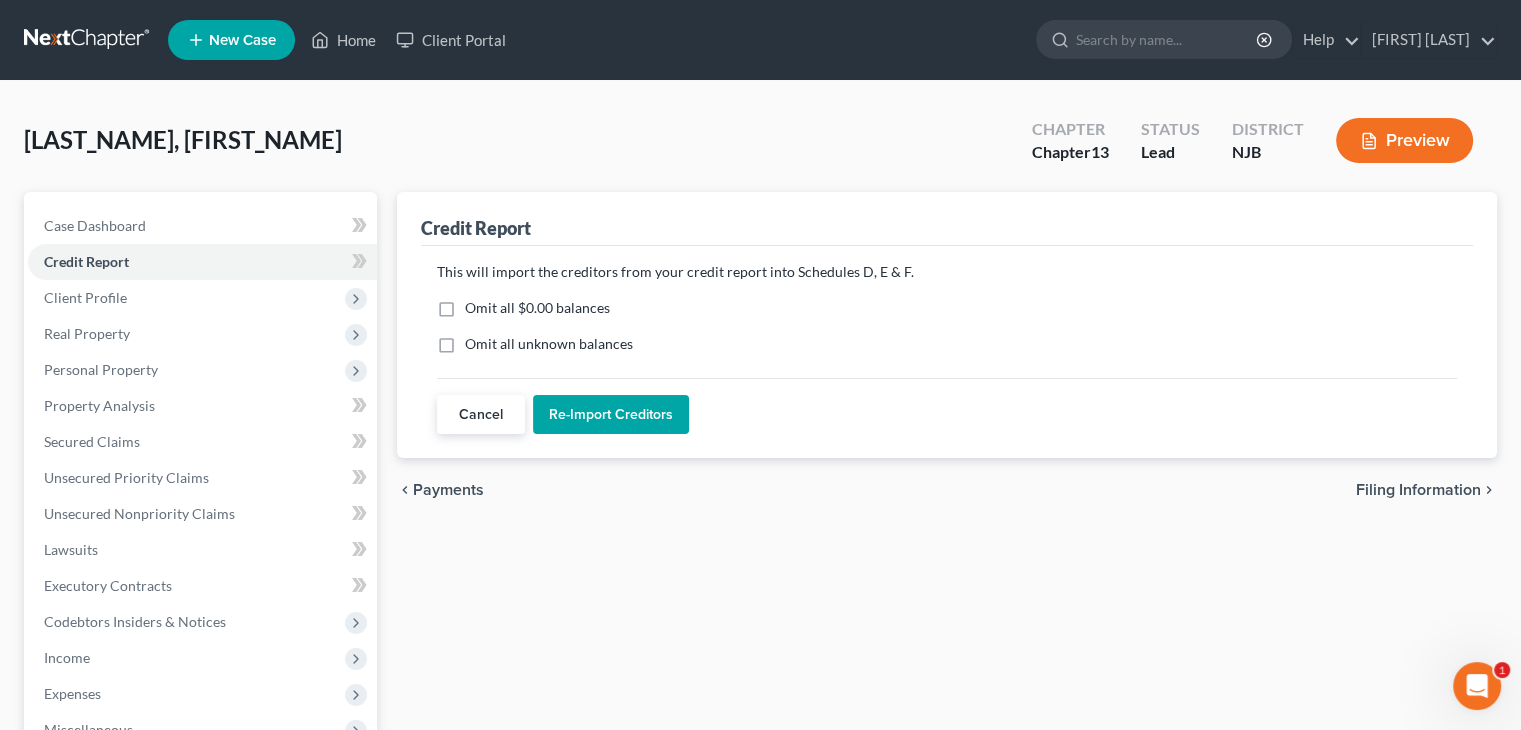 click on "Omit all $0.00 balances" at bounding box center (537, 308) 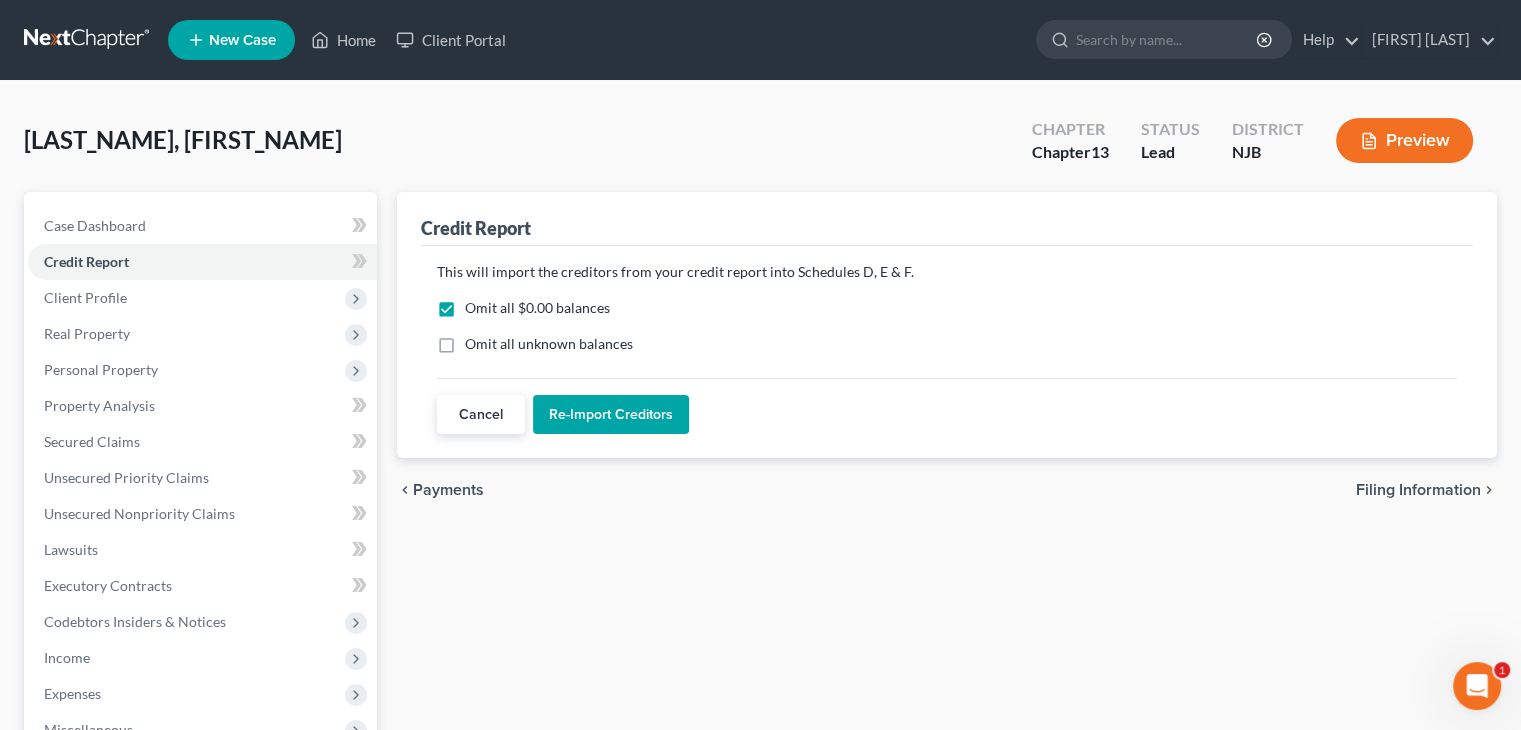 click on "Omit all unknown balances" at bounding box center [549, 344] 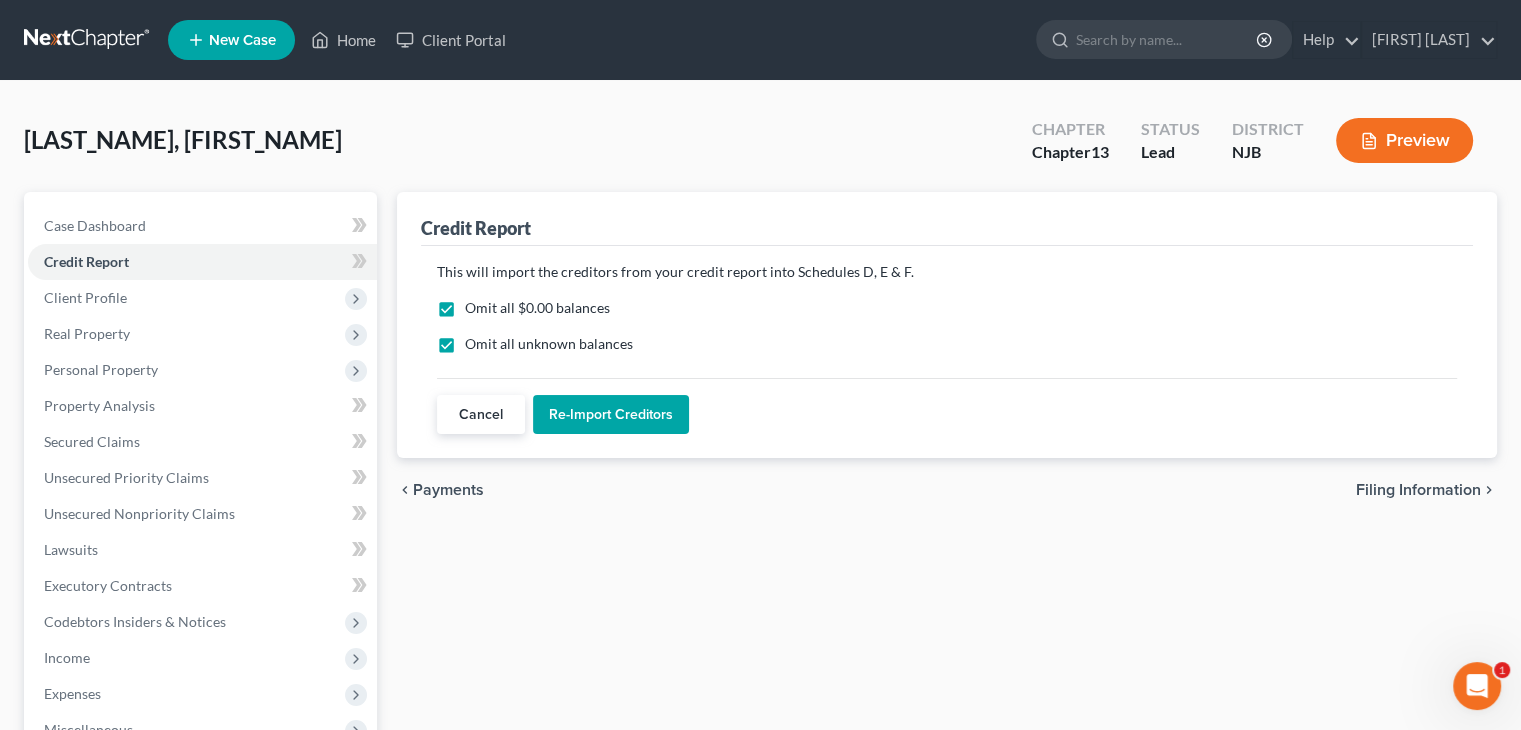 click on "Re-Import Creditors" at bounding box center [611, 415] 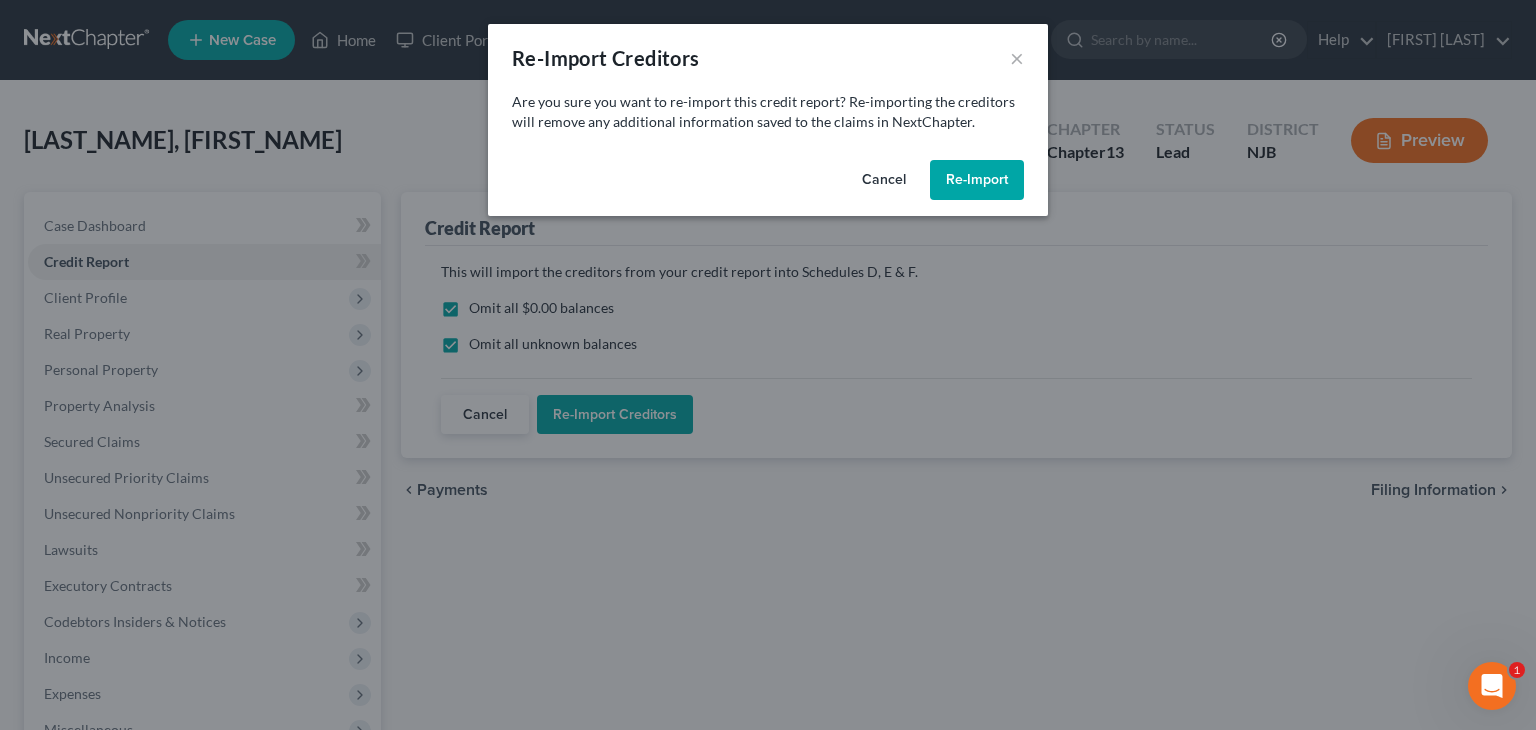 click on "Re-Import" at bounding box center (977, 180) 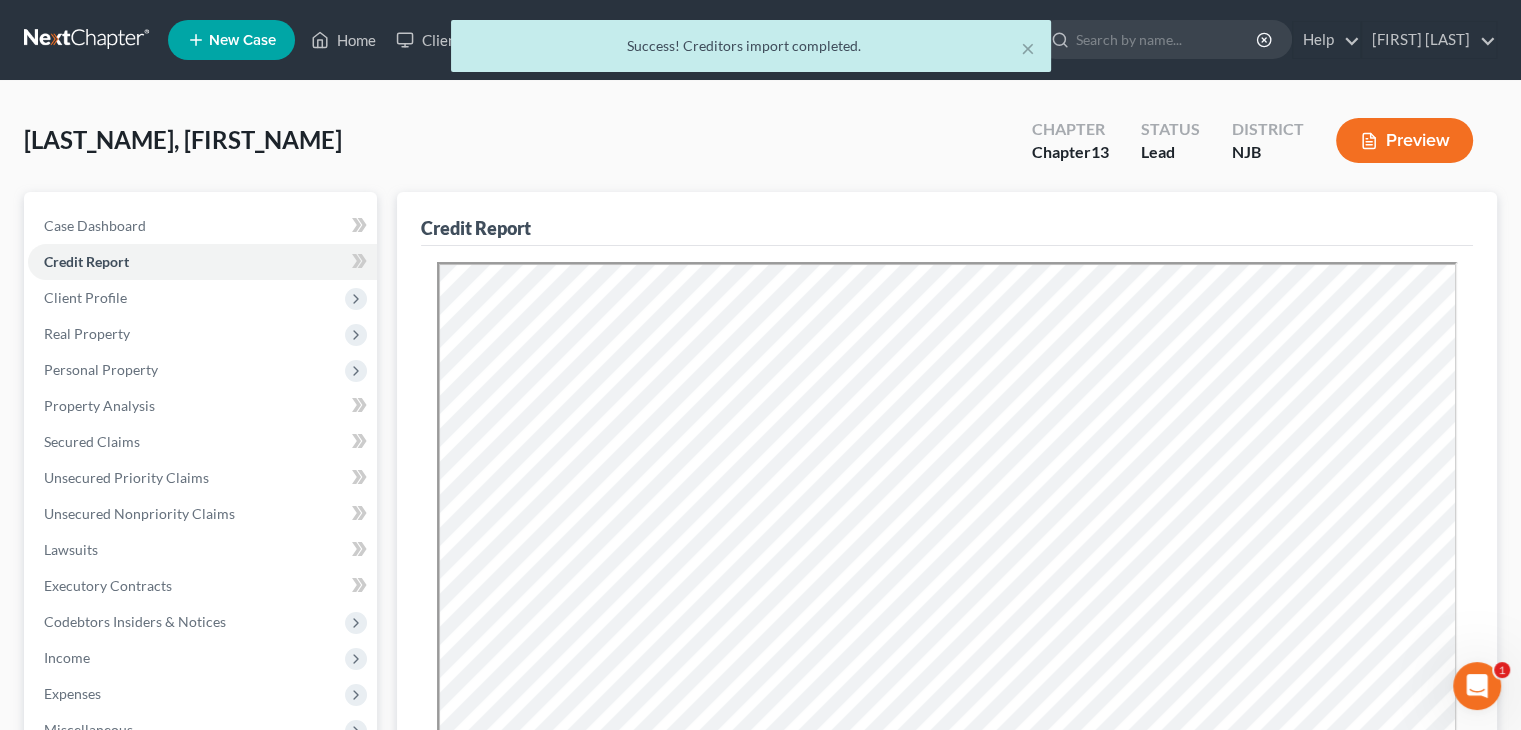 scroll, scrollTop: 0, scrollLeft: 0, axis: both 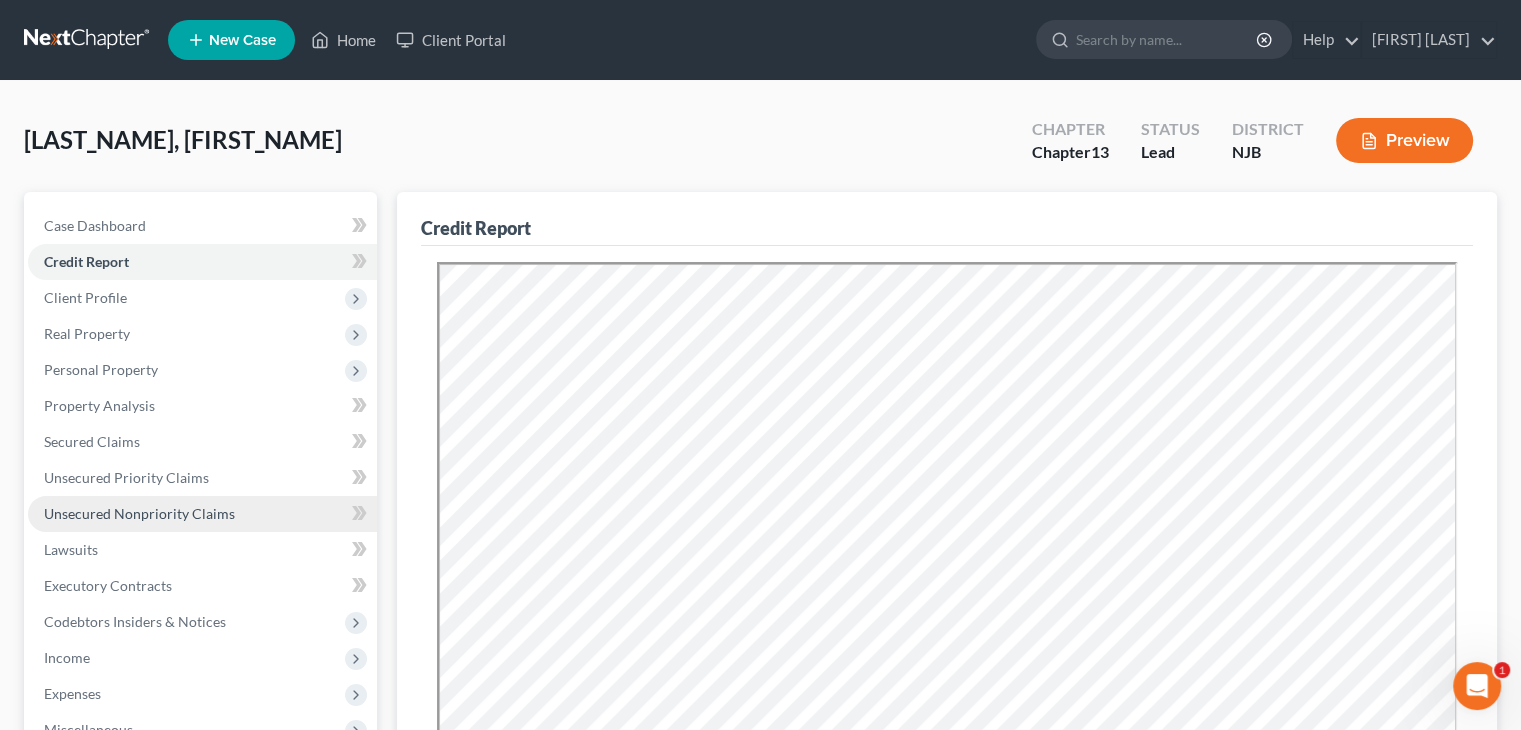 click on "Unsecured Nonpriority Claims" at bounding box center (139, 513) 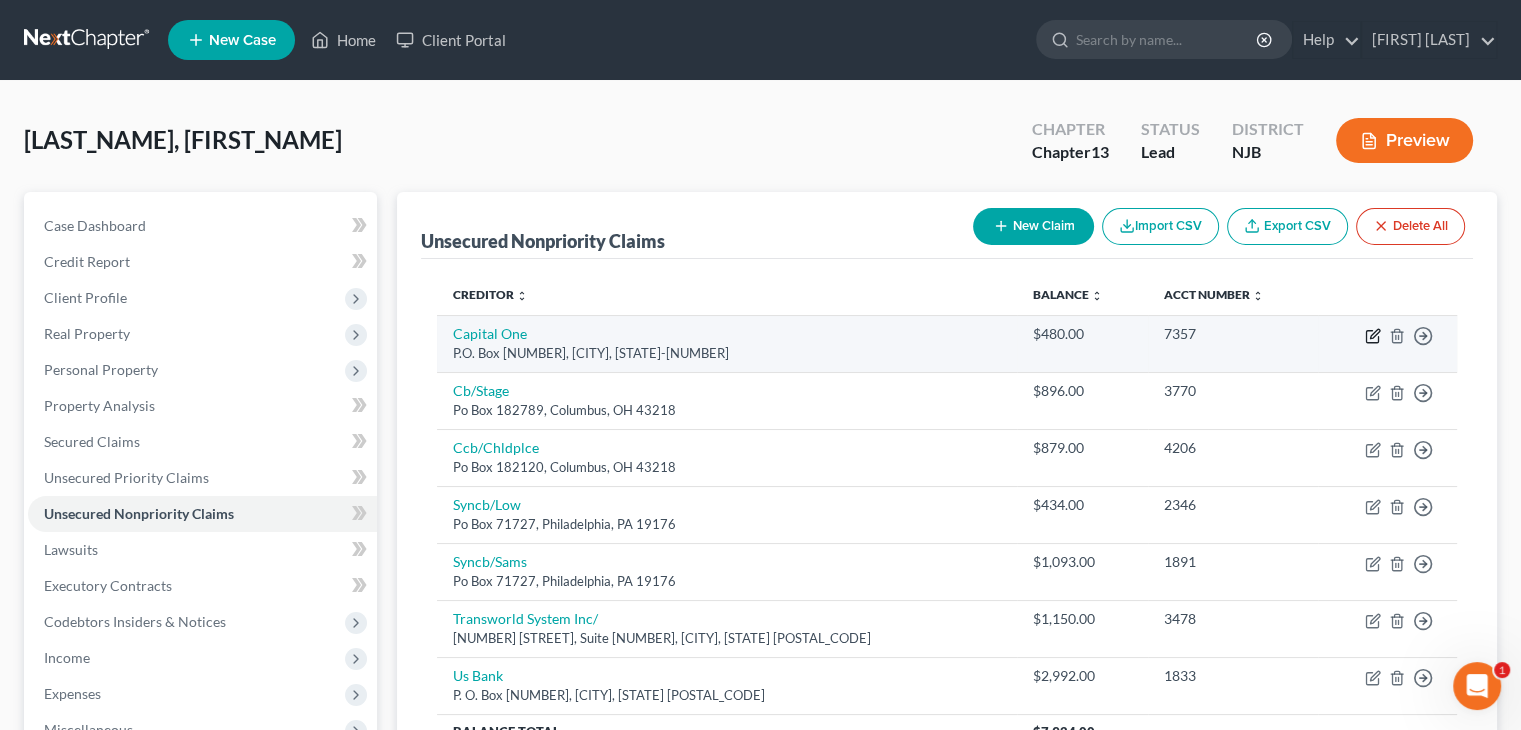 click 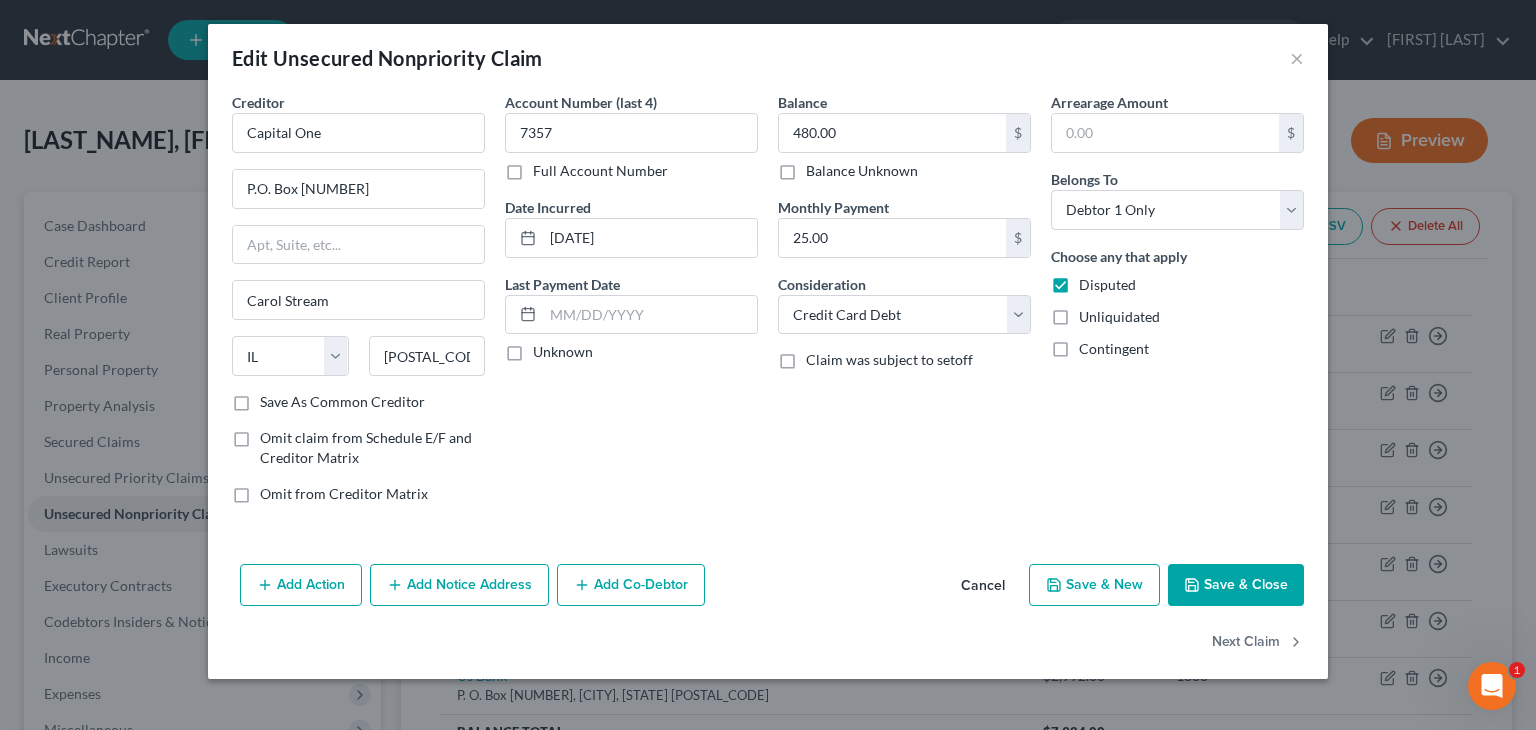 drag, startPoint x: 504, startPoint y: 352, endPoint x: 539, endPoint y: 355, distance: 35.128338 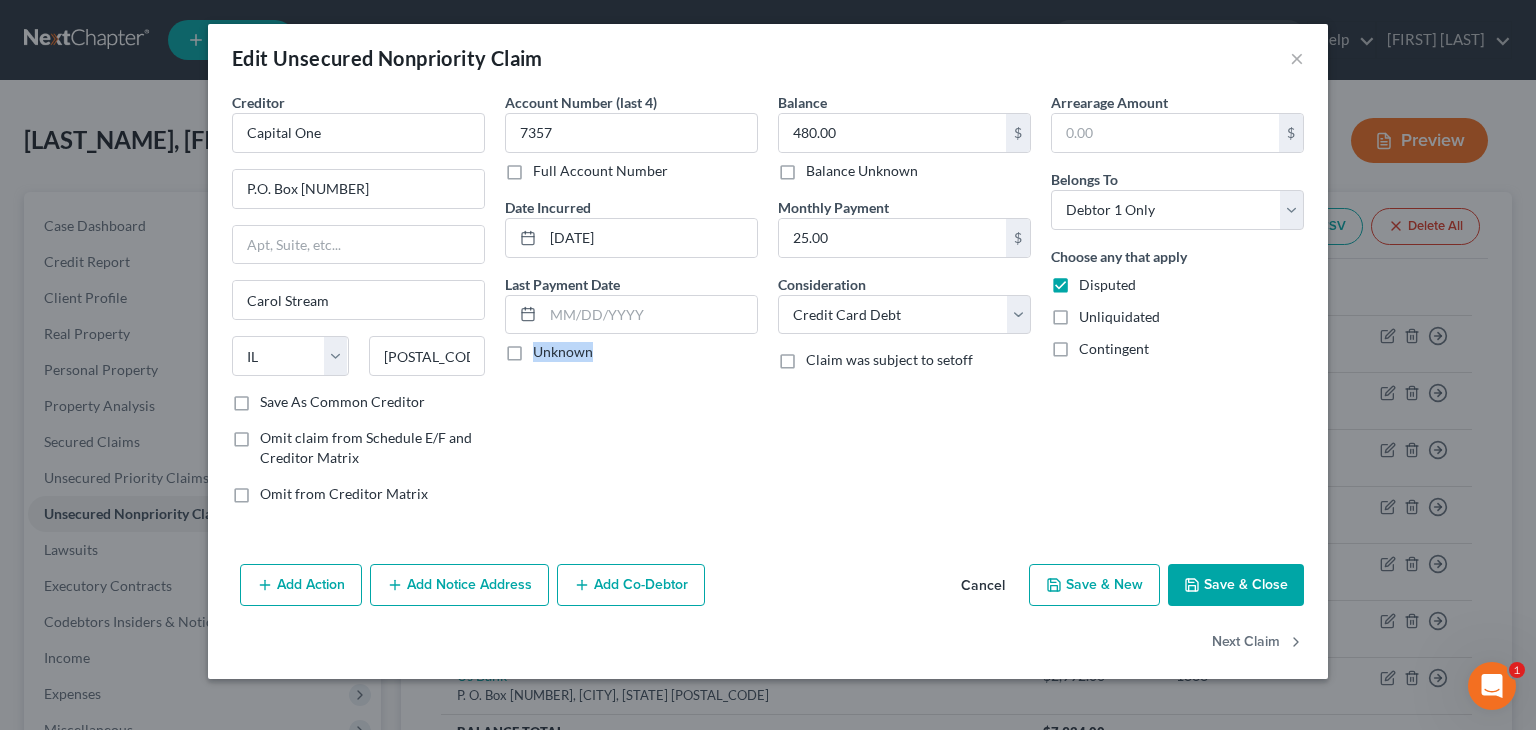 click on "Save & Close" at bounding box center (1236, 585) 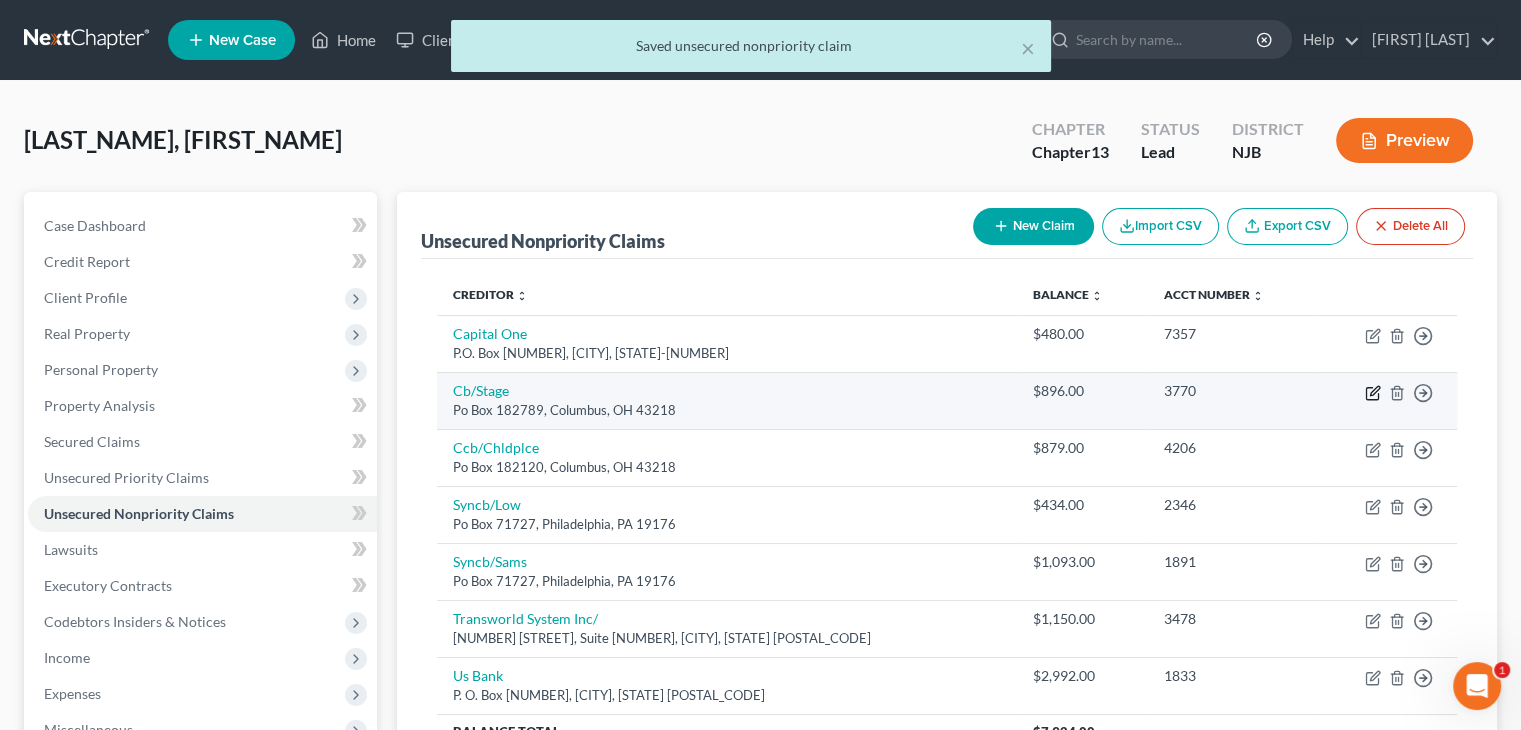 click 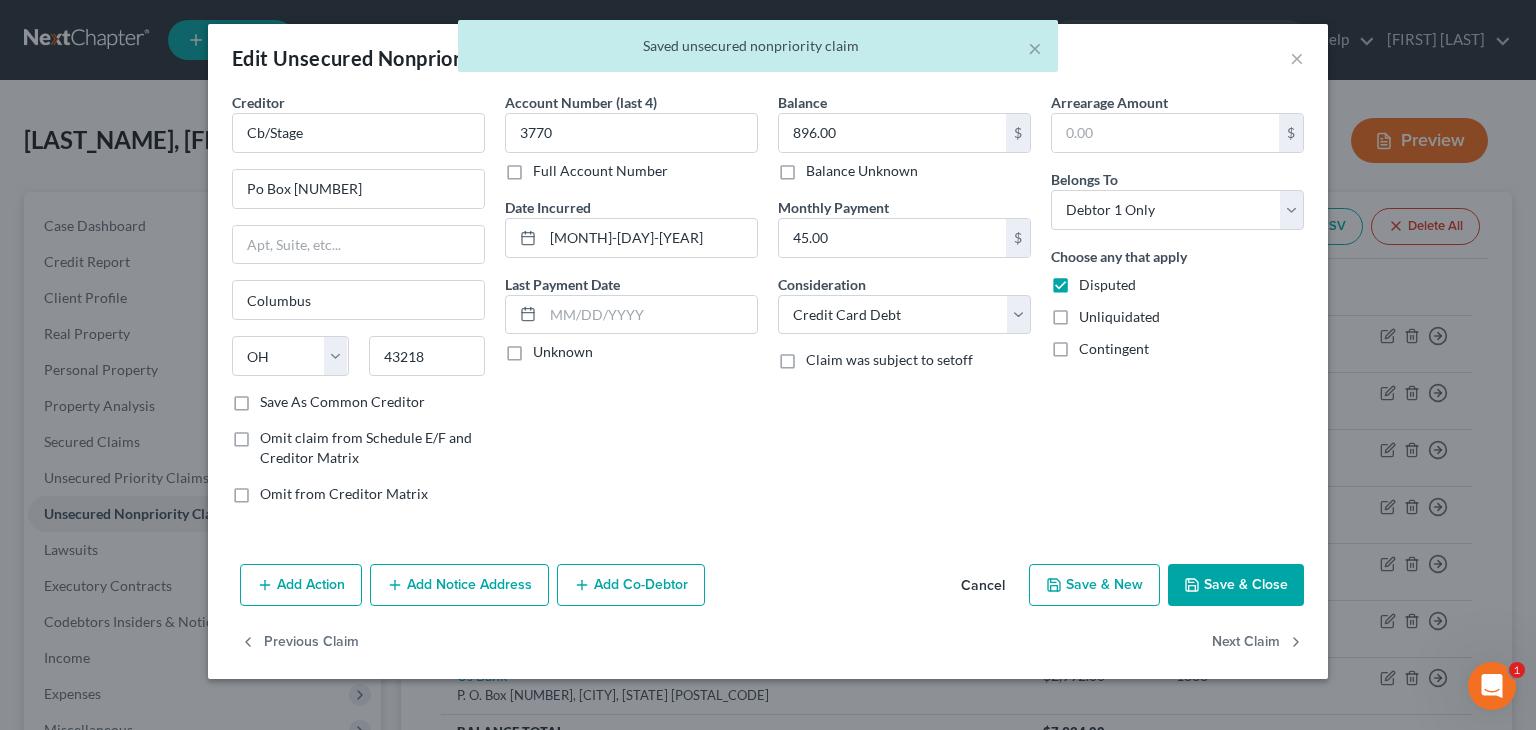 click on "Unknown" at bounding box center (563, 352) 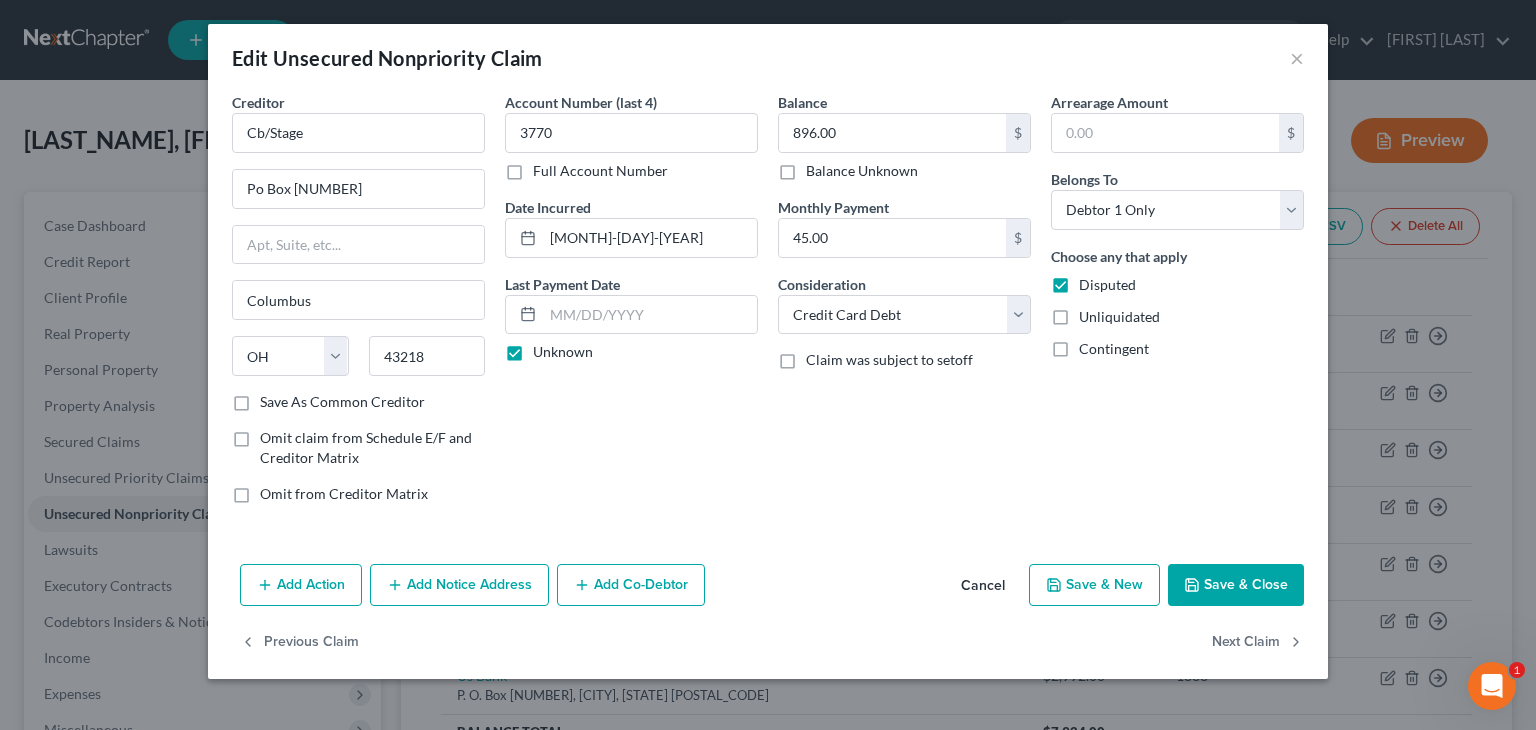 click on "Save & Close" at bounding box center (1236, 585) 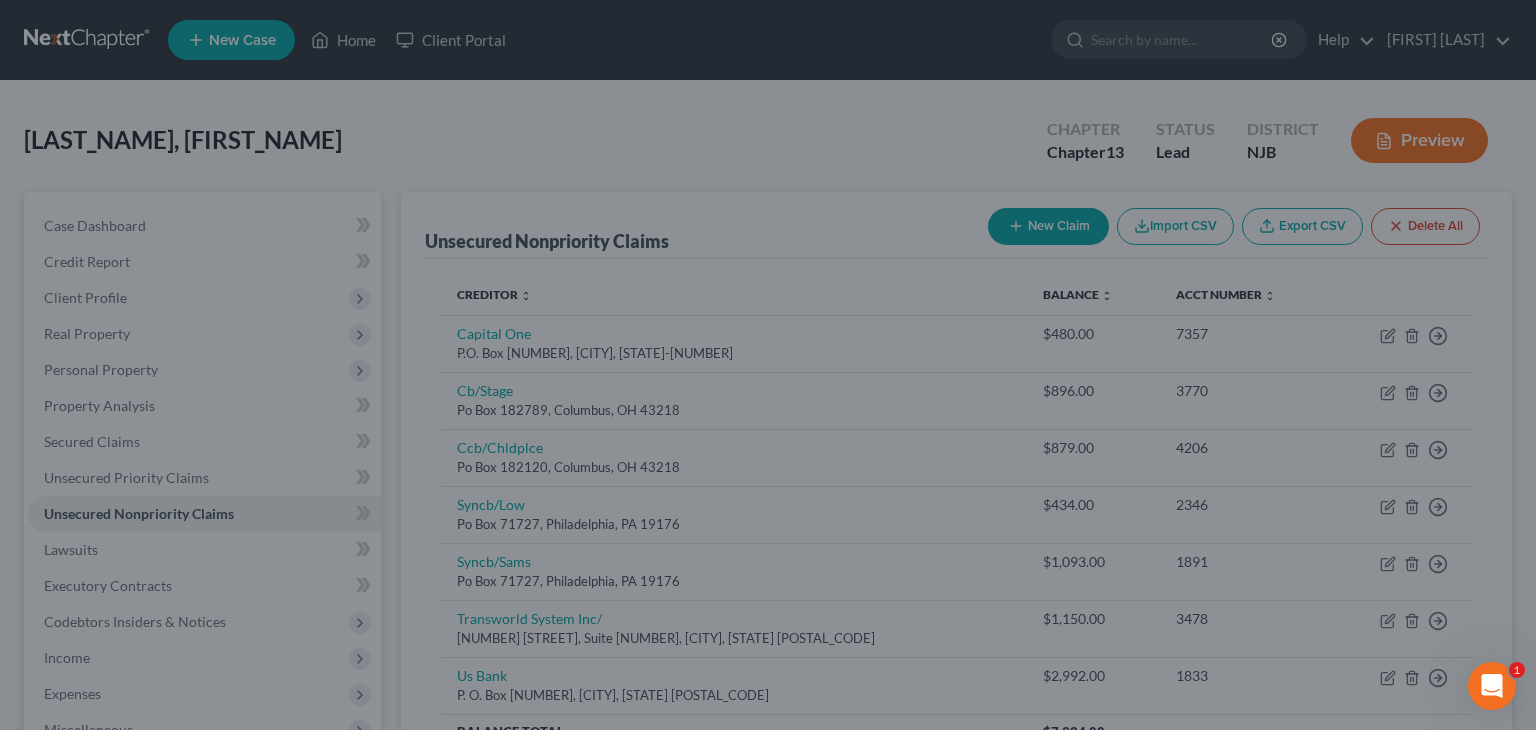 type on "0" 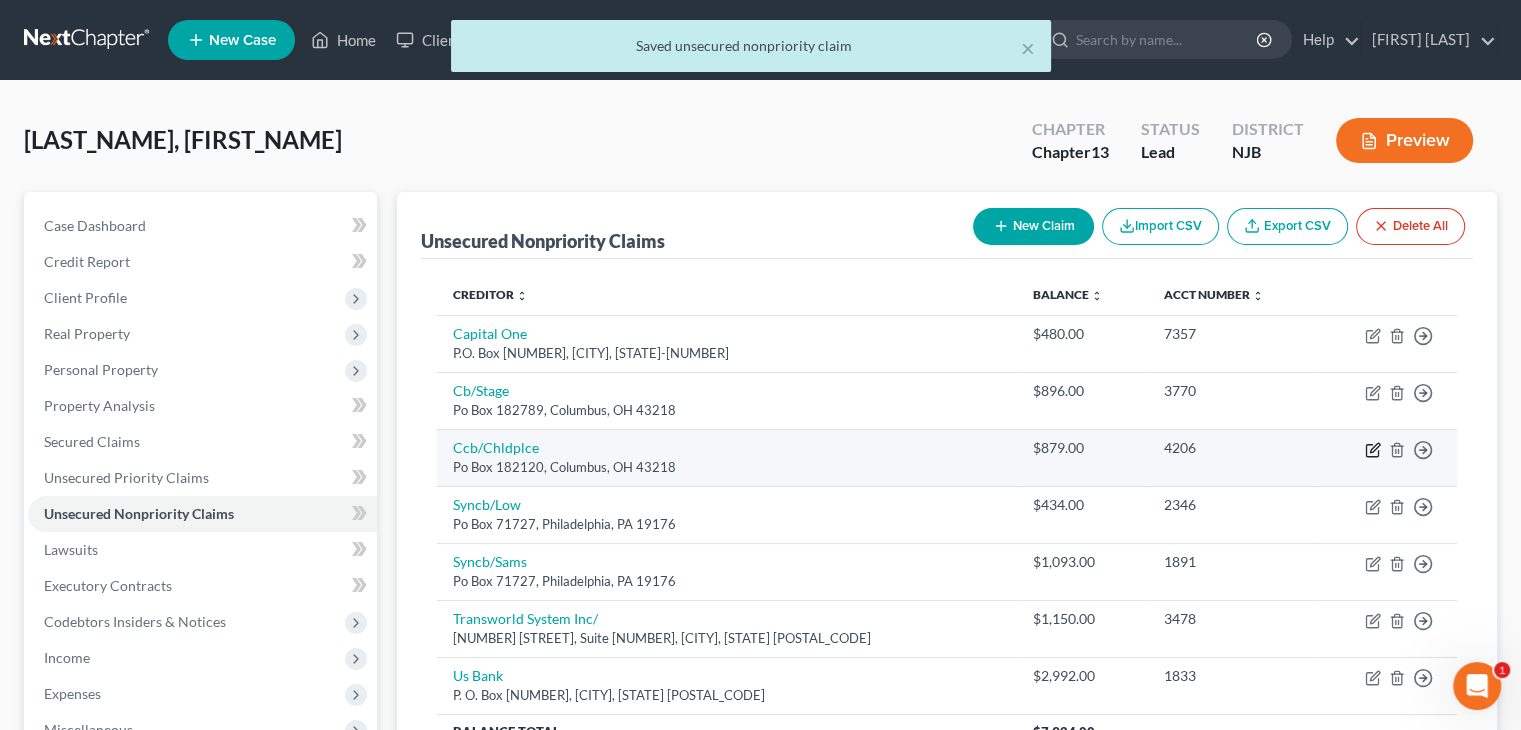 click 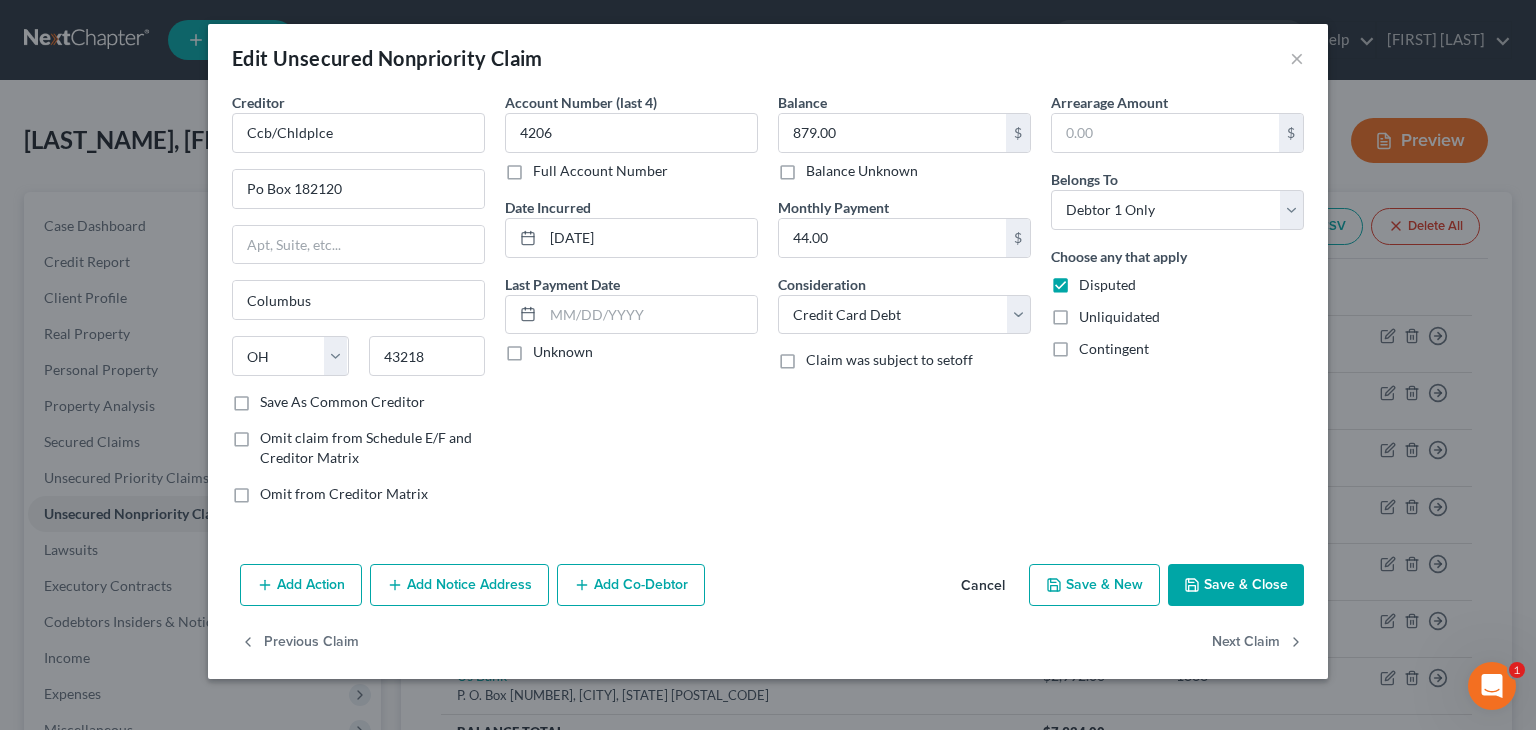 click on "Unknown" at bounding box center [563, 352] 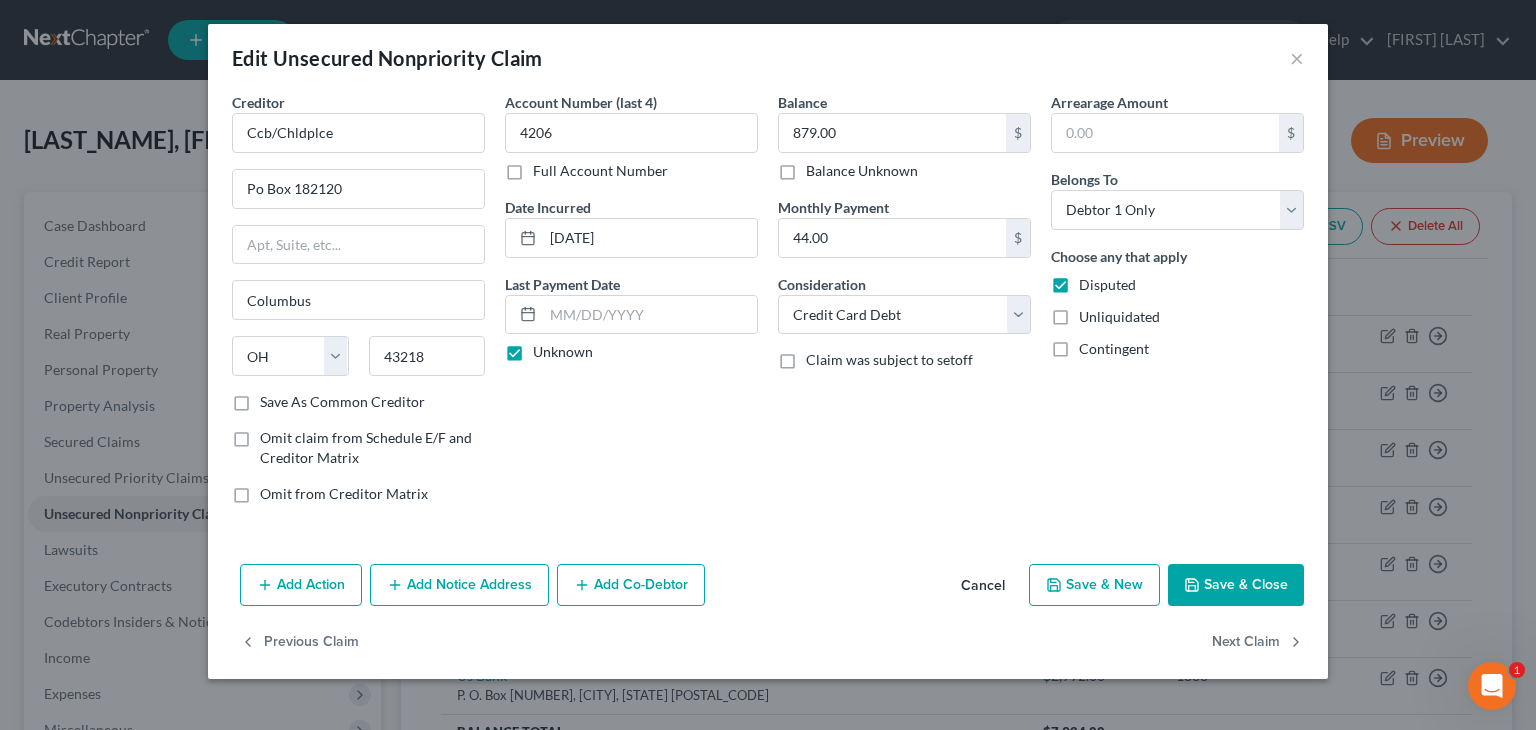 click on "Save & Close" at bounding box center (1236, 585) 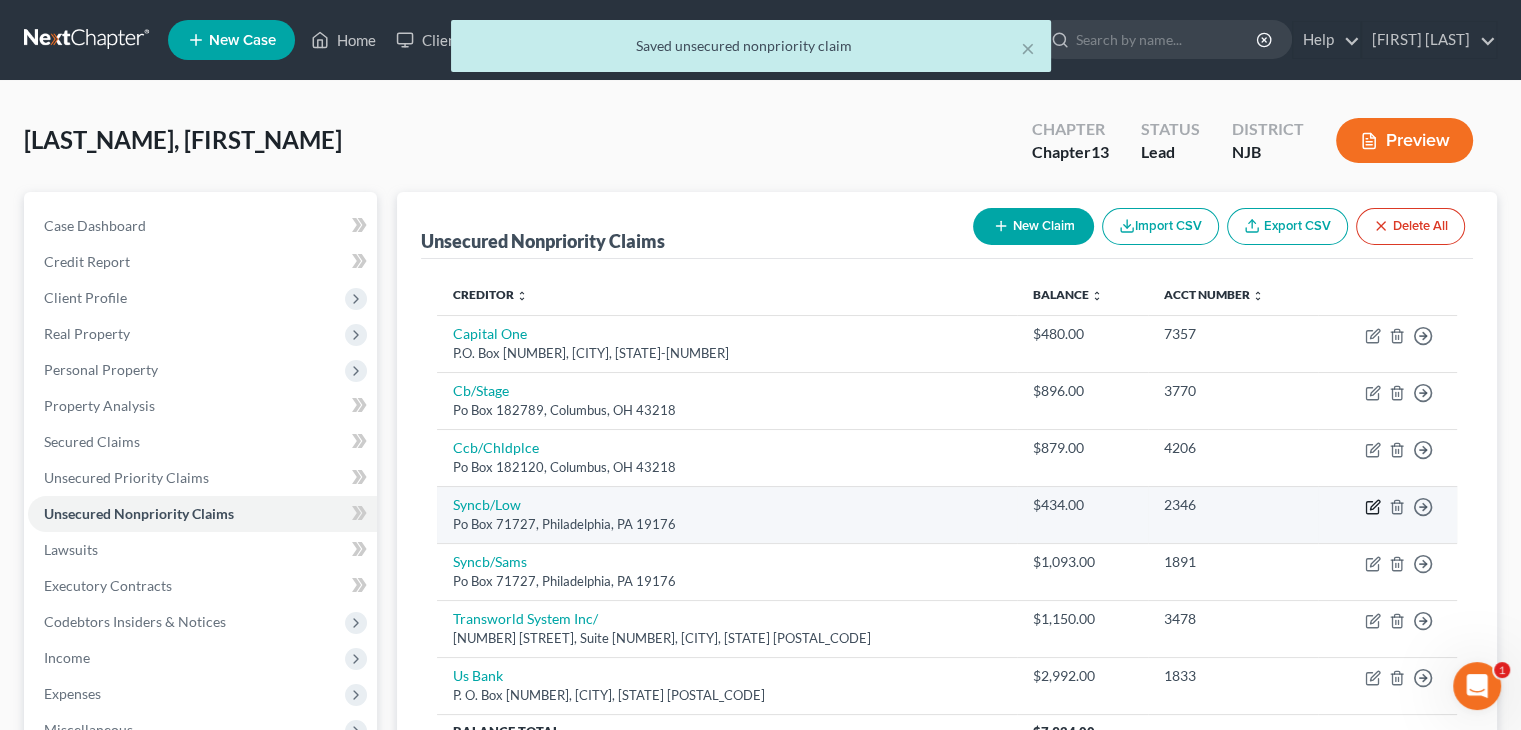 click 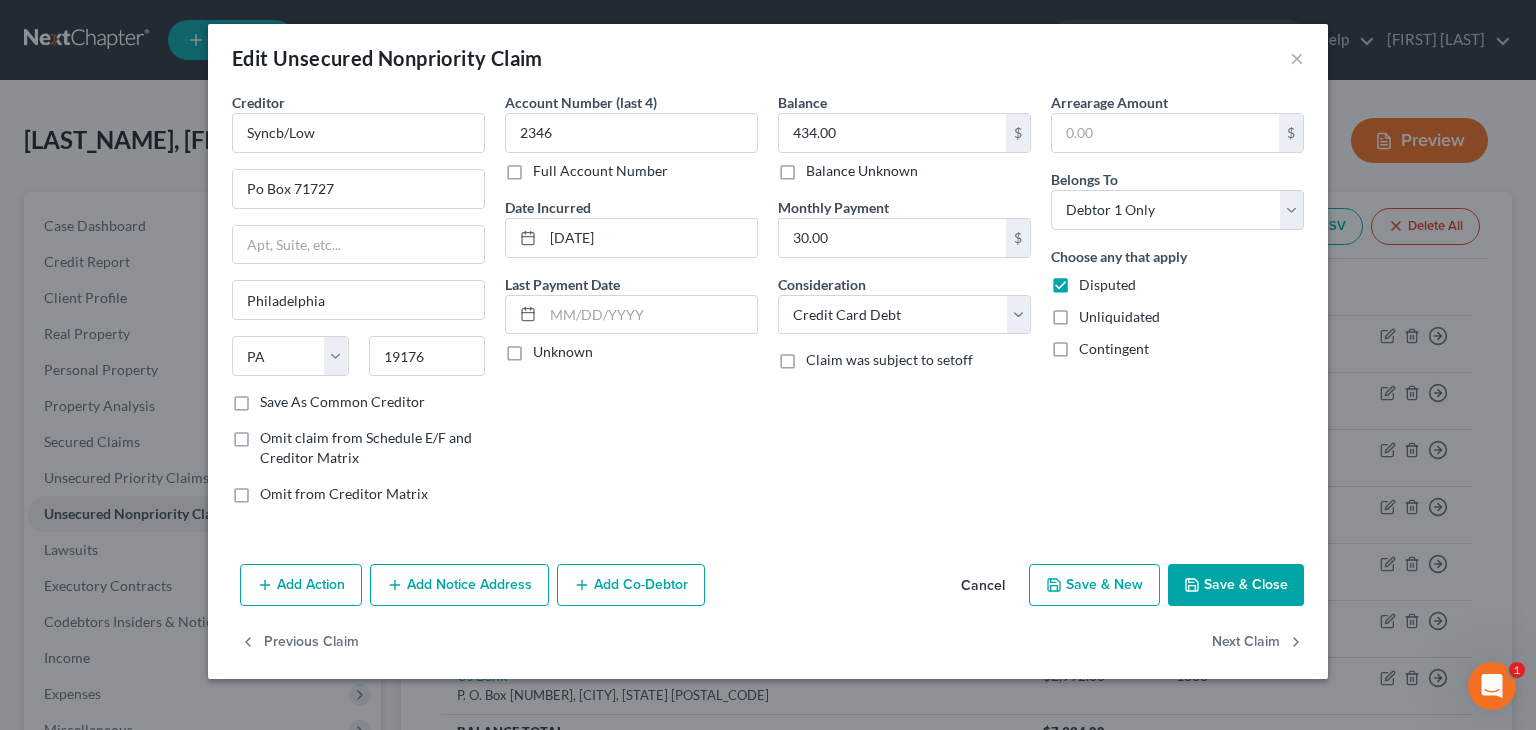 click on "Unknown" at bounding box center [563, 352] 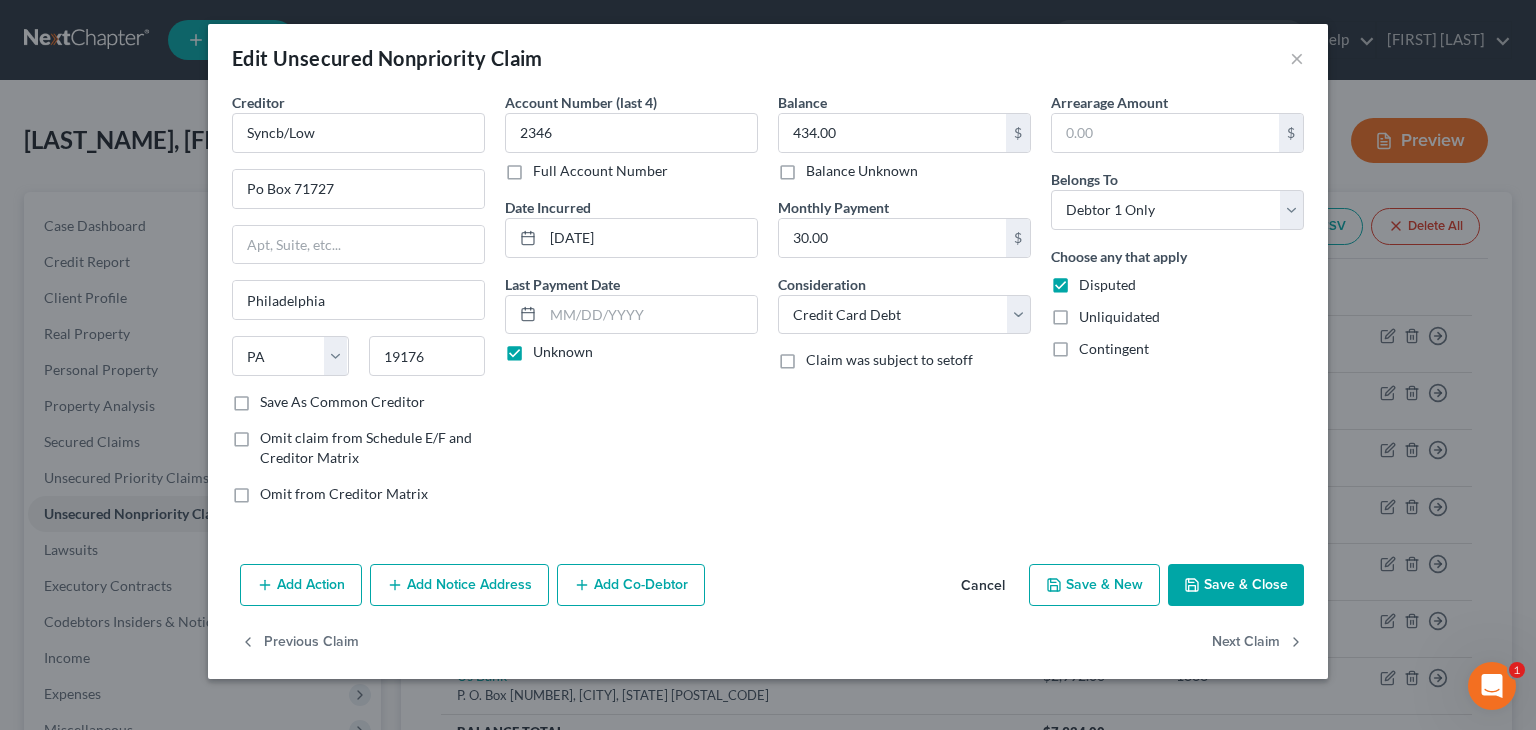 click on "Save & Close" at bounding box center (1236, 585) 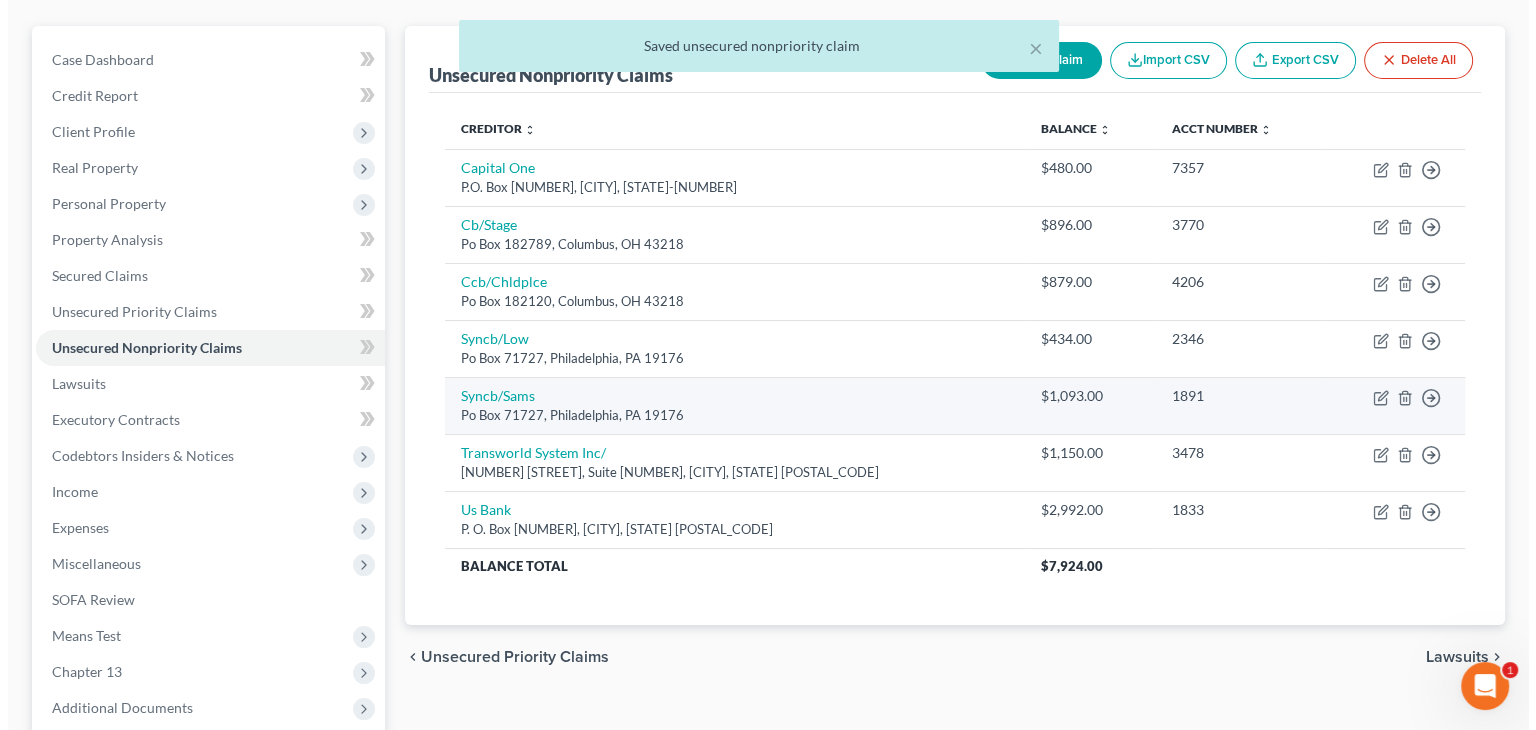 scroll, scrollTop: 200, scrollLeft: 0, axis: vertical 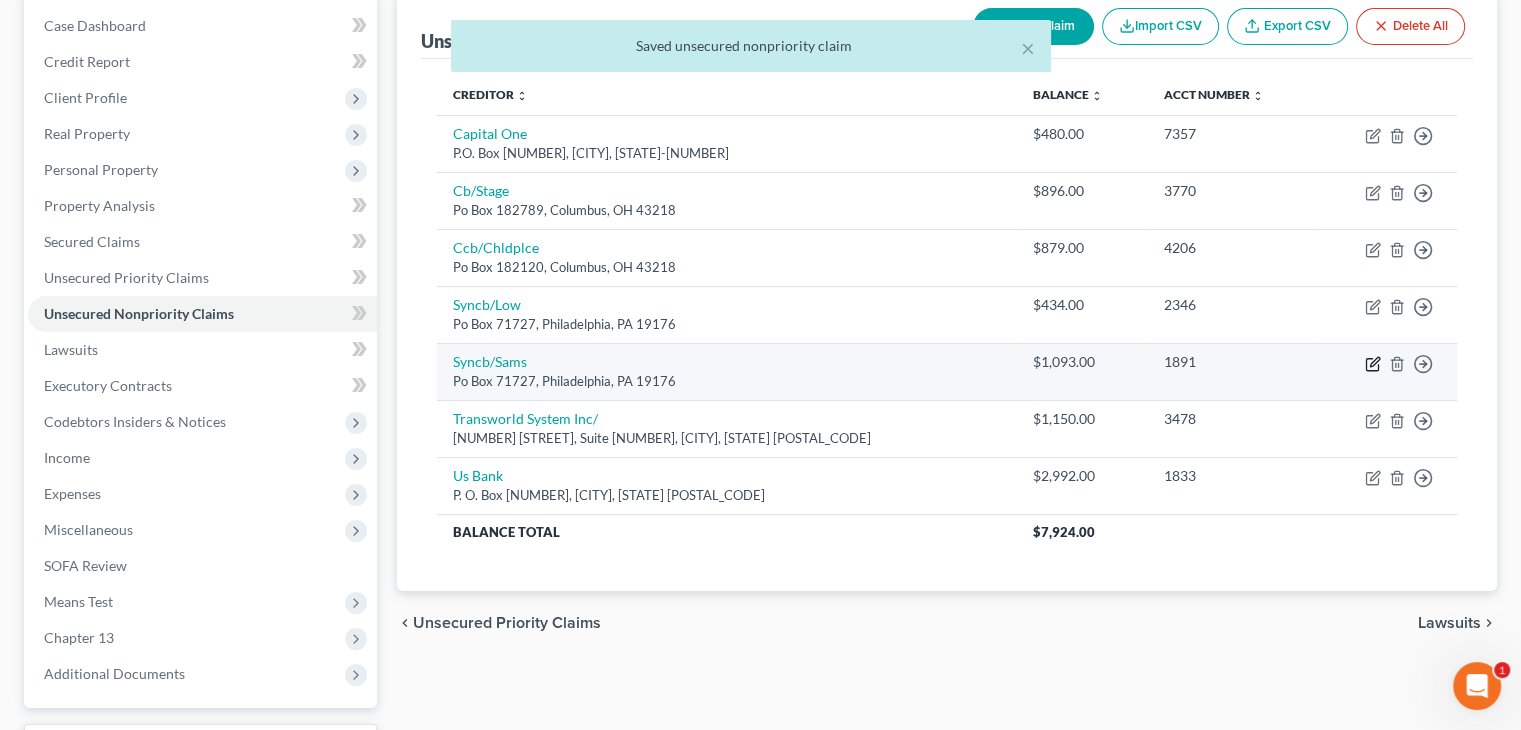 click 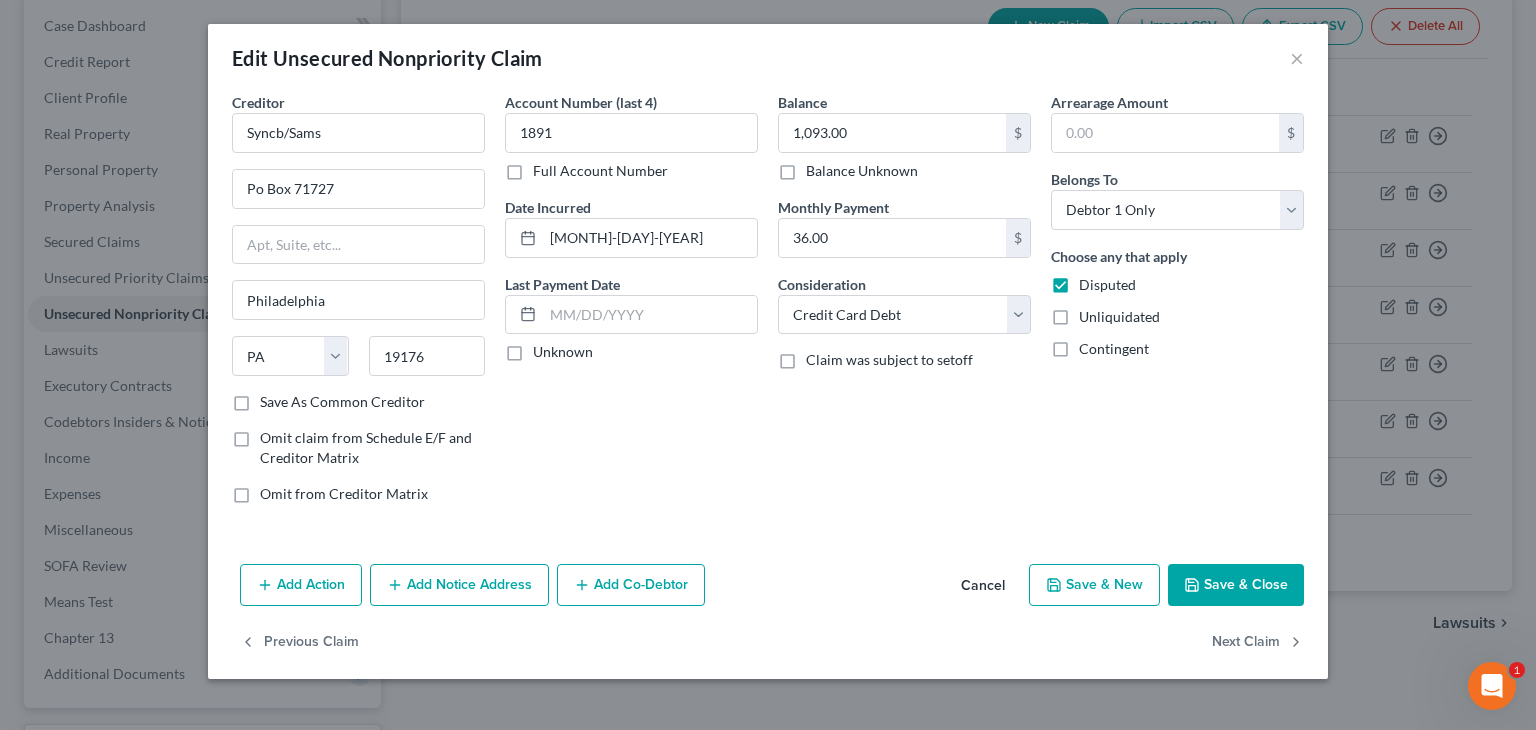 click on "Unknown" at bounding box center [563, 352] 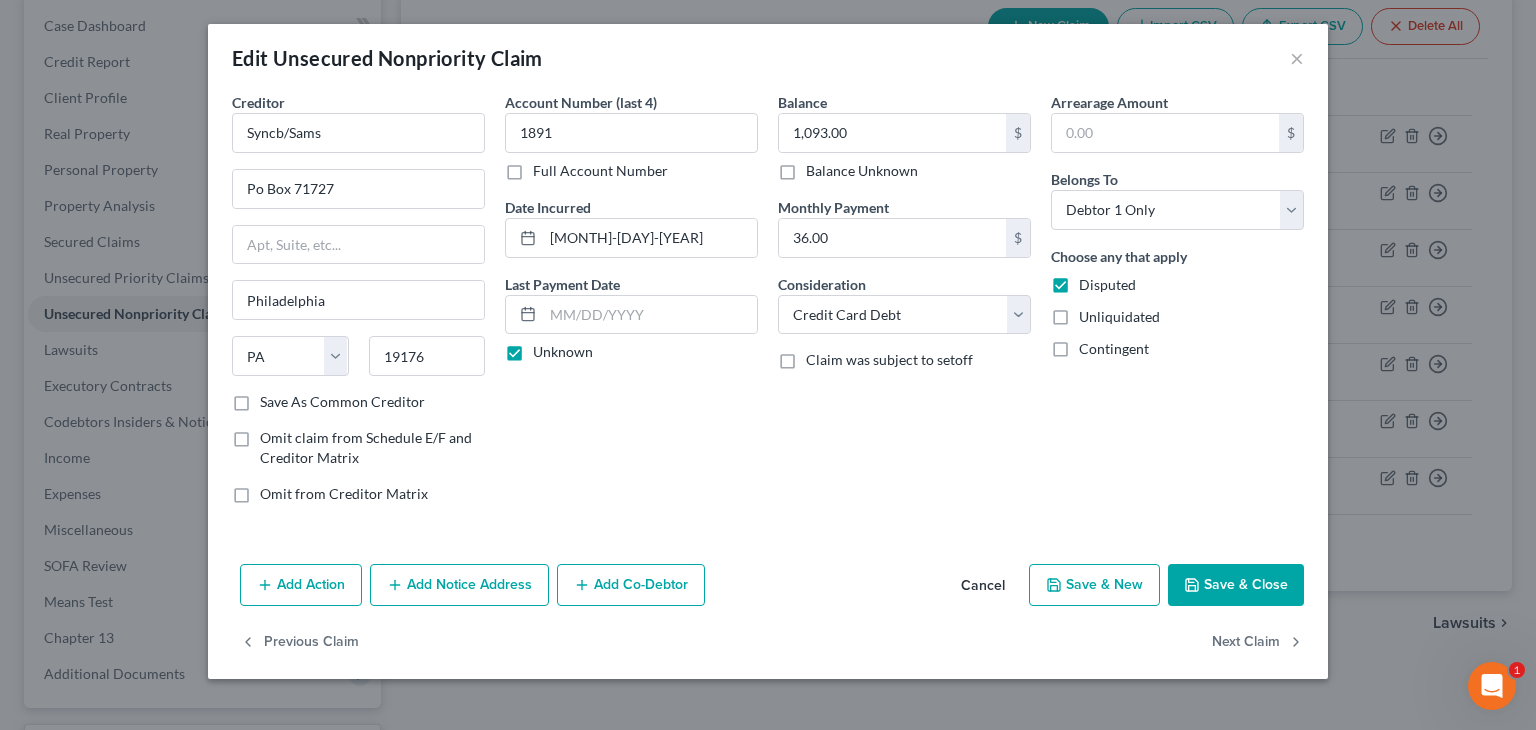 click on "Save & Close" at bounding box center [1236, 585] 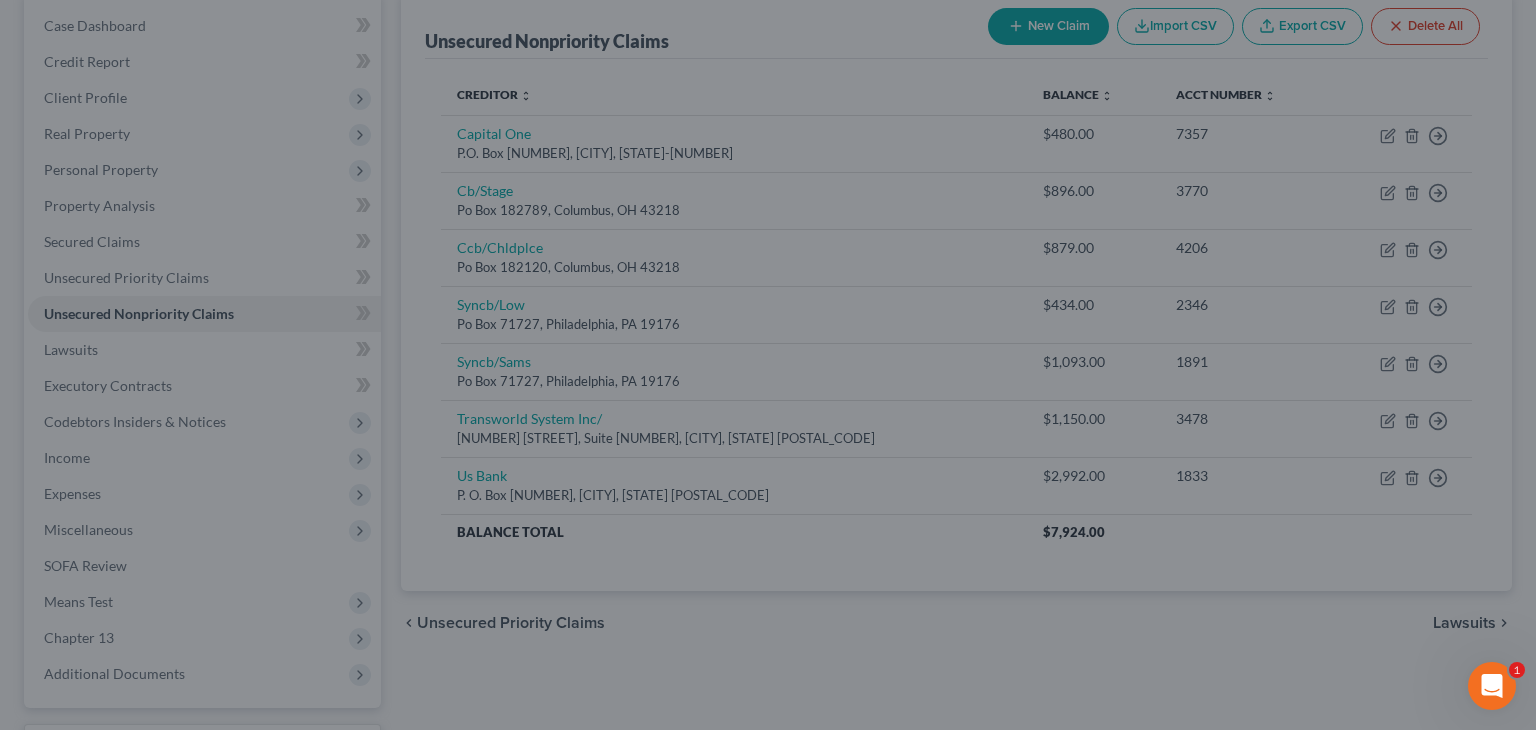 type on "0" 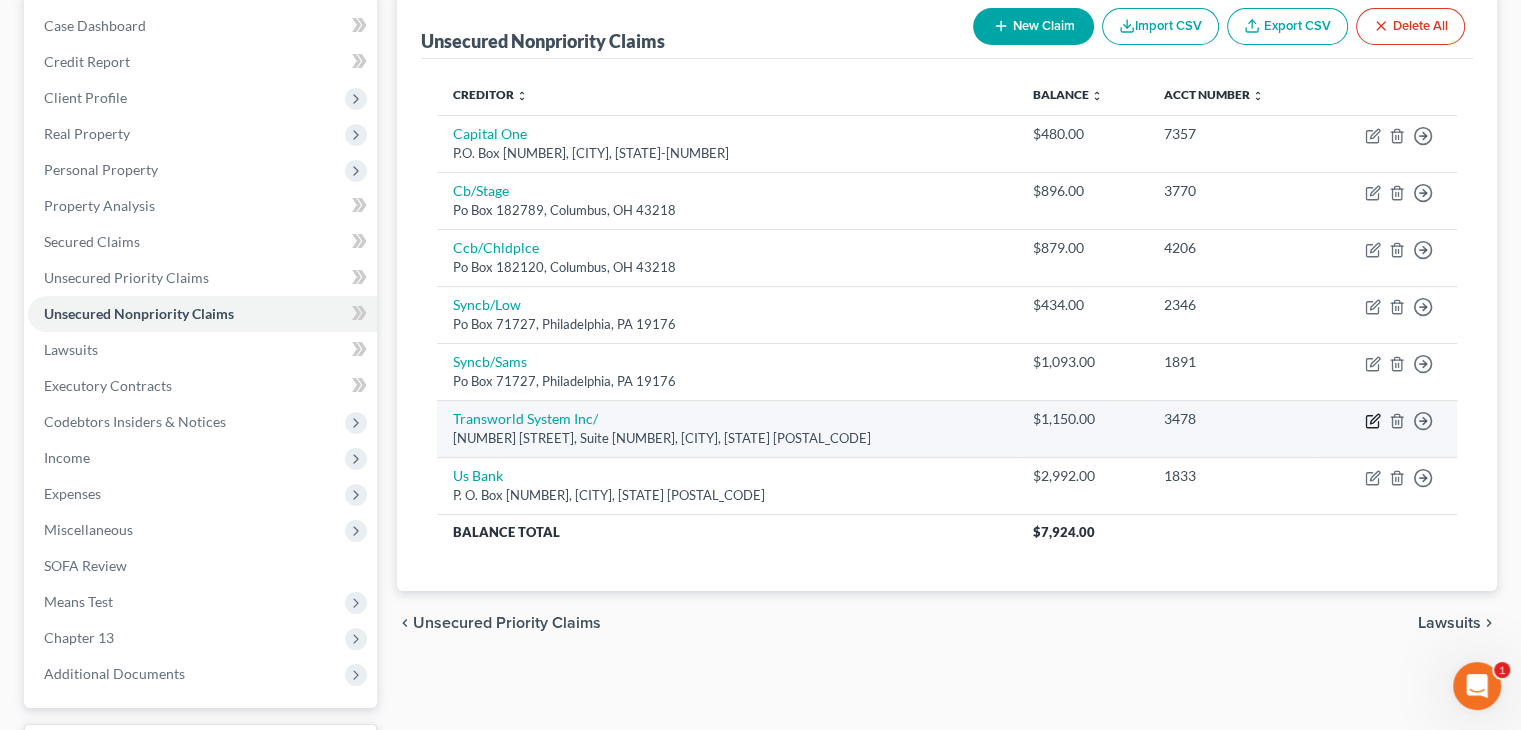 click 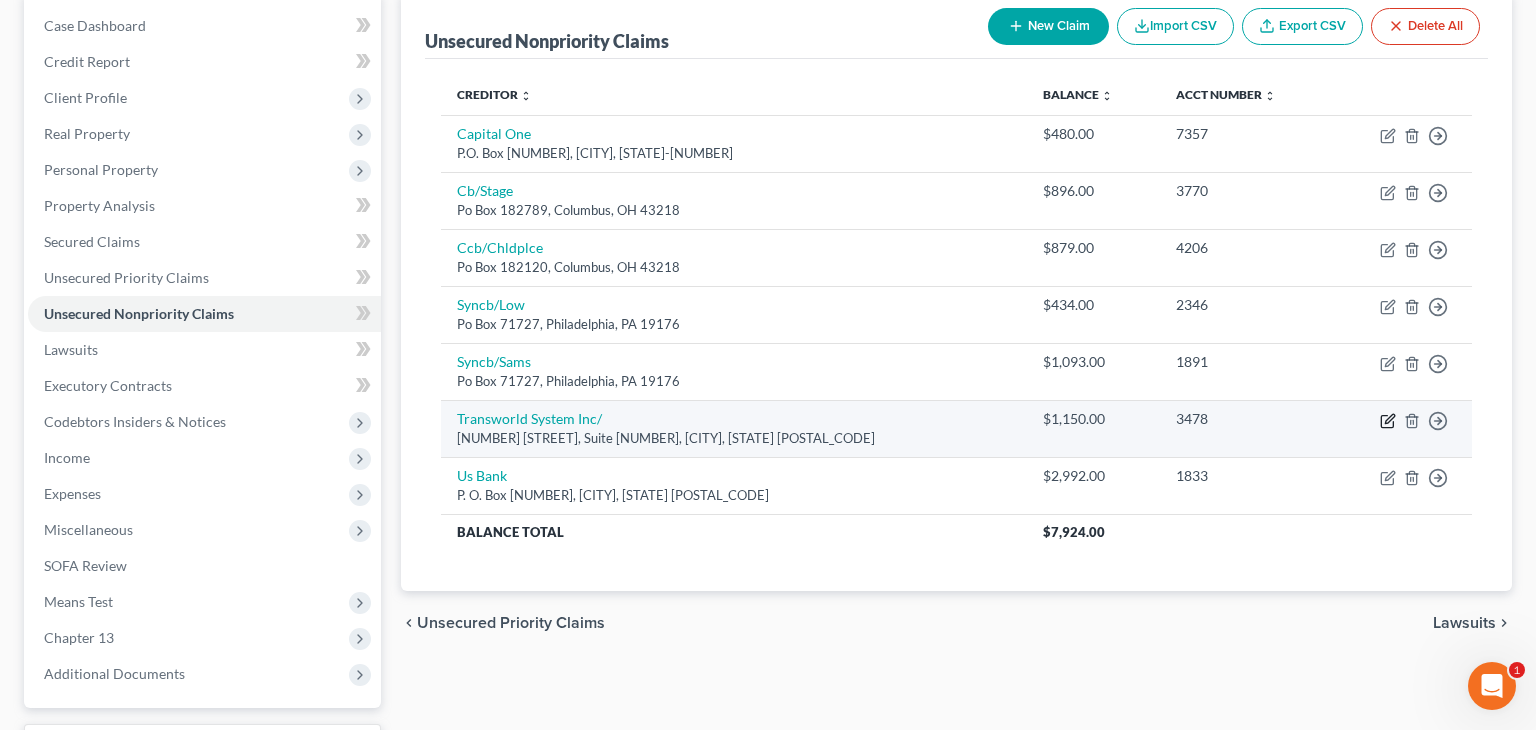 select on "39" 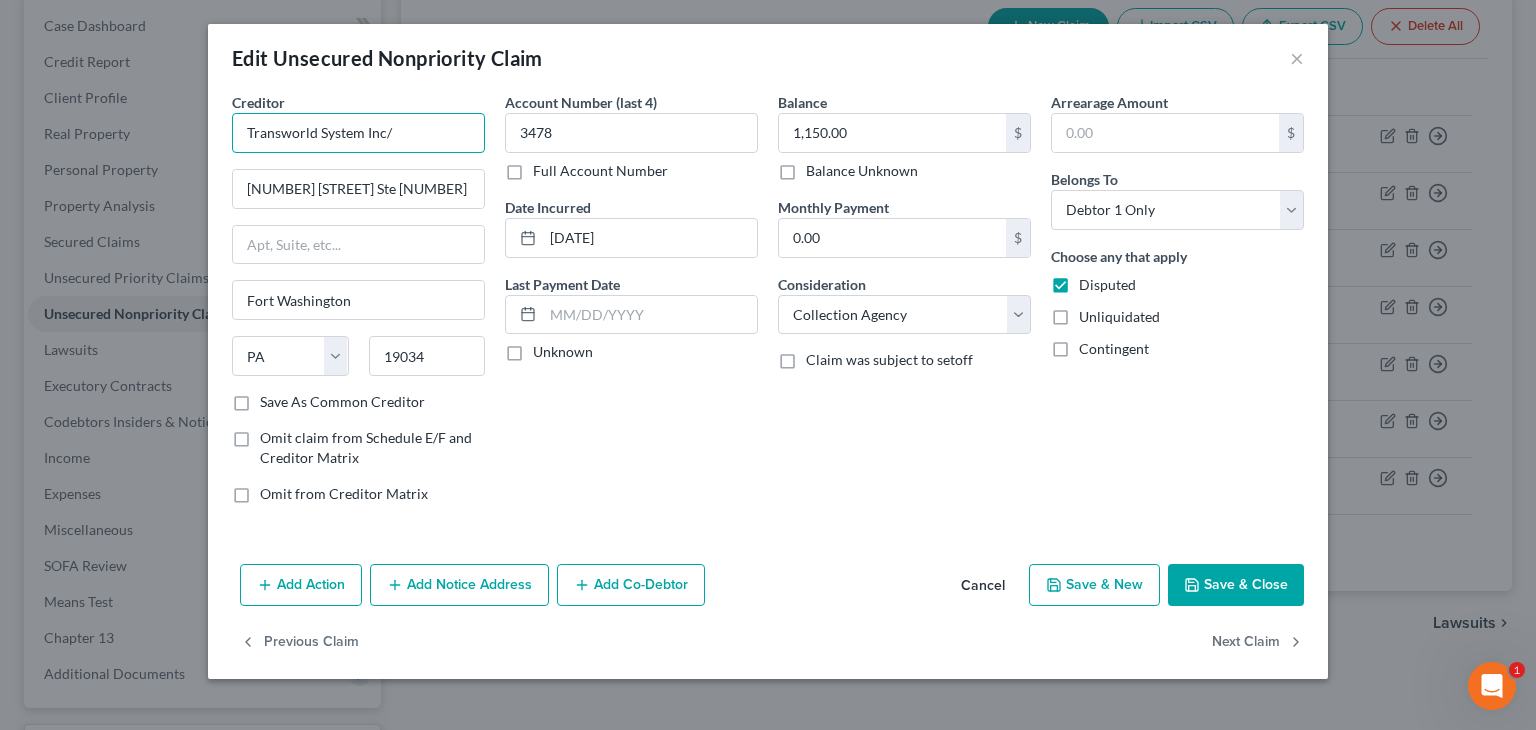 drag, startPoint x: 418, startPoint y: 130, endPoint x: 144, endPoint y: 133, distance: 274.01642 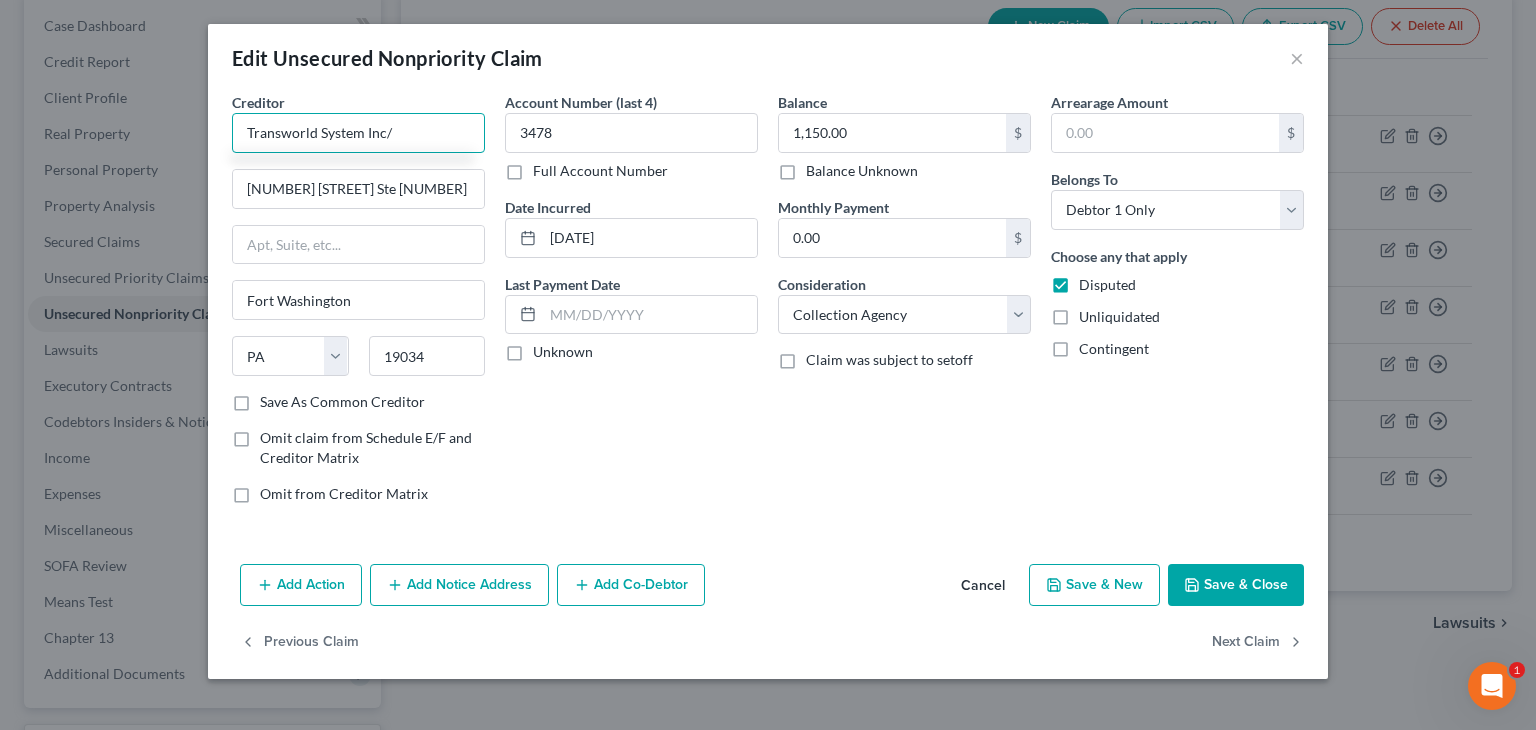 click on "Transworld System Inc/" at bounding box center (358, 133) 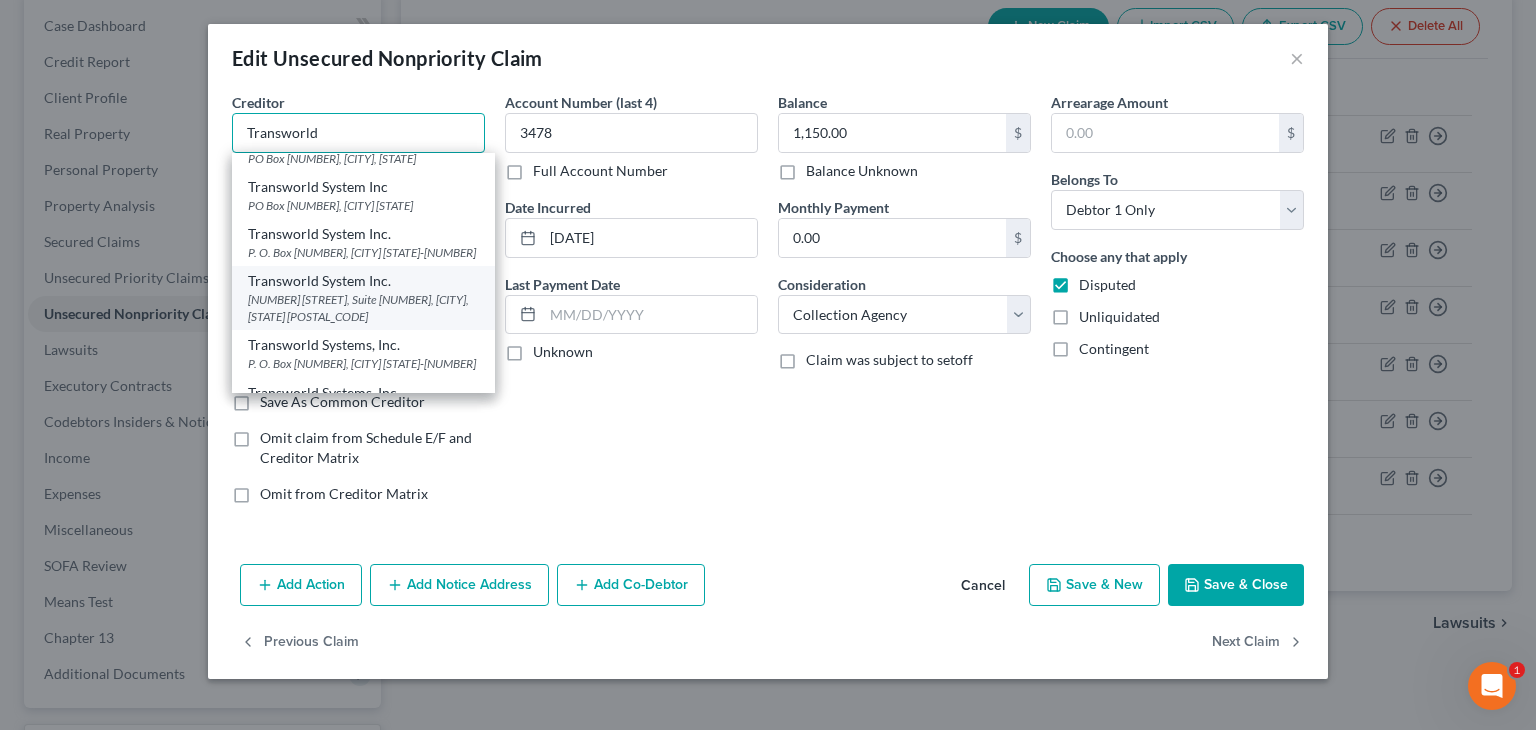 scroll, scrollTop: 0, scrollLeft: 0, axis: both 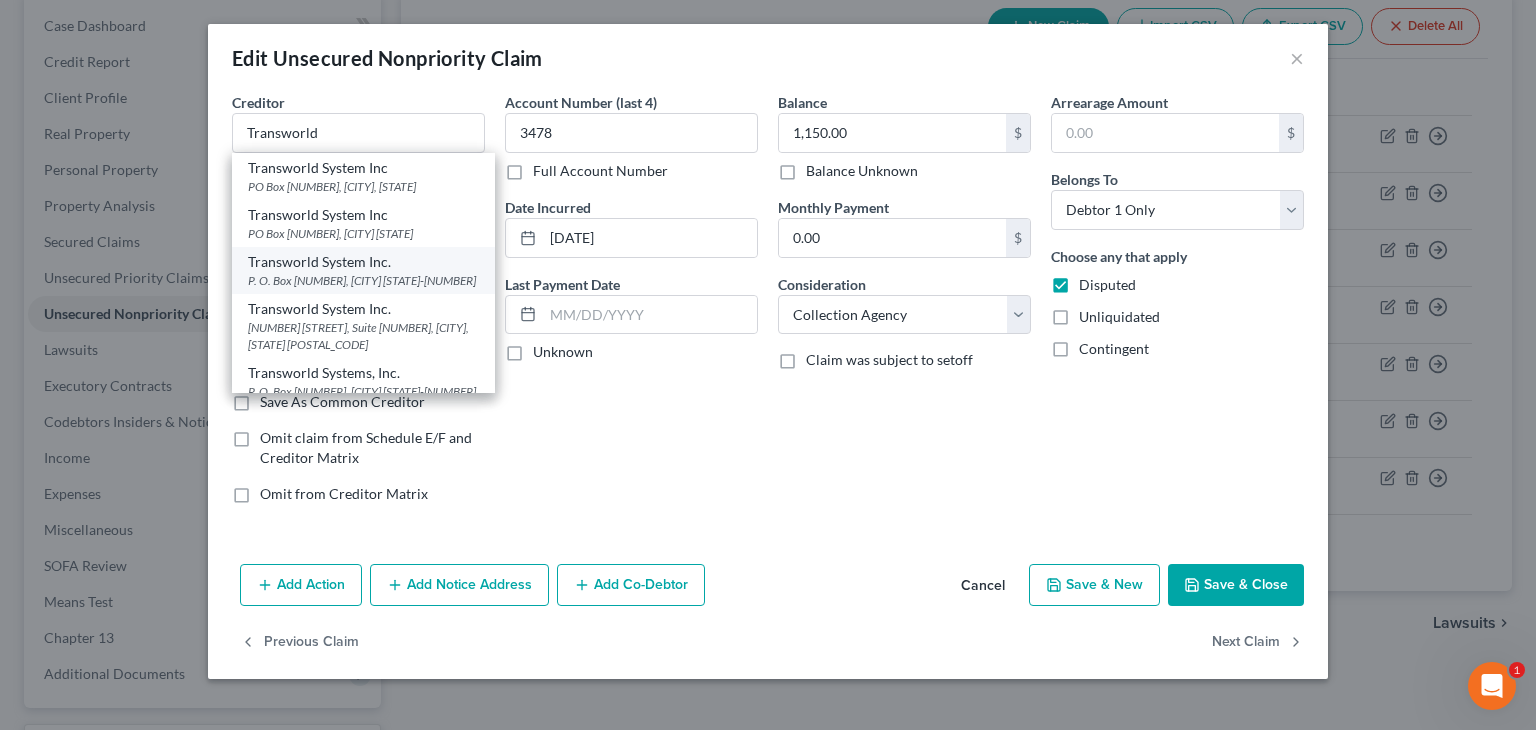 click on "Transworld System Inc." at bounding box center (363, 262) 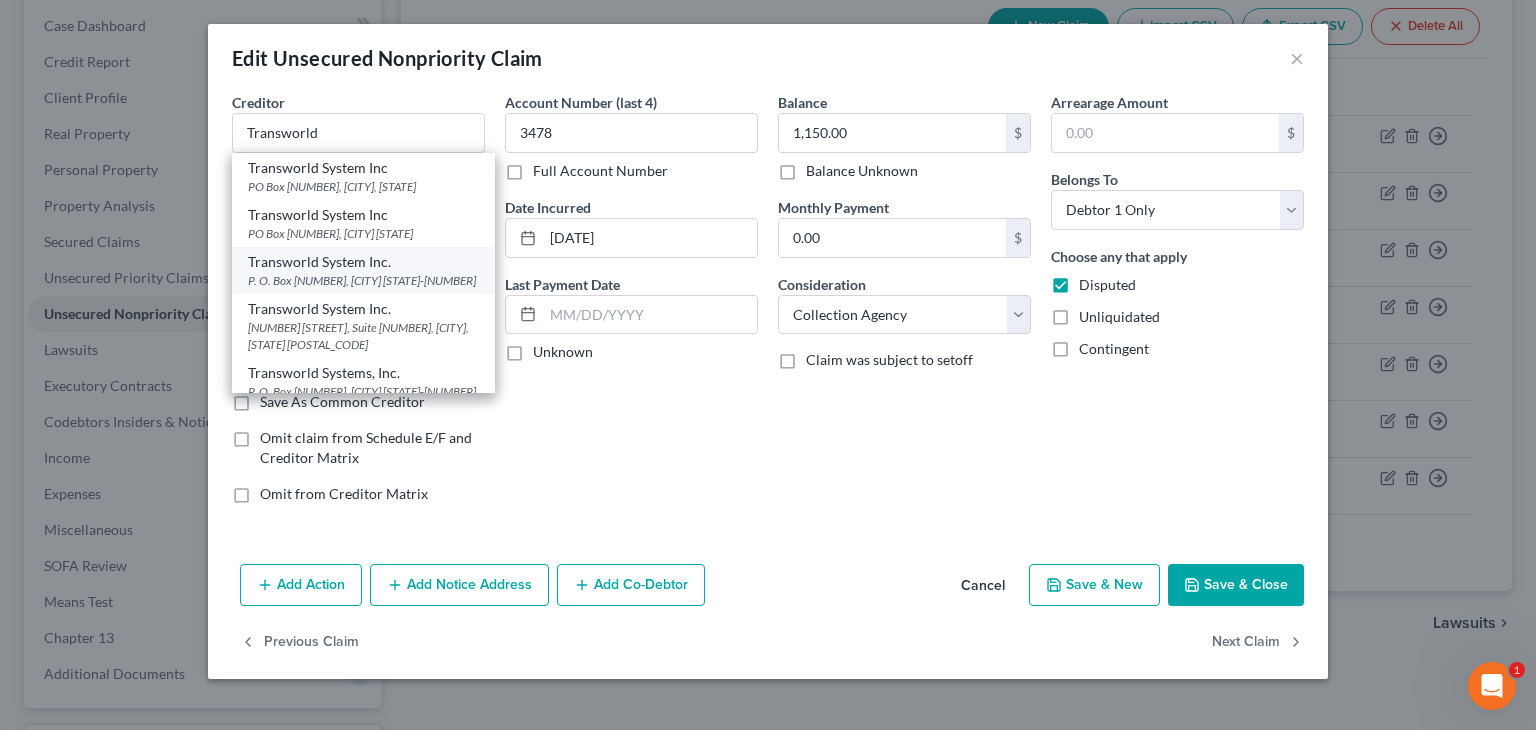 type on "Transworld System Inc." 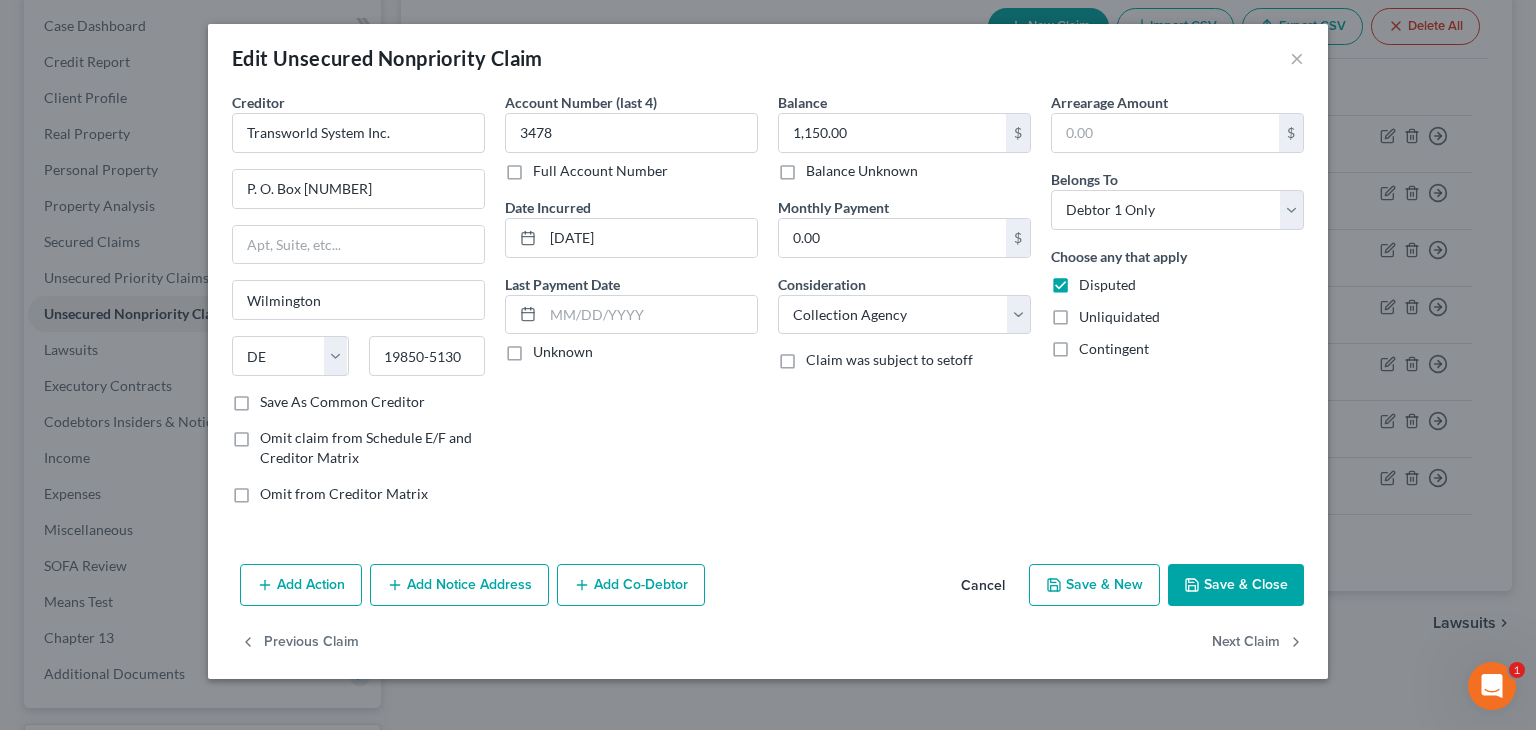 click on "Unknown" at bounding box center (563, 352) 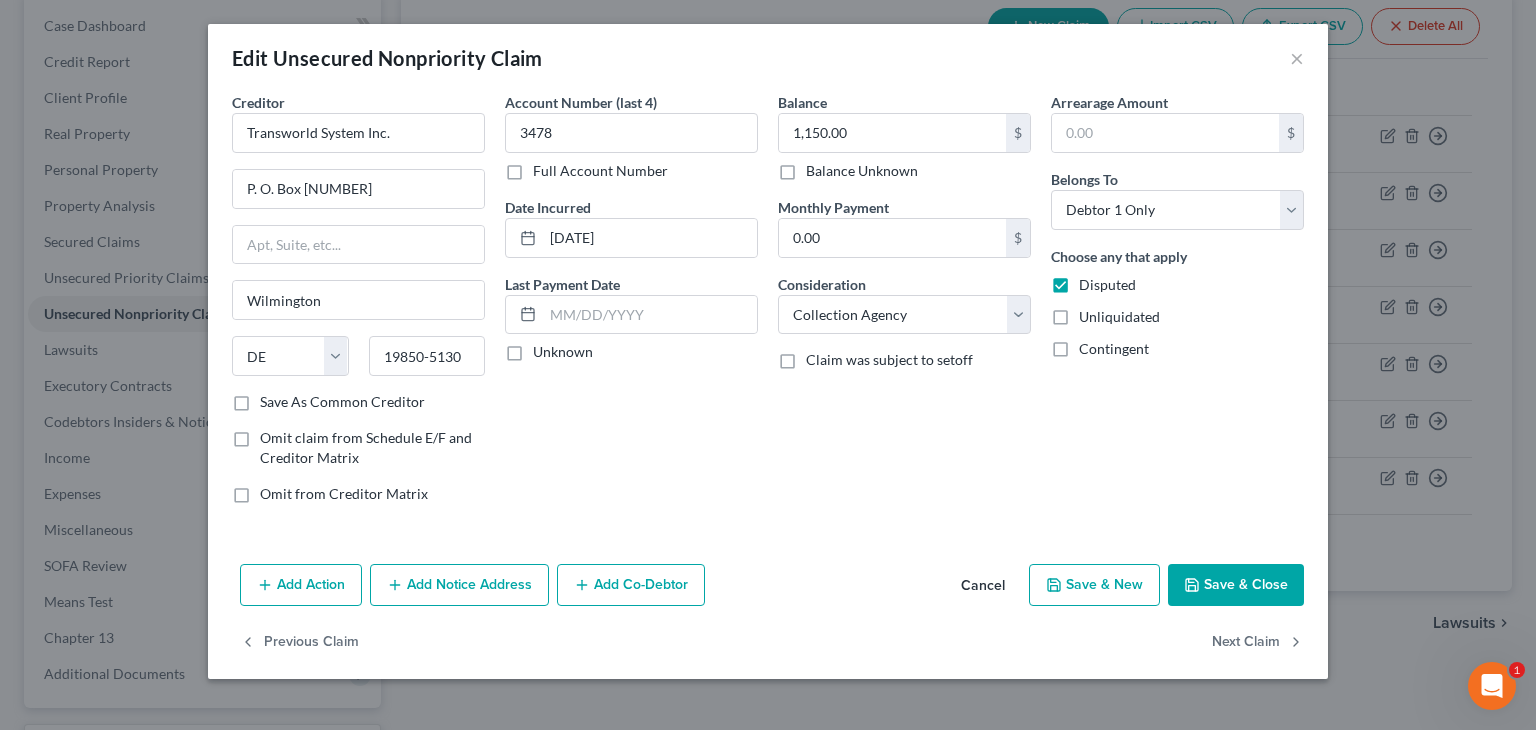 click on "Unknown" at bounding box center (547, 348) 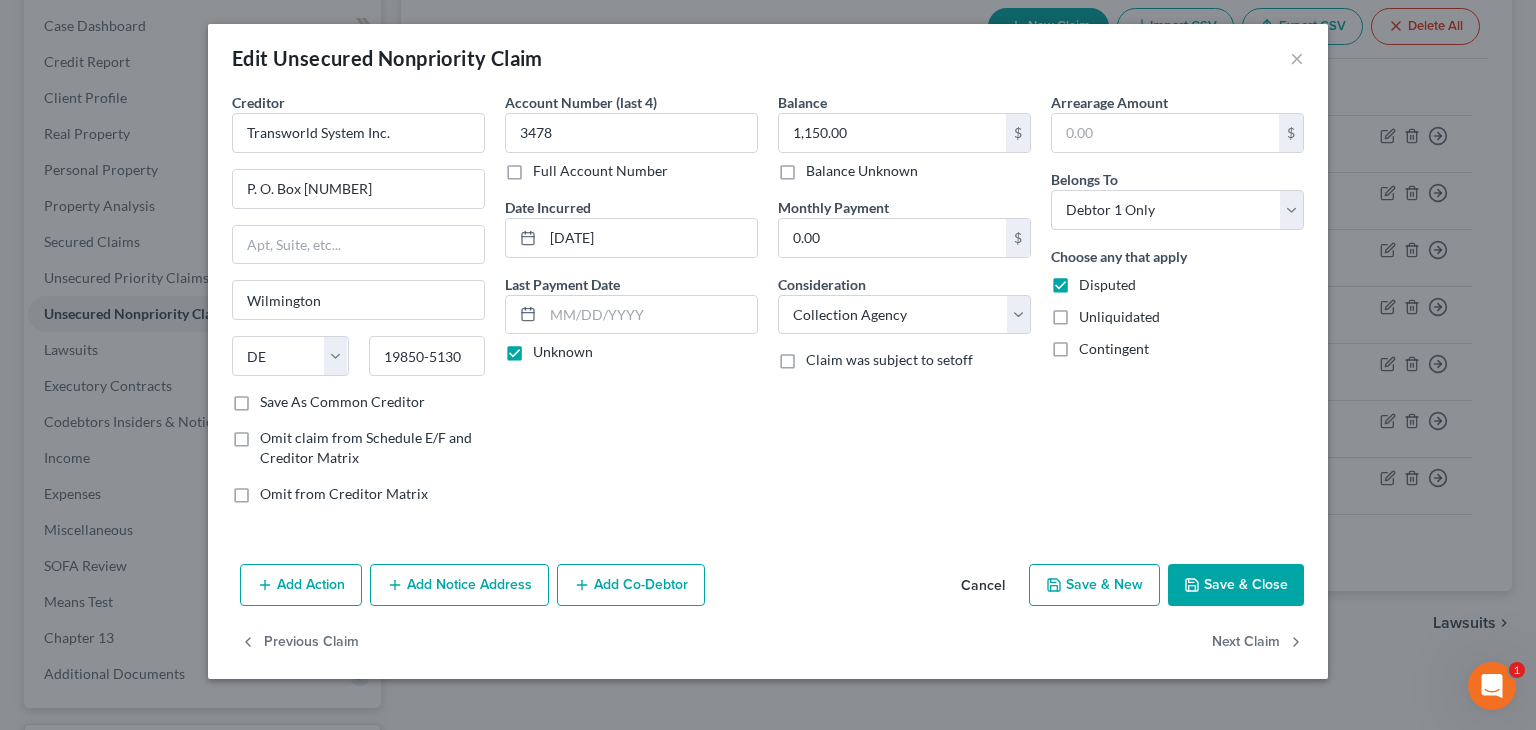 click on "Add Notice Address" at bounding box center [459, 585] 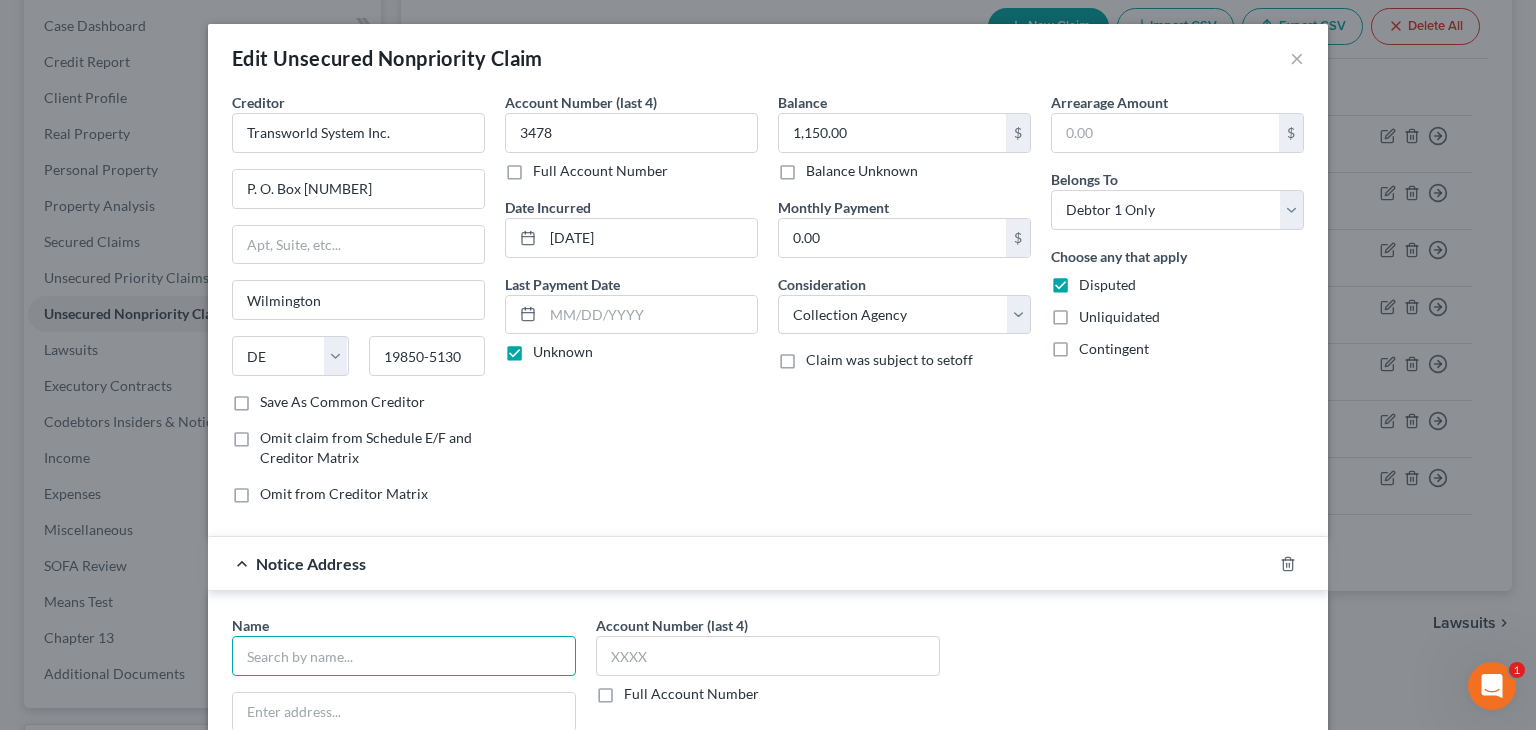 click at bounding box center (404, 656) 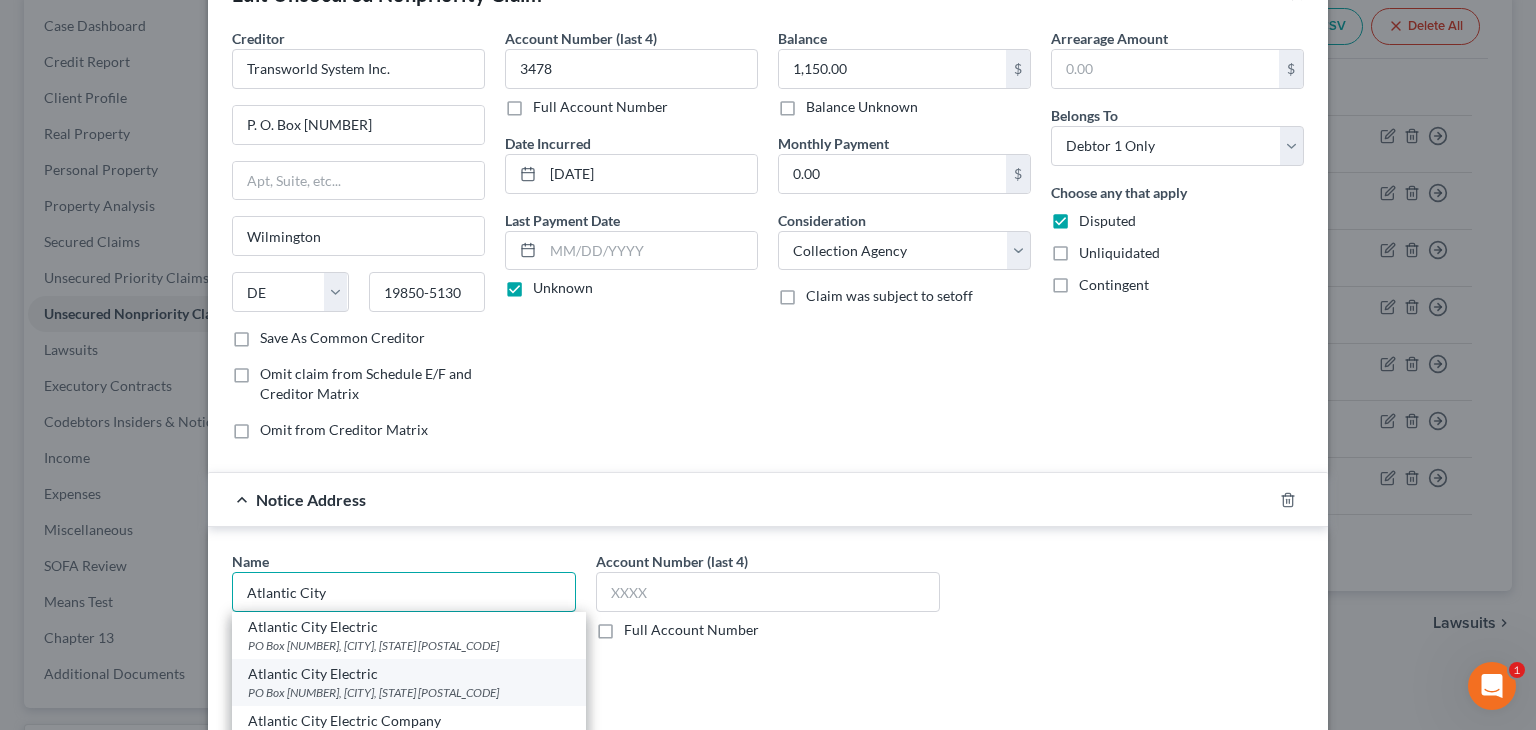 scroll, scrollTop: 100, scrollLeft: 0, axis: vertical 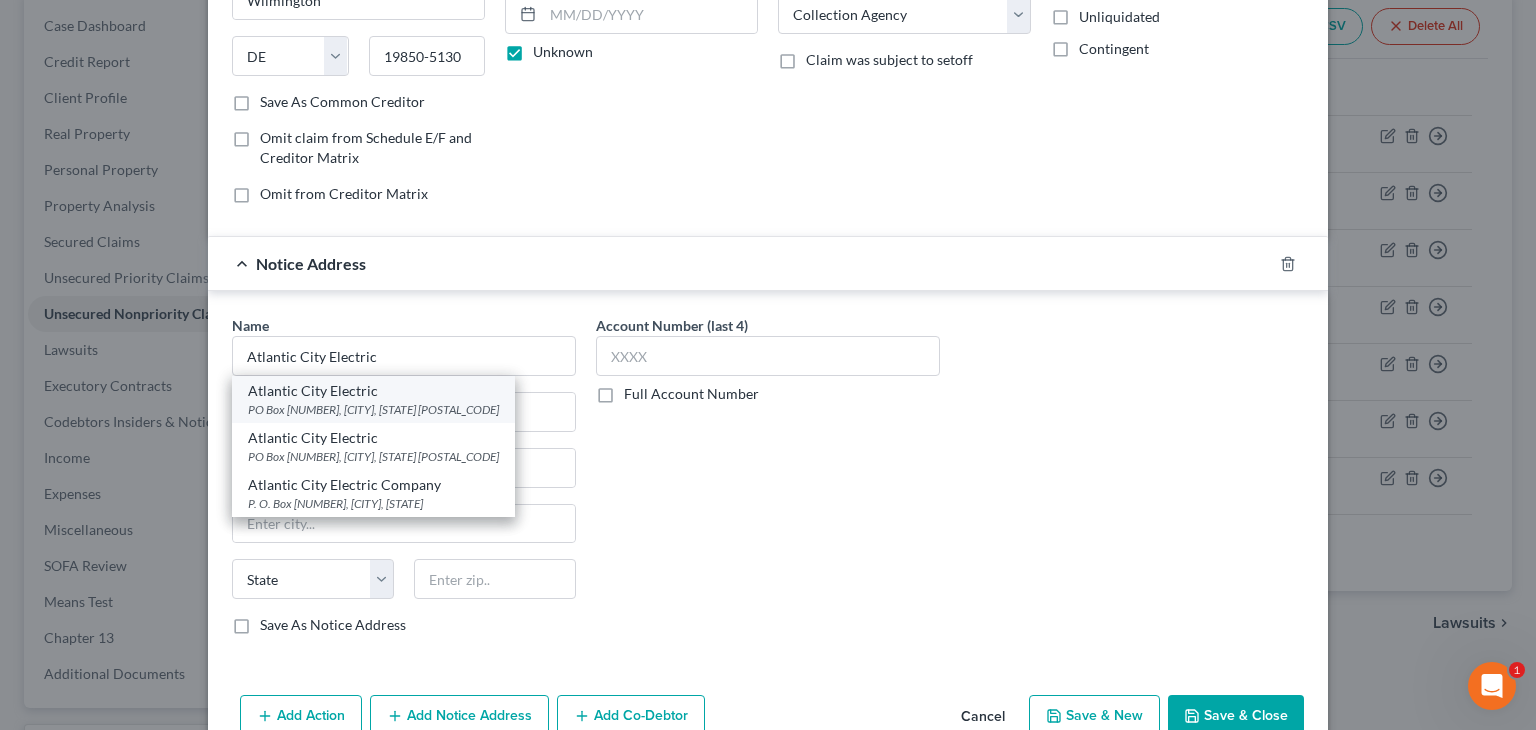 click on "PO Box [NUMBER], [CITY], [STATE] [POSTAL_CODE]" at bounding box center (373, 409) 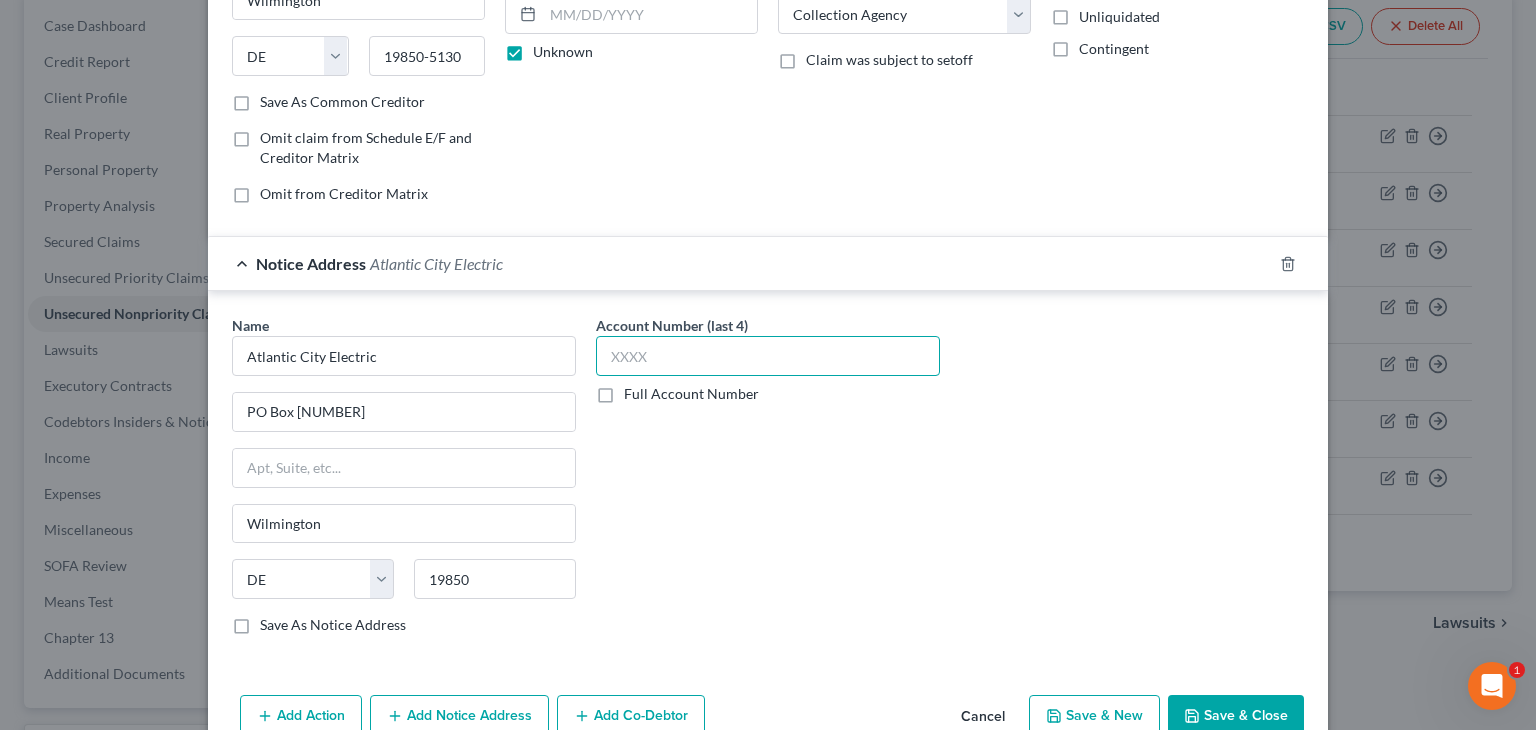 click at bounding box center (768, 356) 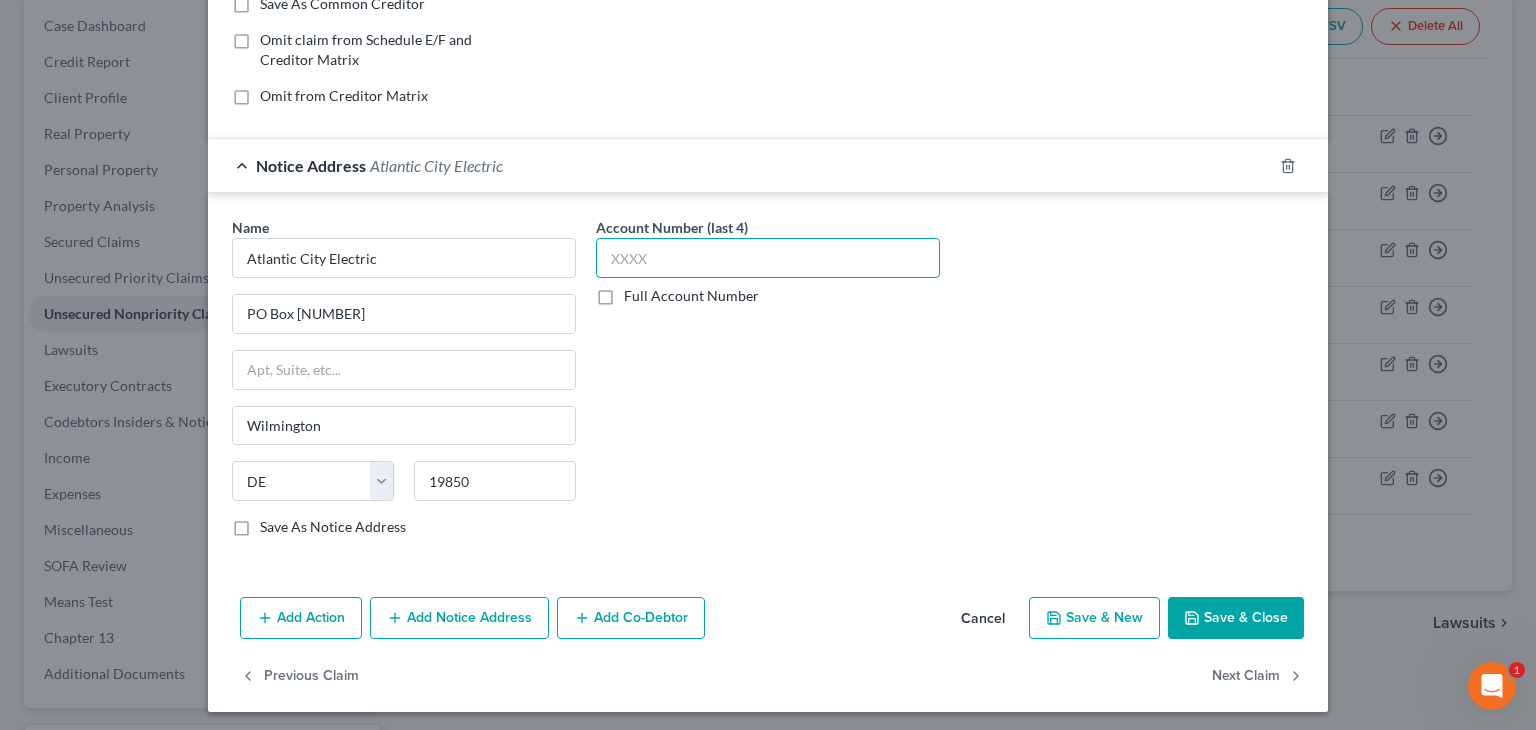 scroll, scrollTop: 400, scrollLeft: 0, axis: vertical 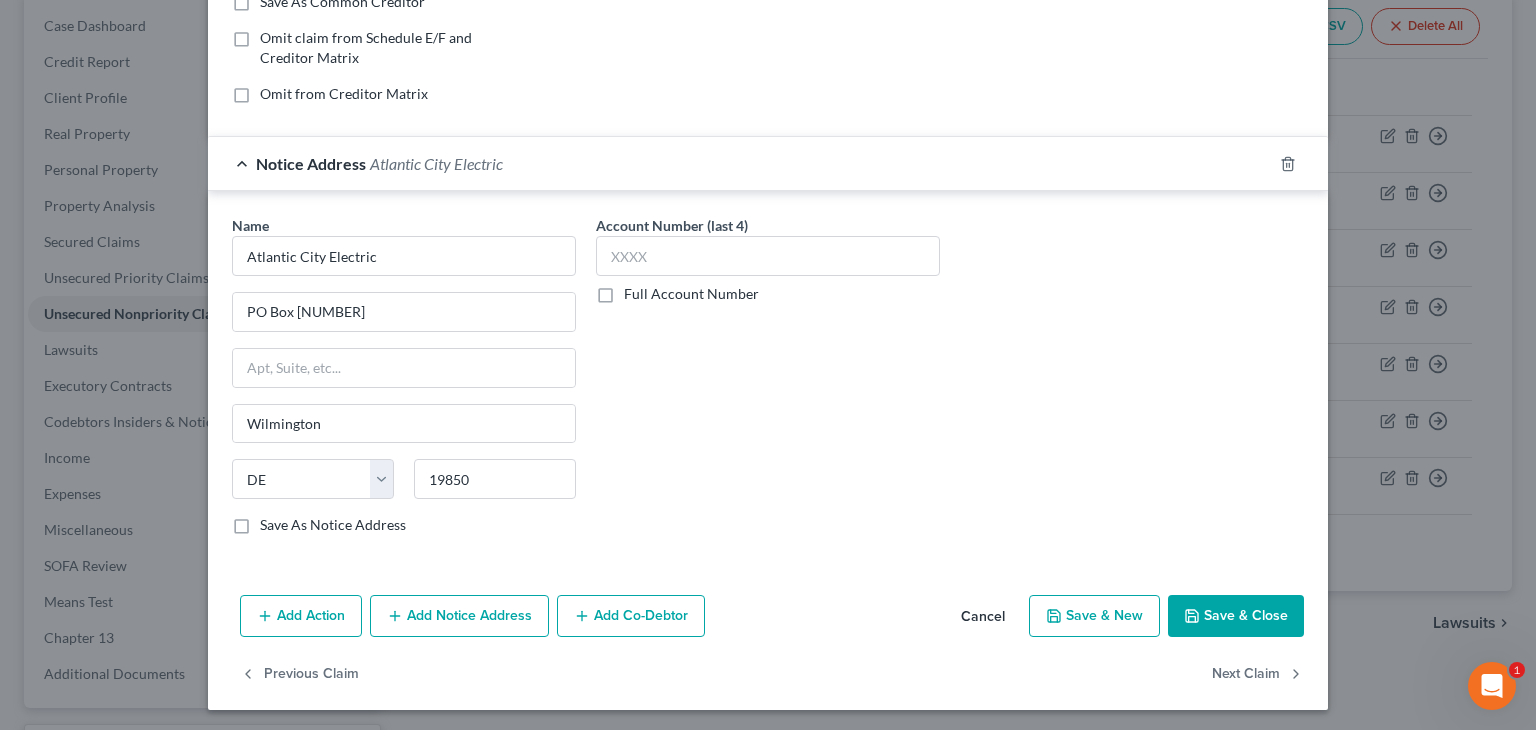 click on "Add Notice Address" at bounding box center (459, 616) 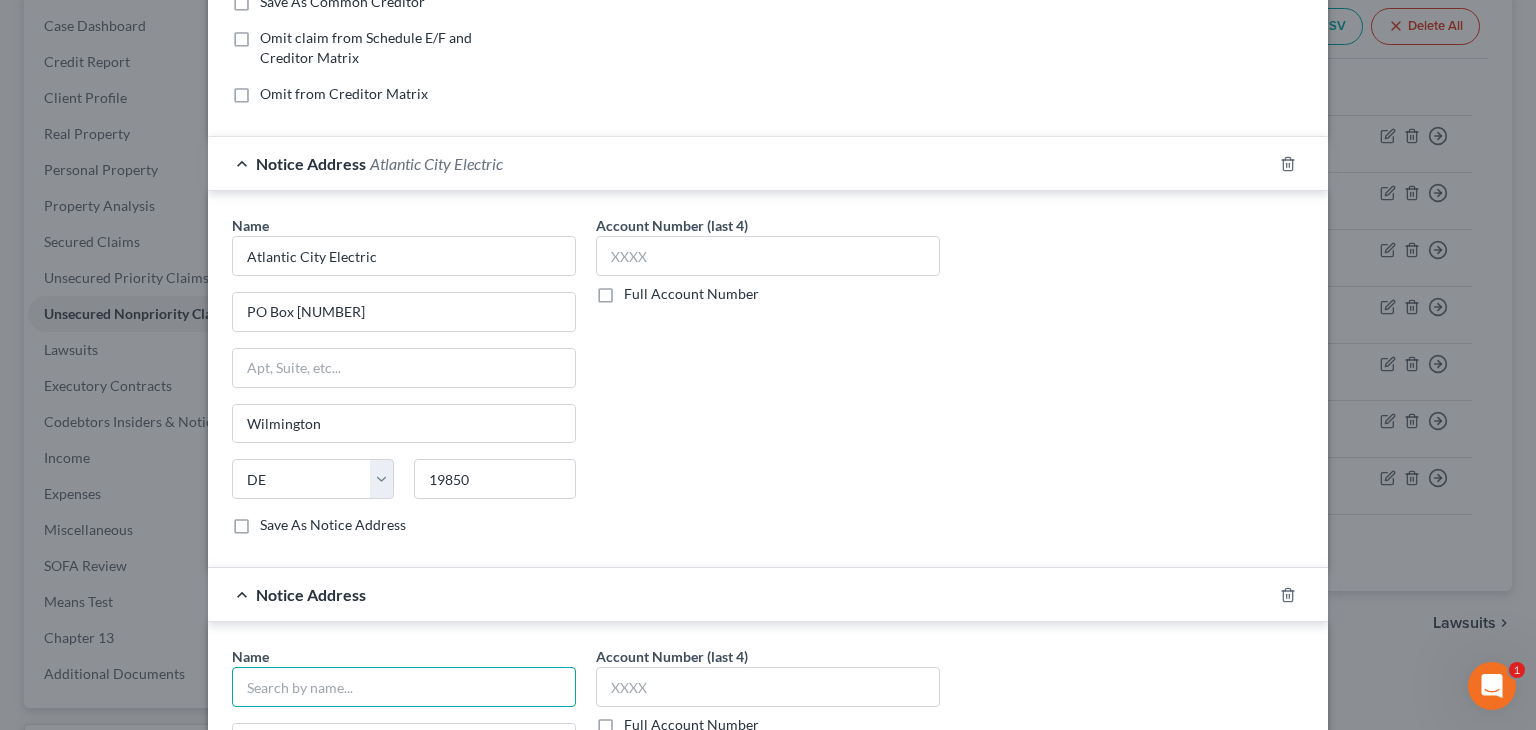 click at bounding box center (404, 687) 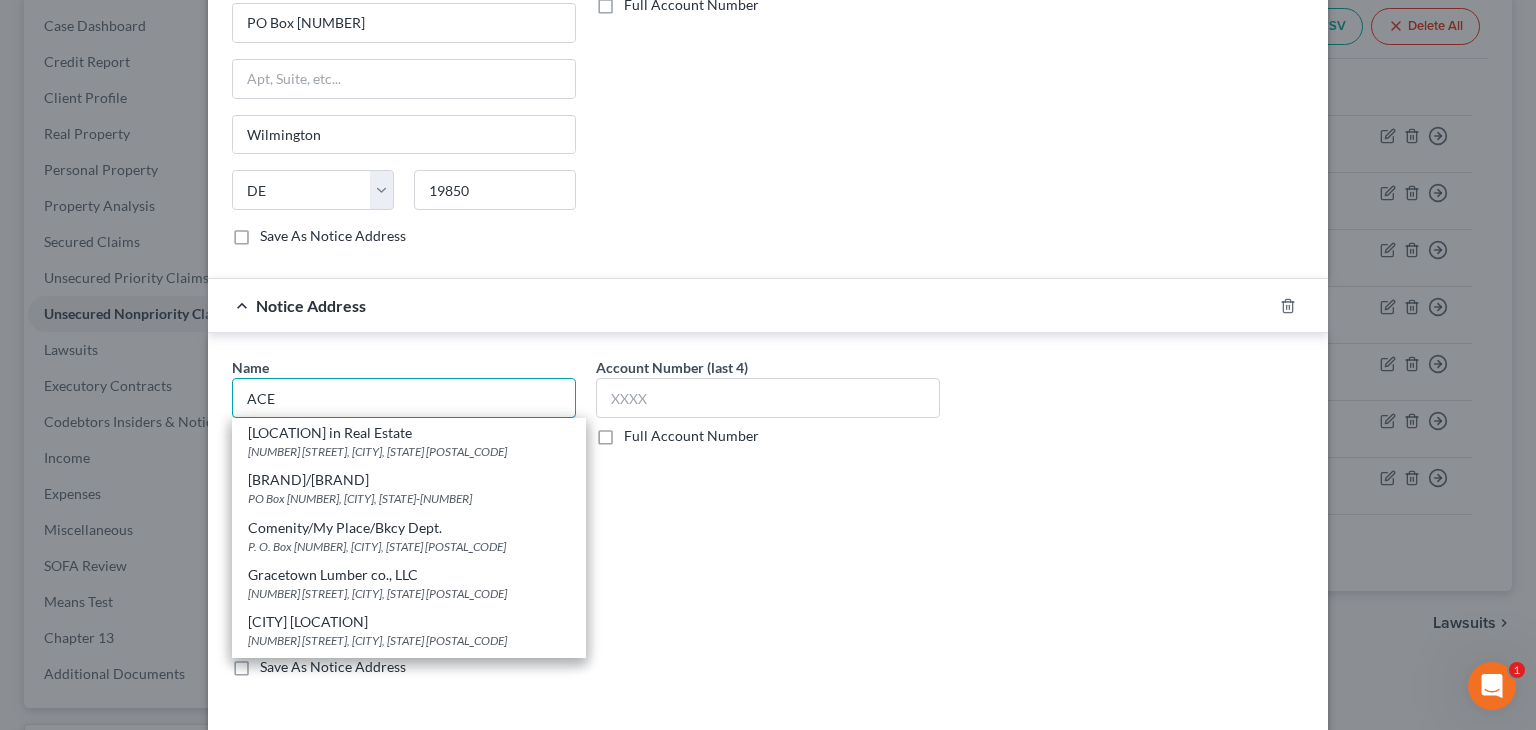 scroll, scrollTop: 700, scrollLeft: 0, axis: vertical 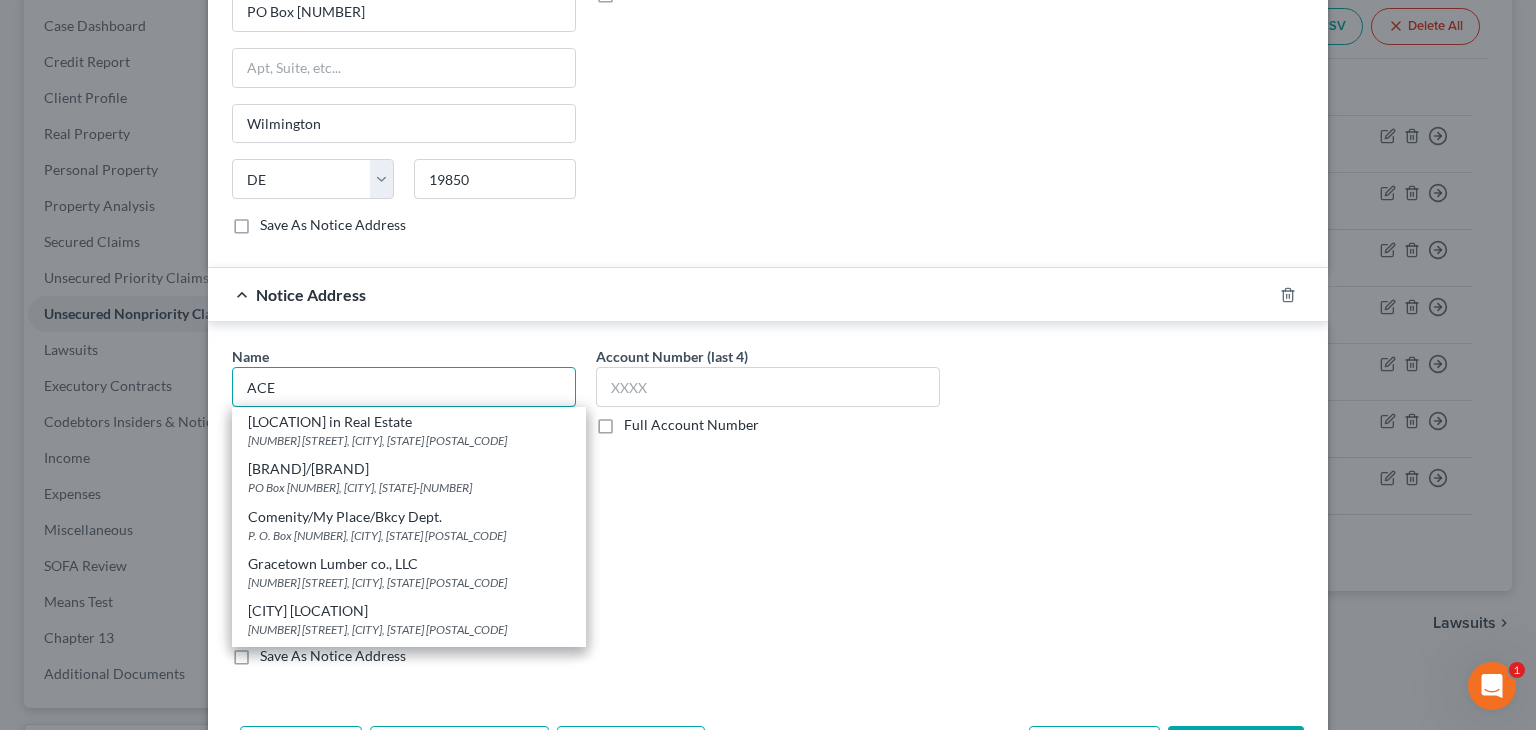 type on "ACE" 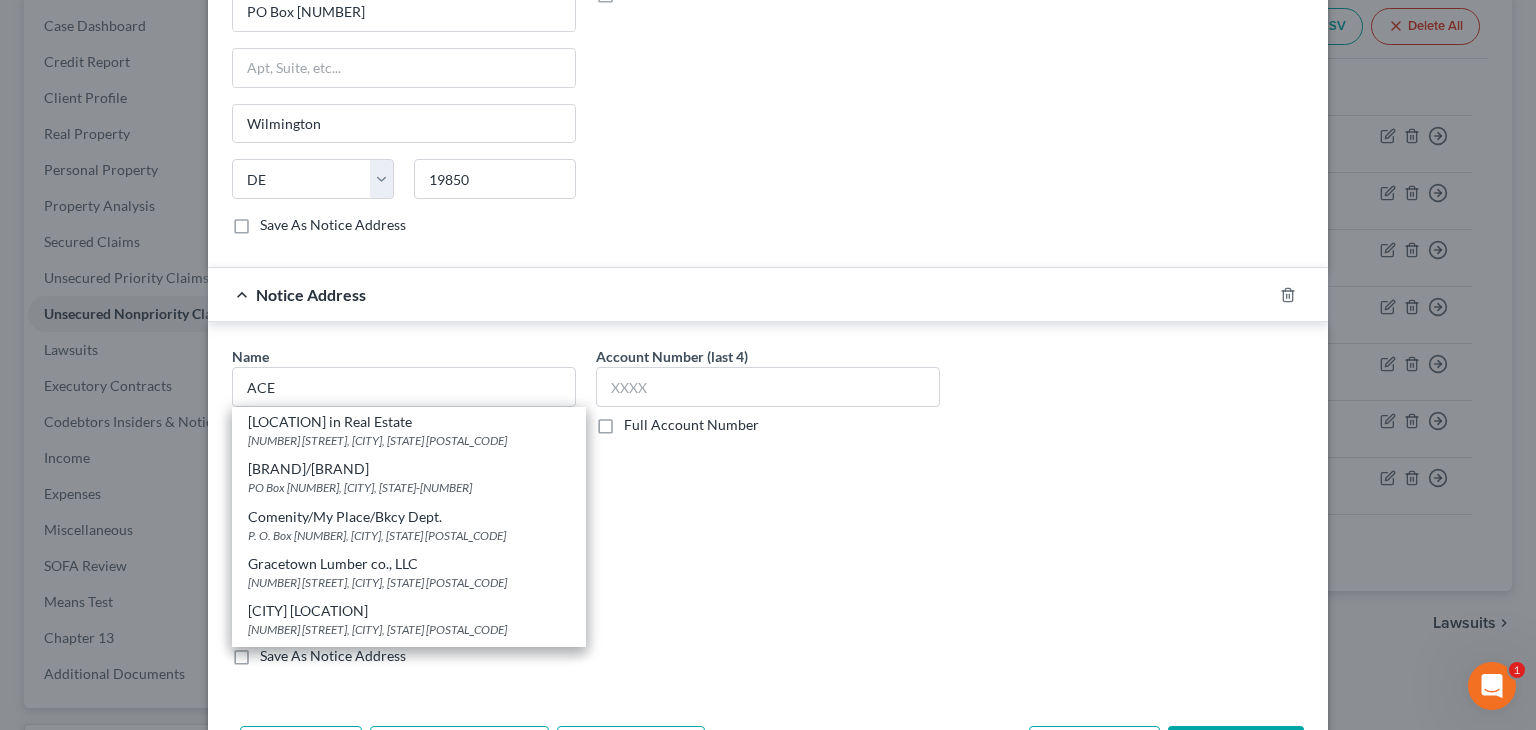 click on "Account Number (last 4)
Full Account Number" at bounding box center (768, 514) 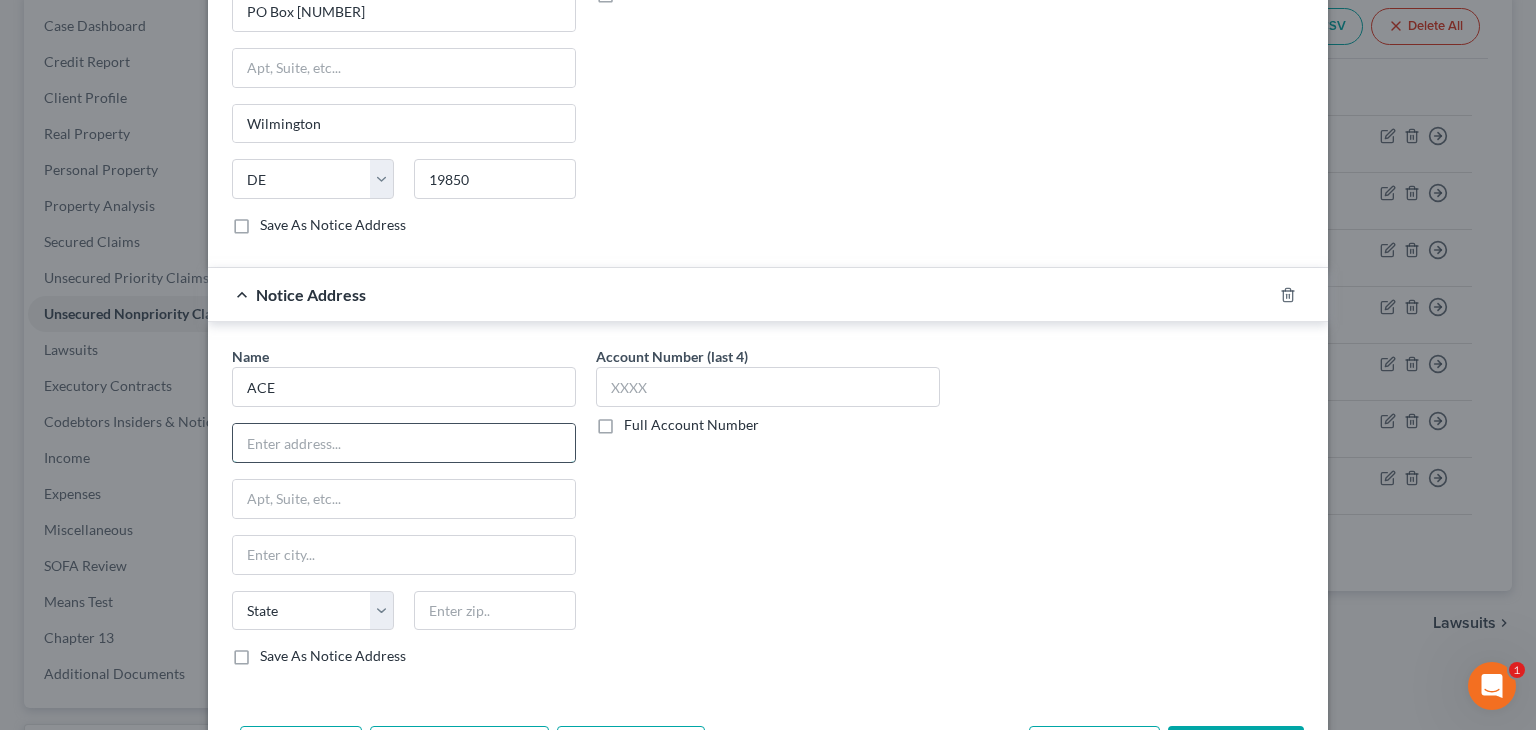click at bounding box center (404, 443) 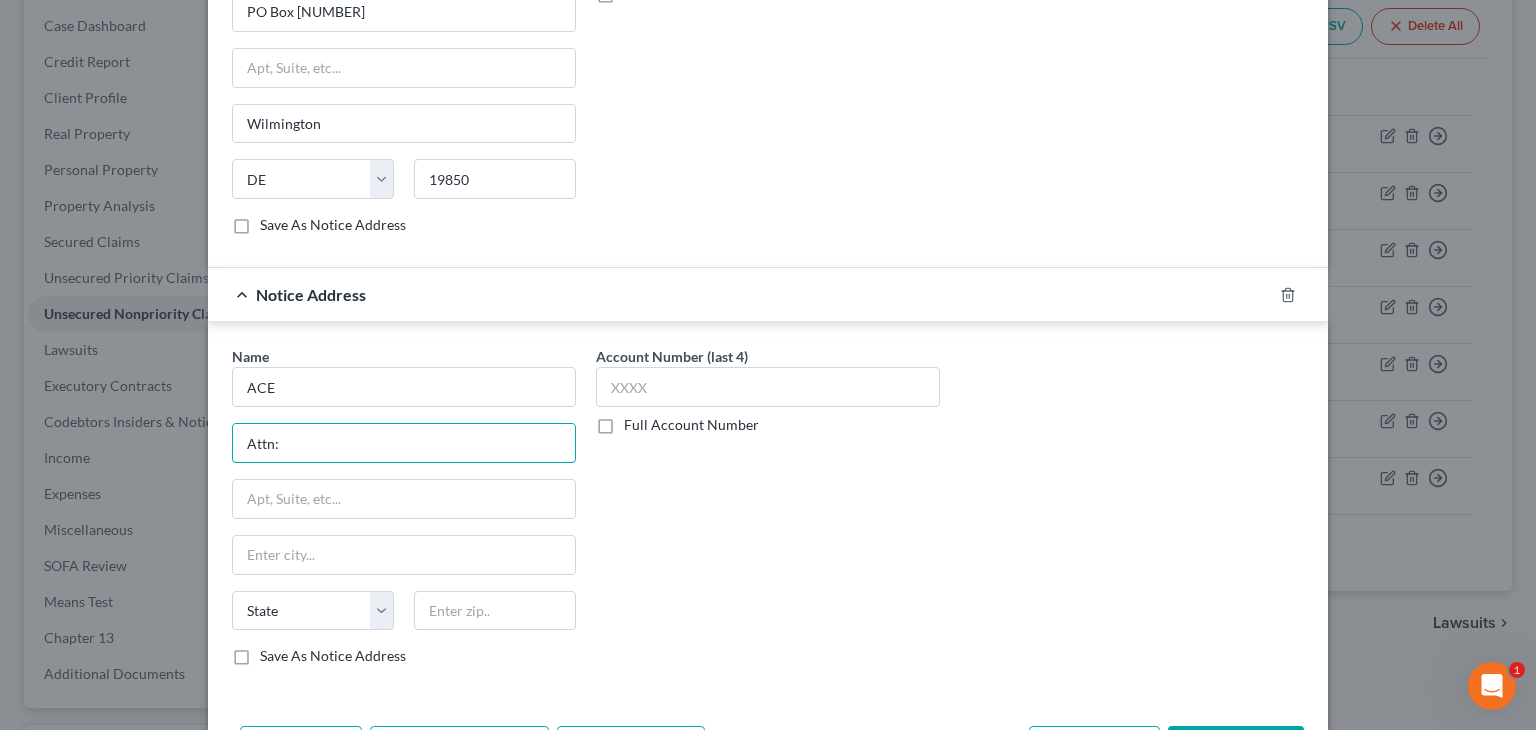 type on "ATTN: Revenue Recovery" 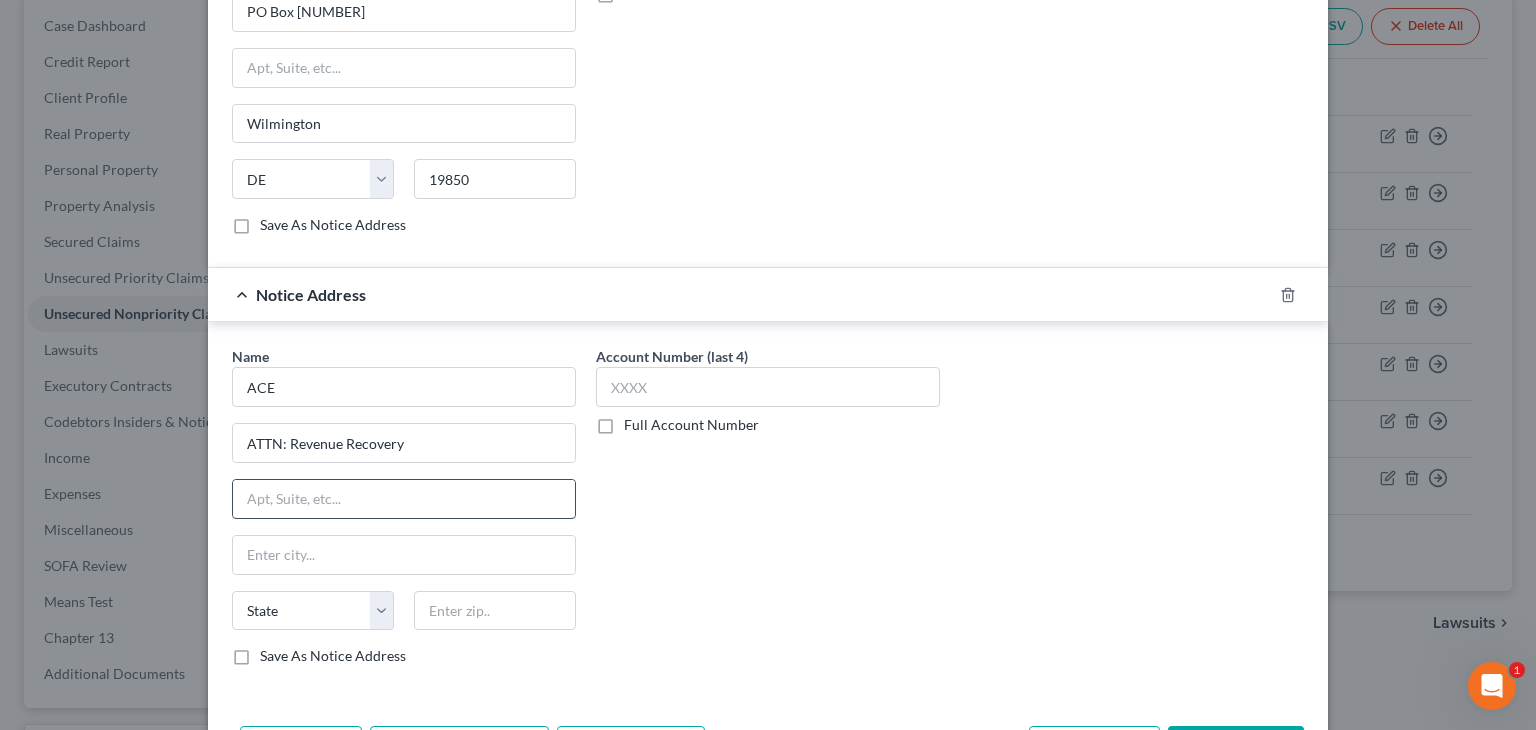 click at bounding box center (404, 499) 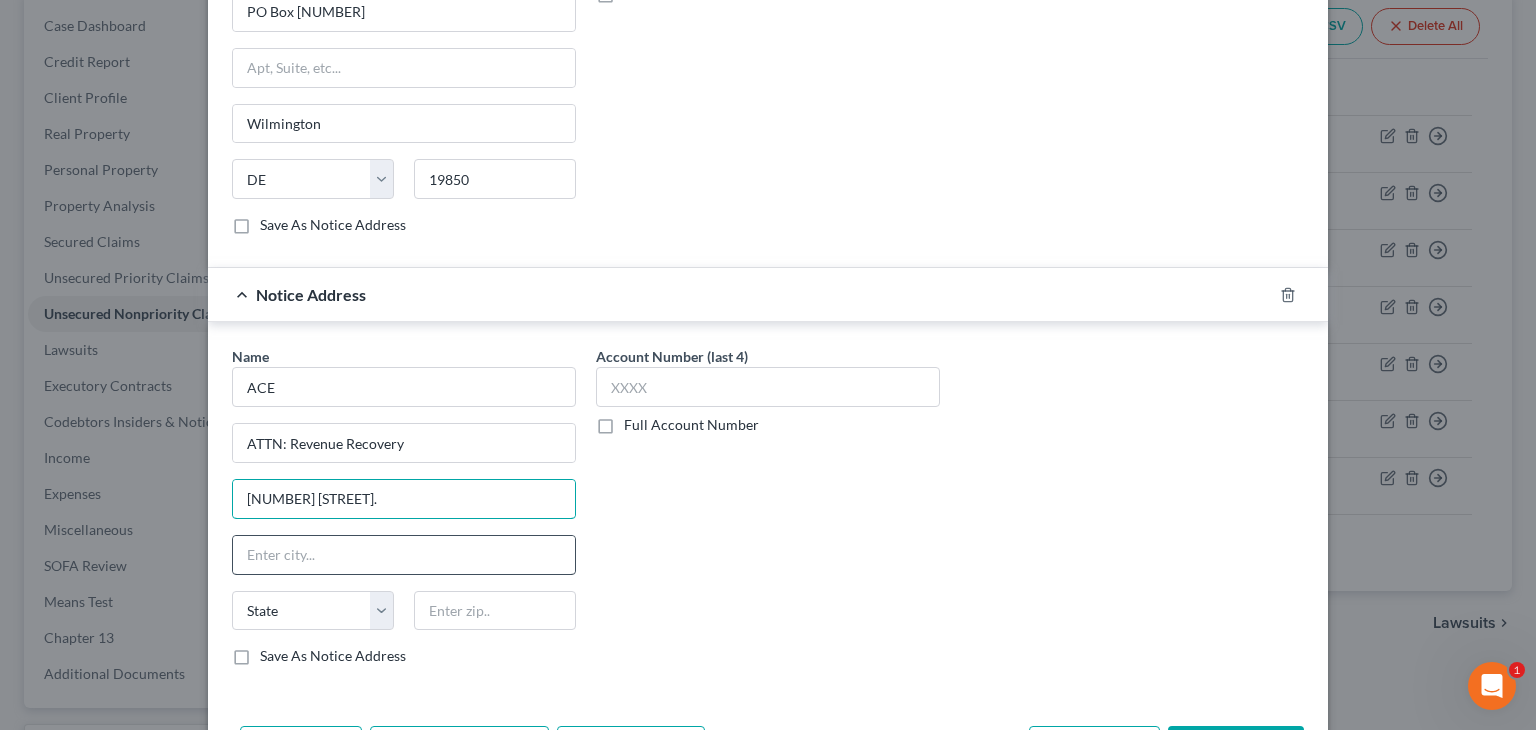 type on "[NUMBER] [STREET]." 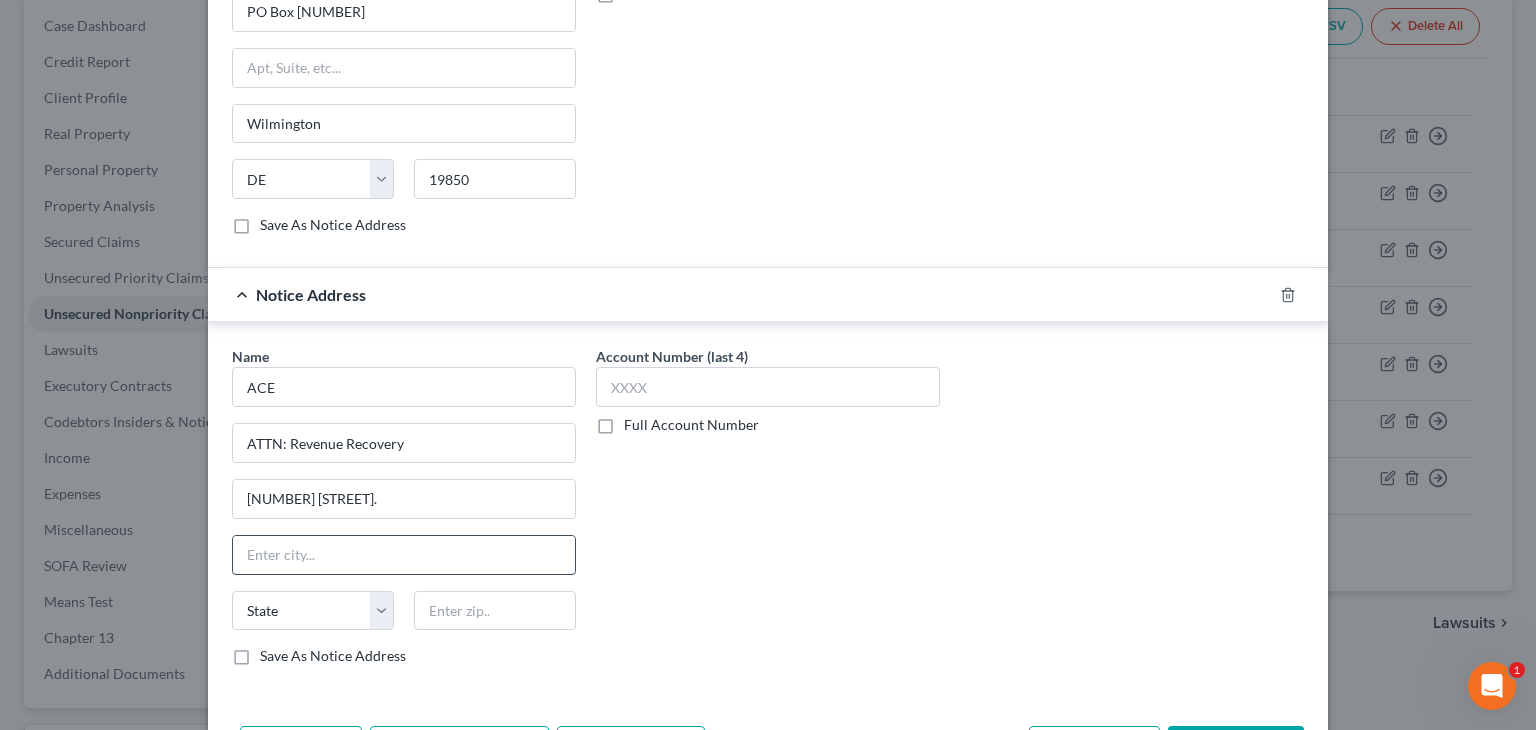 click at bounding box center [404, 555] 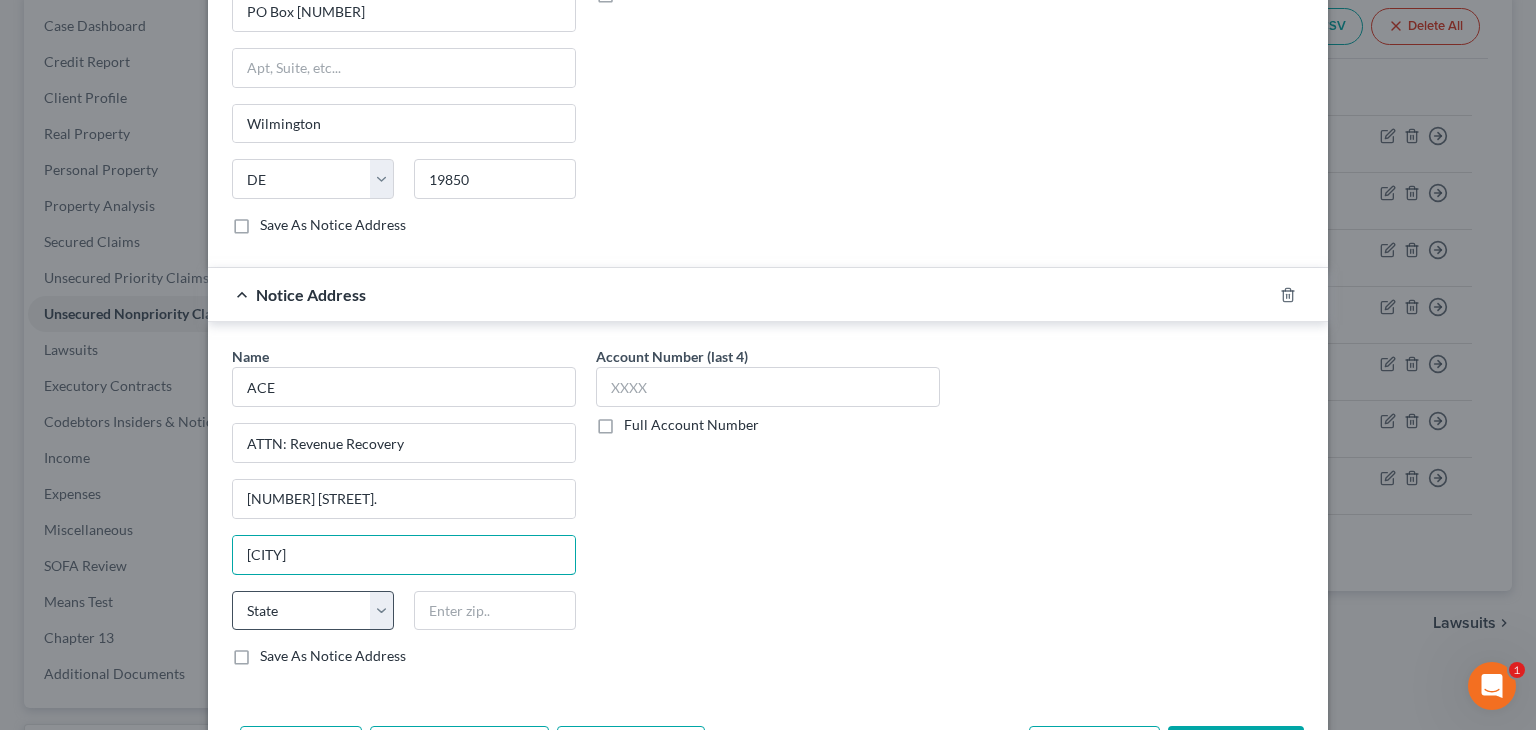 type on "[CITY]" 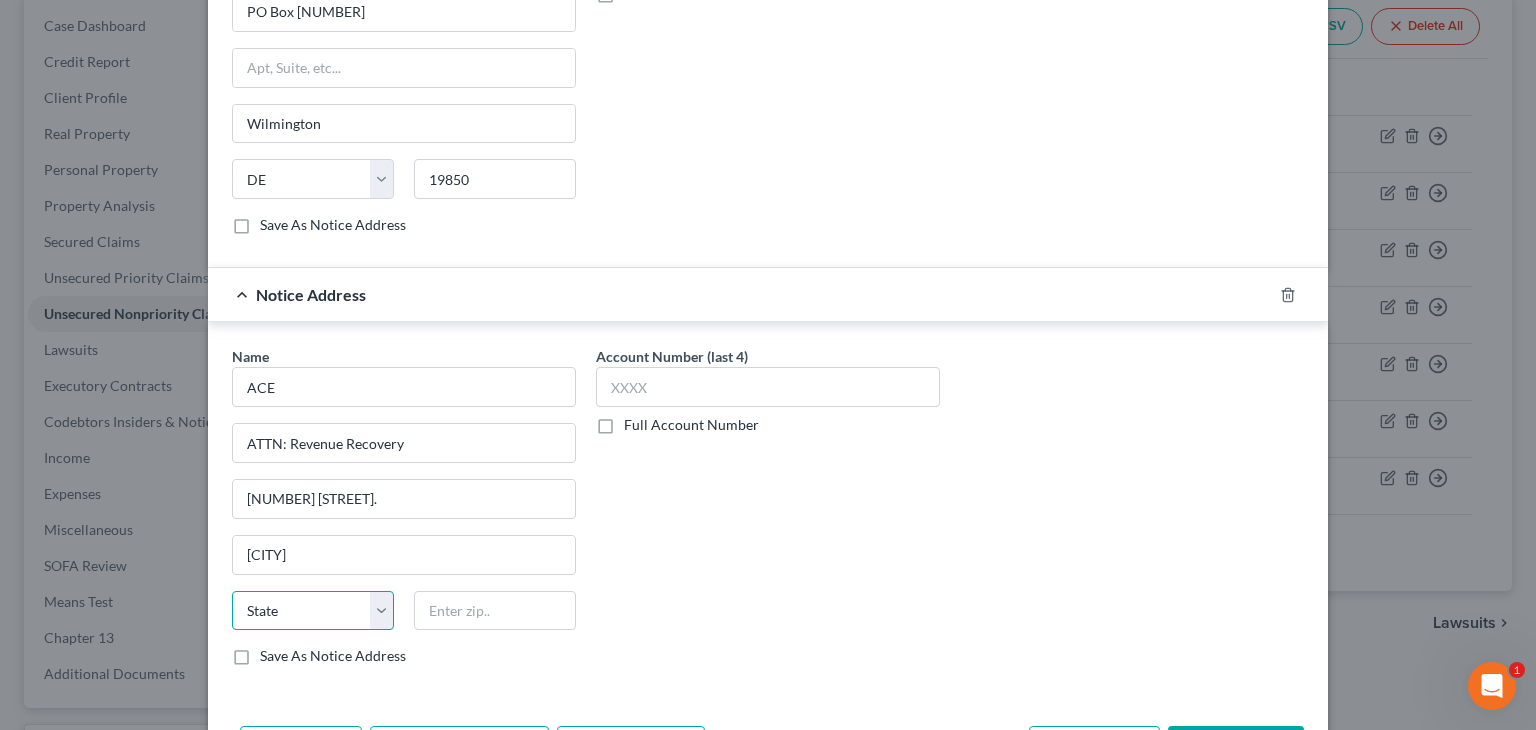 click on "State AL AK AR AZ CA CO CT DE DC FL GA GU HI ID IL IN IA KS KY LA ME MD MA MI MN MS MO MT NC ND NE NV NH NJ NM NY OH OK OR PA PR RI SC SD TN TX UT VI VA VT WA WV WI WY" at bounding box center (313, 611) 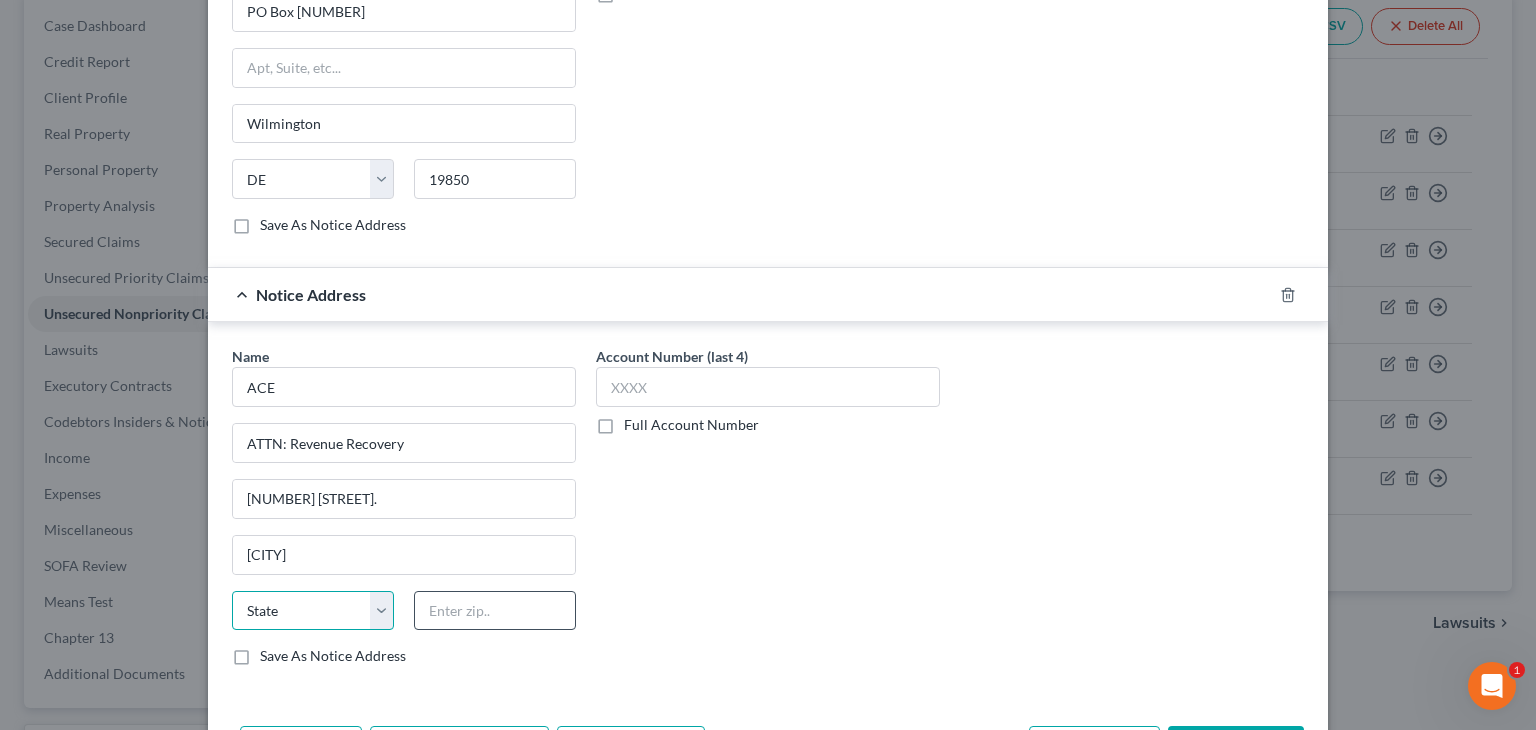 select on "33" 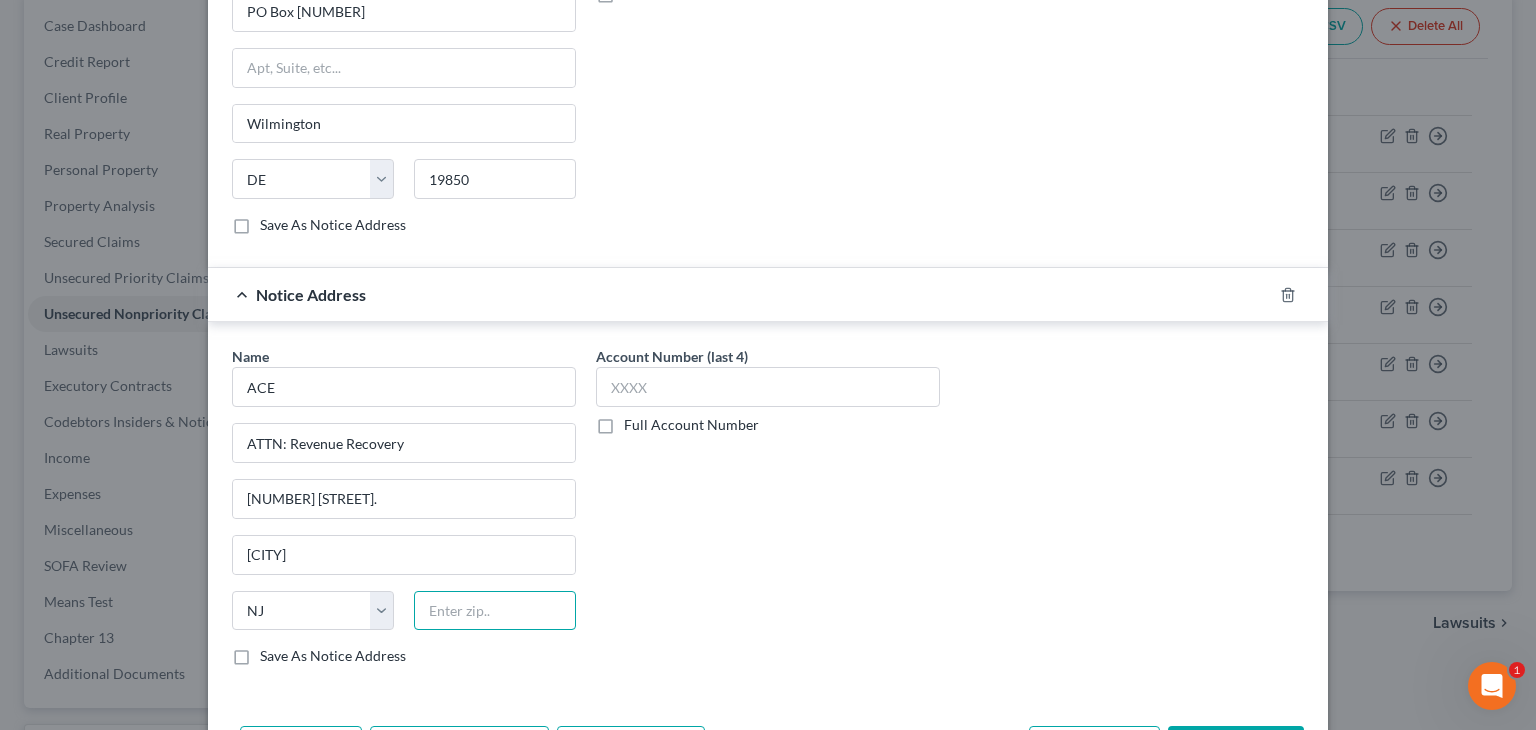 click at bounding box center (495, 611) 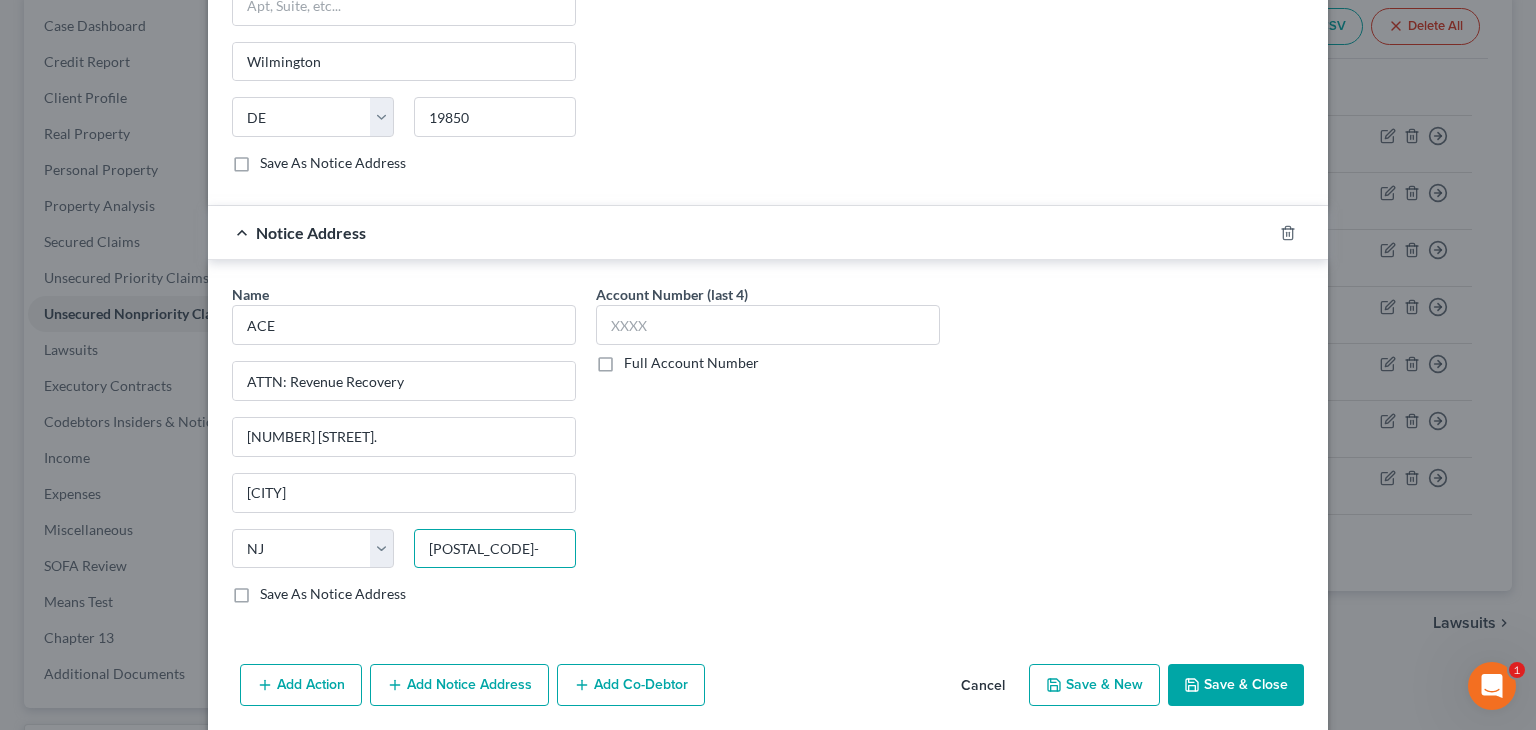 scroll, scrollTop: 829, scrollLeft: 0, axis: vertical 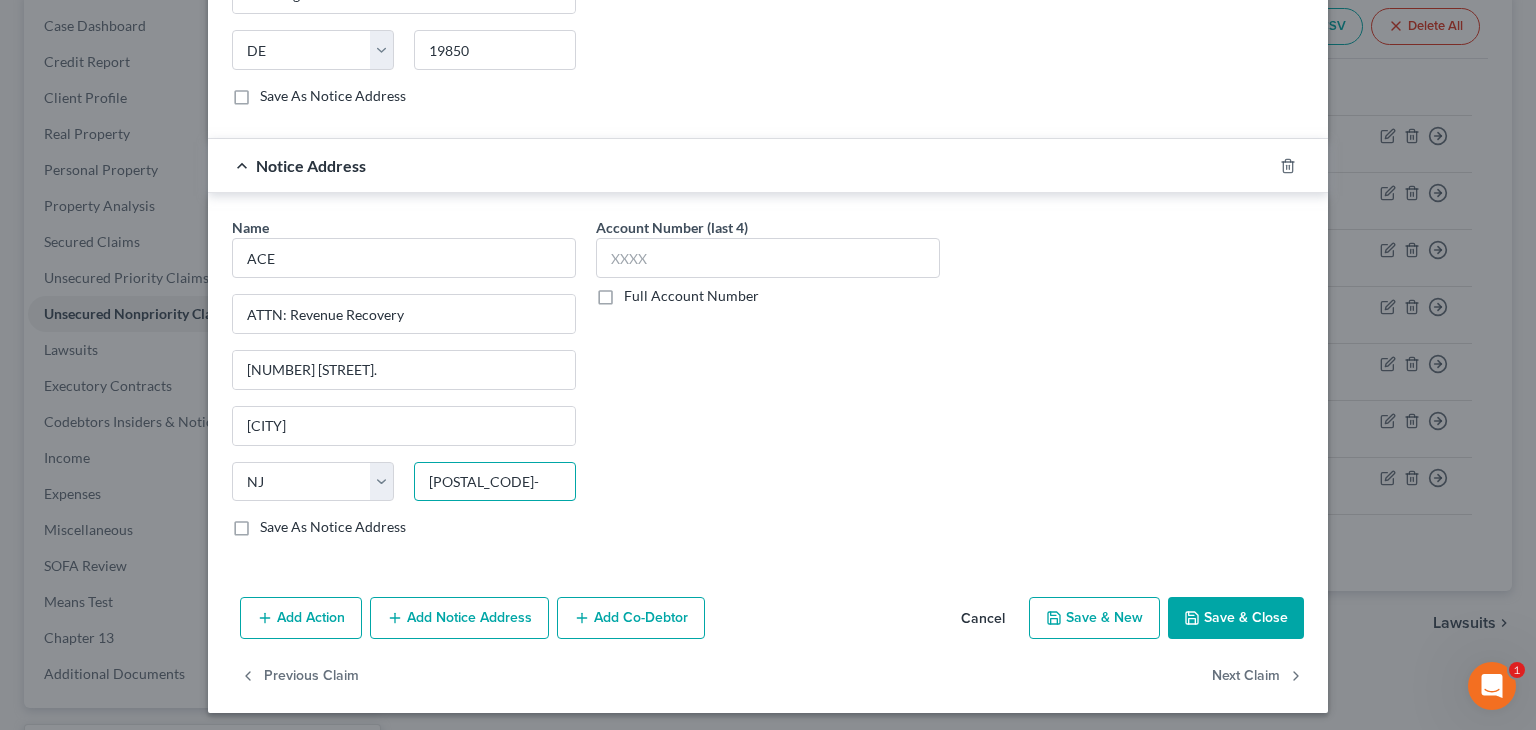 type on "[POSTAL_CODE]-" 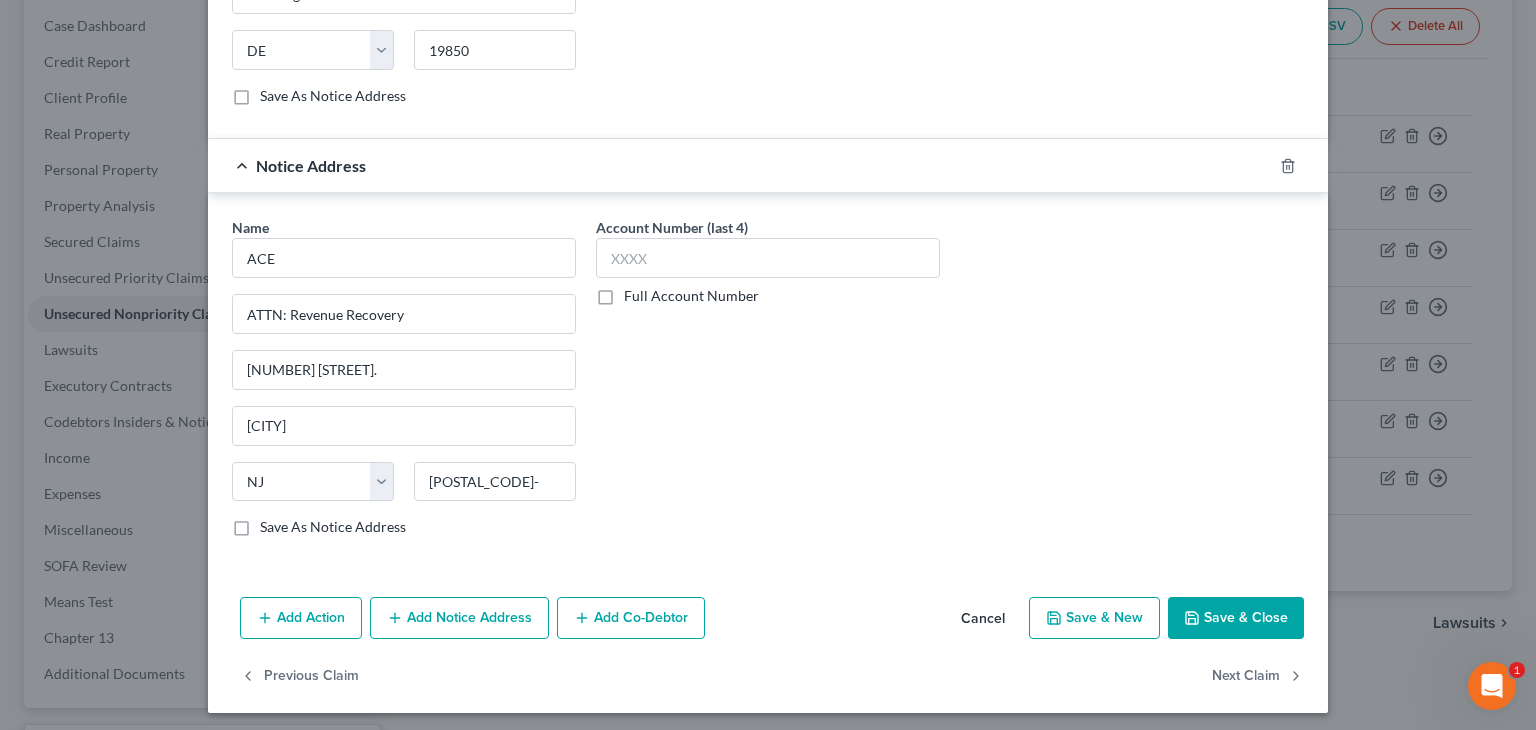 click 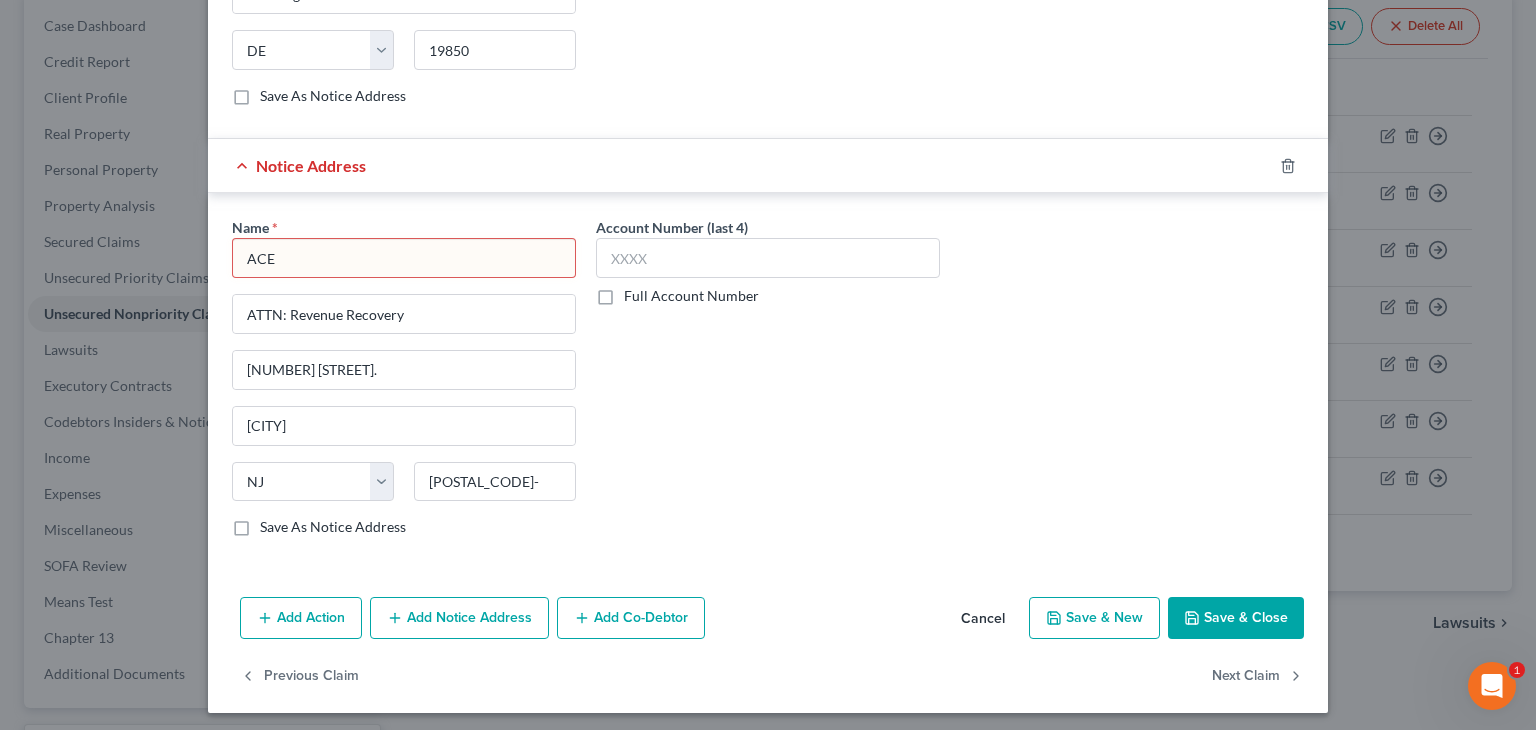 click on "ACE" at bounding box center (404, 258) 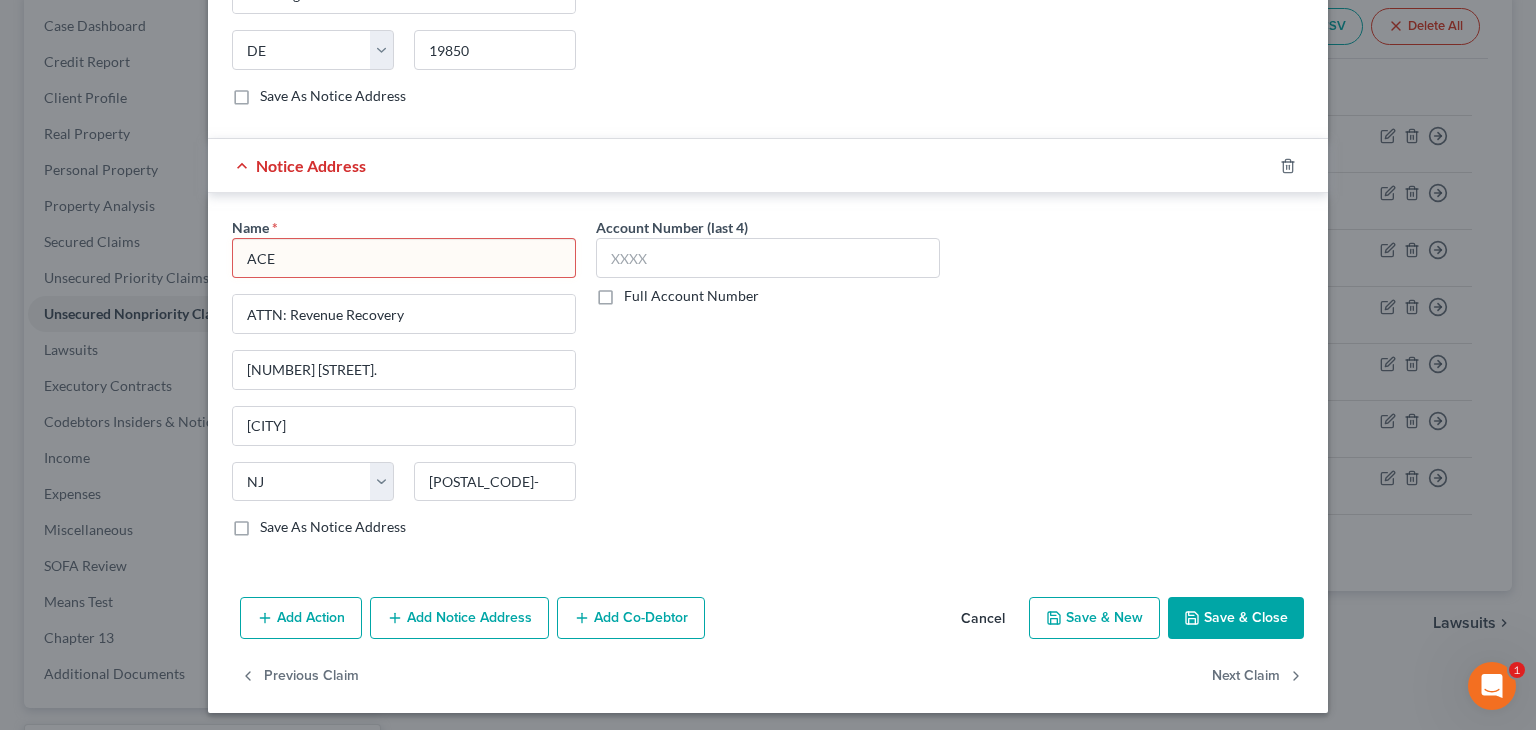 drag, startPoint x: 284, startPoint y: 259, endPoint x: 144, endPoint y: 244, distance: 140.80128 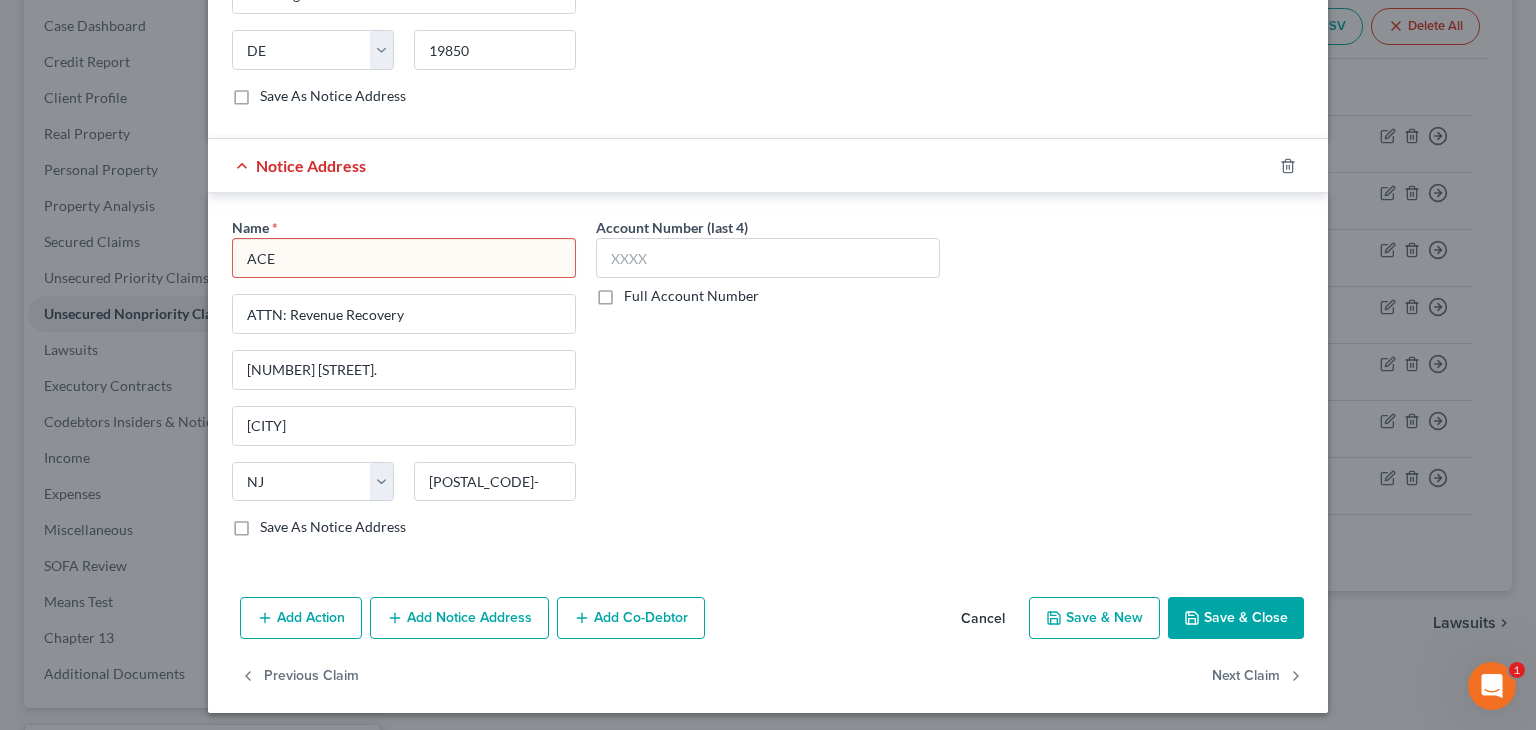 click on "Edit Unsecured Nonpriority Claim  × Creditor *    Transworld System Inc.                      P. O. Box [NUMBER] [CITY] State [STATE] [POSTAL_CODE] Save As Common Creditor Omit claim from Schedule E/F and Creditor Matrix Omit from Creditor Matrix
Account Number (last 4)
[ACCOUNT_NUMBER]
Full Account Number
Date Incurred         [DATE] Last Payment Date         Unknown Balance
[CURRENCY][AMOUNT]
Balance Unknown
Balance Undetermined
[CURRENCY][AMOUNT]
Balance Unknown
Monthly Payment [CURRENCY][AMOUNT] Consideration Select Cable / Satellite Services Collection Agency Credit Card Debt Debt Counseling / Attorneys Deficiency Balance Domestic Support Obligations Home / Car Repairs Income Taxes Judgment Liens Medical Services Monies Loaned / Advanced $" at bounding box center [768, 365] 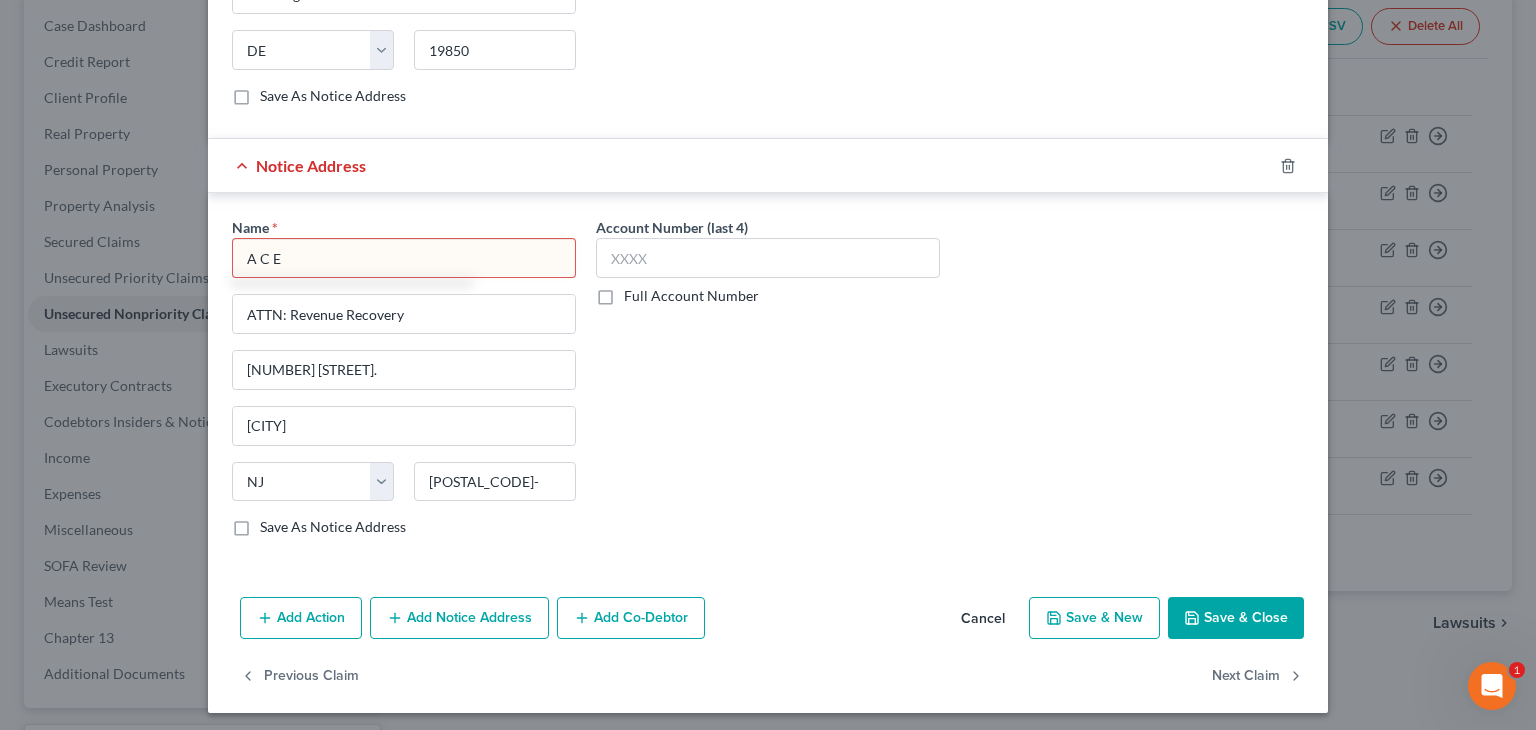 type on "A C E" 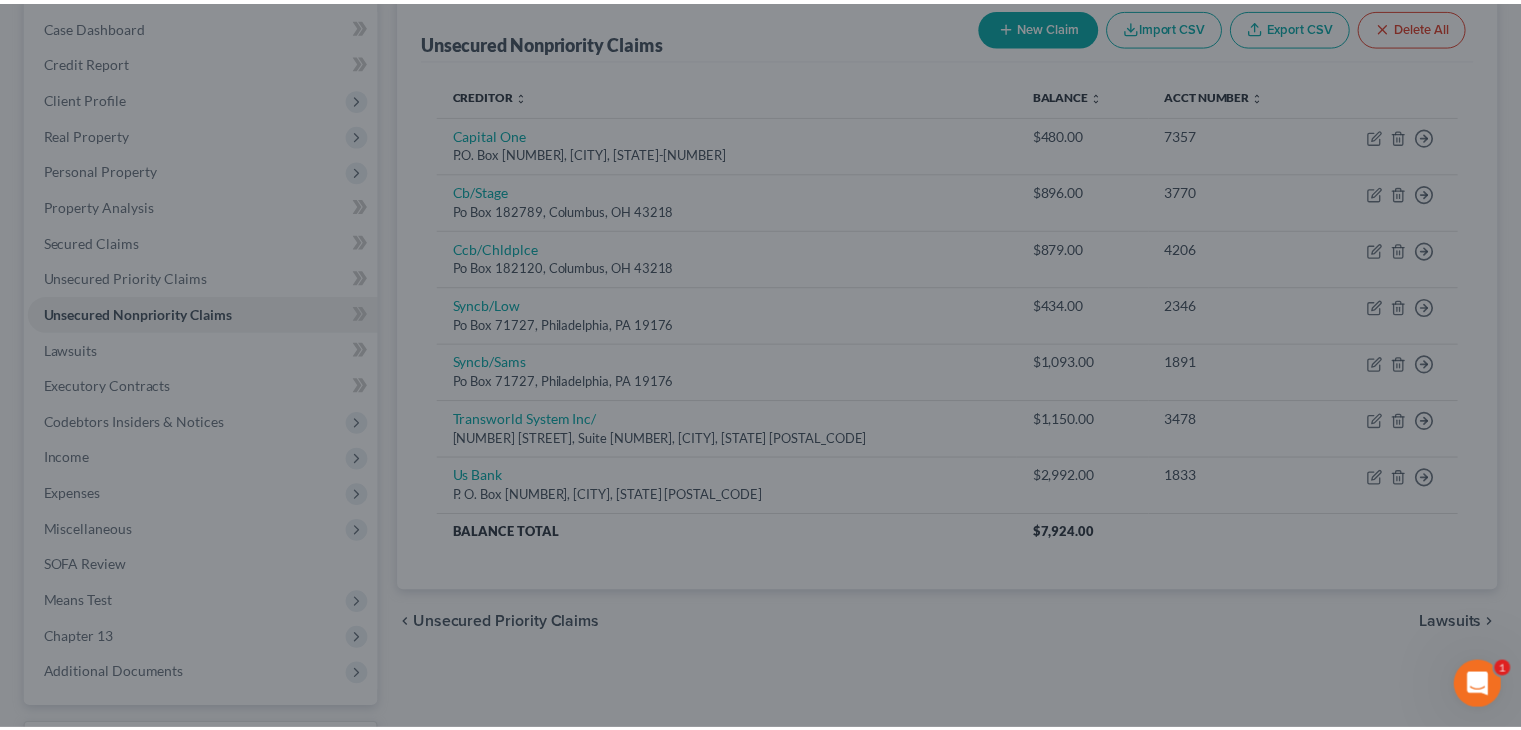 scroll, scrollTop: 0, scrollLeft: 0, axis: both 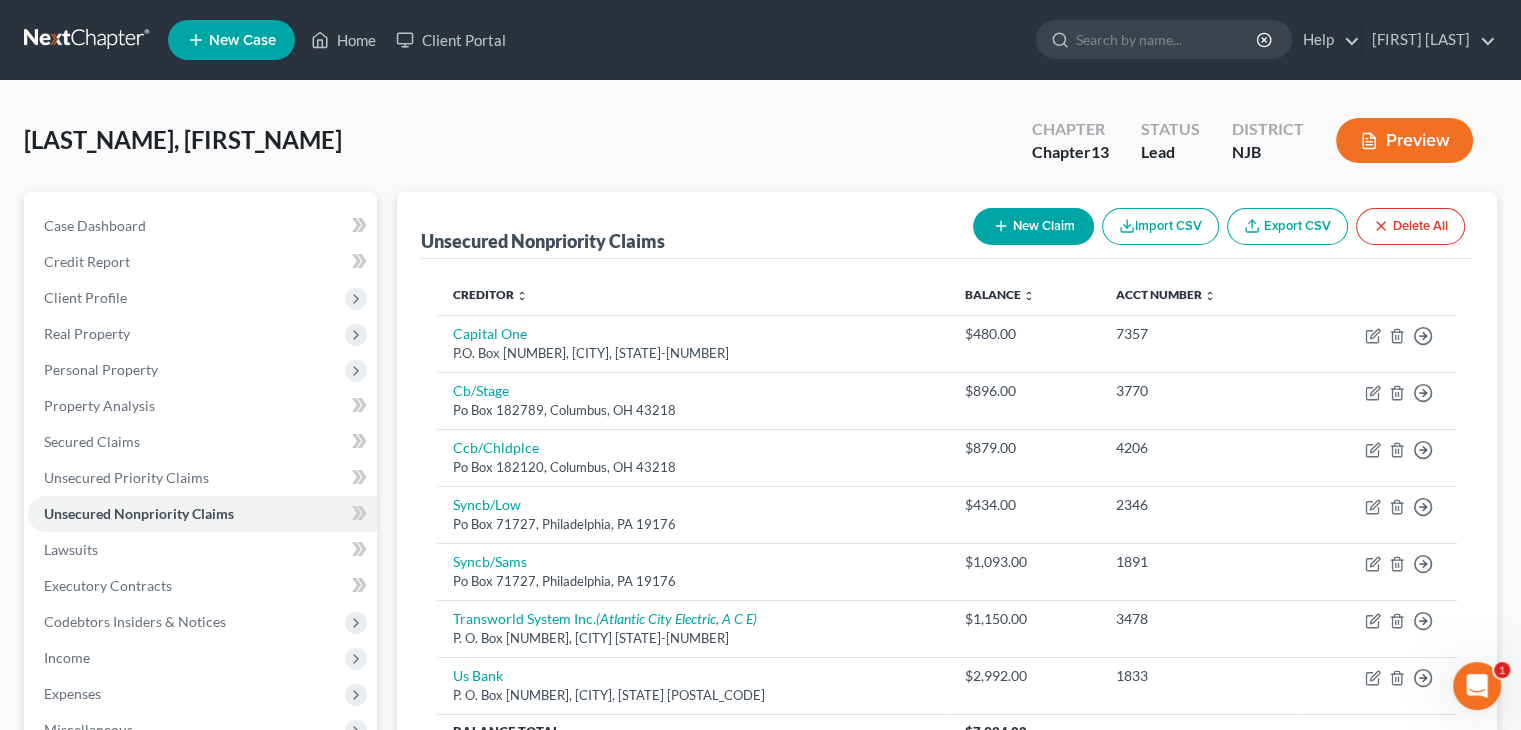 click on "New Claim" at bounding box center (1033, 226) 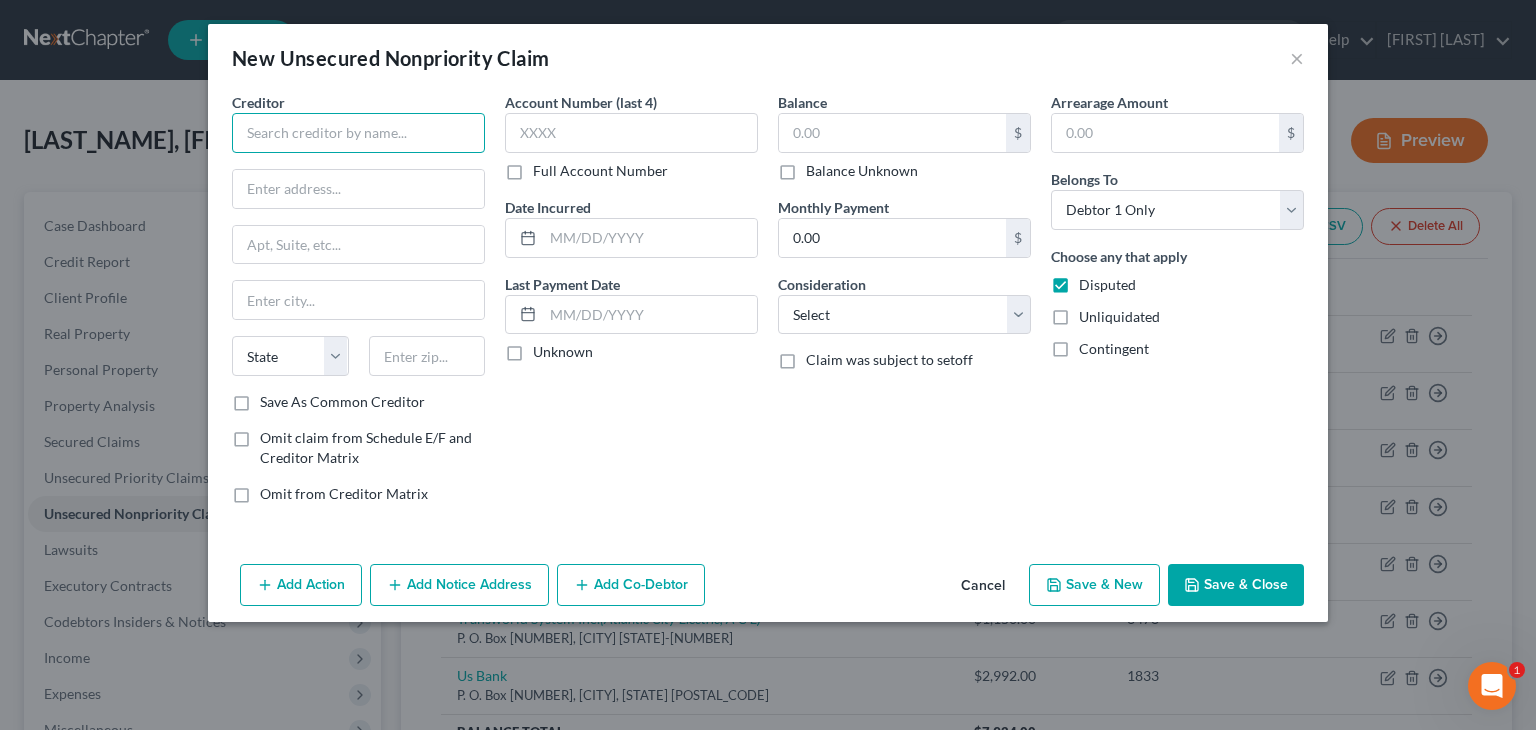 click at bounding box center (358, 133) 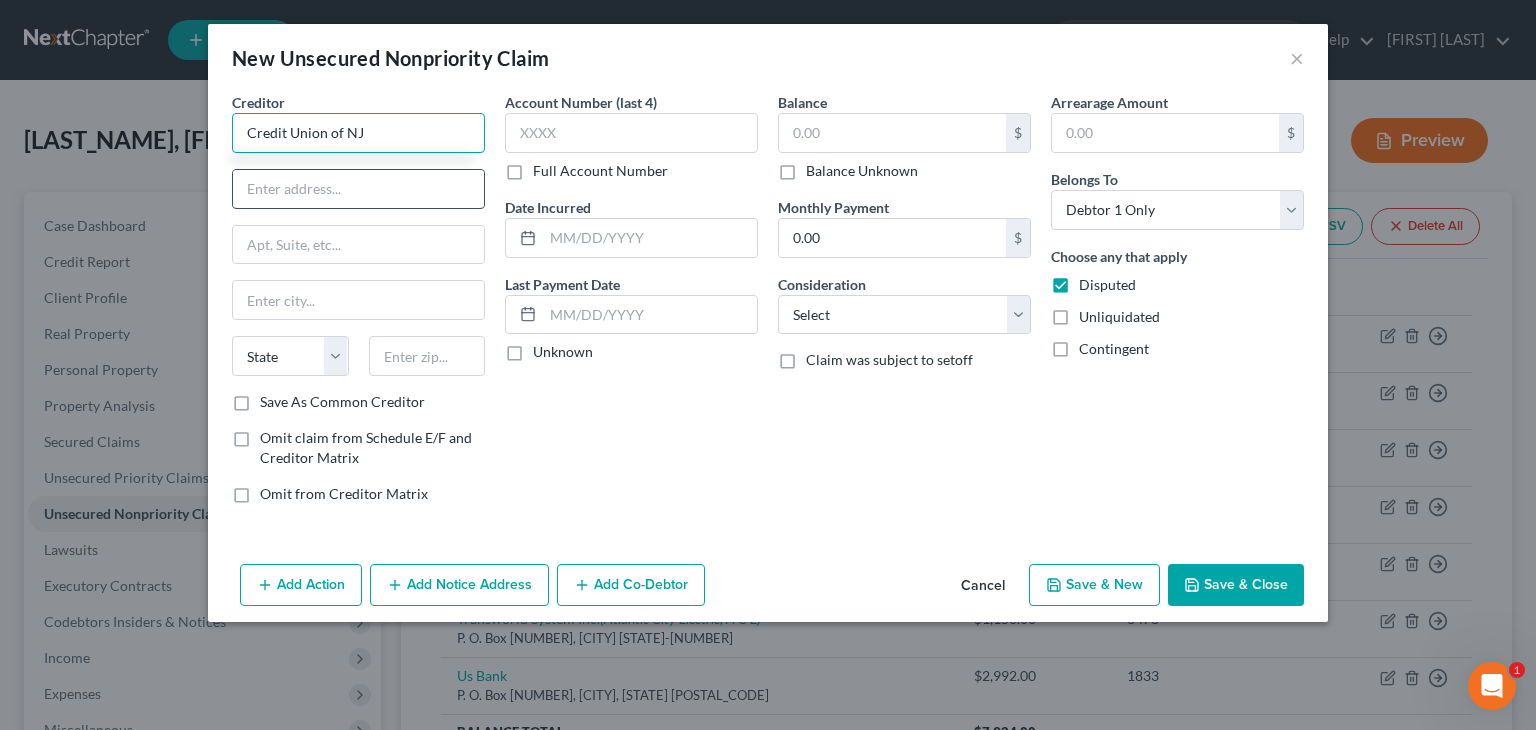 type on "Credit Union of NJ" 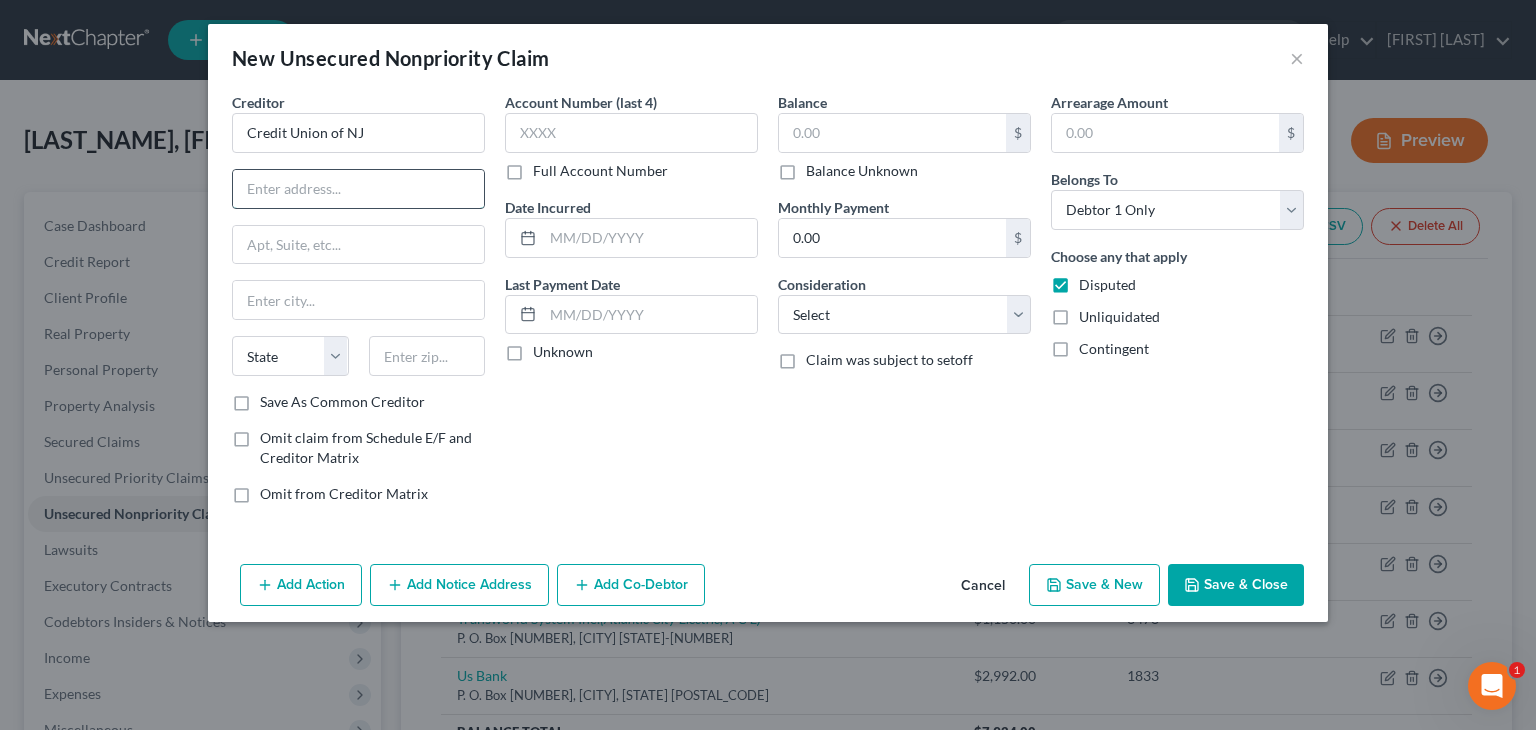 click at bounding box center [358, 189] 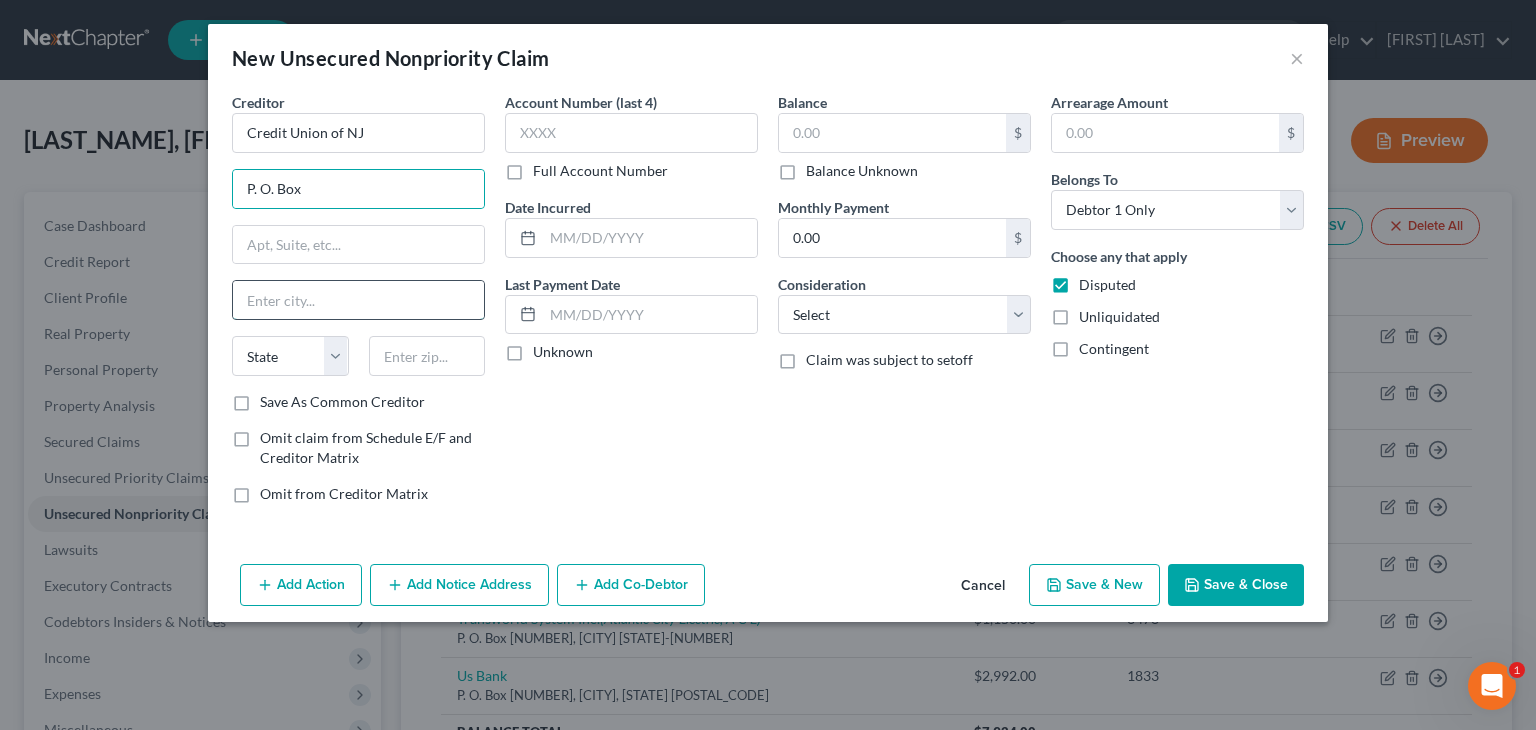 click at bounding box center (358, 300) 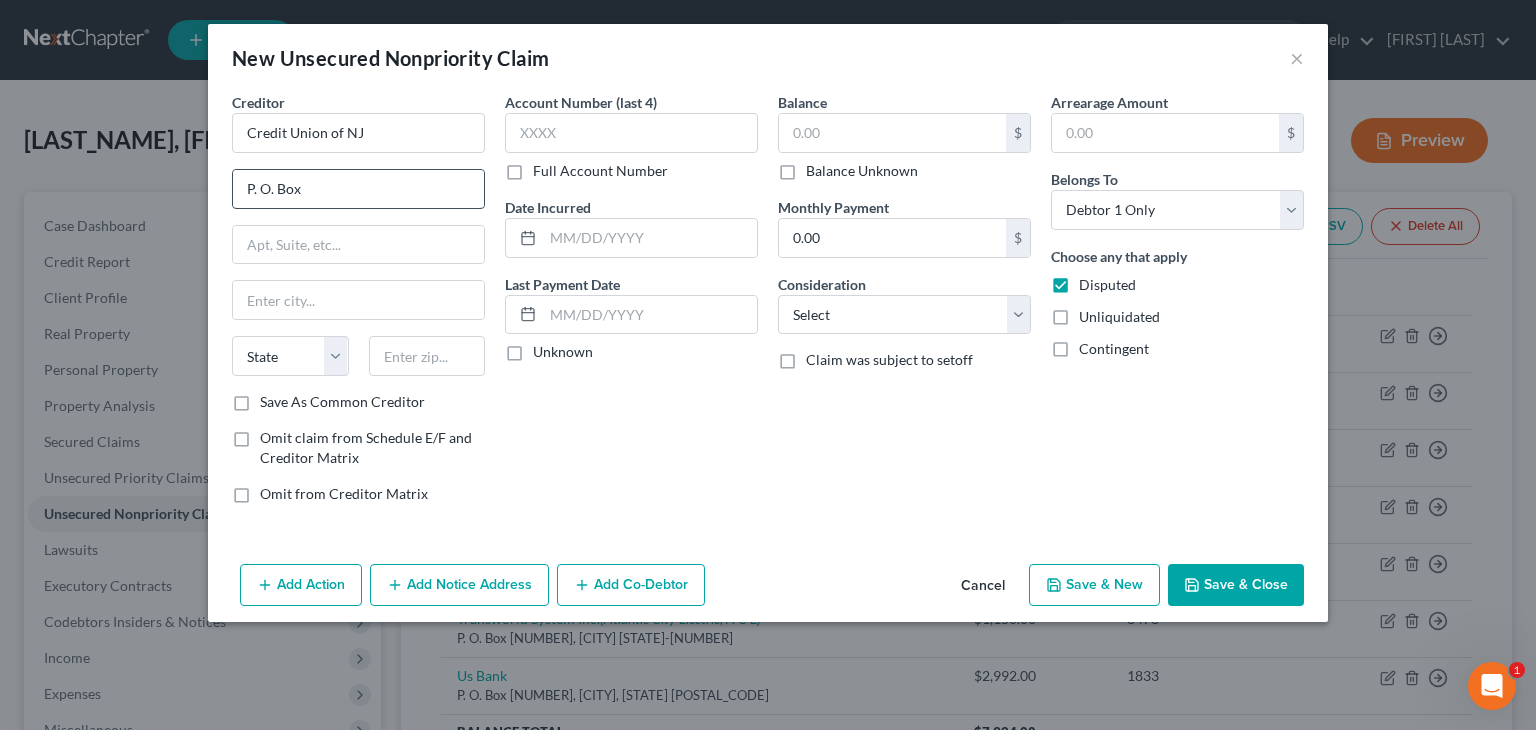 click on "P. O. Box" at bounding box center [358, 189] 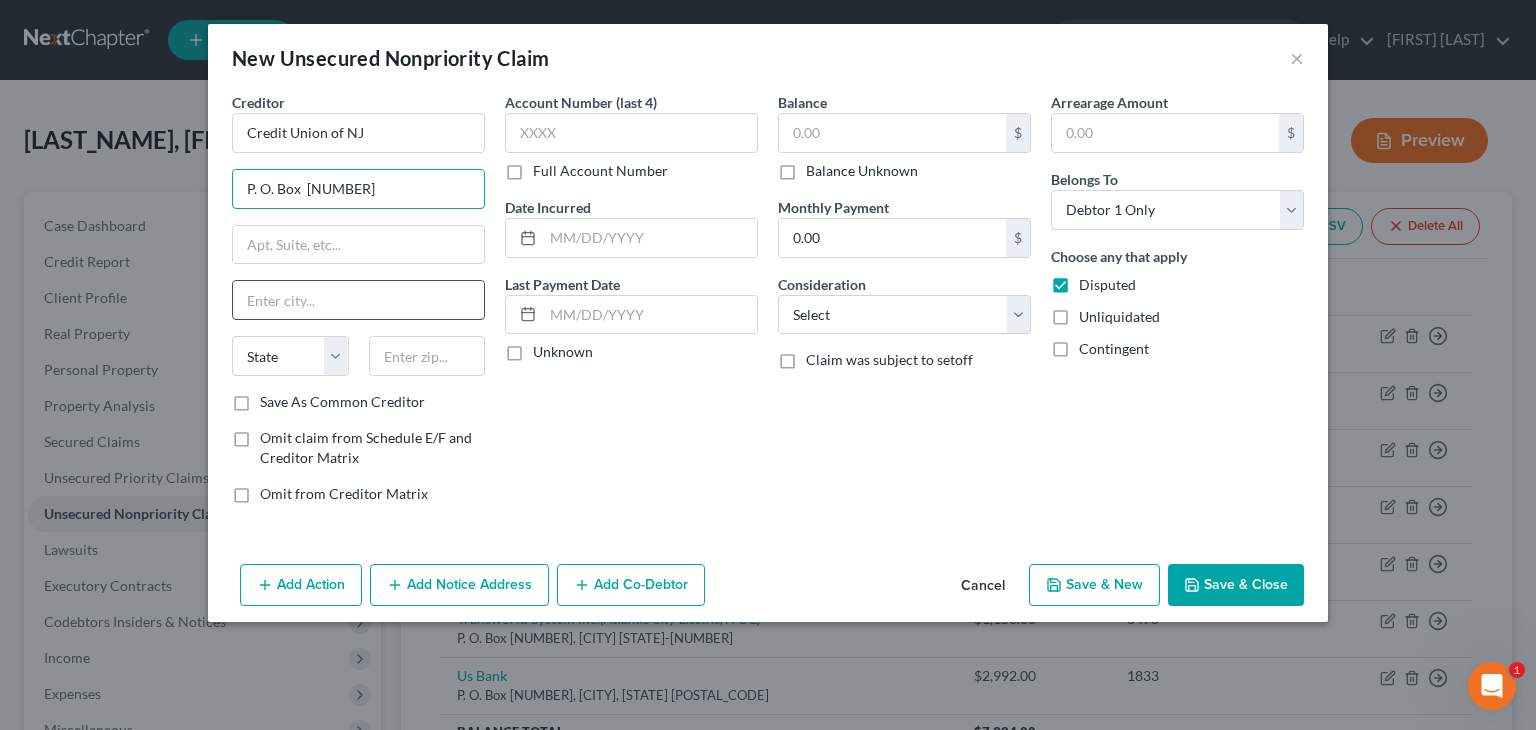type on "P. O. Box  [NUMBER]" 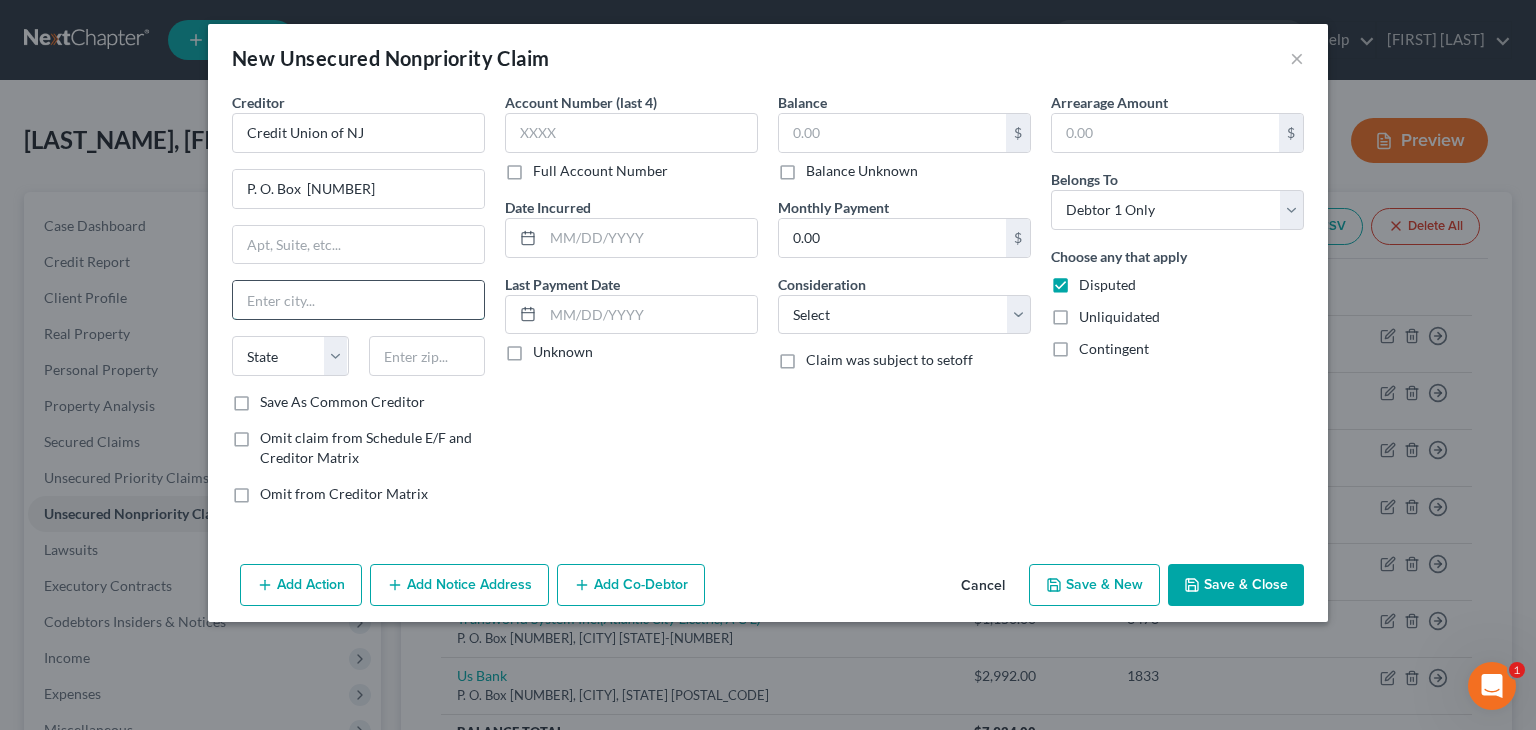 click at bounding box center [358, 300] 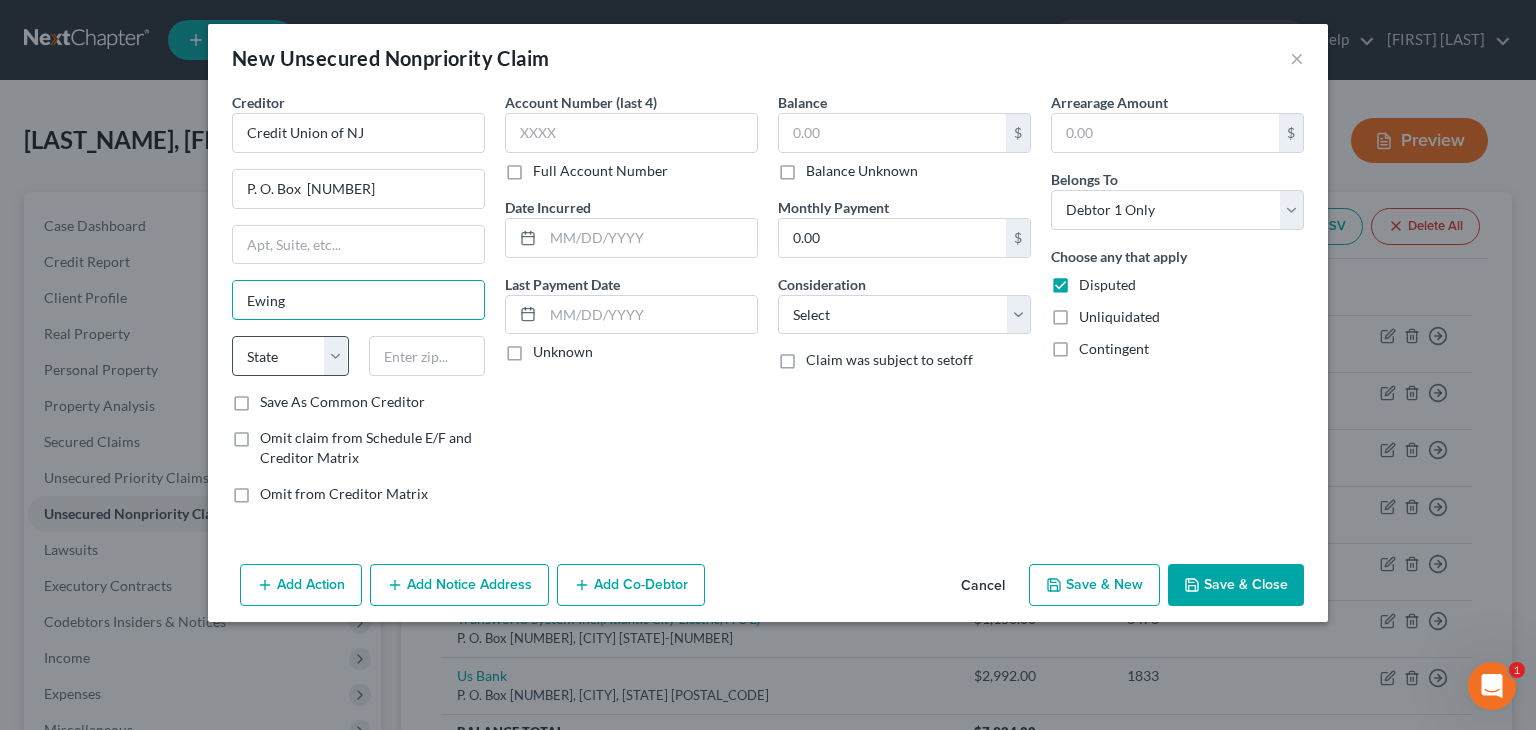 type on "Ewing" 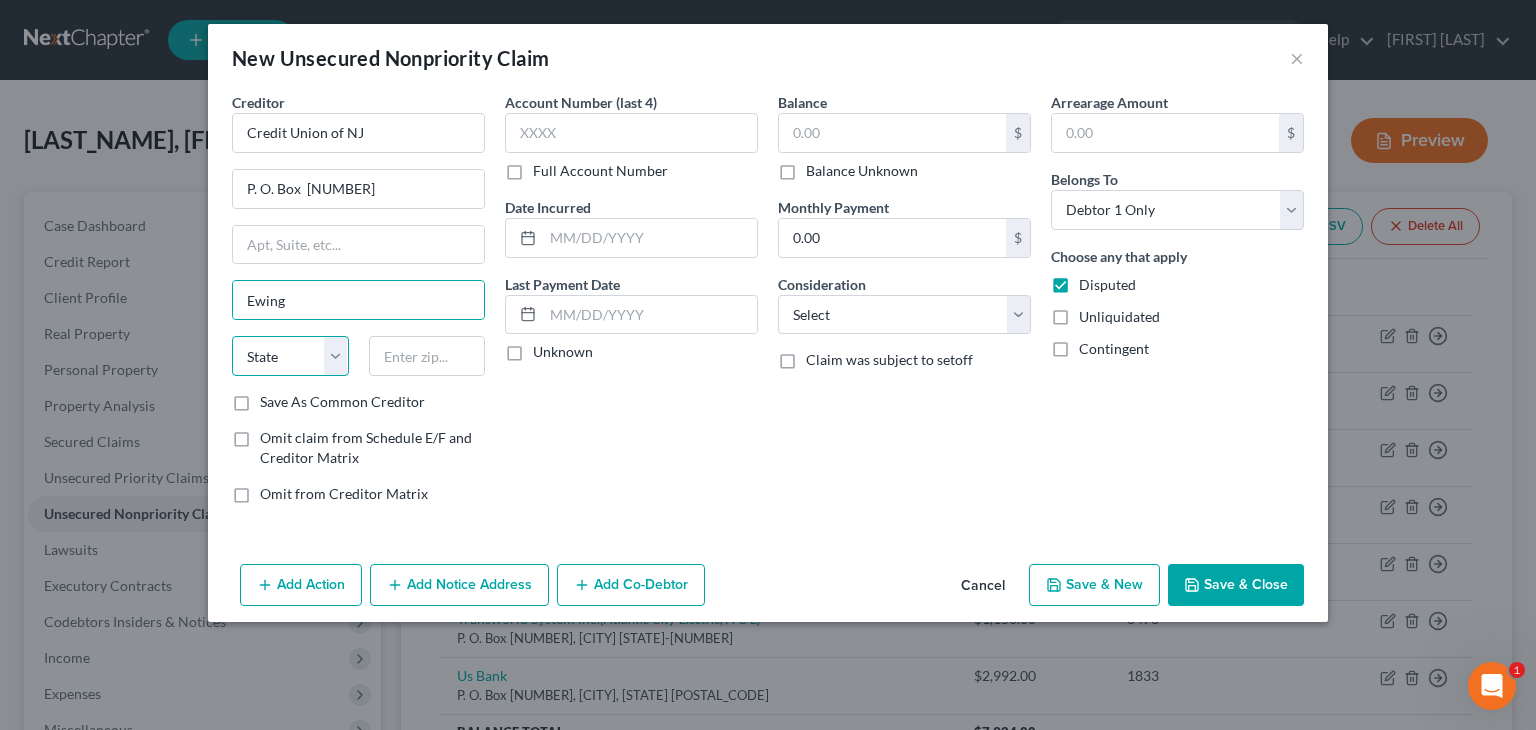 click on "State AL AK AR AZ CA CO CT DE DC FL GA GU HI ID IL IN IA KS KY LA ME MD MA MI MN MS MO MT NC ND NE NV NH NJ NM NY OH OK OR PA PR RI SC SD TN TX UT VI VA VT WA WV WI WY" at bounding box center (290, 356) 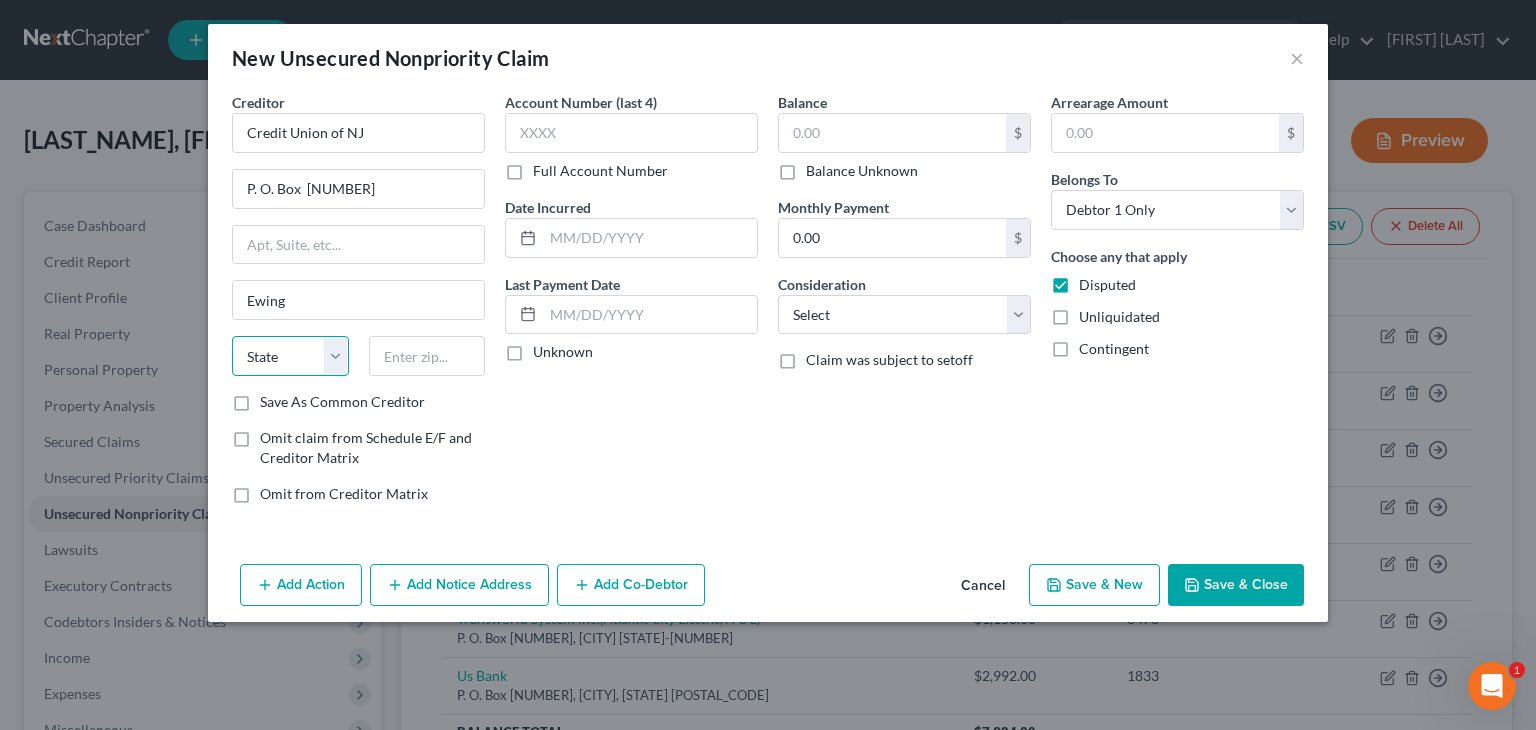 select on "33" 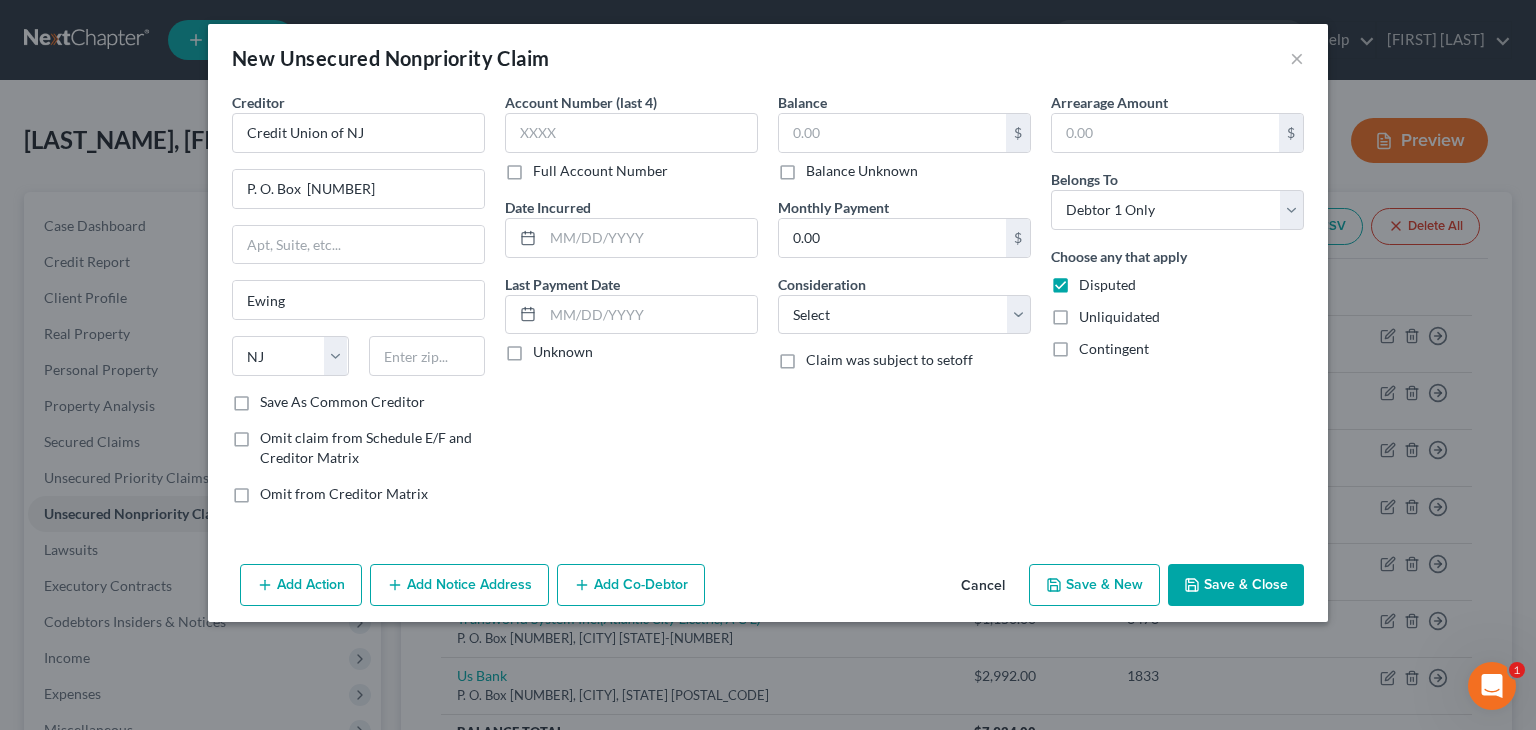 click on "State AL AK AR AZ CA CO CT DE DC FL GA GU HI ID IL IN IA KS KY LA ME MD MA MI MN MS MO MT NC ND NE NV NH NJ NM NY OH OK OR PA PR RI SC SD TN TX UT VI VA VT WA WV WI WY" at bounding box center [358, 364] 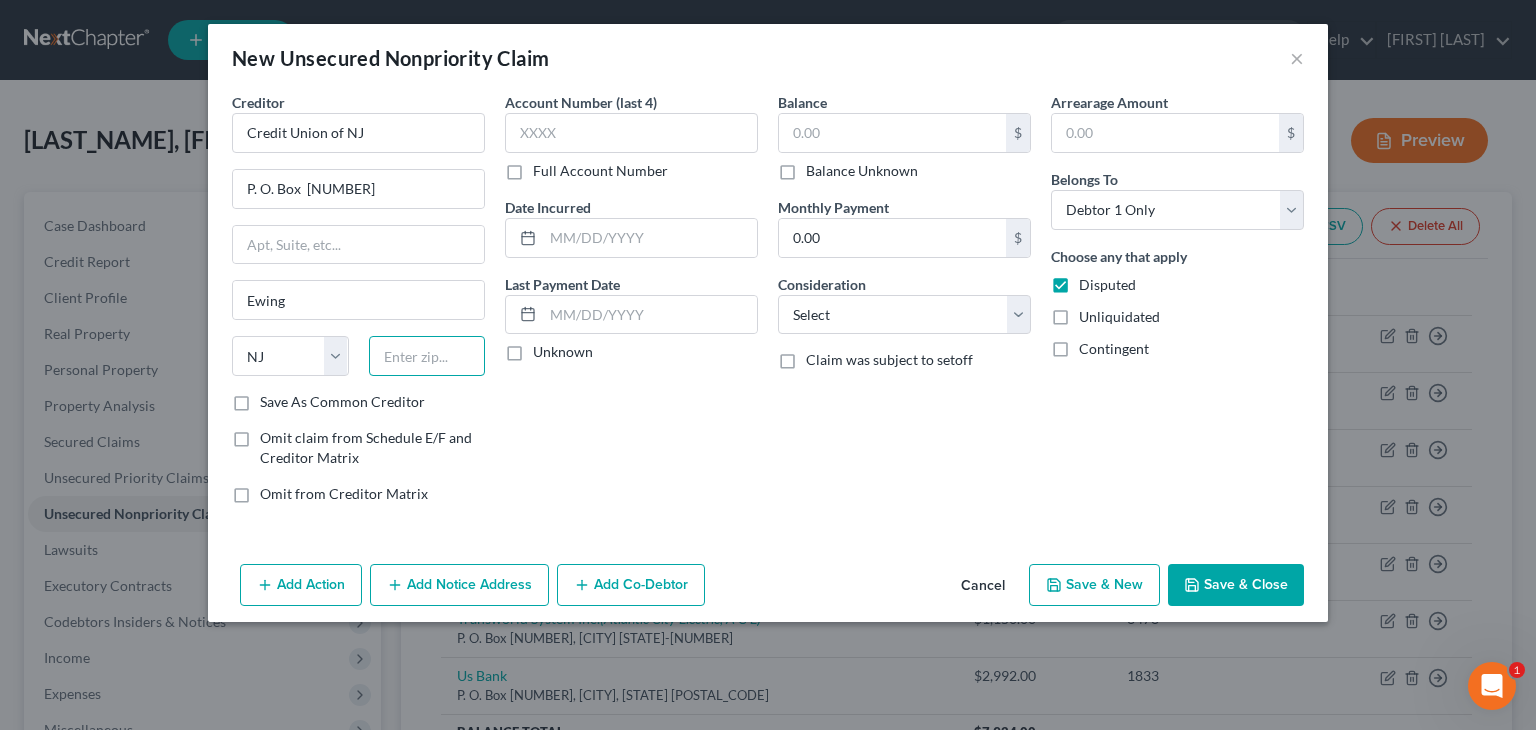 click at bounding box center [427, 356] 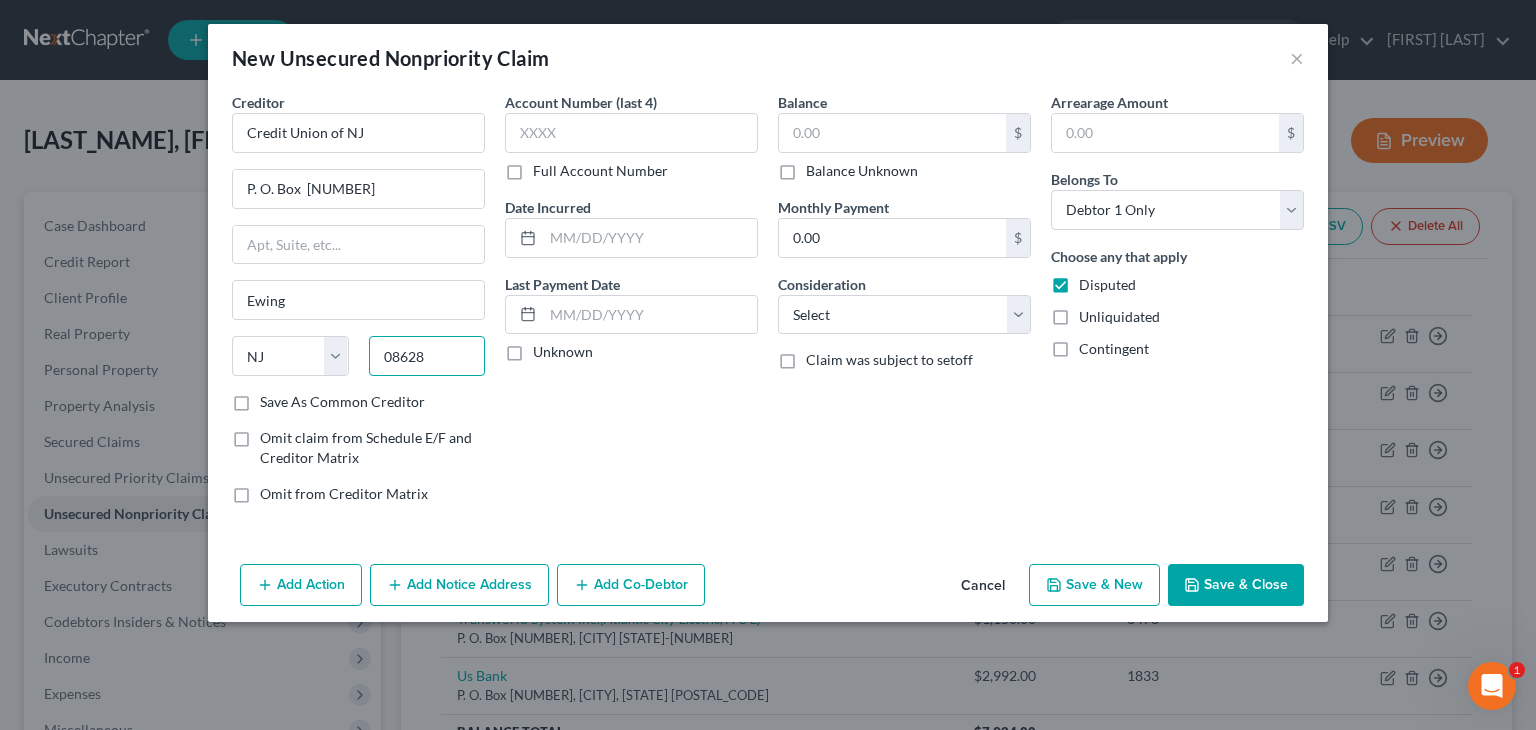 type on "08628" 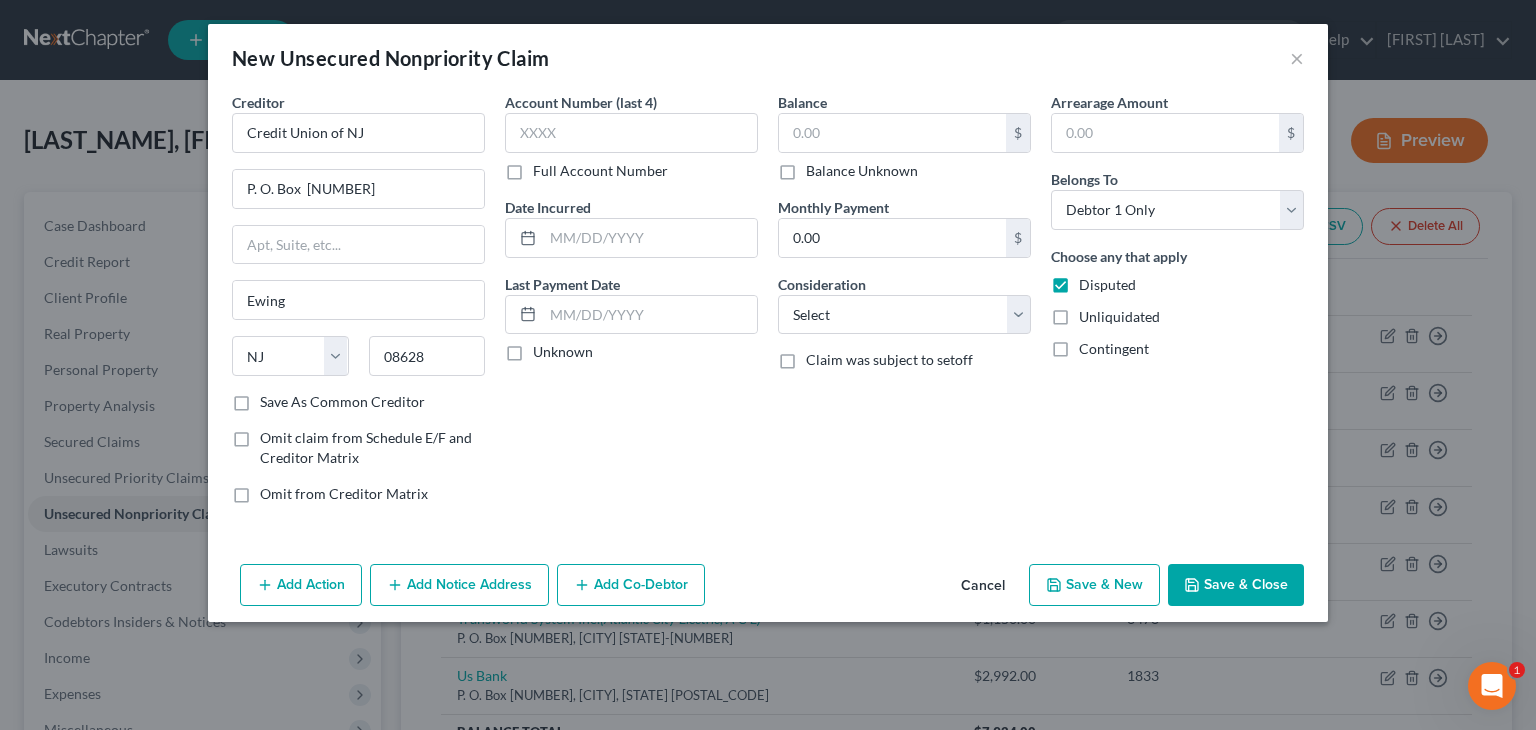 click on "Save As Common Creditor" at bounding box center (342, 402) 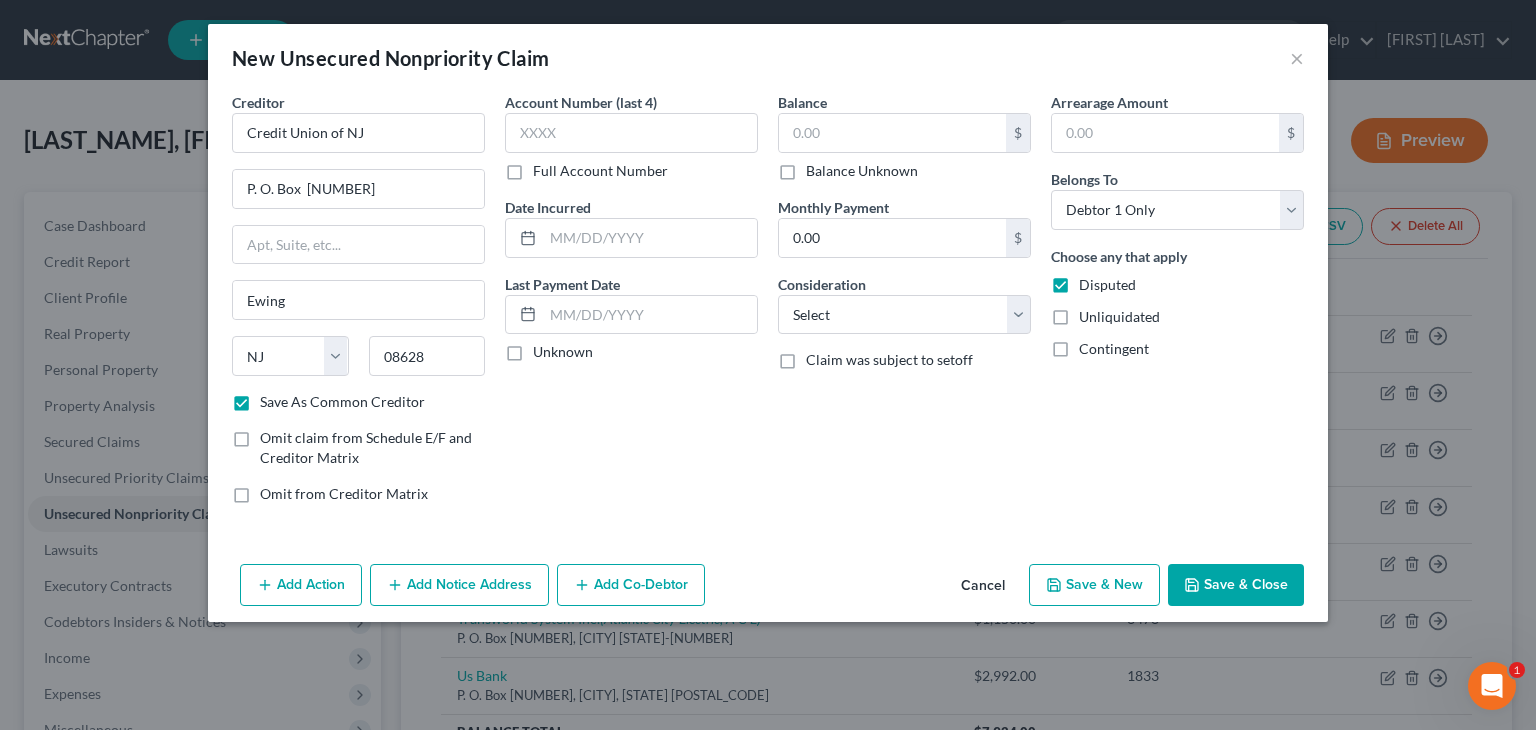 type on "Trenton" 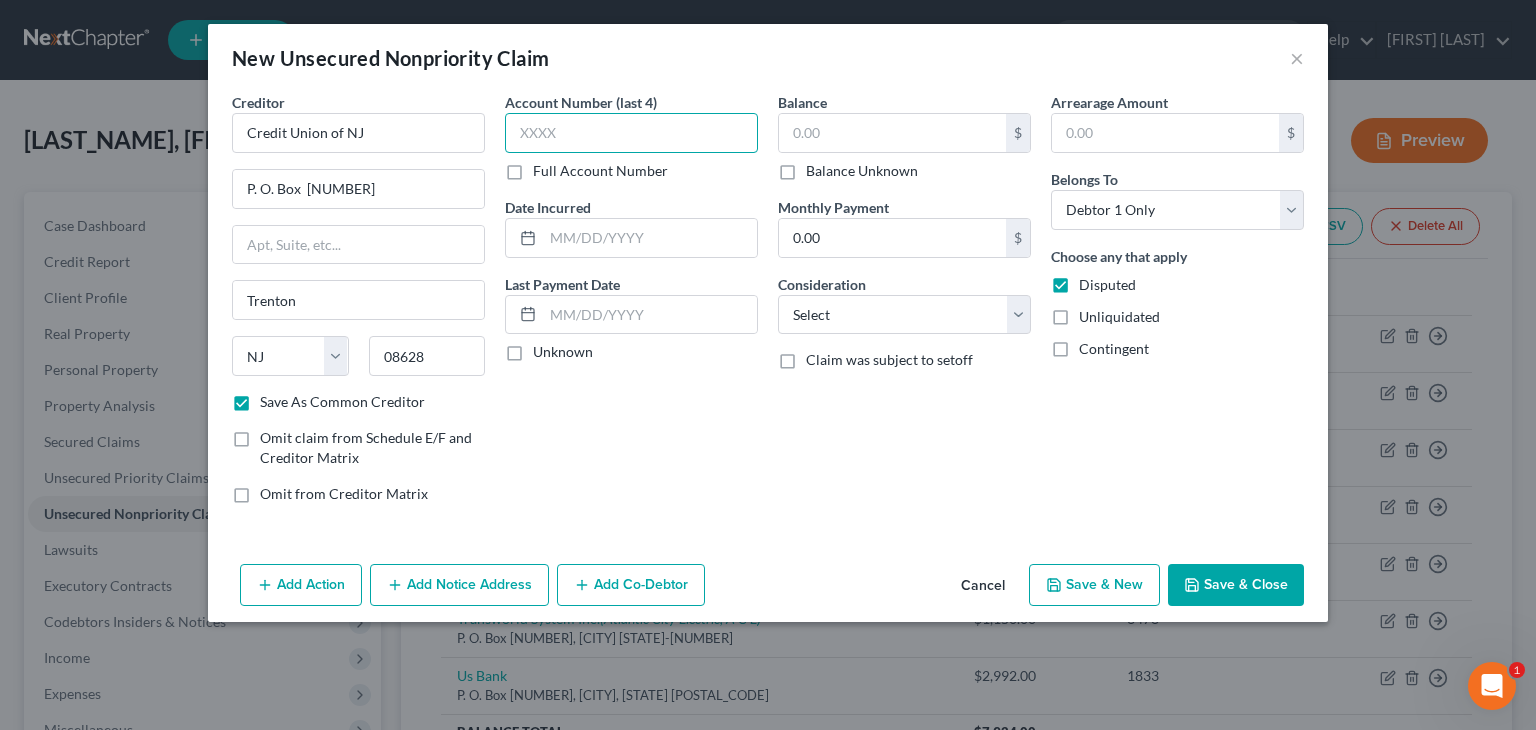 click at bounding box center (631, 133) 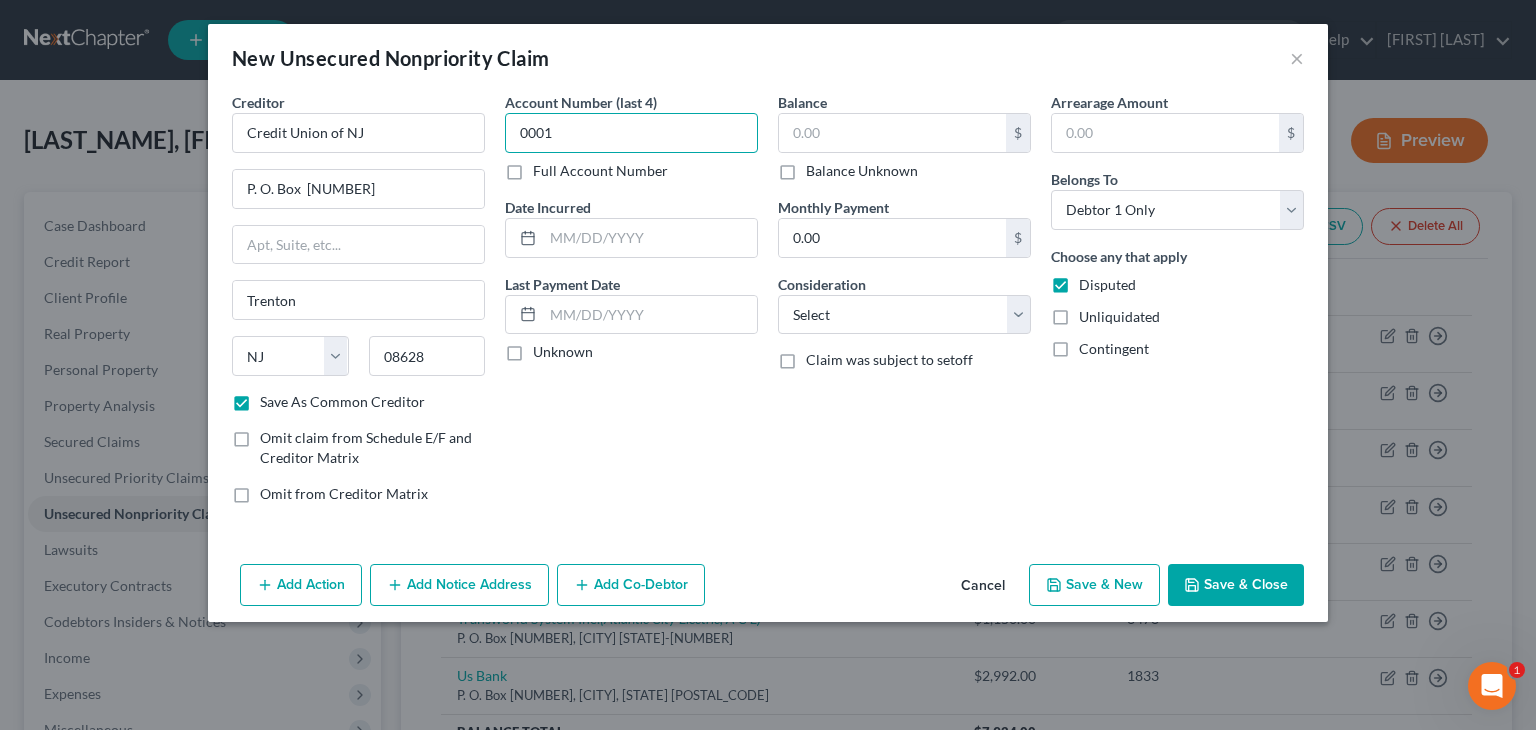 type on "0001" 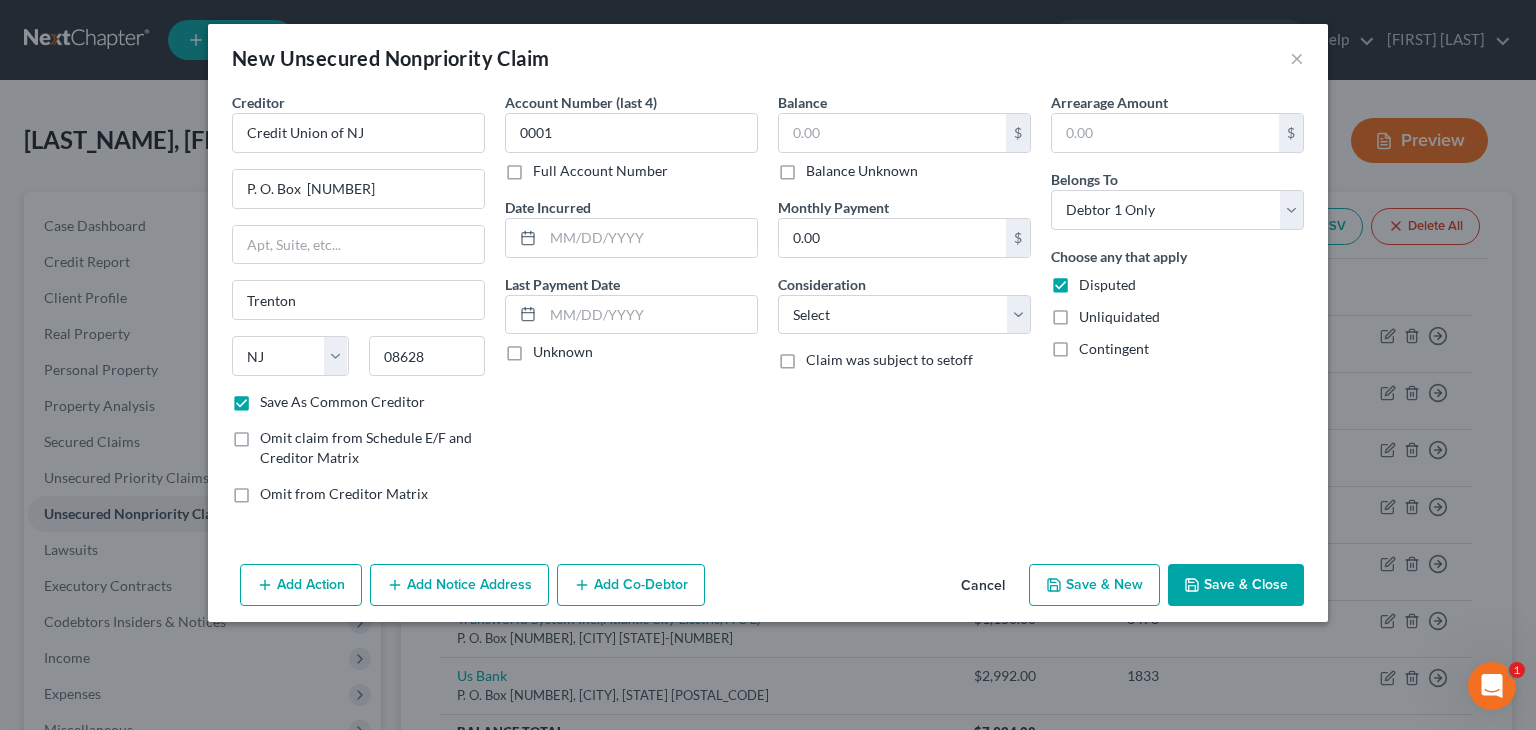 click on "Unknown" at bounding box center (563, 352) 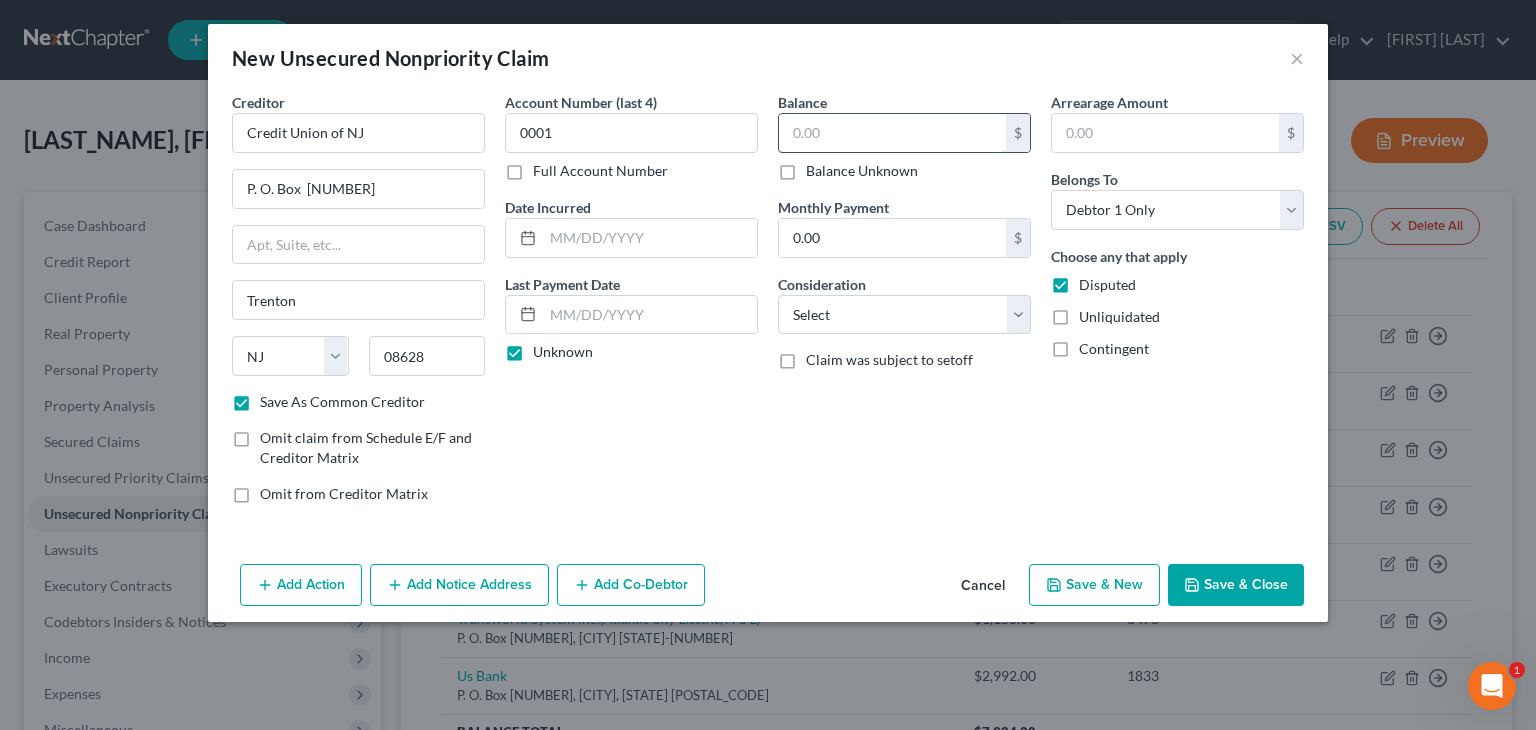 click at bounding box center (892, 133) 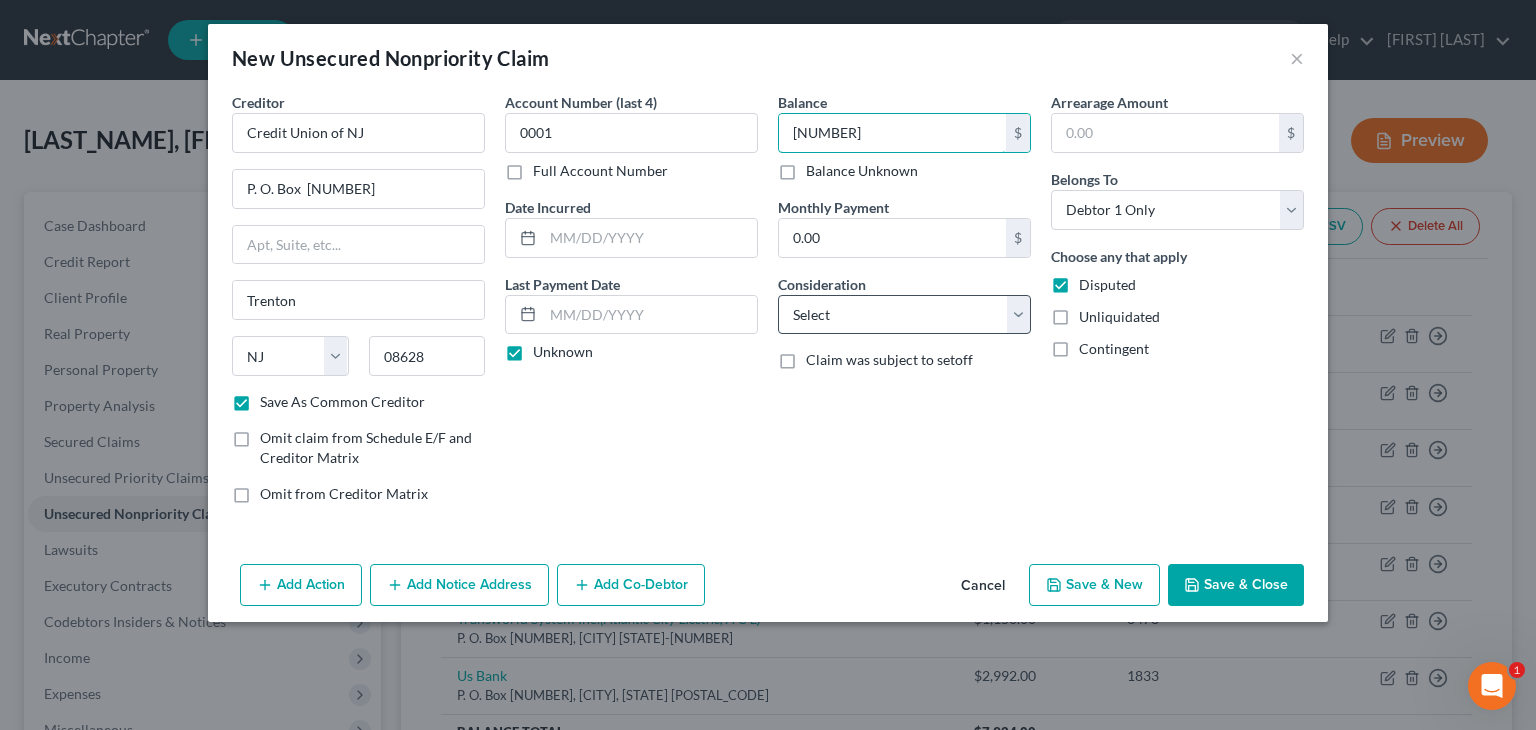 type on "[NUMBER]" 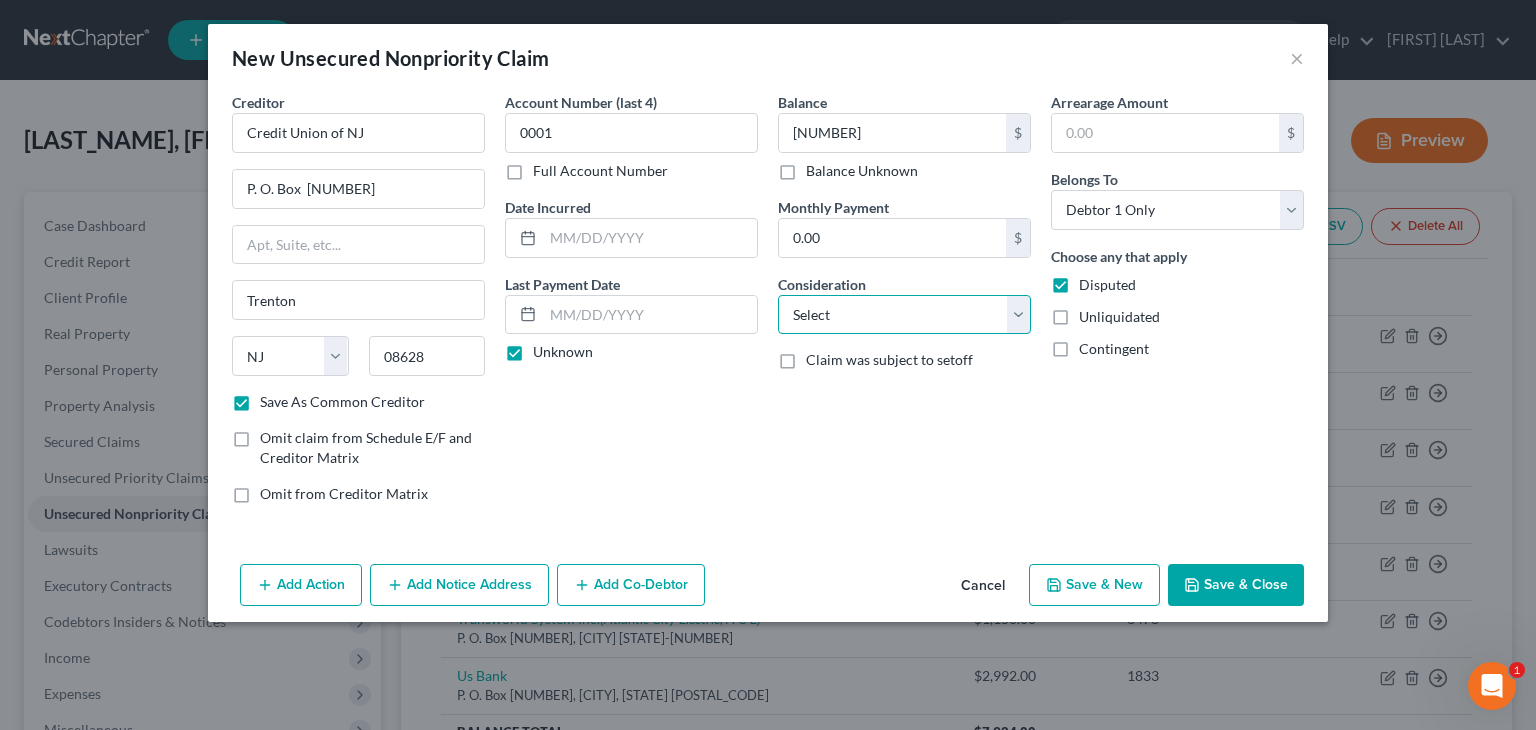 click on "Select Cable / Satellite Services Collection Agency Credit Card Debt Debt Counseling / Attorneys Deficiency Balance Domestic Support Obligations Home / Car Repairs Income Taxes Judgment Liens Medical Services Monies Loaned / Advanced Mortgage Obligation From Divorce Or Separation Obligation To Pensions Other Overdrawn Bank Account Promised To Help Pay Creditors Student Loans Suppliers And Vendors Telephone / Internet Services Utility Services" at bounding box center (904, 315) 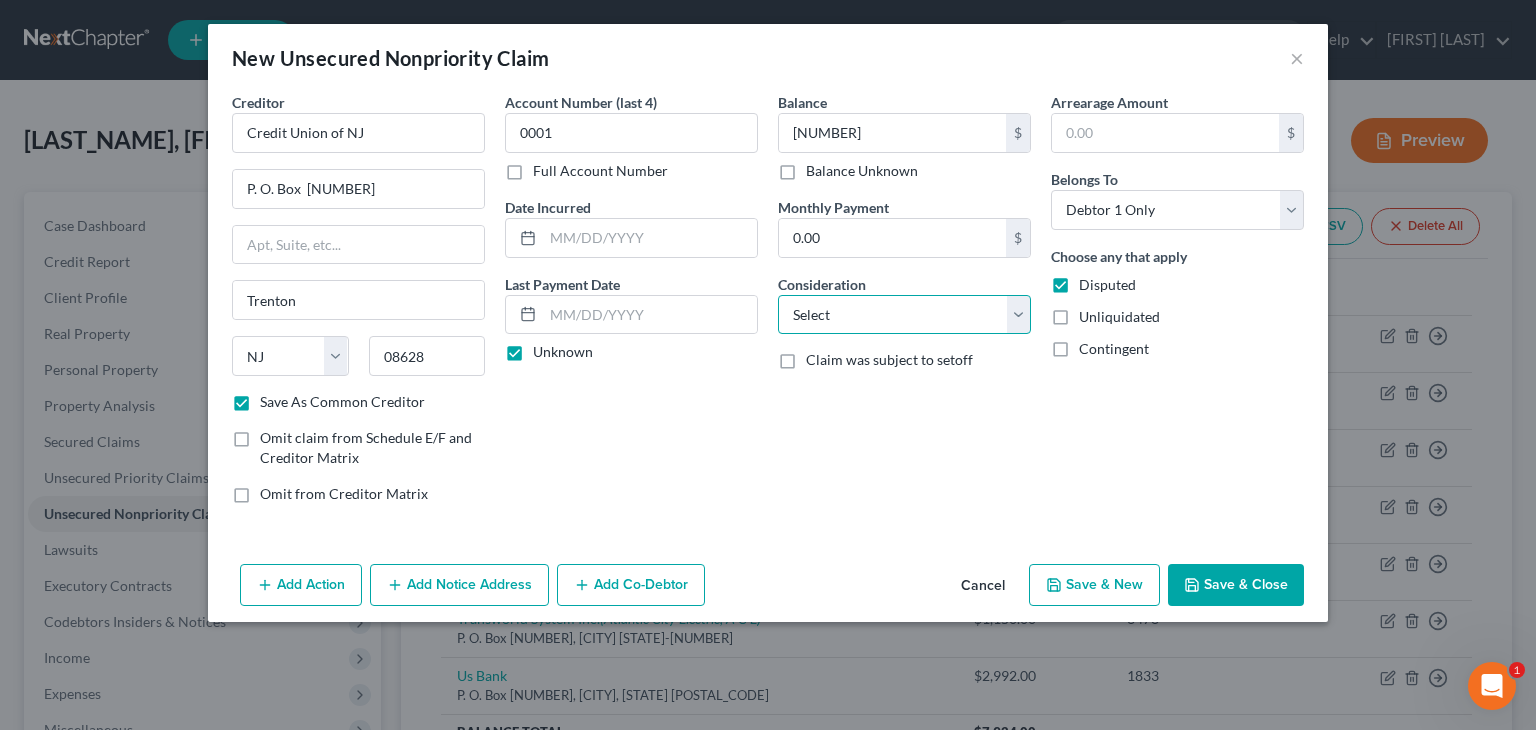 select on "14" 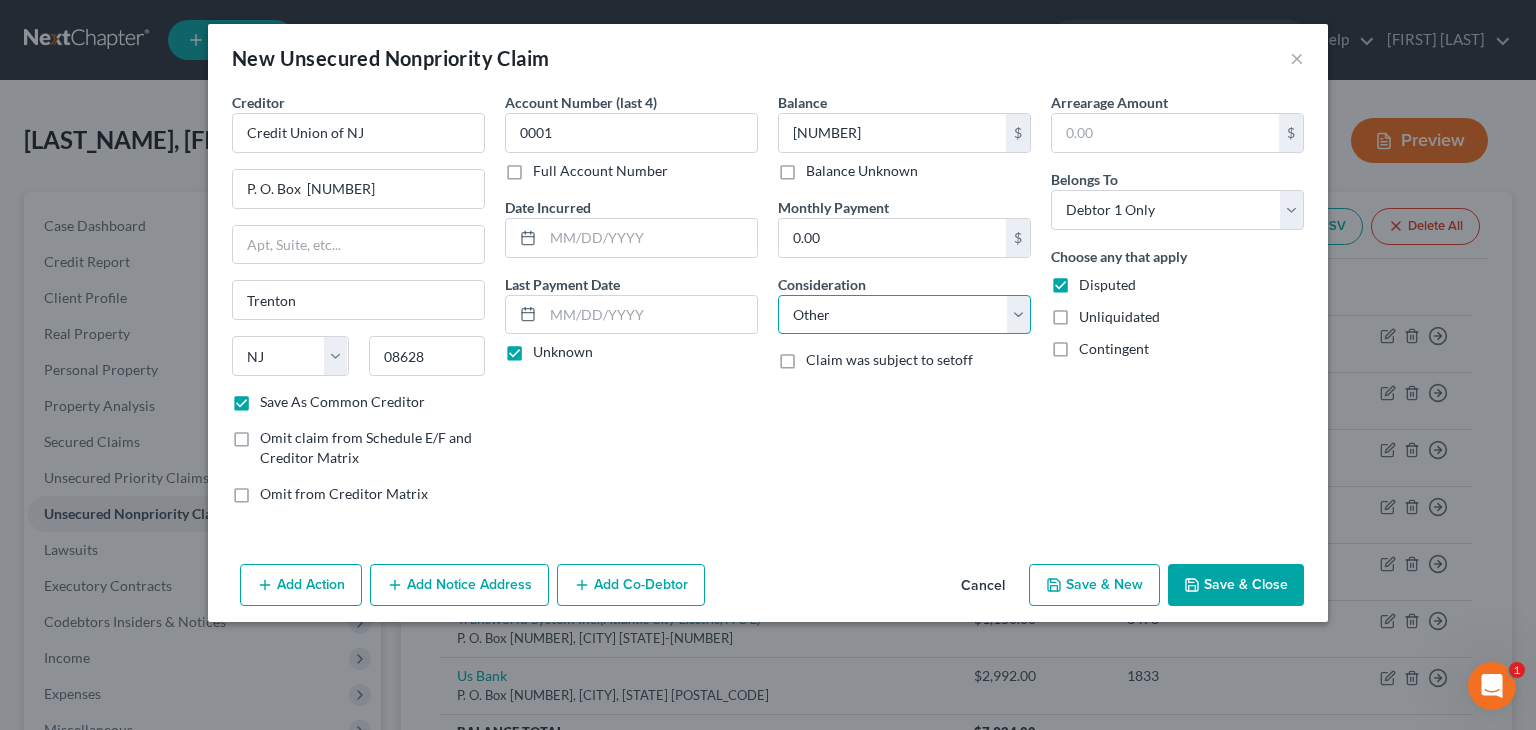 click on "Select Cable / Satellite Services Collection Agency Credit Card Debt Debt Counseling / Attorneys Deficiency Balance Domestic Support Obligations Home / Car Repairs Income Taxes Judgment Liens Medical Services Monies Loaned / Advanced Mortgage Obligation From Divorce Or Separation Obligation To Pensions Other Overdrawn Bank Account Promised To Help Pay Creditors Student Loans Suppliers And Vendors Telephone / Internet Services Utility Services" at bounding box center (904, 315) 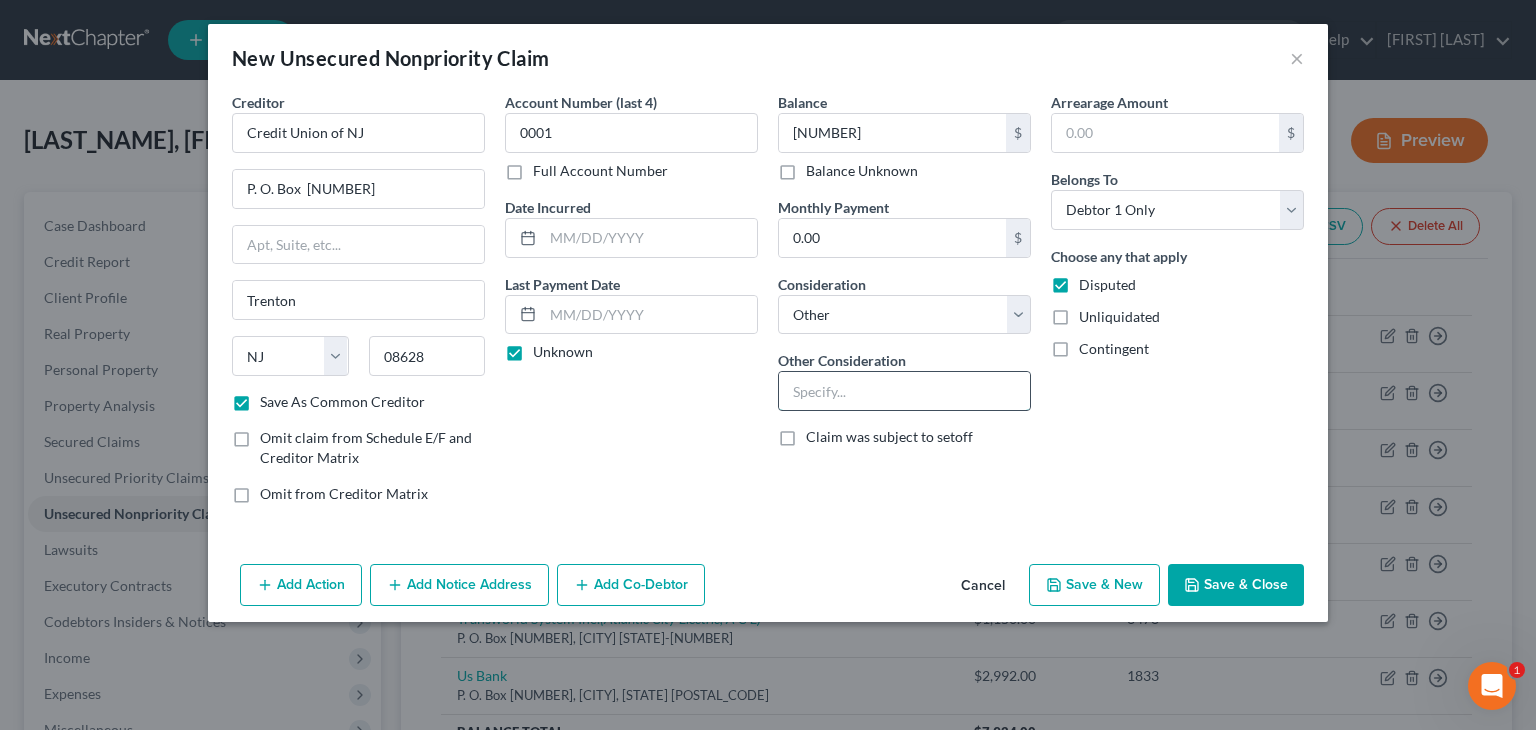 click at bounding box center (904, 391) 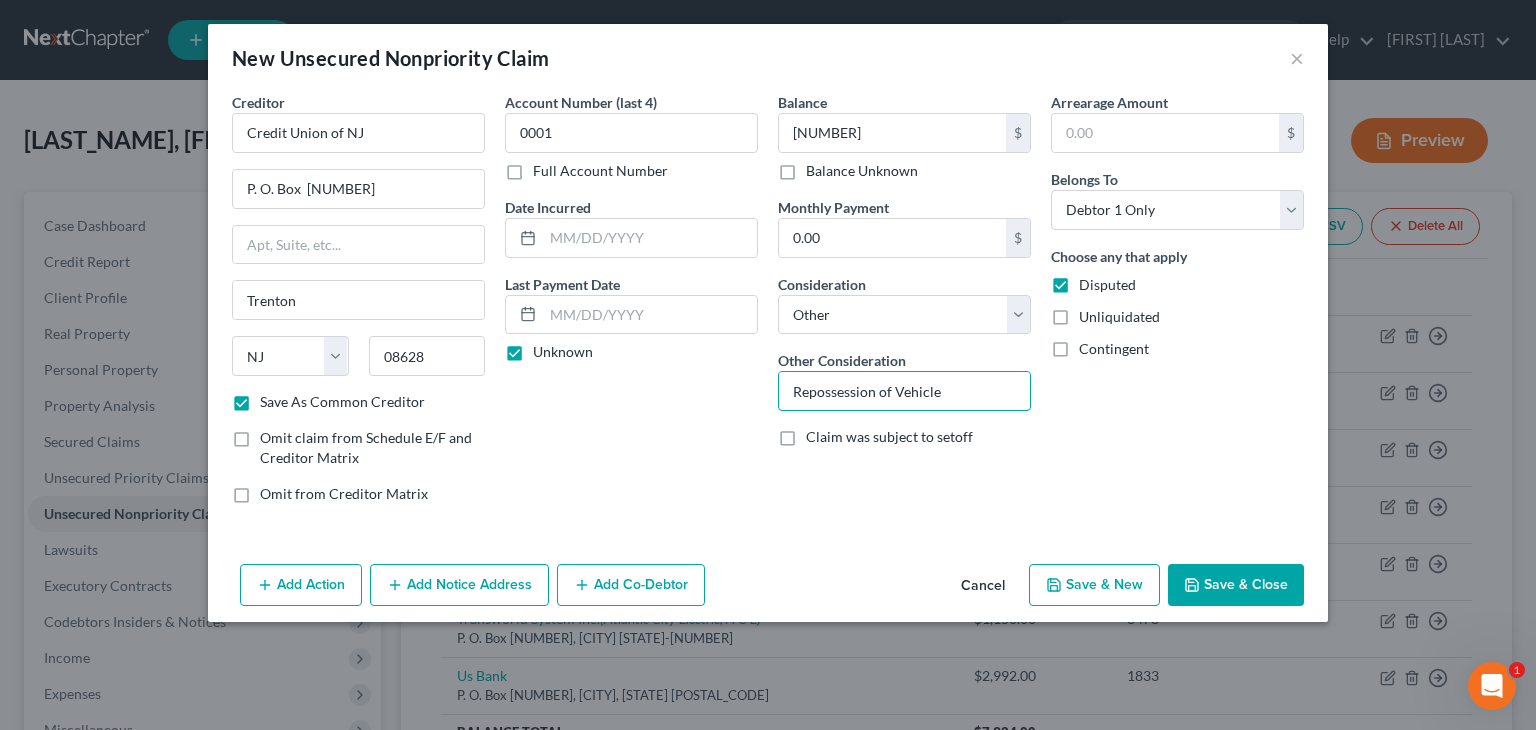 type on "Repossession of Vehicle" 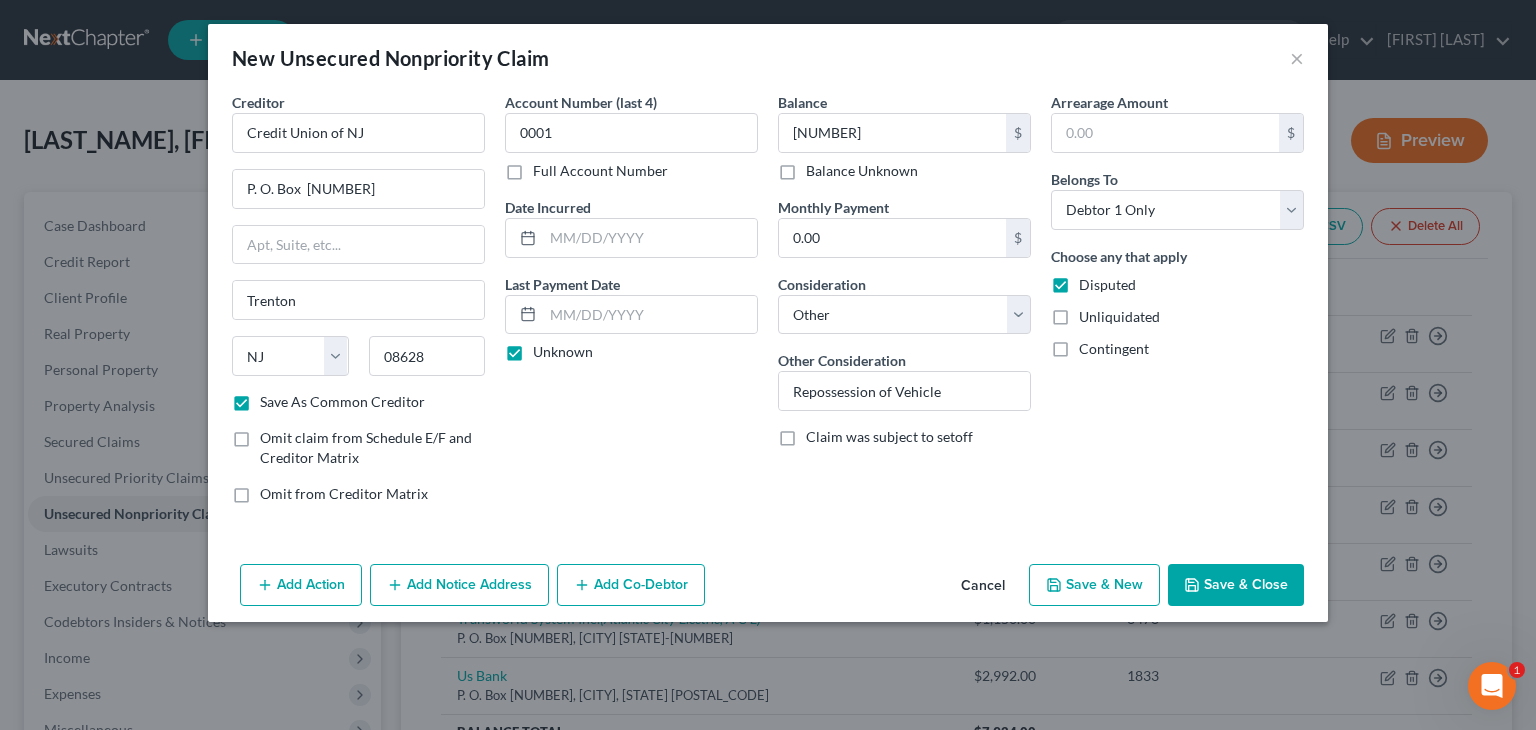 click on "Save & Close" at bounding box center (1236, 585) 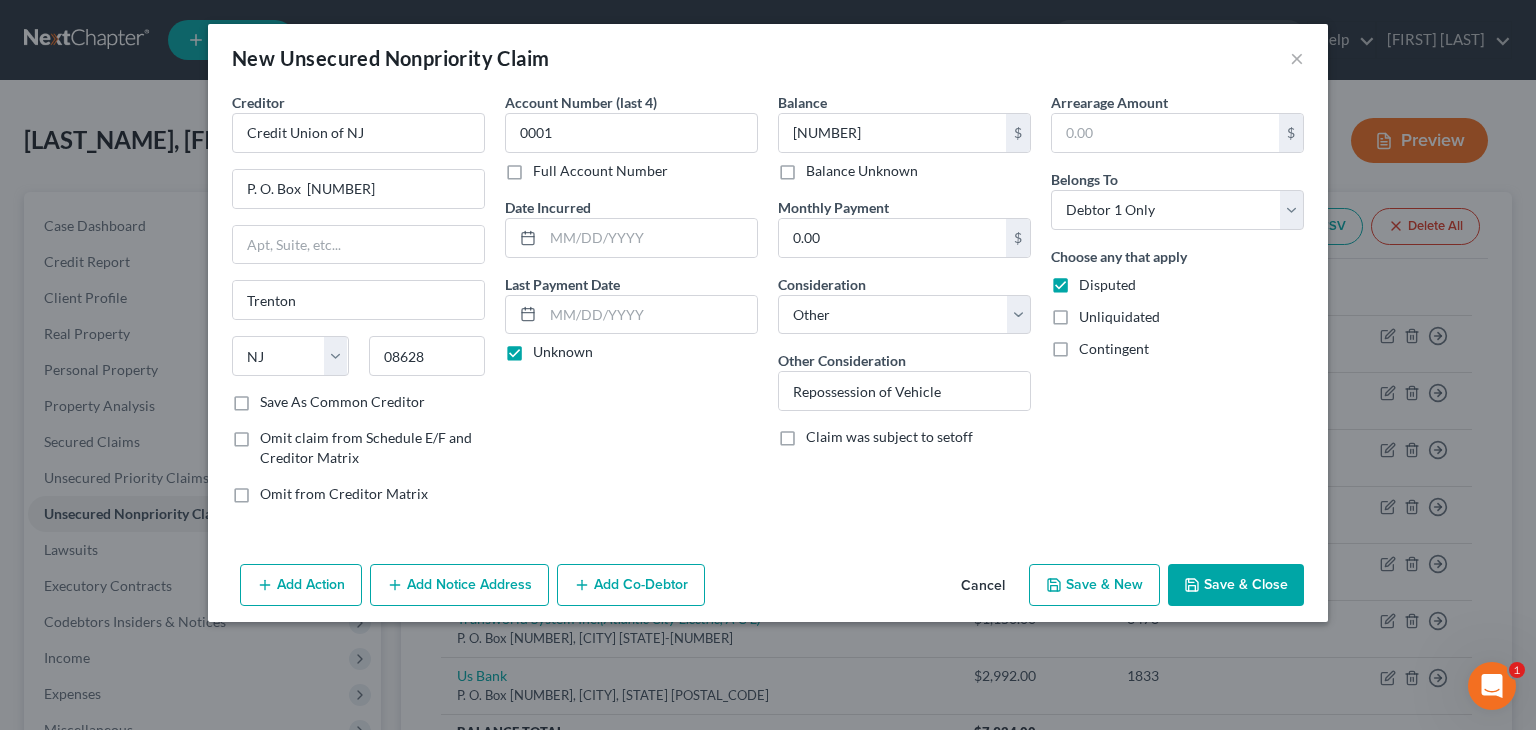 checkbox on "false" 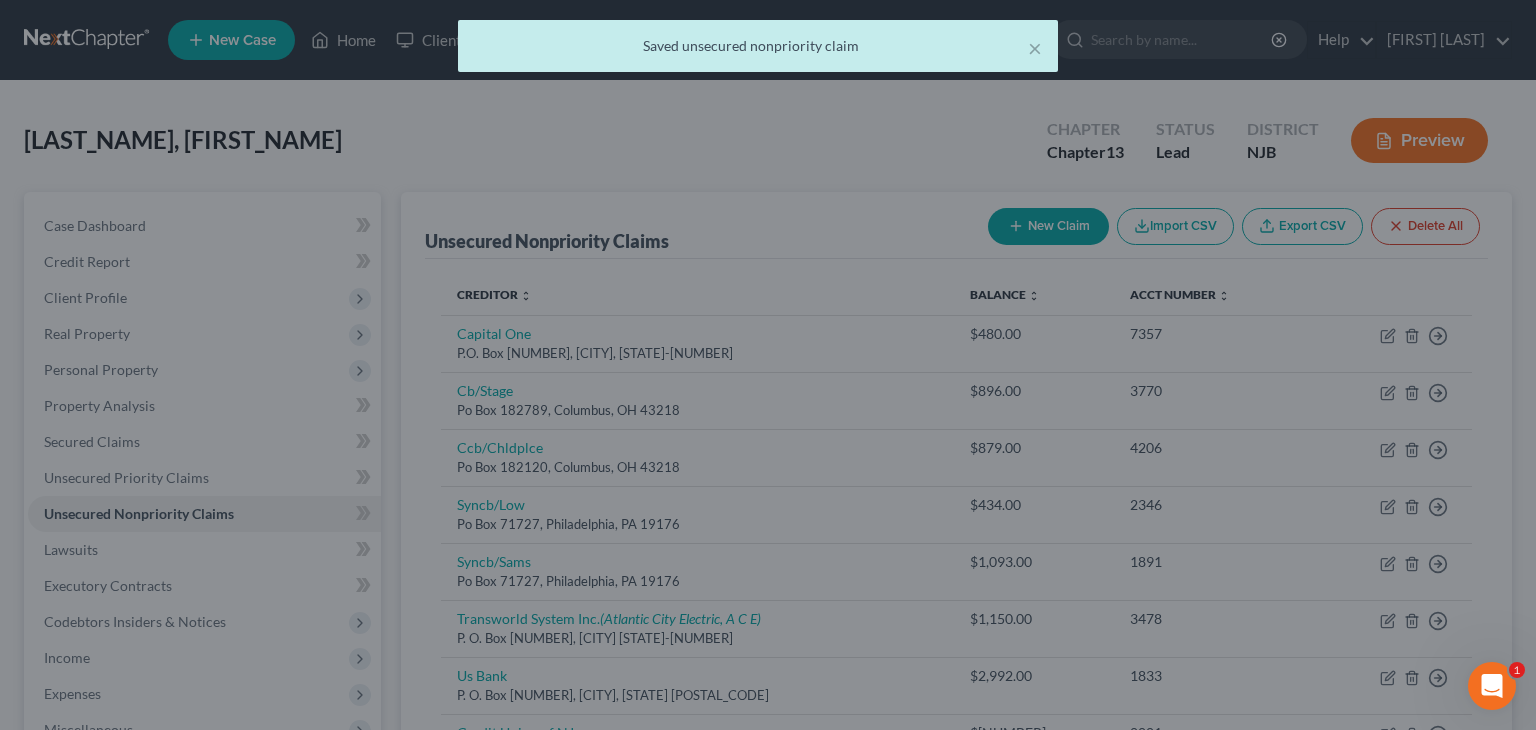 type on "[NUMBER]" 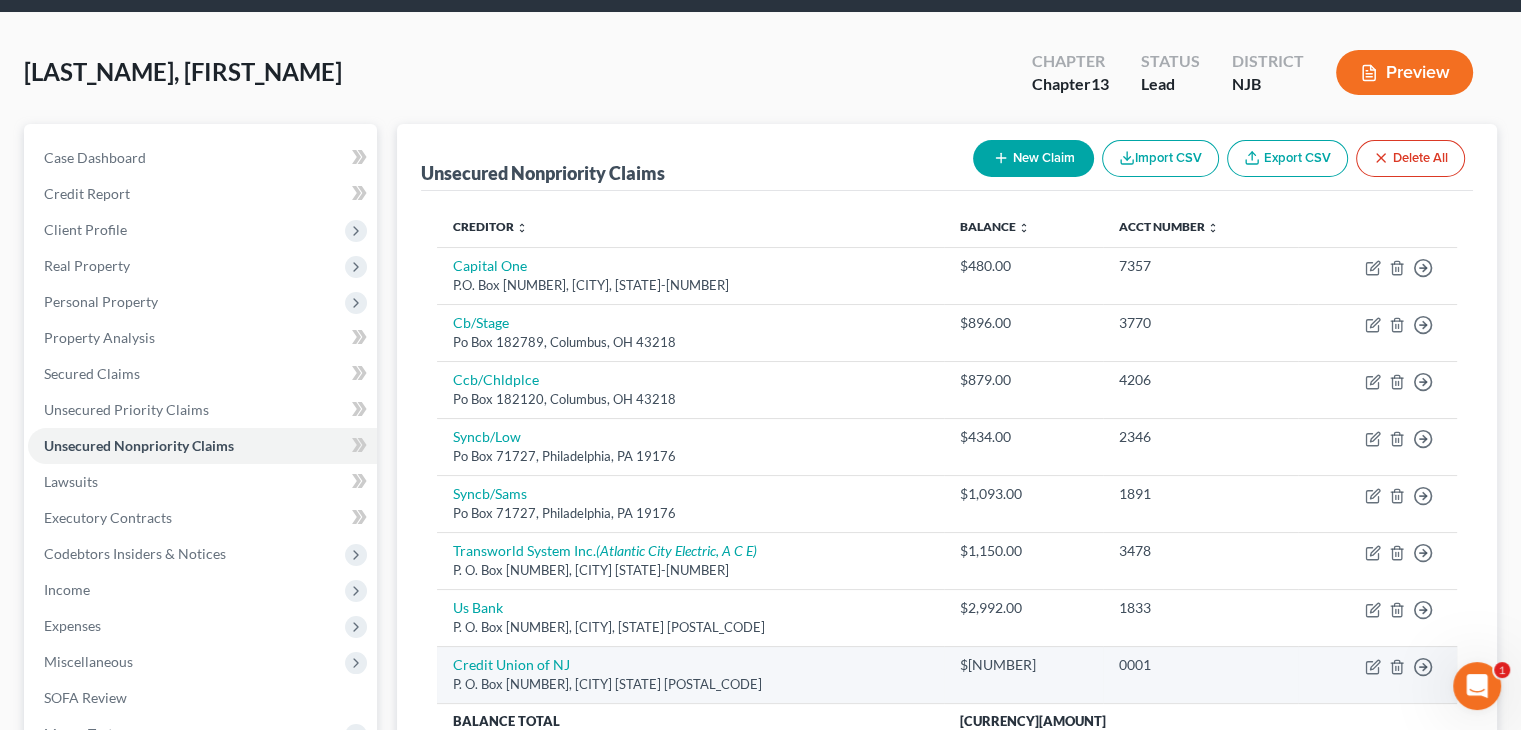 scroll, scrollTop: 0, scrollLeft: 0, axis: both 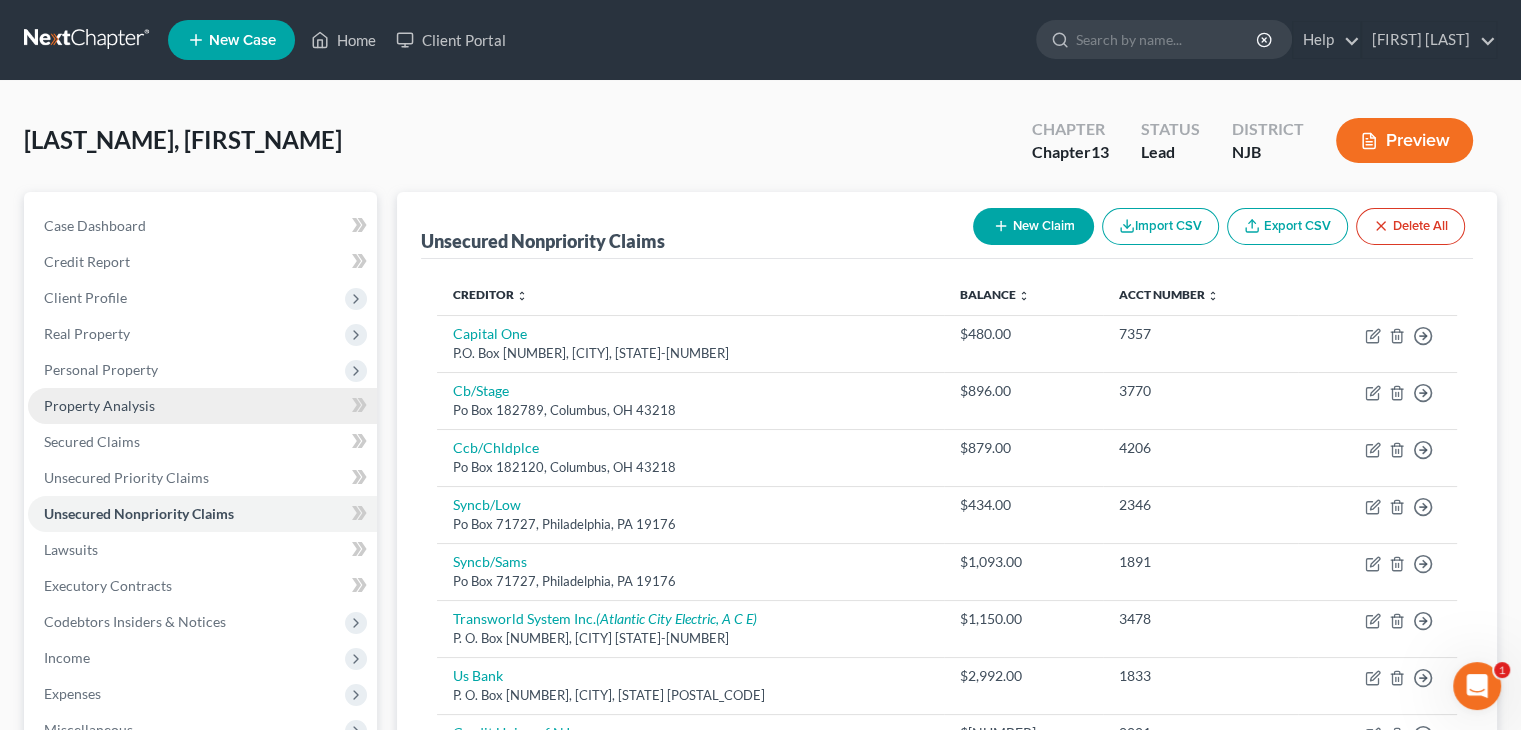 click on "Property Analysis" at bounding box center [99, 405] 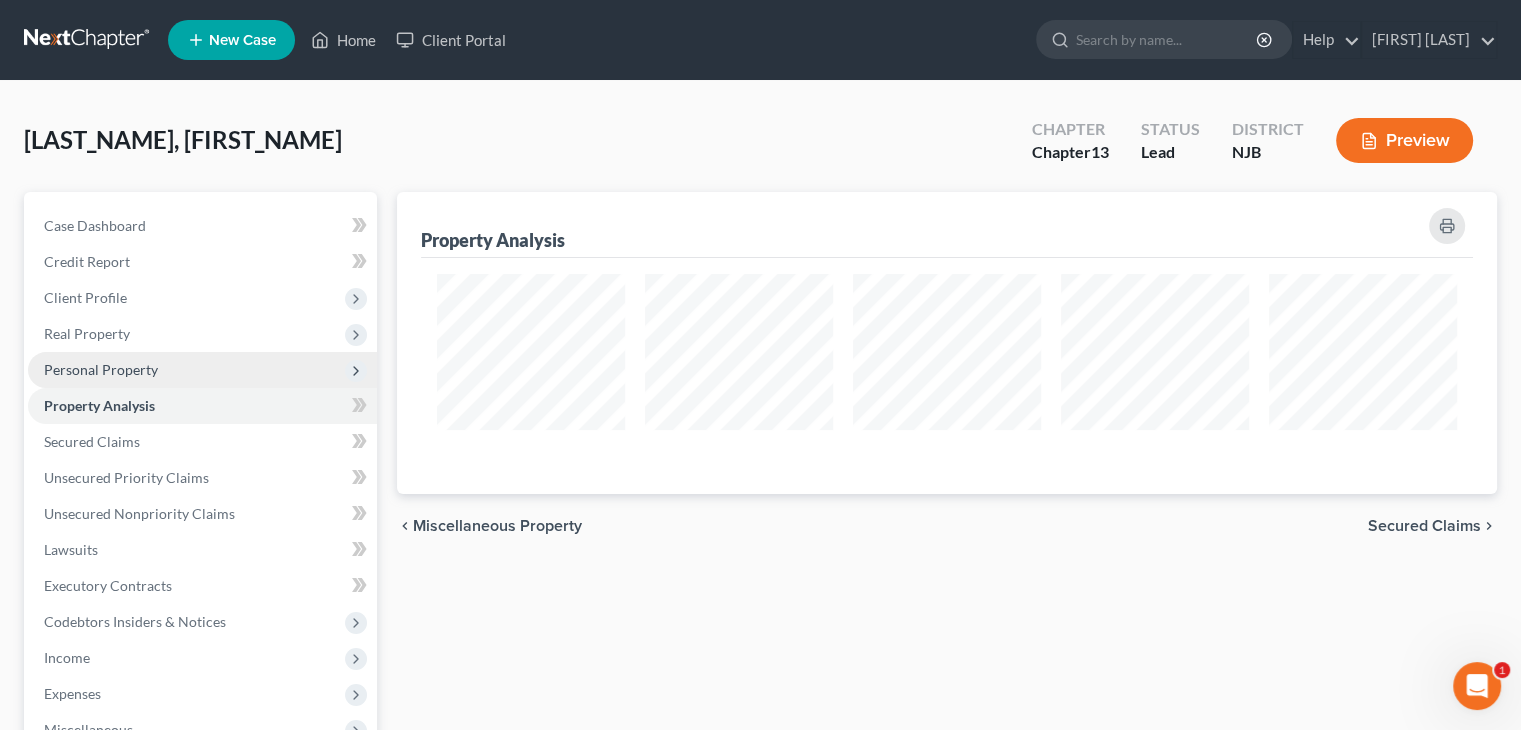 scroll, scrollTop: 999698, scrollLeft: 998900, axis: both 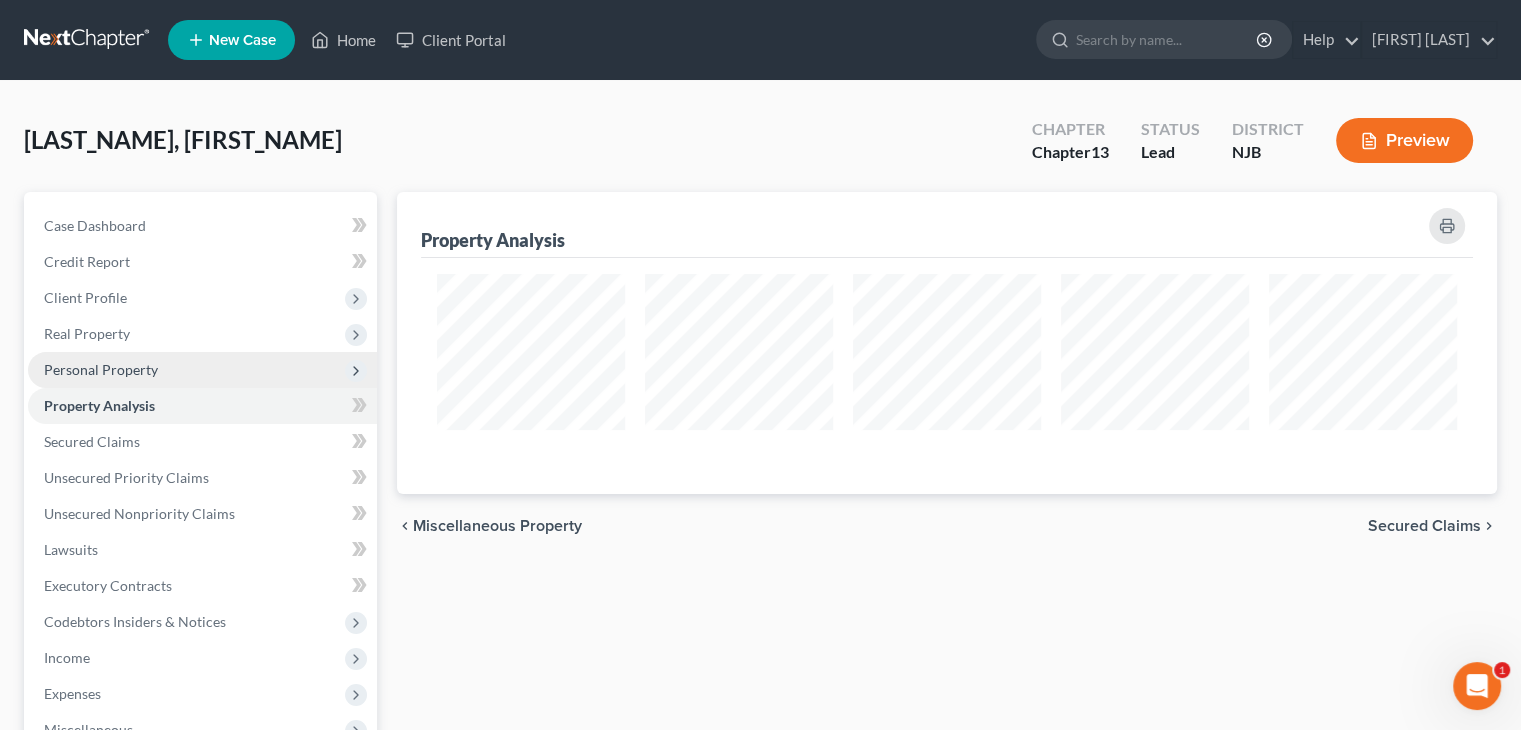 click on "Personal Property" at bounding box center (101, 369) 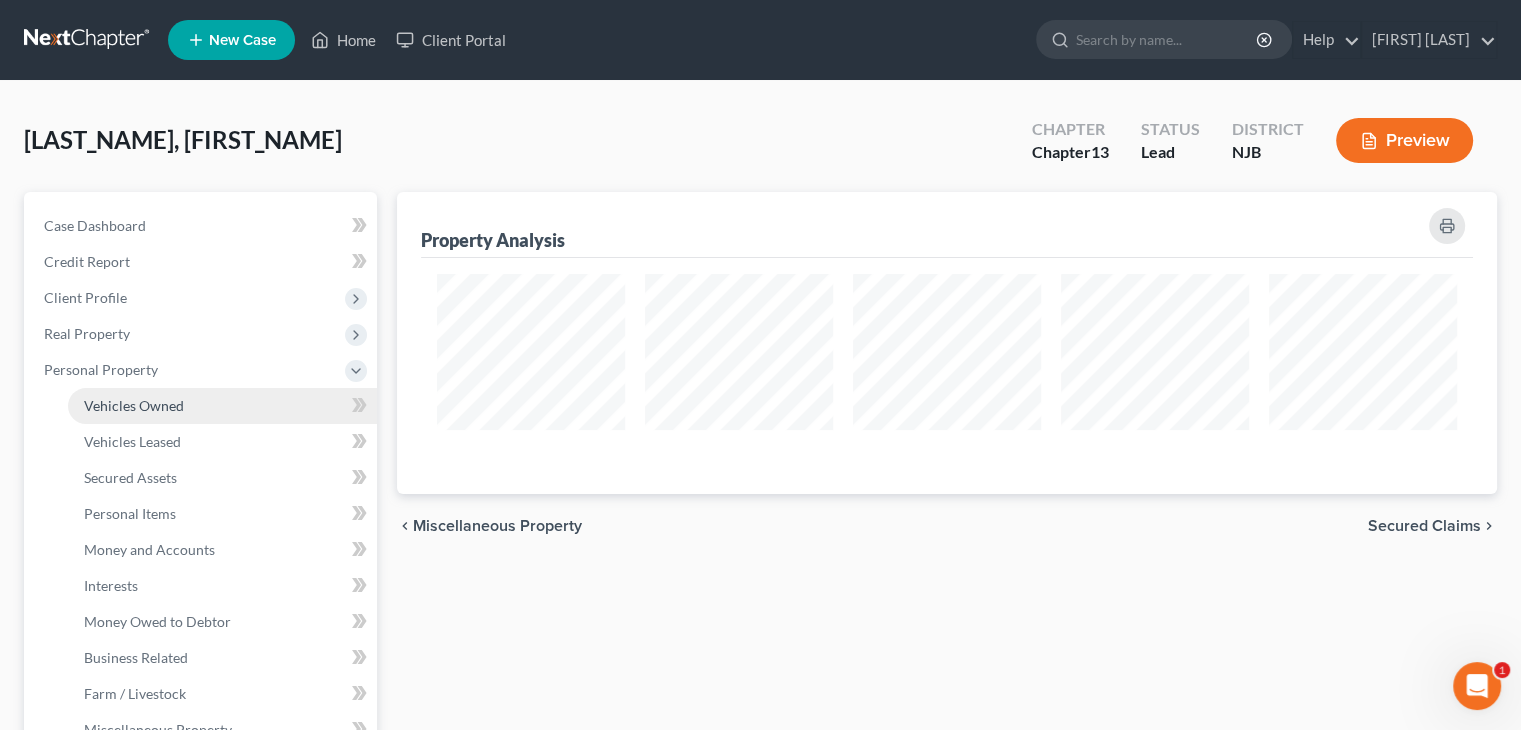 click on "Vehicles Owned" at bounding box center (134, 405) 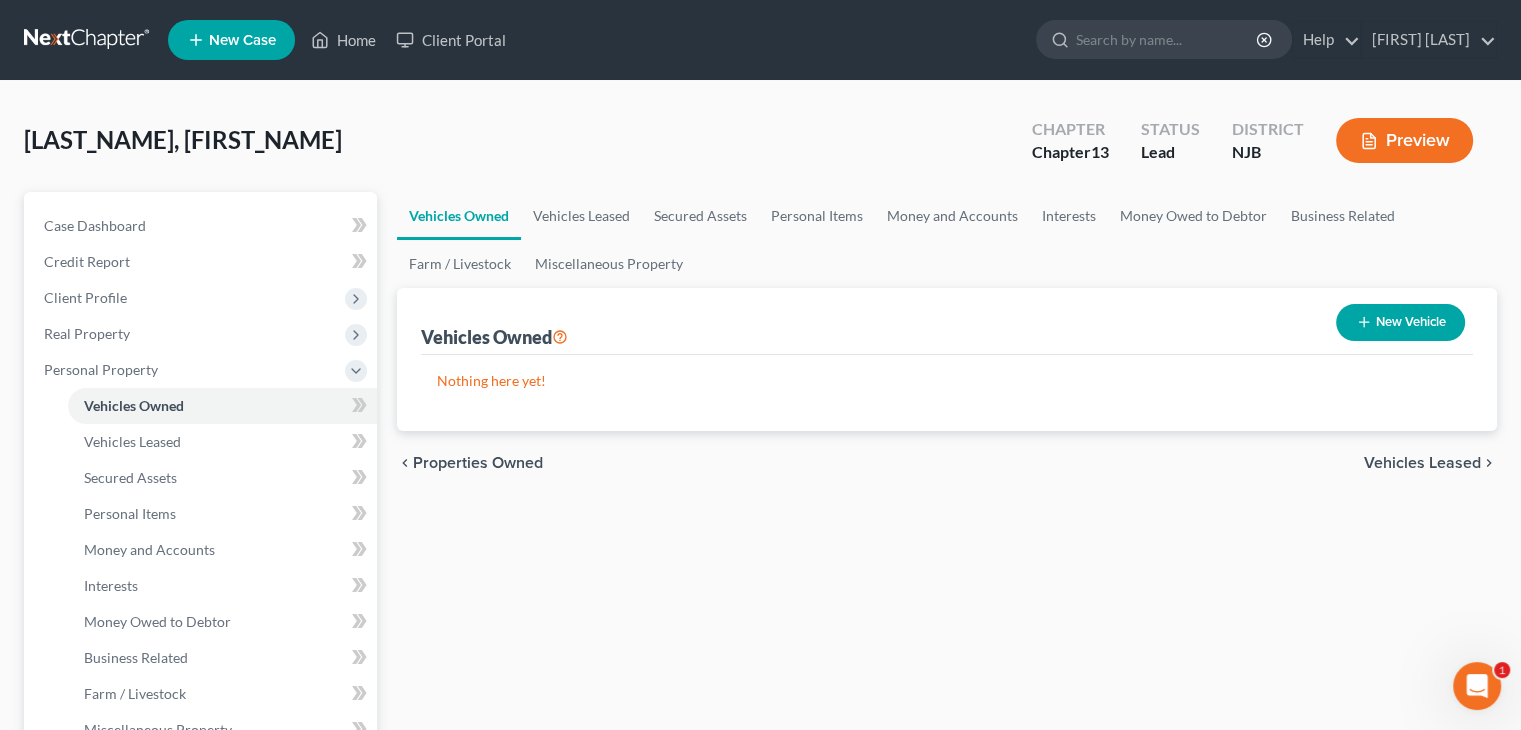 click on "New Vehicle" at bounding box center (1400, 322) 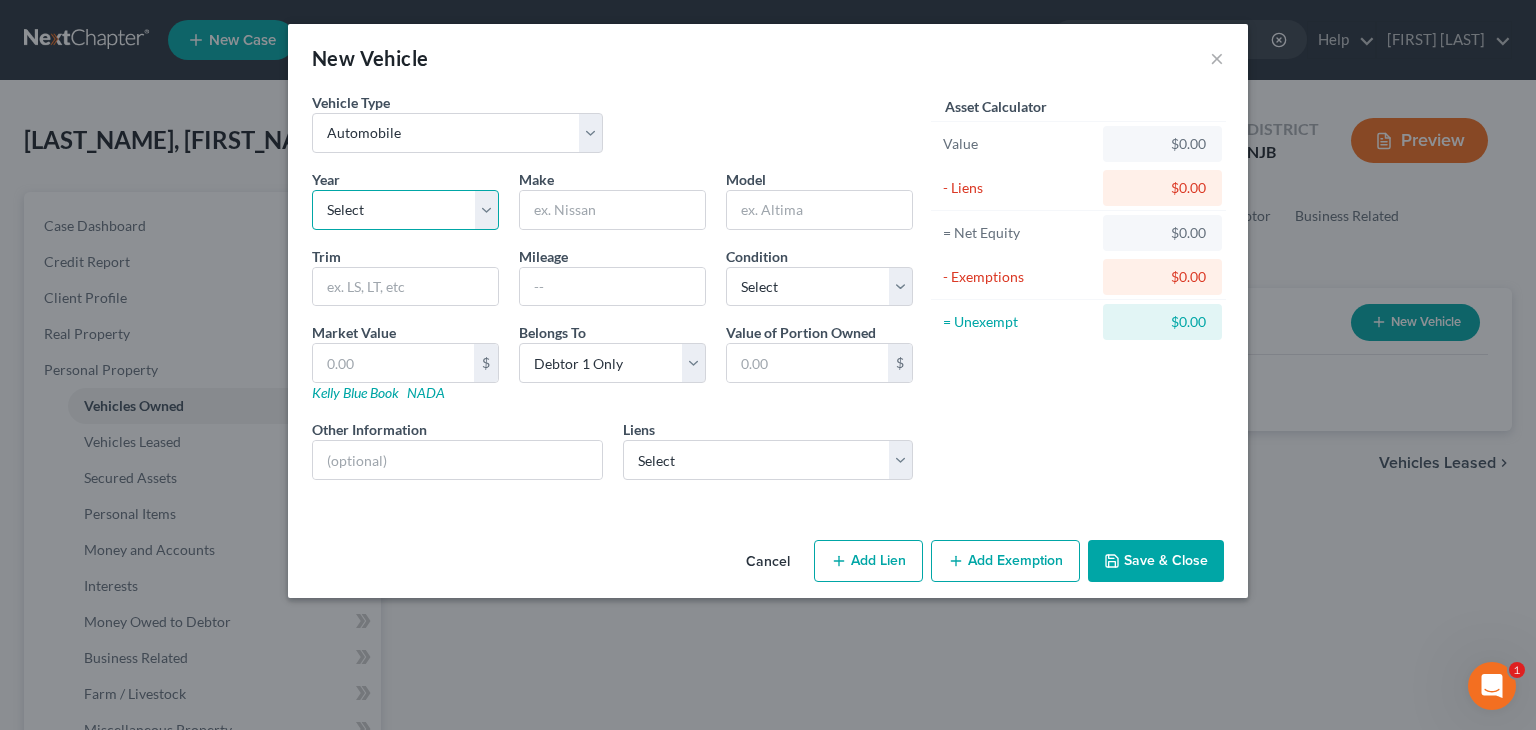 click on "Select 2026 2025 2024 2023 2022 2021 2020 2019 2018 2017 2016 2015 2014 2013 2012 2011 2010 2009 2008 2007 2006 2005 2004 2003 2002 2001 2000 1999 1998 1997 1996 1995 1994 1993 1992 1991 1990 1989 1988 1987 1986 1985 1984 1983 1982 1981 1980 1979 1978 1977 1976 1975 1974 1973 1972 1971 1970 1969 1968 1967 1966 1965 1964 1963 1962 1961 1960 1959 1958 1957 1956 1955 1954 1953 1952 1951 1950 1949 1948 1947 1946 1945 1944 1943 1942 1941 1940 1939 1938 1937 1936 1935 1934 1933 1932 1931 1930 1929 1928 1927 1926 1925 1924 1923 1922 1921 1920 1919 1918 1917 1916 1915 1914 1913 1912 1911 1910 1909 1908 1907 1906 1905 1904 1903 1902 1901" at bounding box center (405, 210) 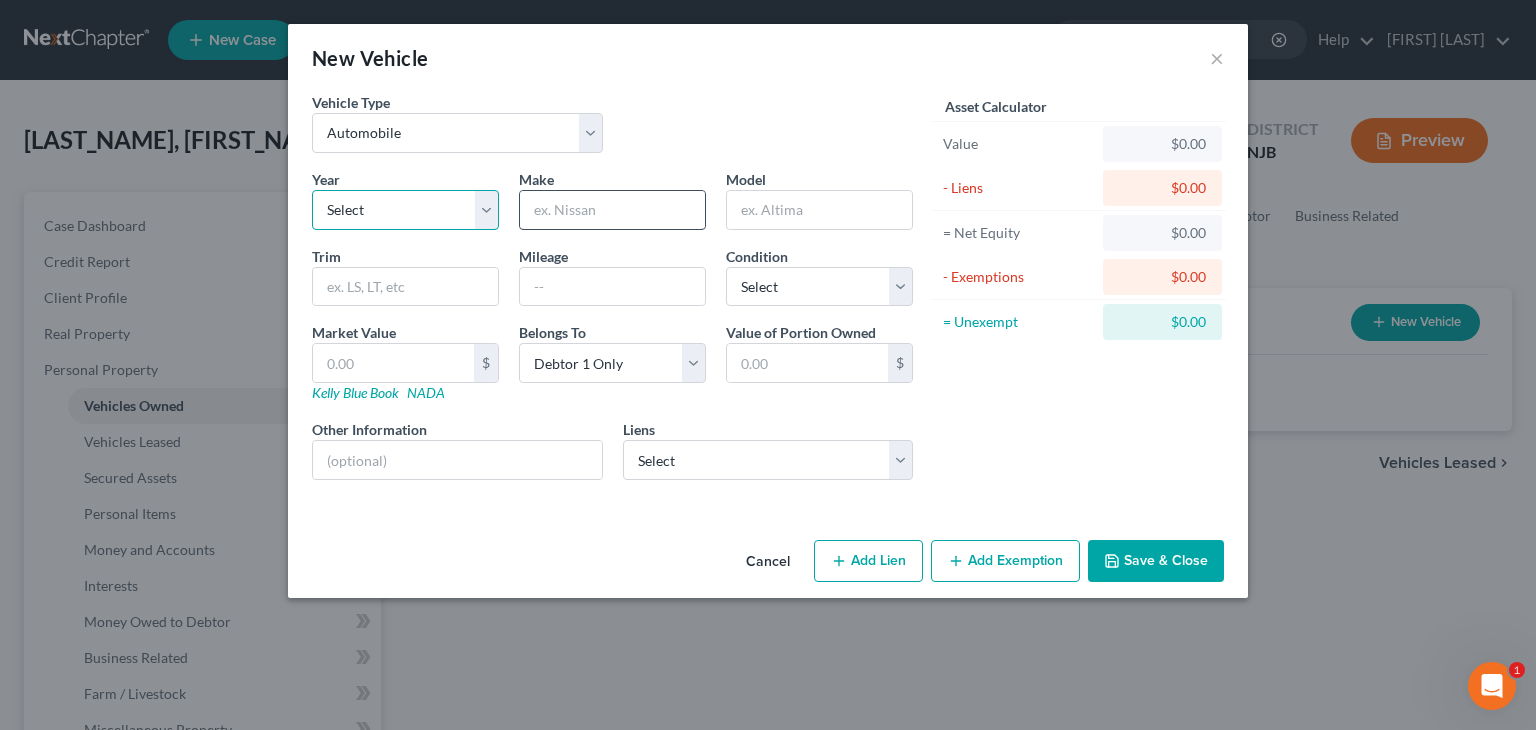 select on "14" 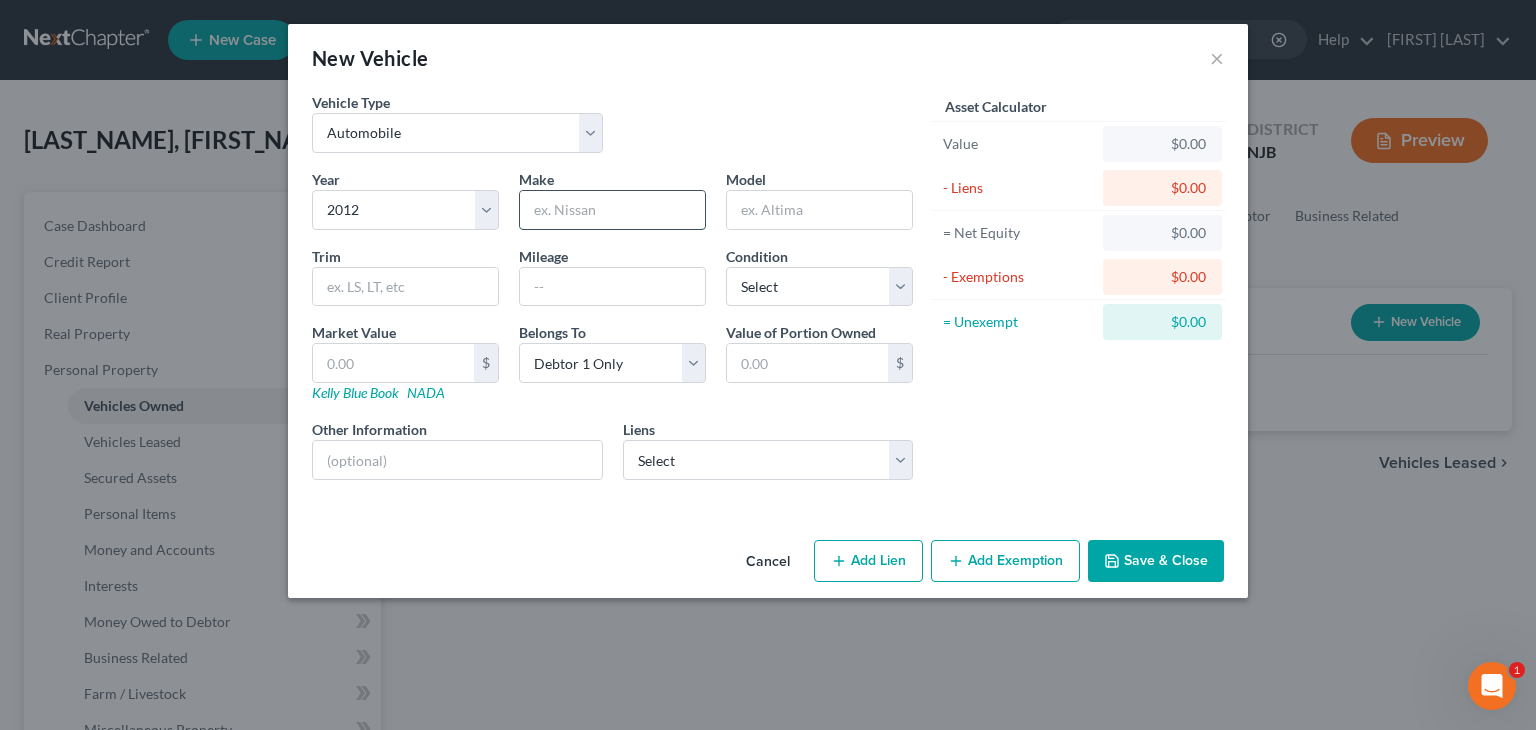 click at bounding box center [612, 210] 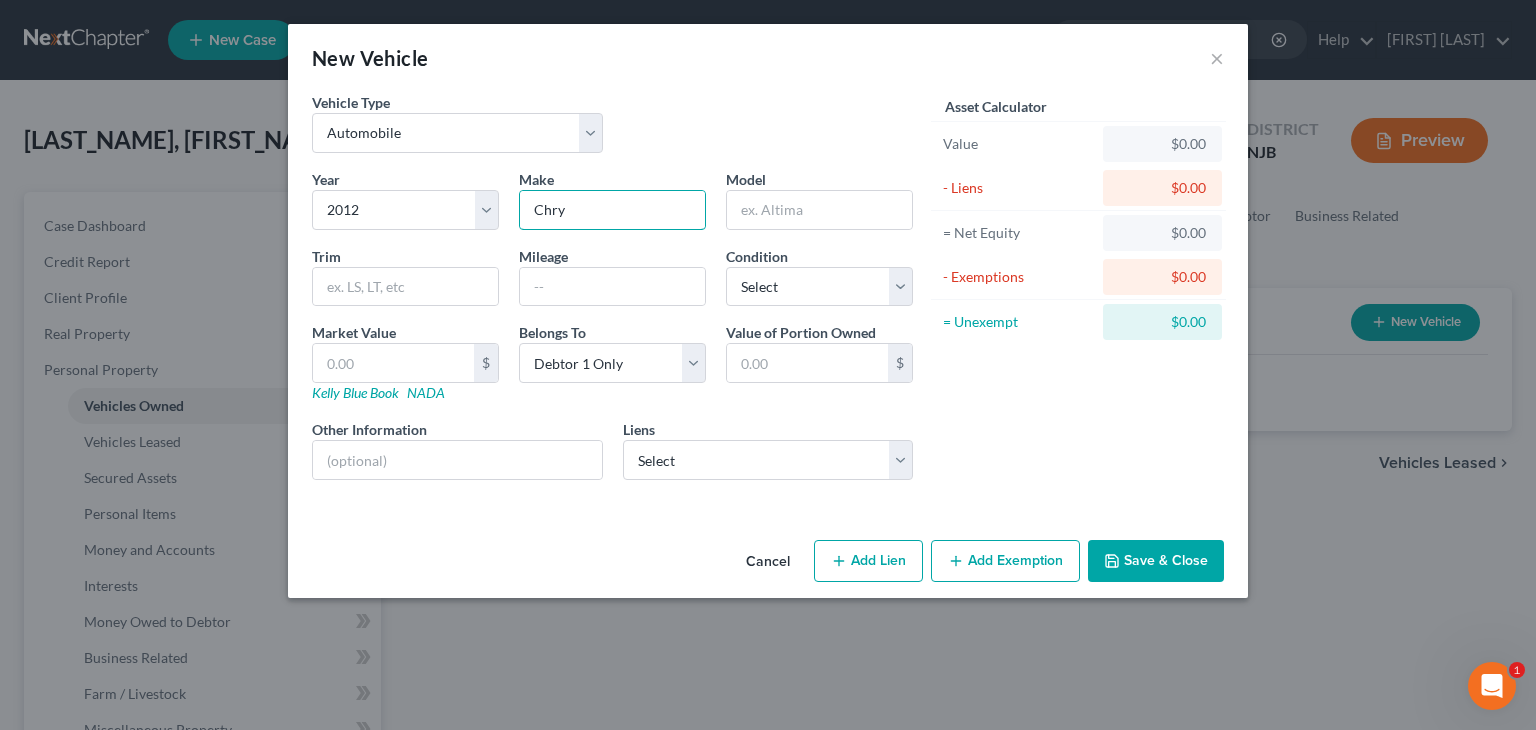 type on "Chrysler" 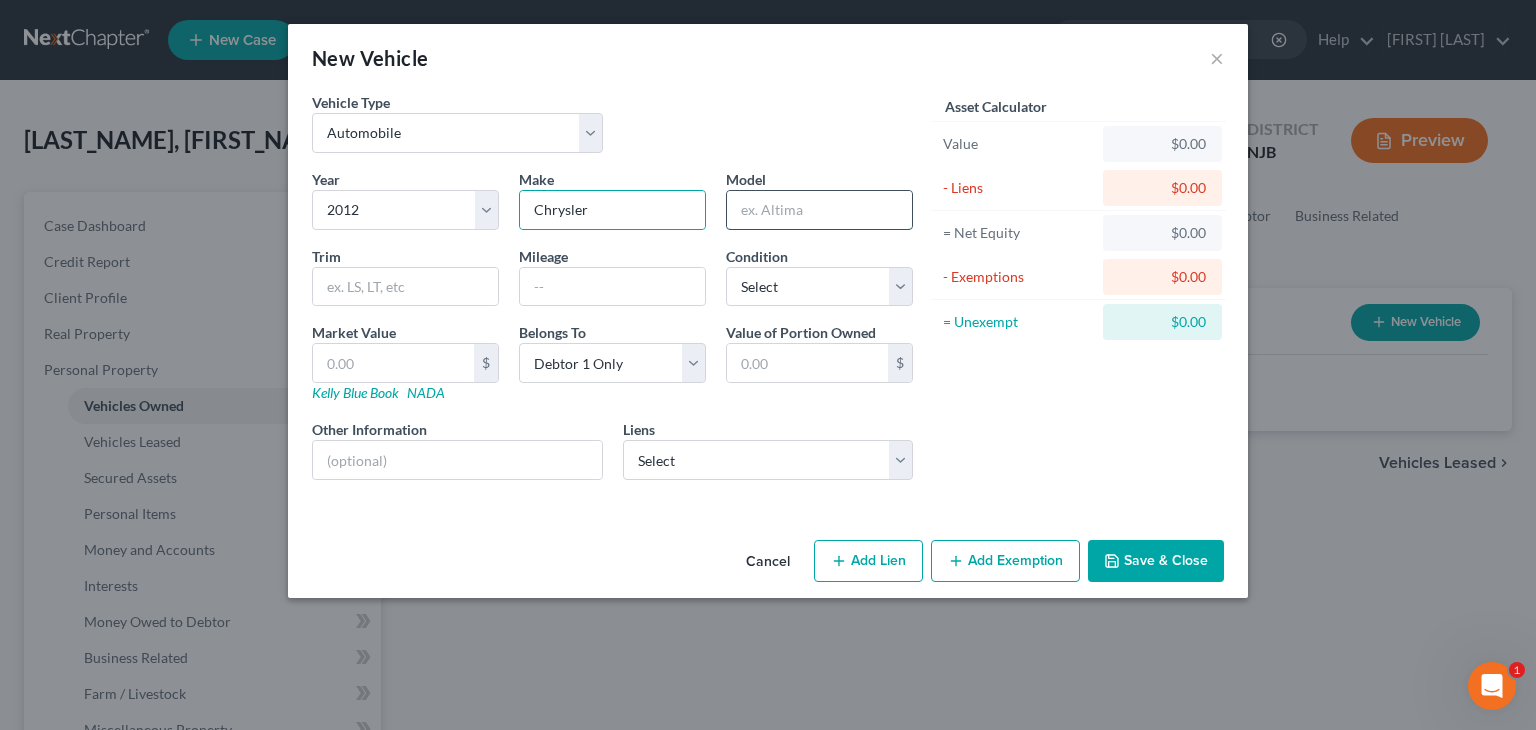 click at bounding box center [819, 210] 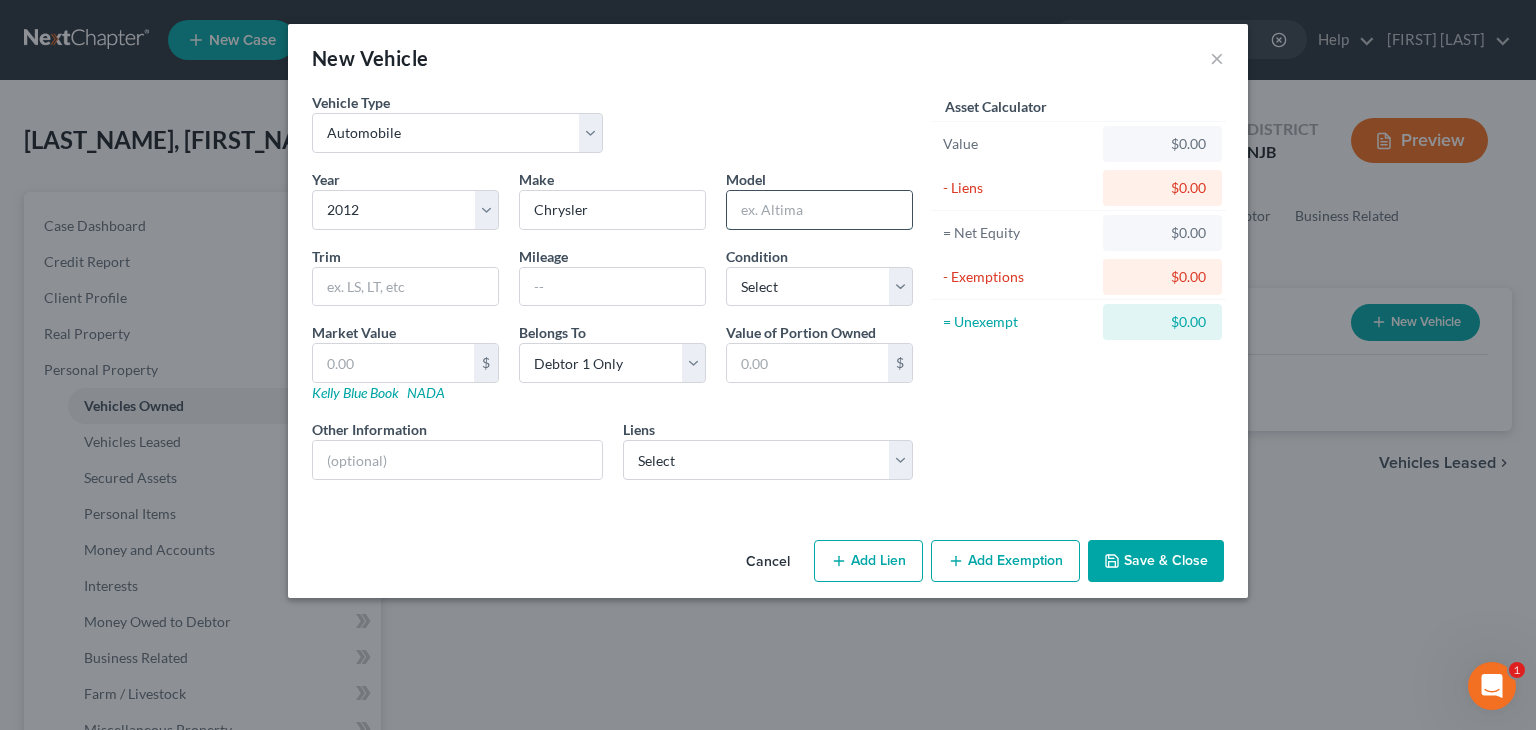 click at bounding box center (819, 210) 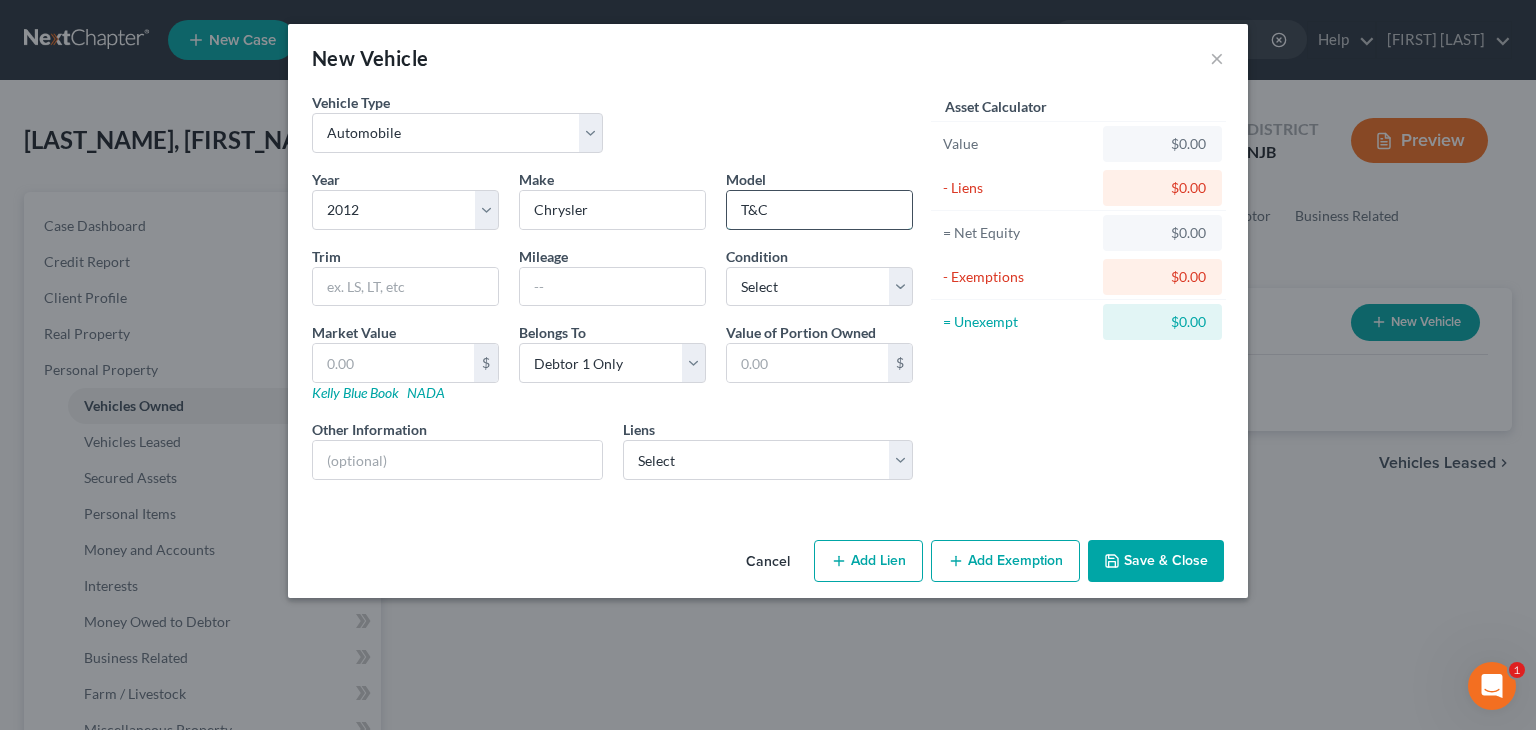 drag, startPoint x: 772, startPoint y: 208, endPoint x: 728, endPoint y: 217, distance: 44.911022 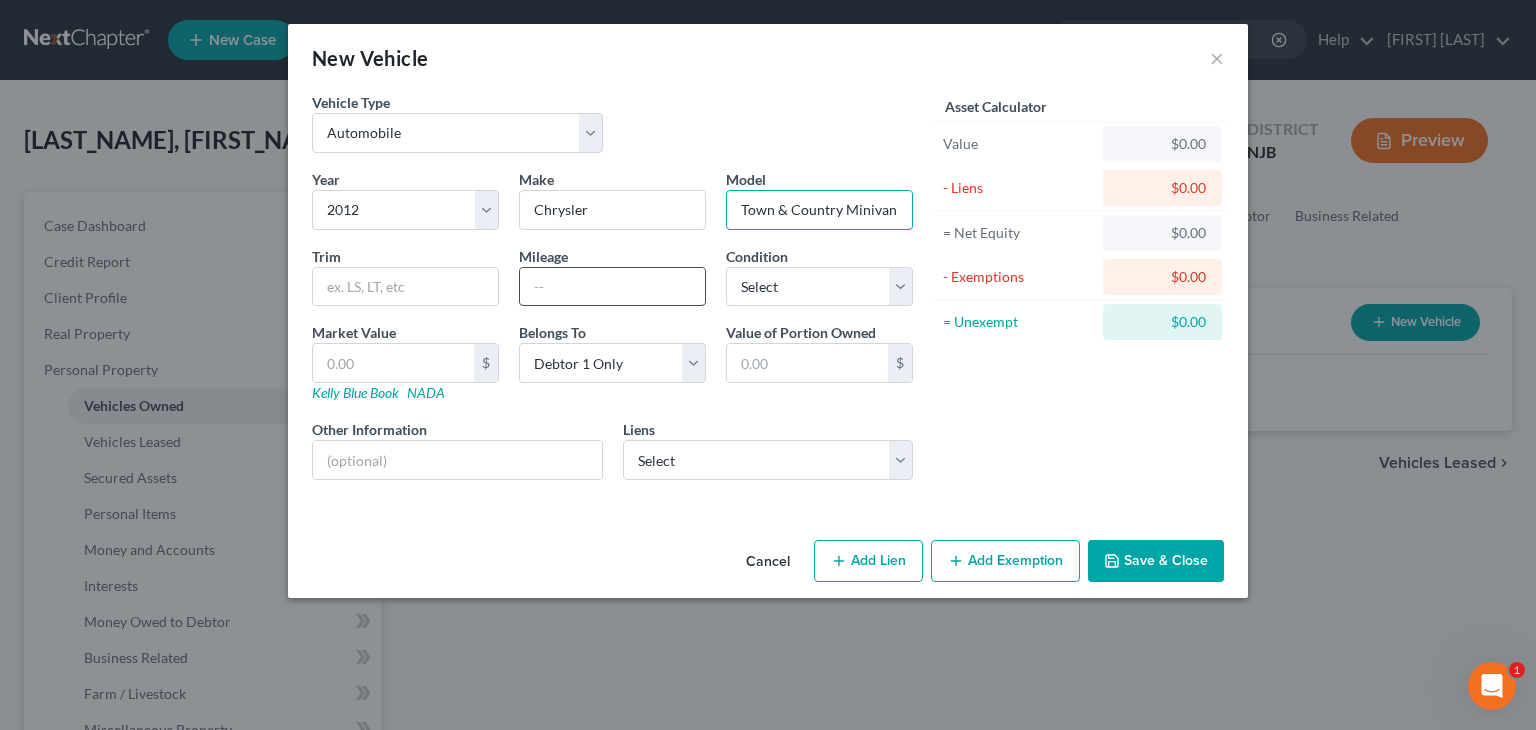 type on "Town & Country Minivan" 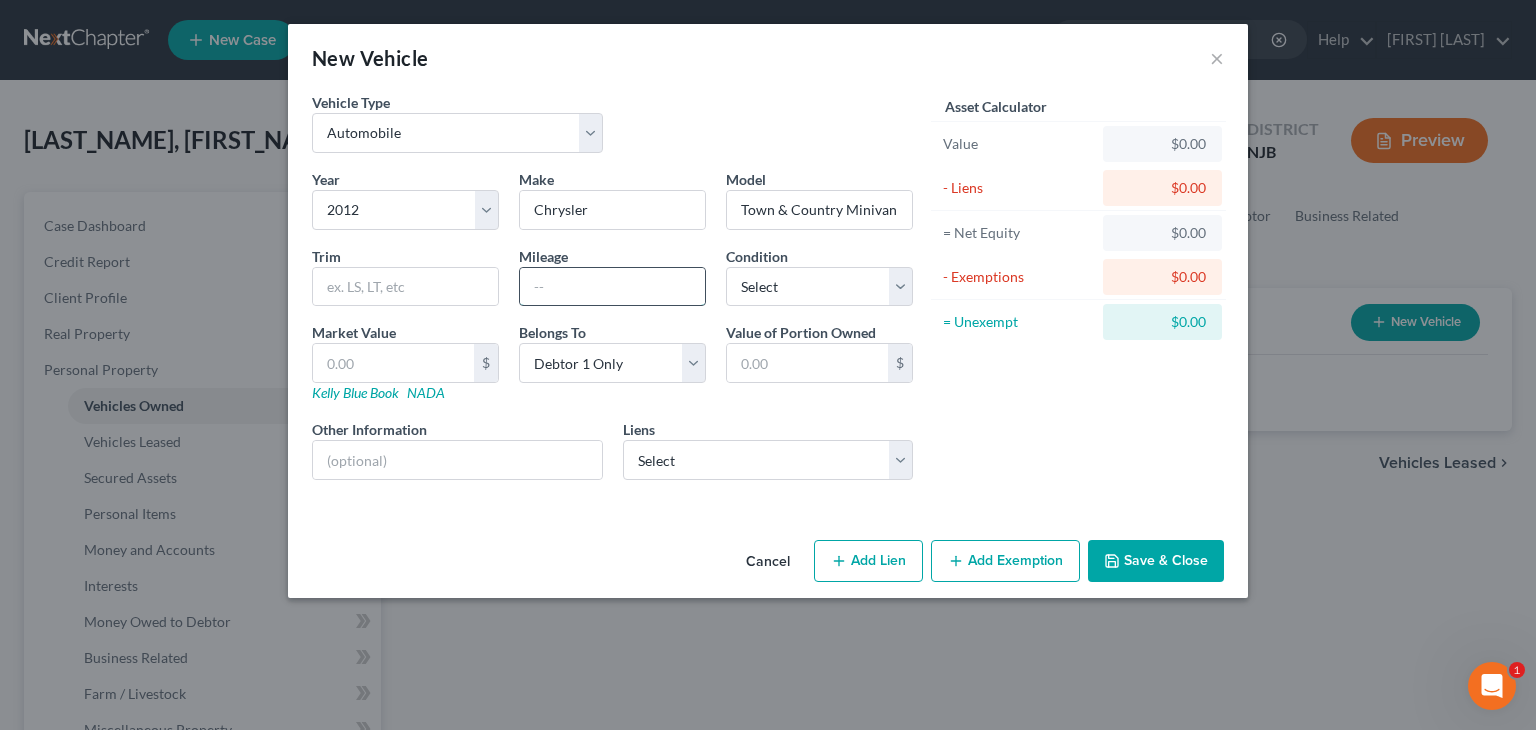 click at bounding box center [612, 287] 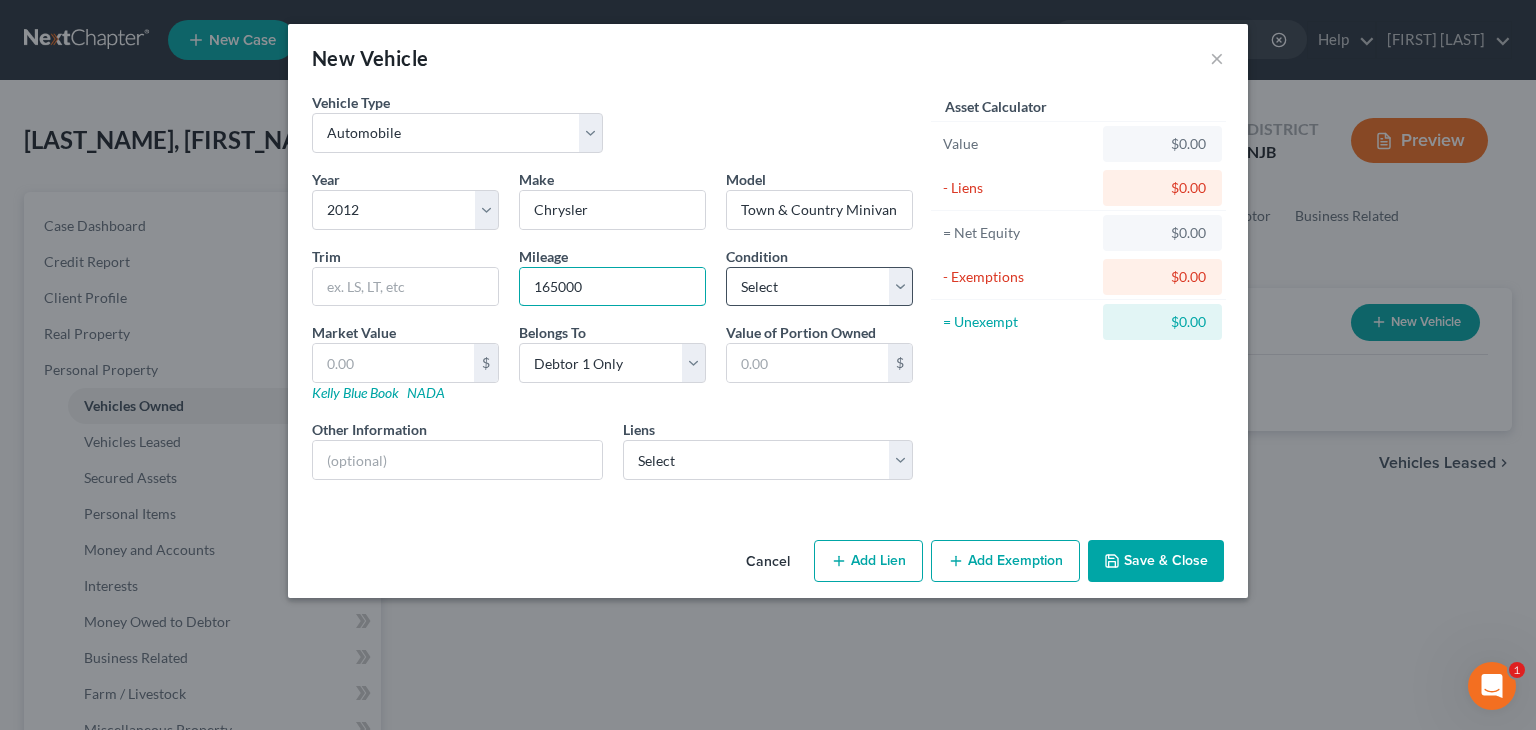 type on "165000" 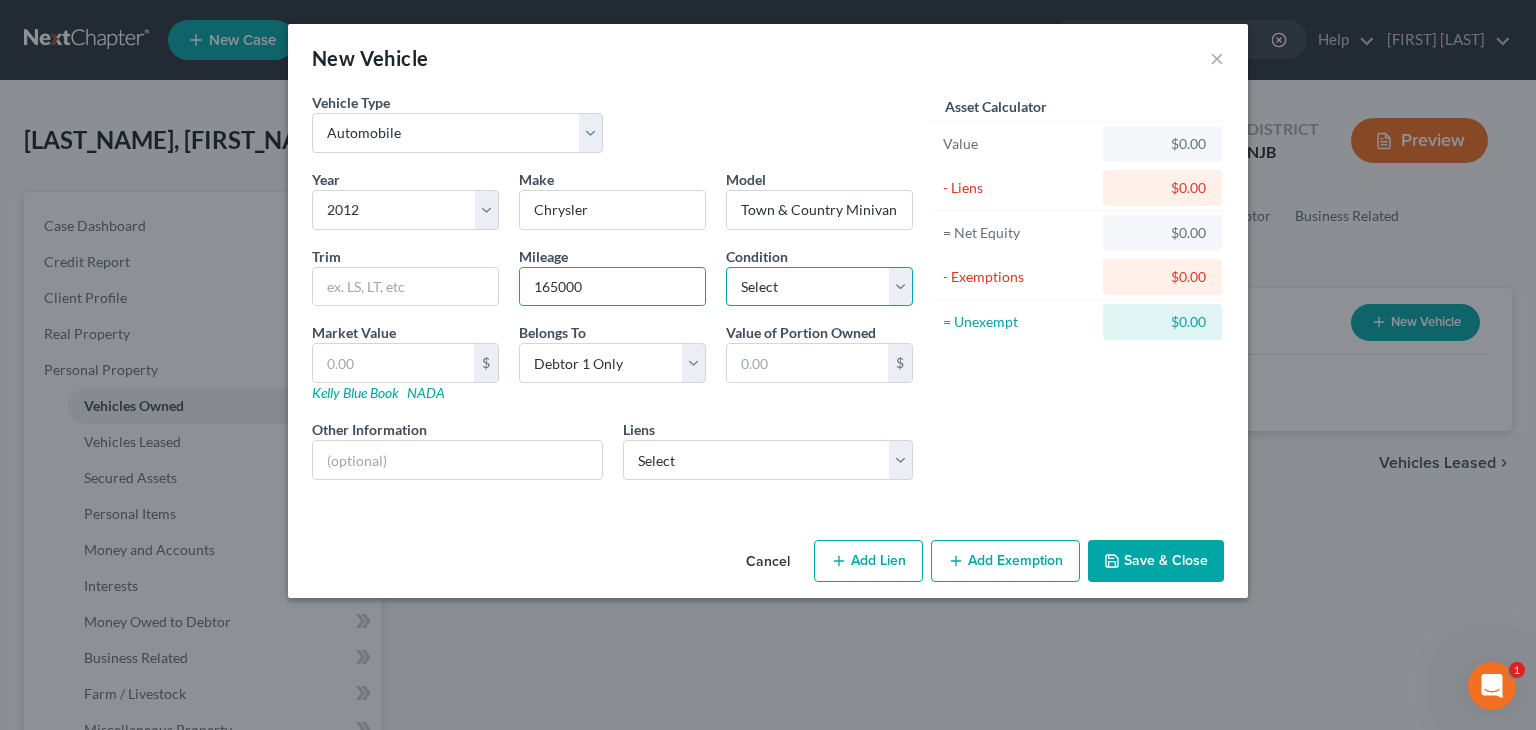 click on "Select Excellent Very Good Good Fair Poor" at bounding box center [819, 287] 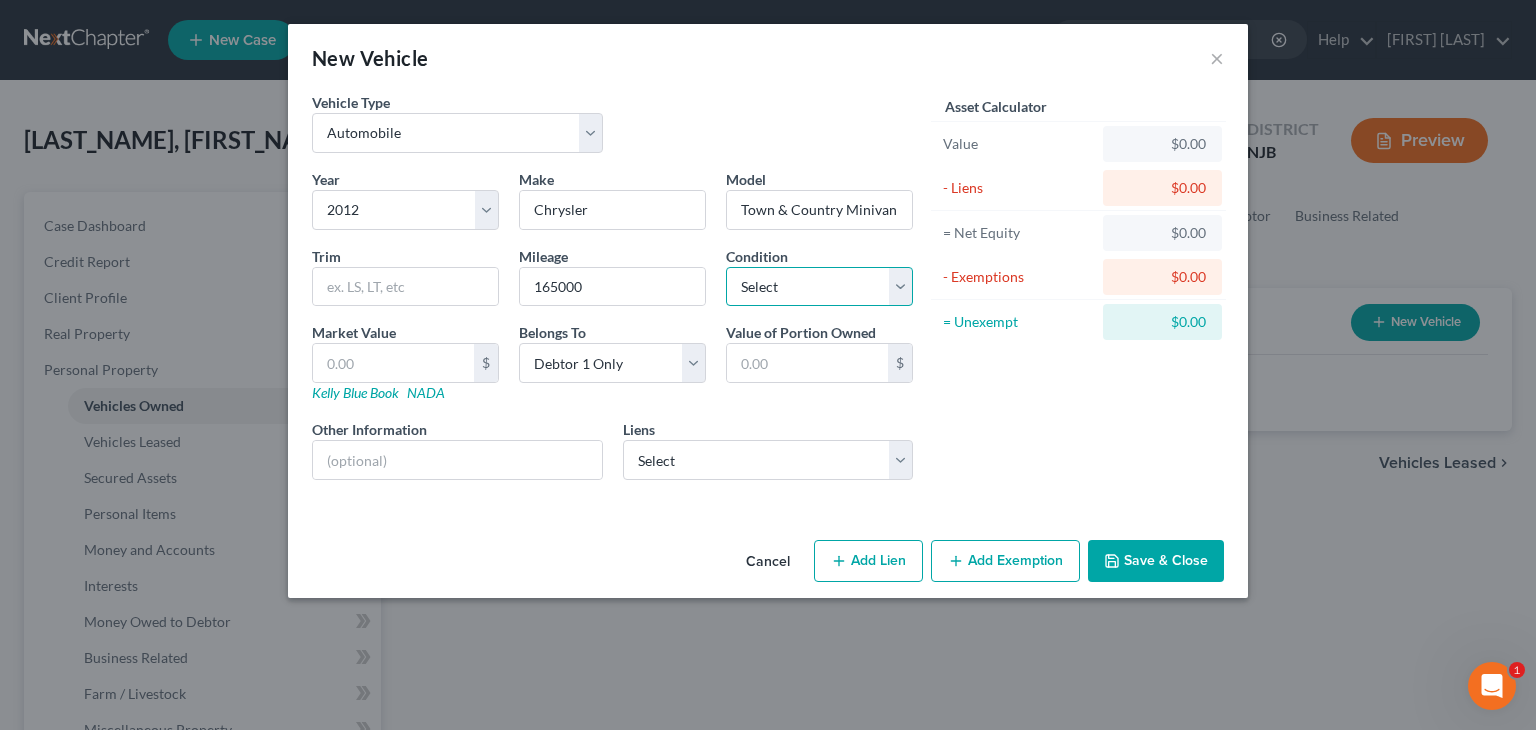 select on "3" 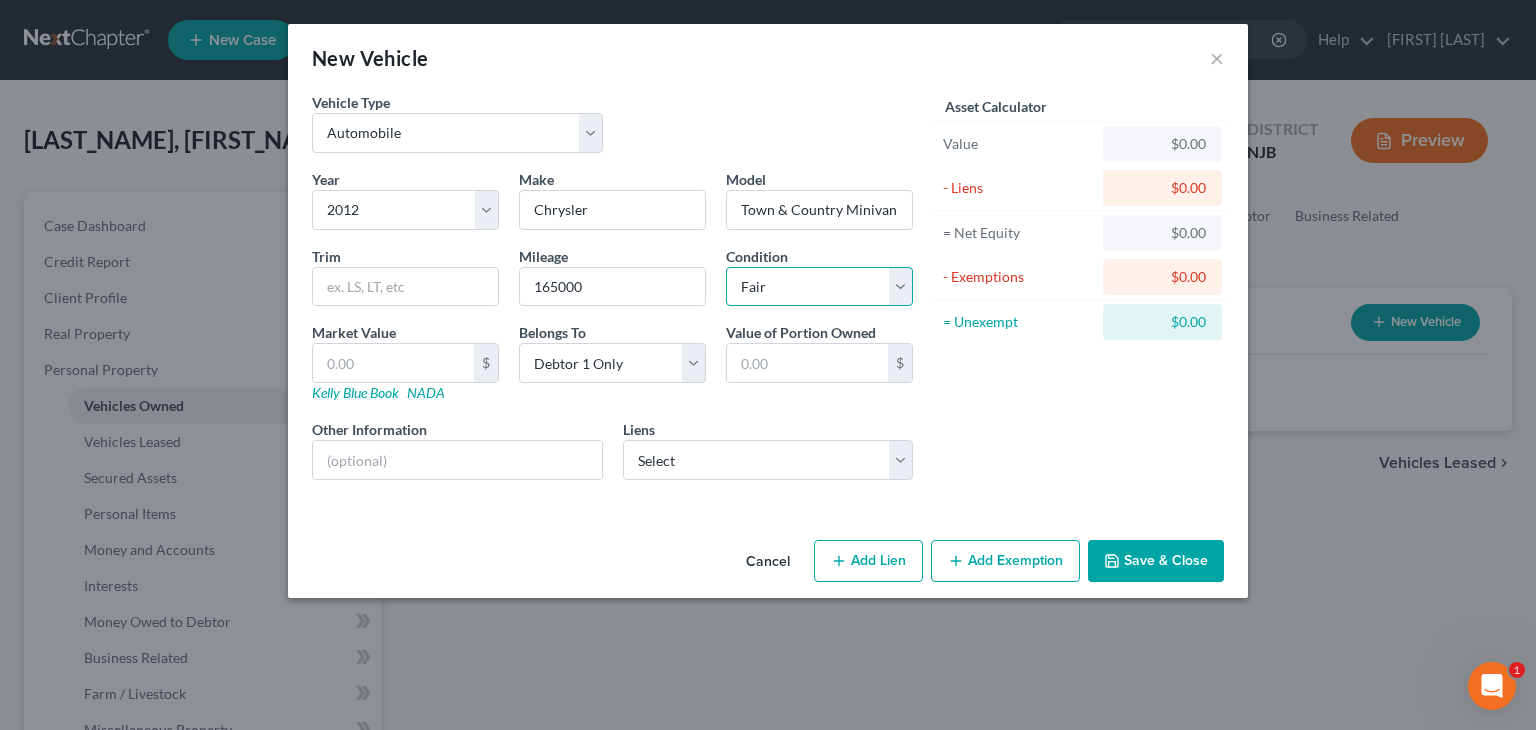 click on "Select Excellent Very Good Good Fair Poor" at bounding box center (819, 287) 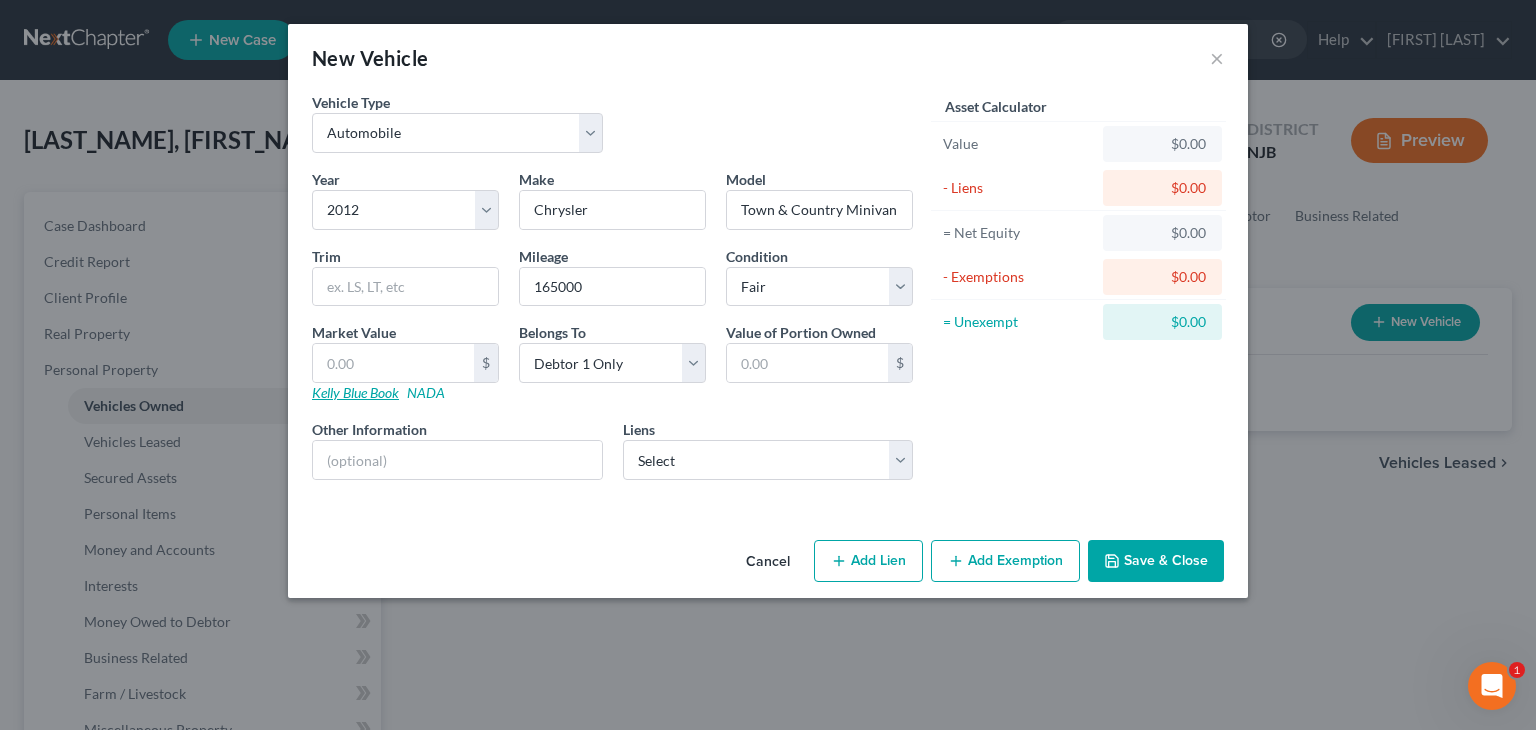 click on "Kelly Blue Book" at bounding box center (355, 392) 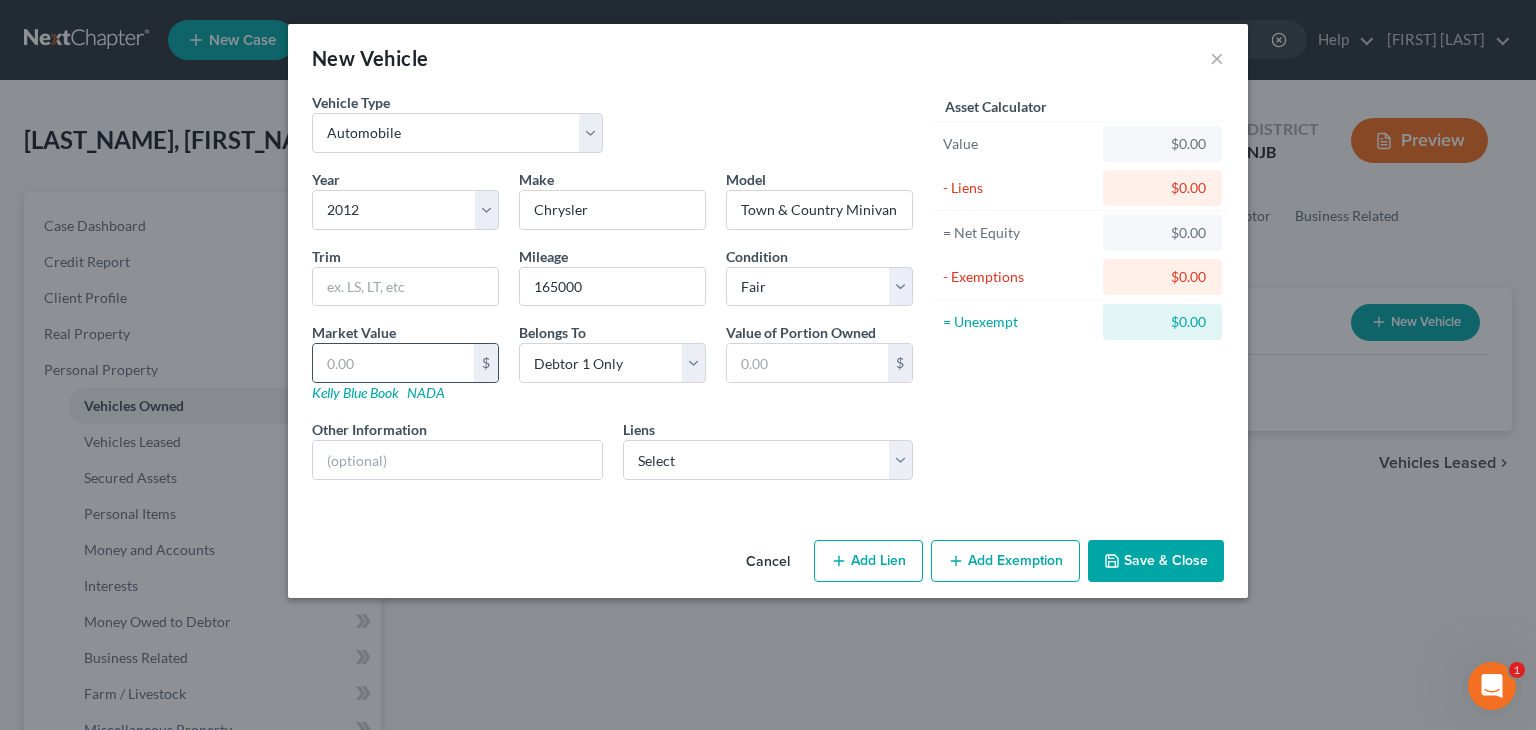 click on "$" at bounding box center (405, 363) 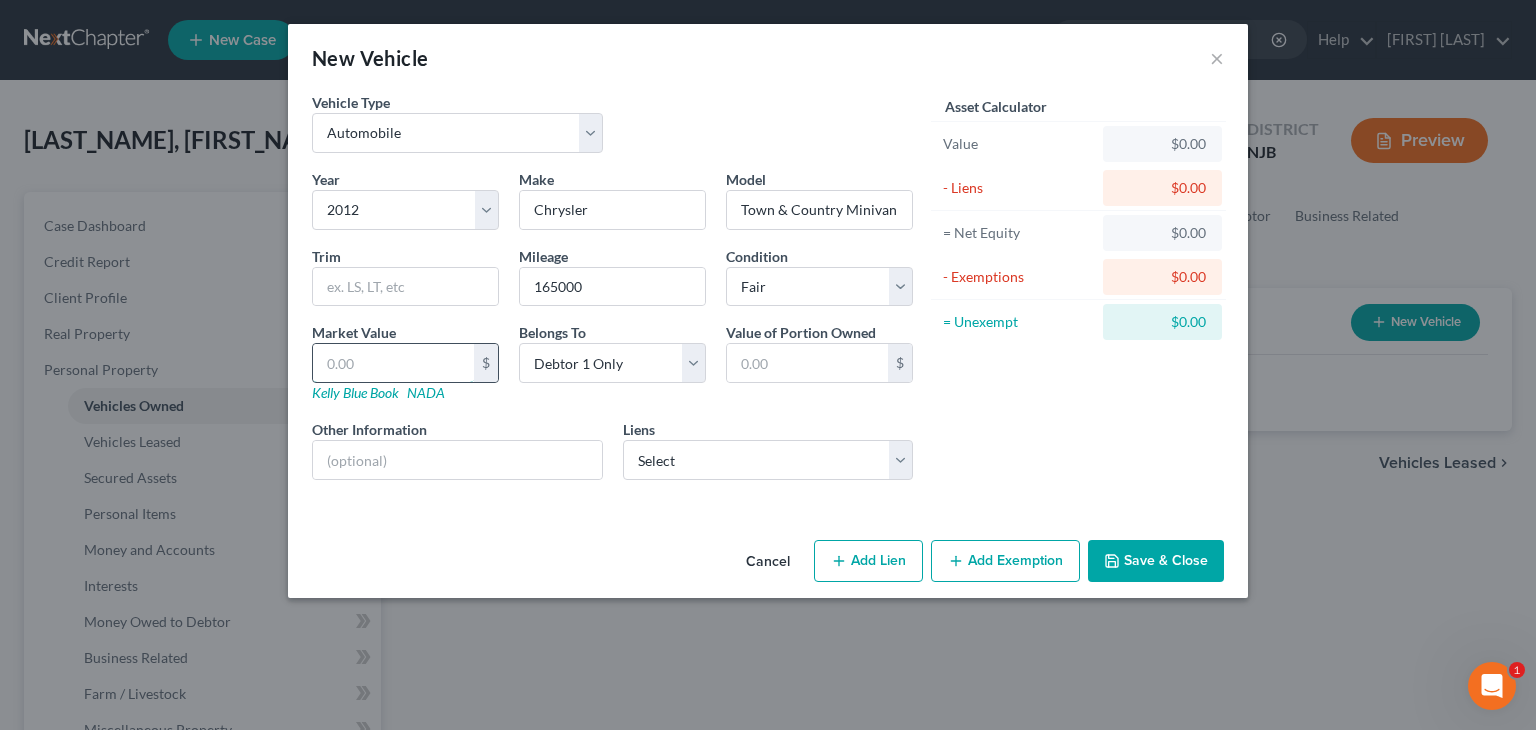click at bounding box center (393, 363) 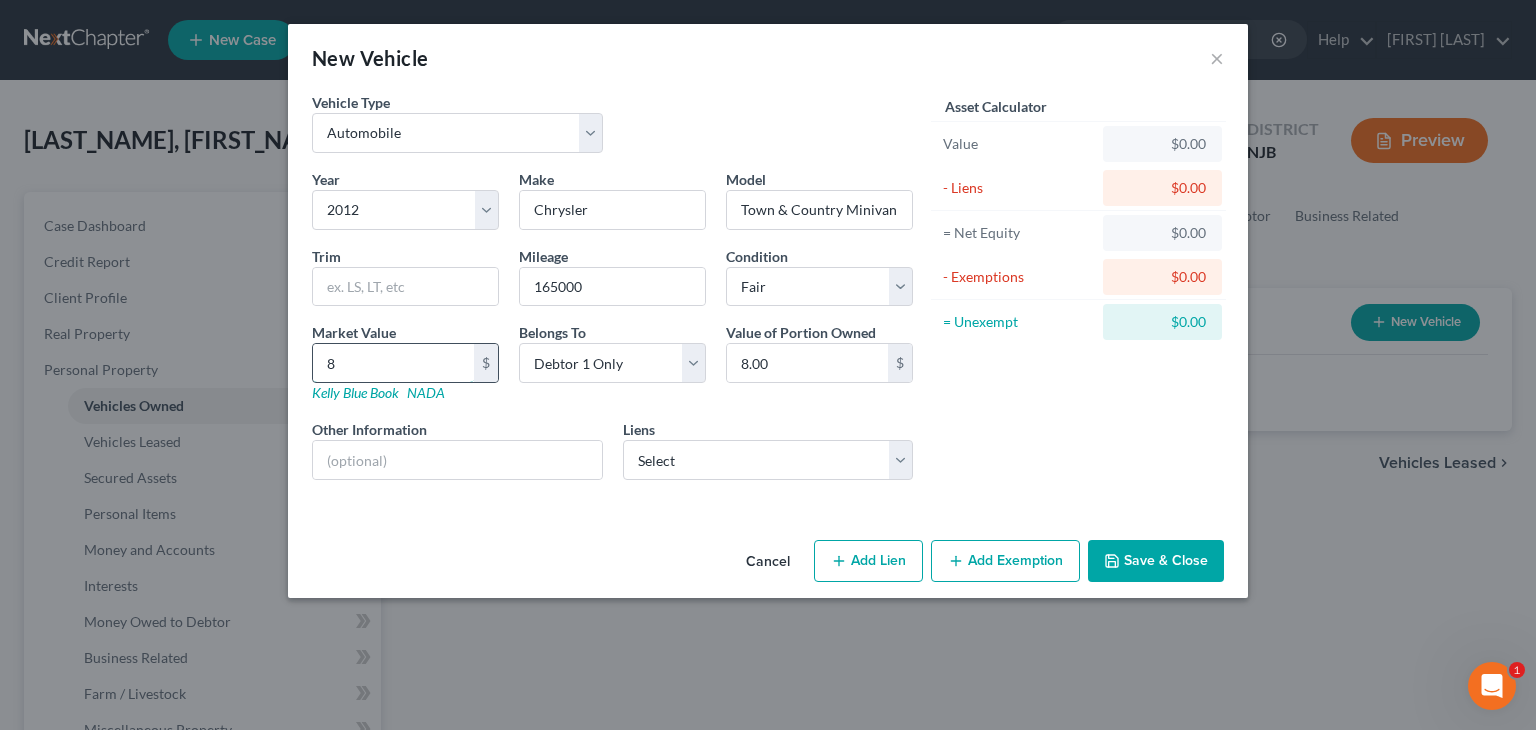 type on "88" 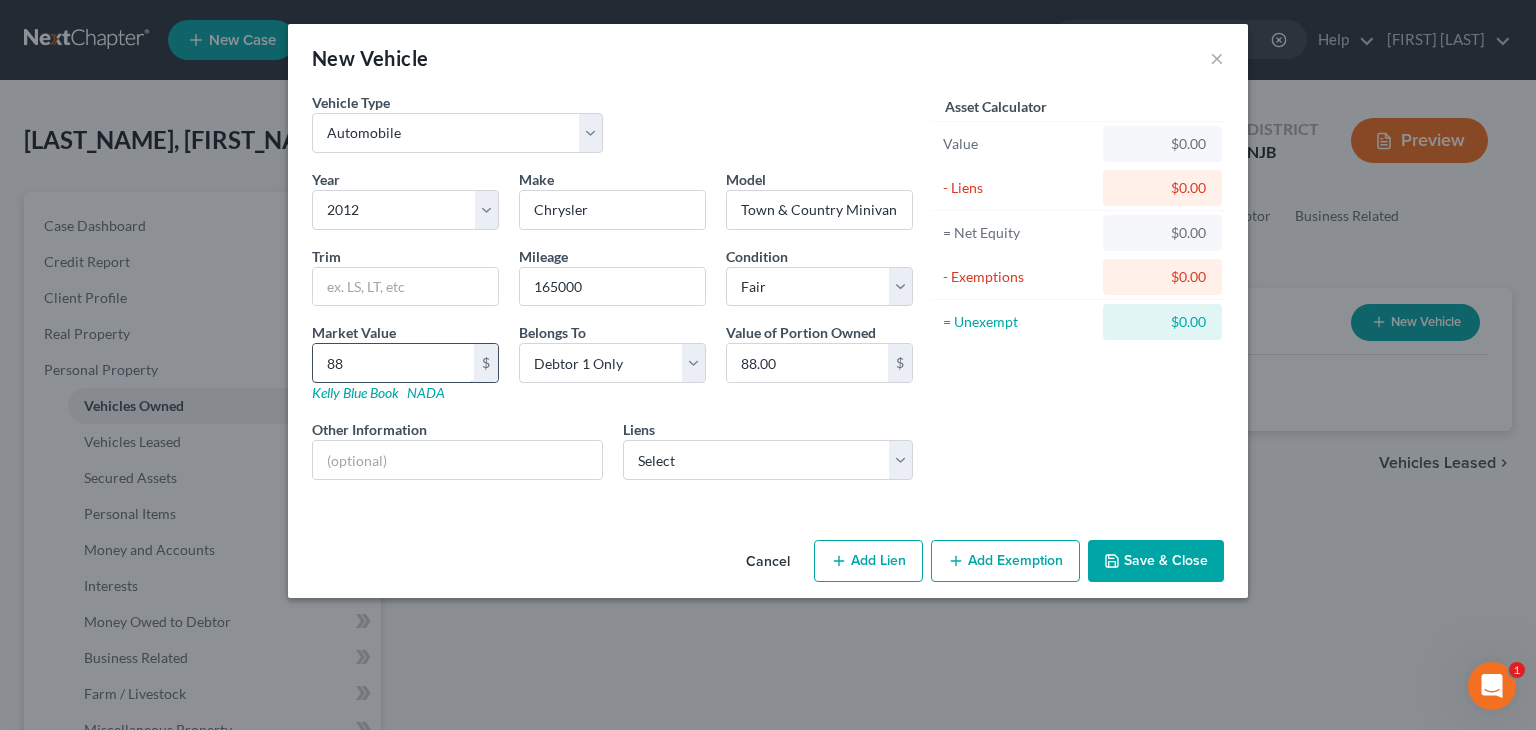 type on "889" 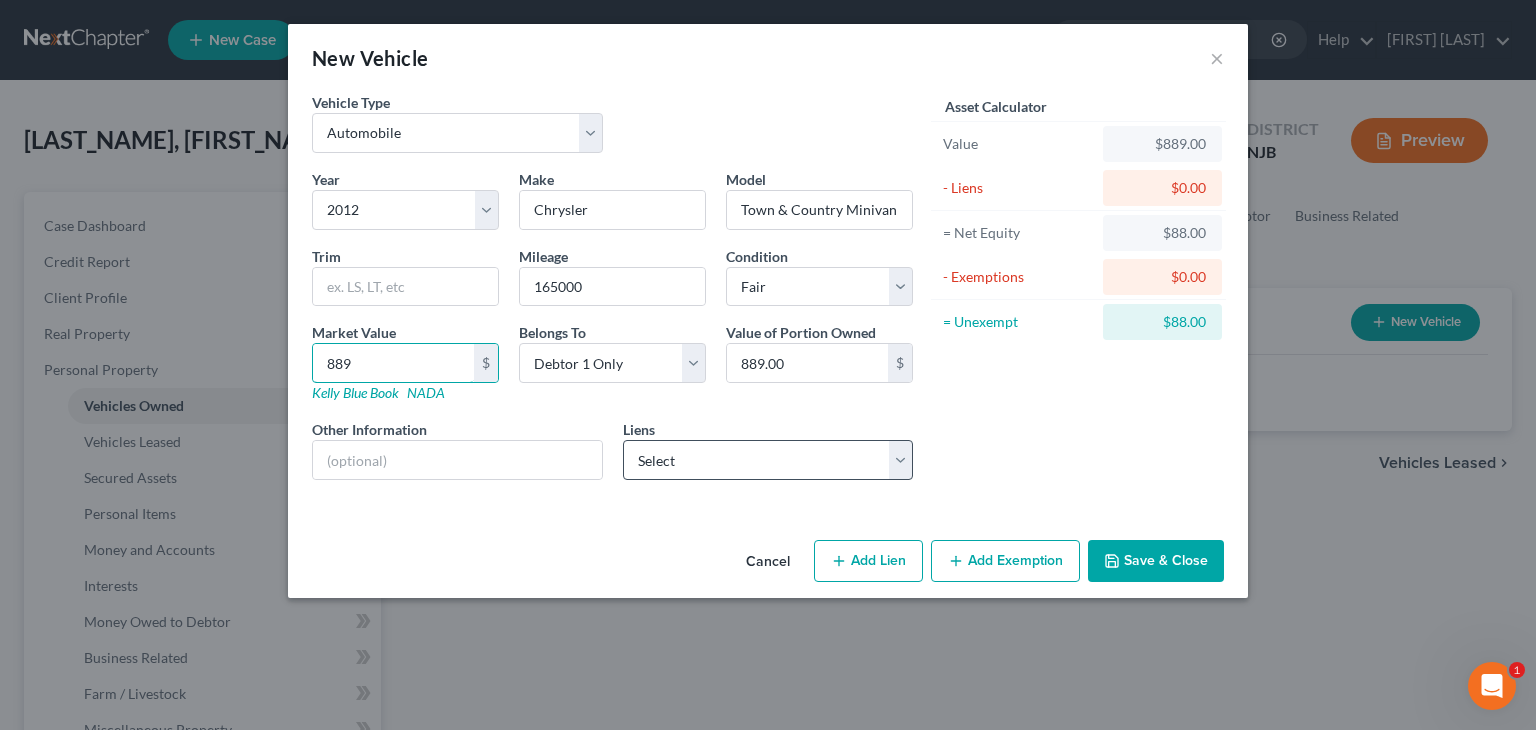 type on "889" 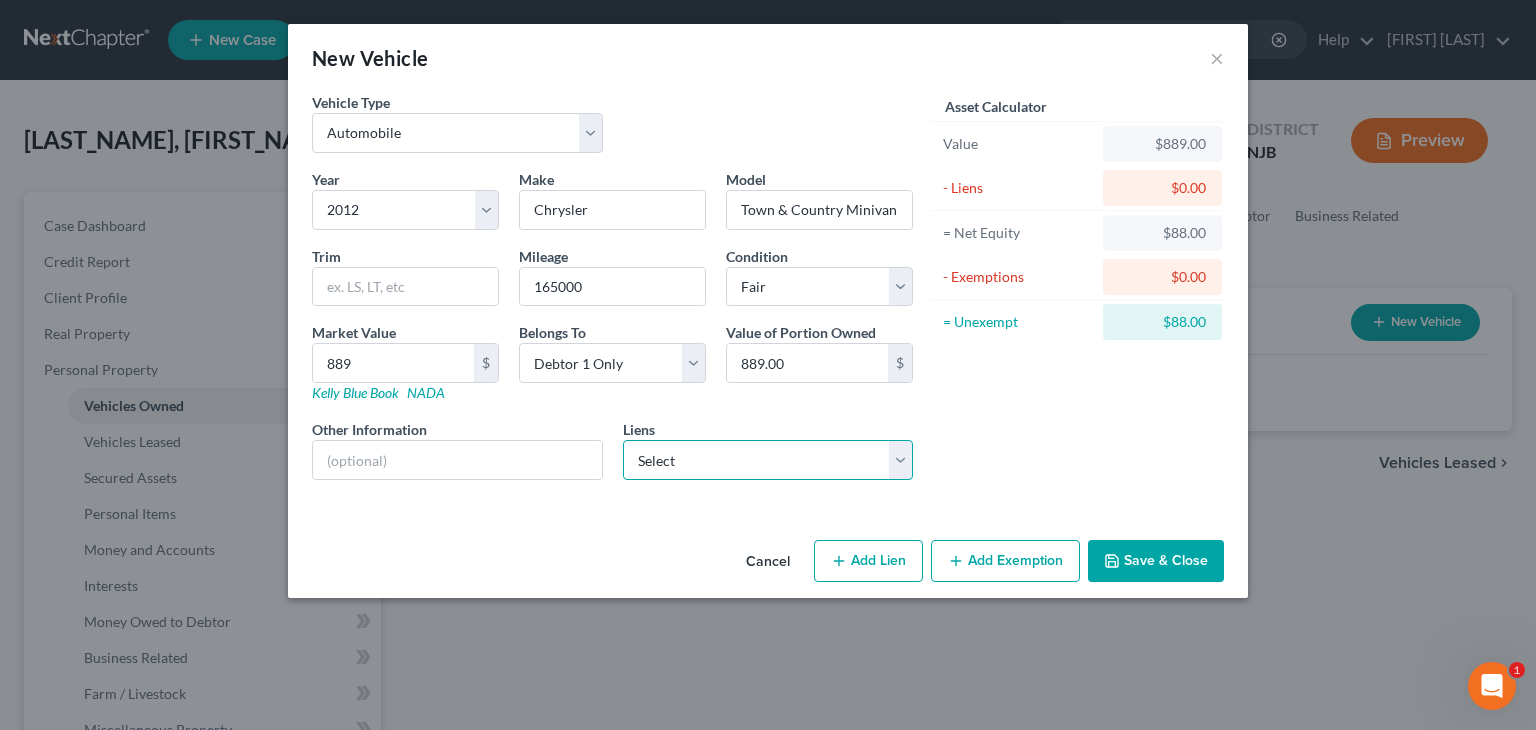 click on "Select Nationstar/Mr Cooper - $[NUMBER] Credit Union Of N J - $[NUMBER] Western Fund - $[NUMBER]" at bounding box center [768, 460] 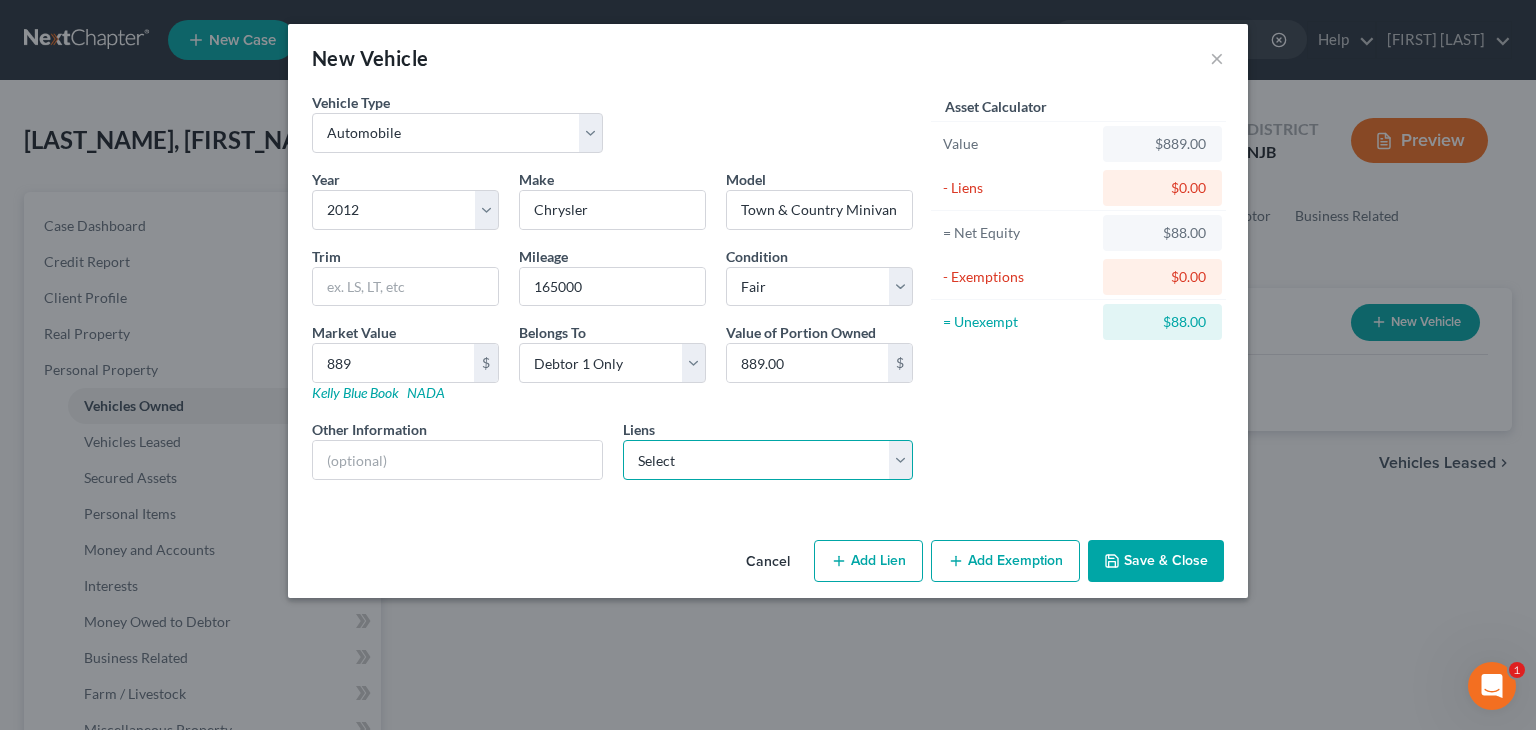 select on "2" 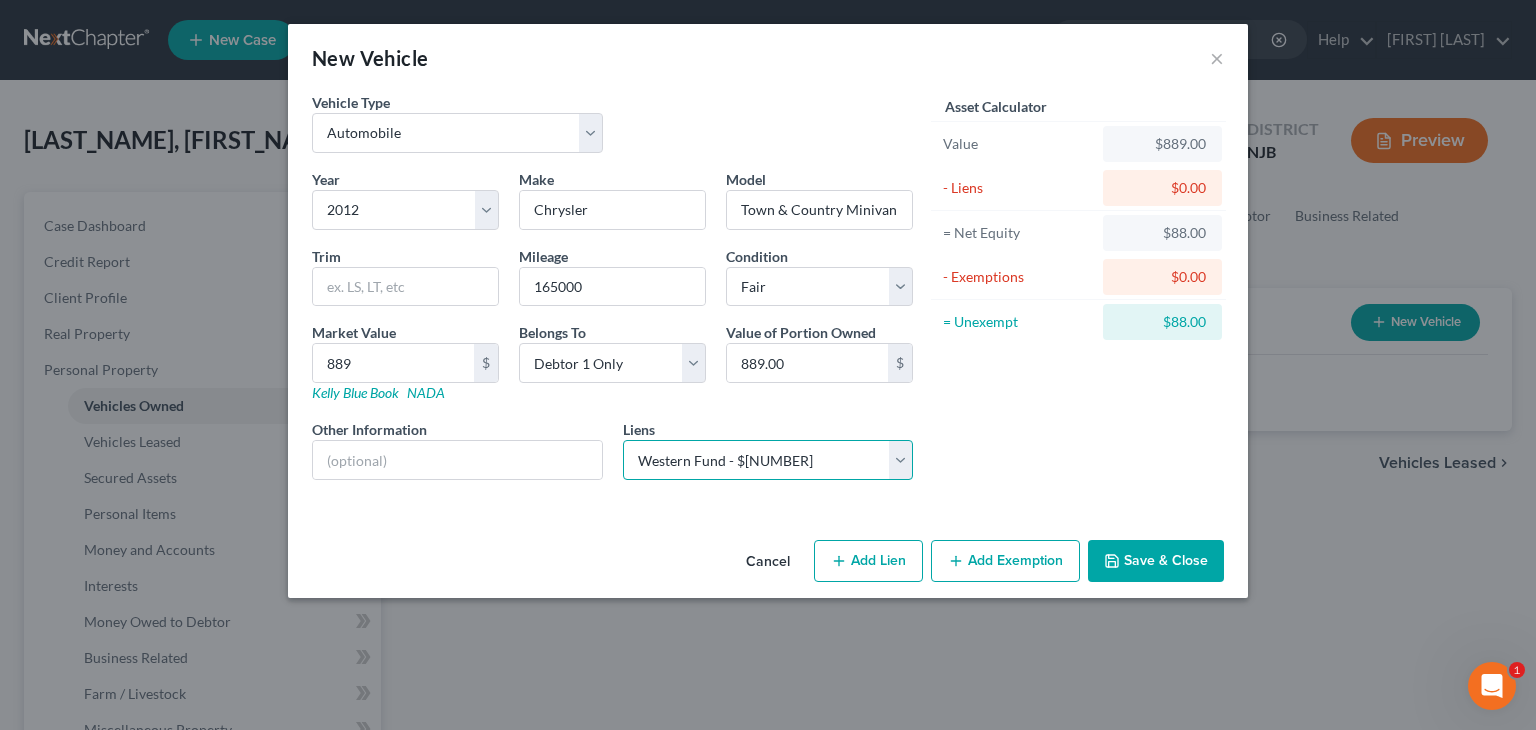 click on "Select Nationstar/Mr Cooper - $[NUMBER] Credit Union Of N J - $[NUMBER] Western Fund - $[NUMBER]" at bounding box center (768, 460) 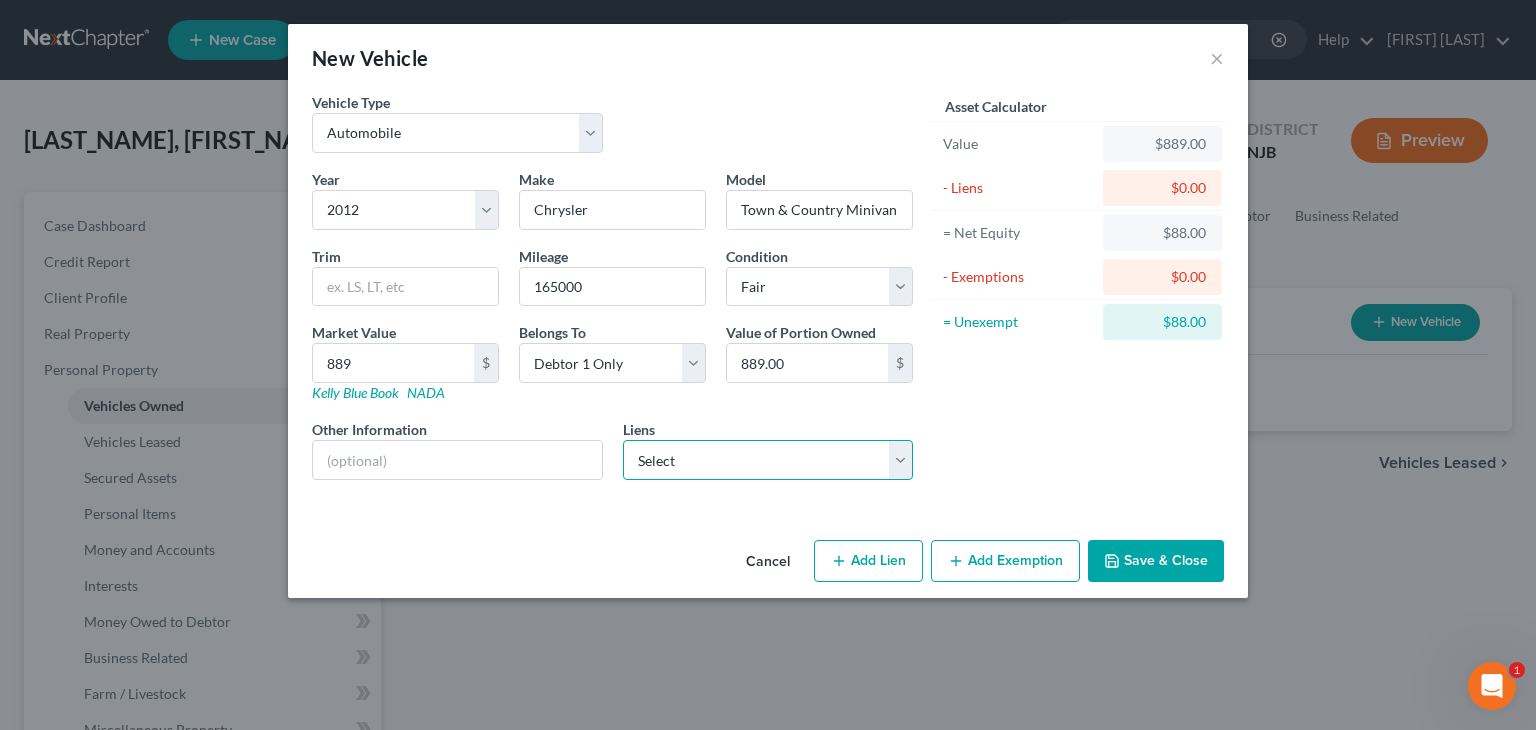 select on "31" 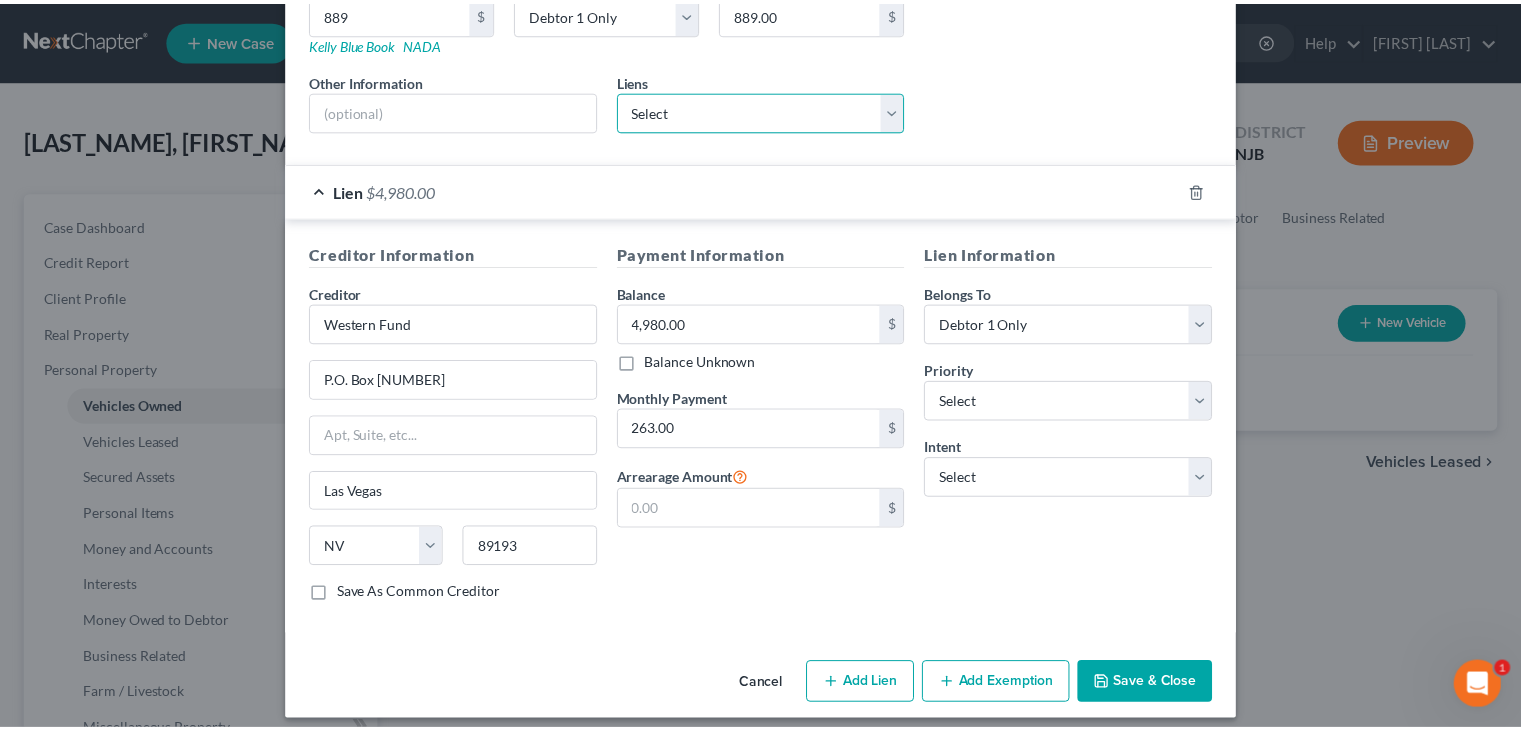 scroll, scrollTop: 360, scrollLeft: 0, axis: vertical 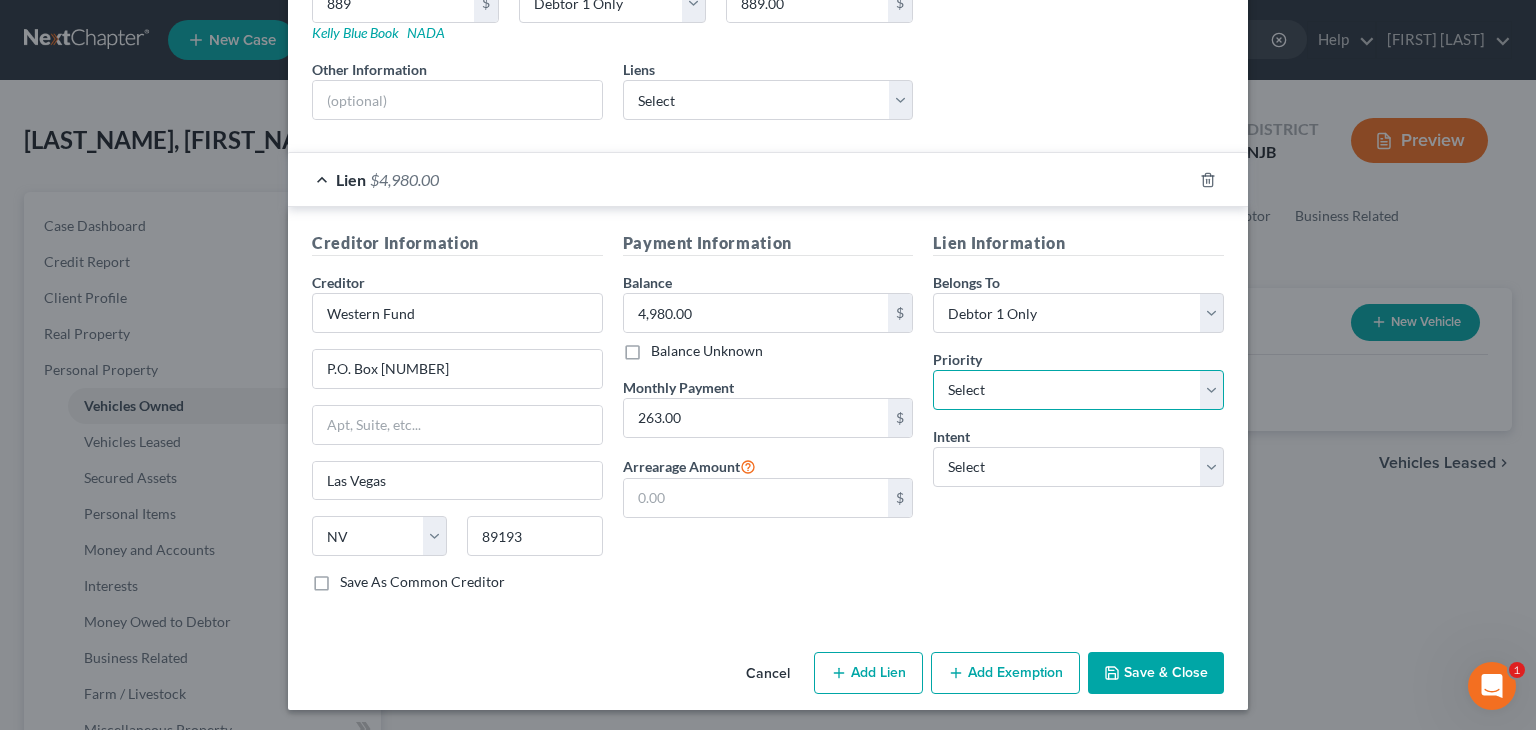 click on "Select 1st 2nd 3rd 4th 5th 6th 7th 8th 9th 10th 11th 12th 13th 14th 15th 16th 17th 18th 19th 20th 21th 22th 23th 24th 25th 26th 27th 28th 29th 30th" at bounding box center (1078, 390) 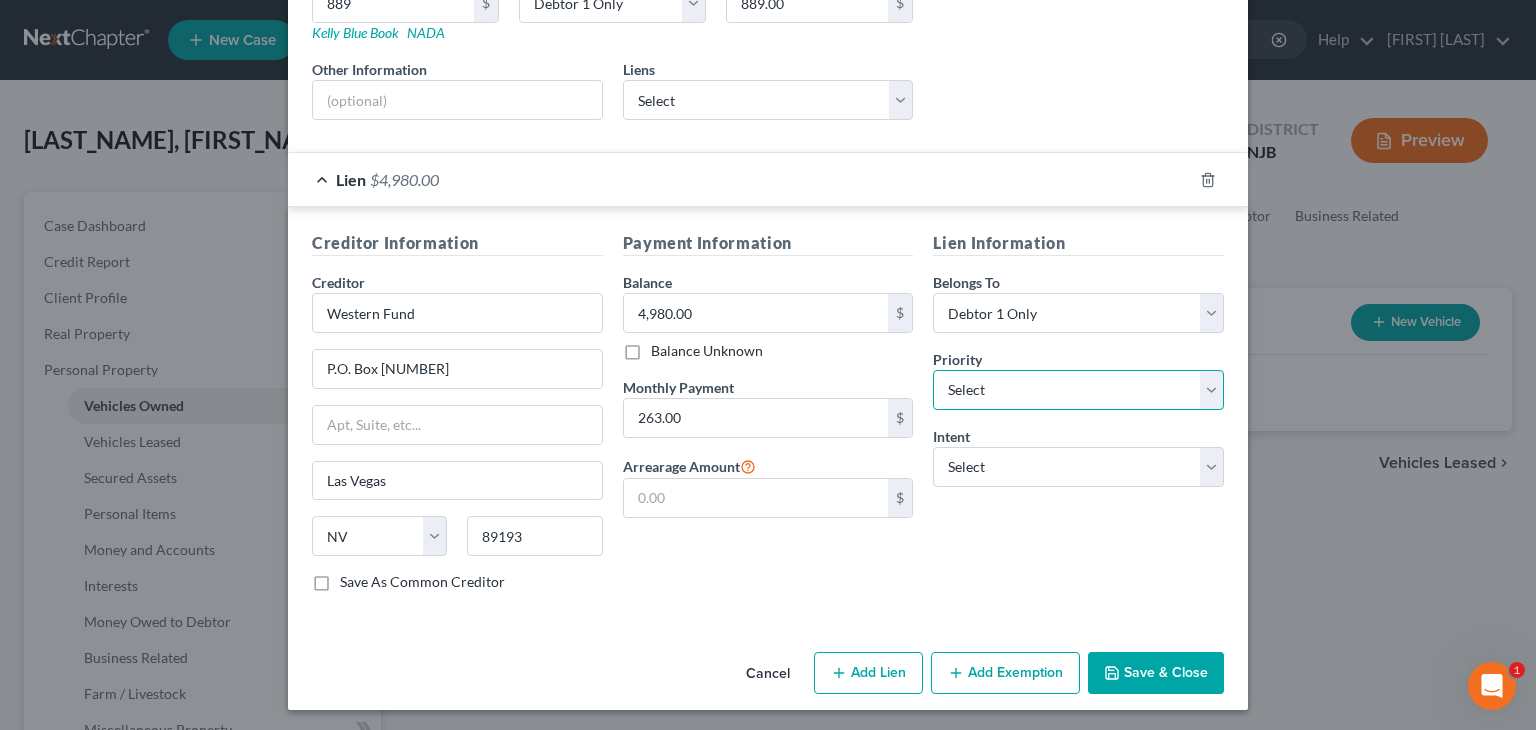 select on "0" 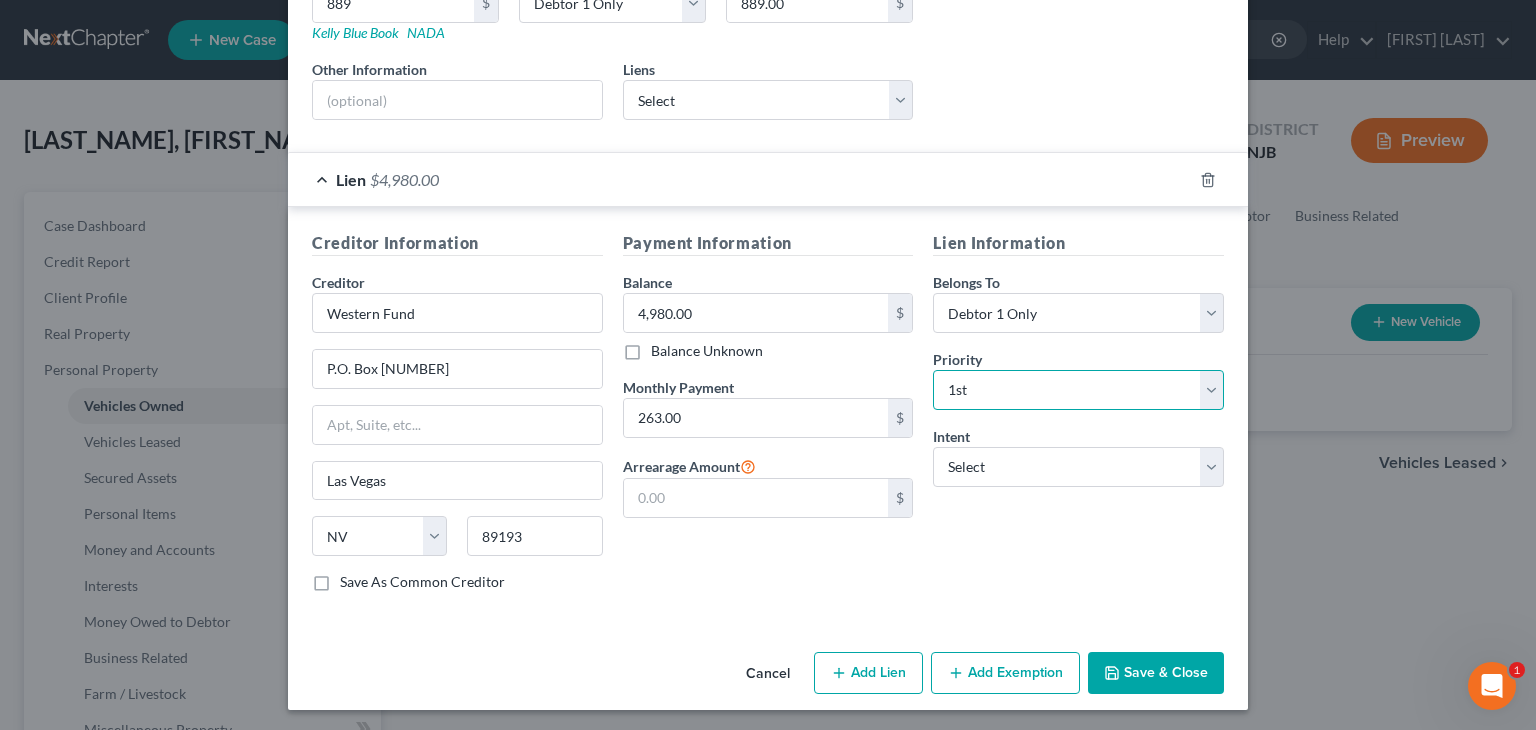 click on "Select 1st 2nd 3rd 4th 5th 6th 7th 8th 9th 10th 11th 12th 13th 14th 15th 16th 17th 18th 19th 20th 21th 22th 23th 24th 25th 26th 27th 28th 29th 30th" at bounding box center (1078, 390) 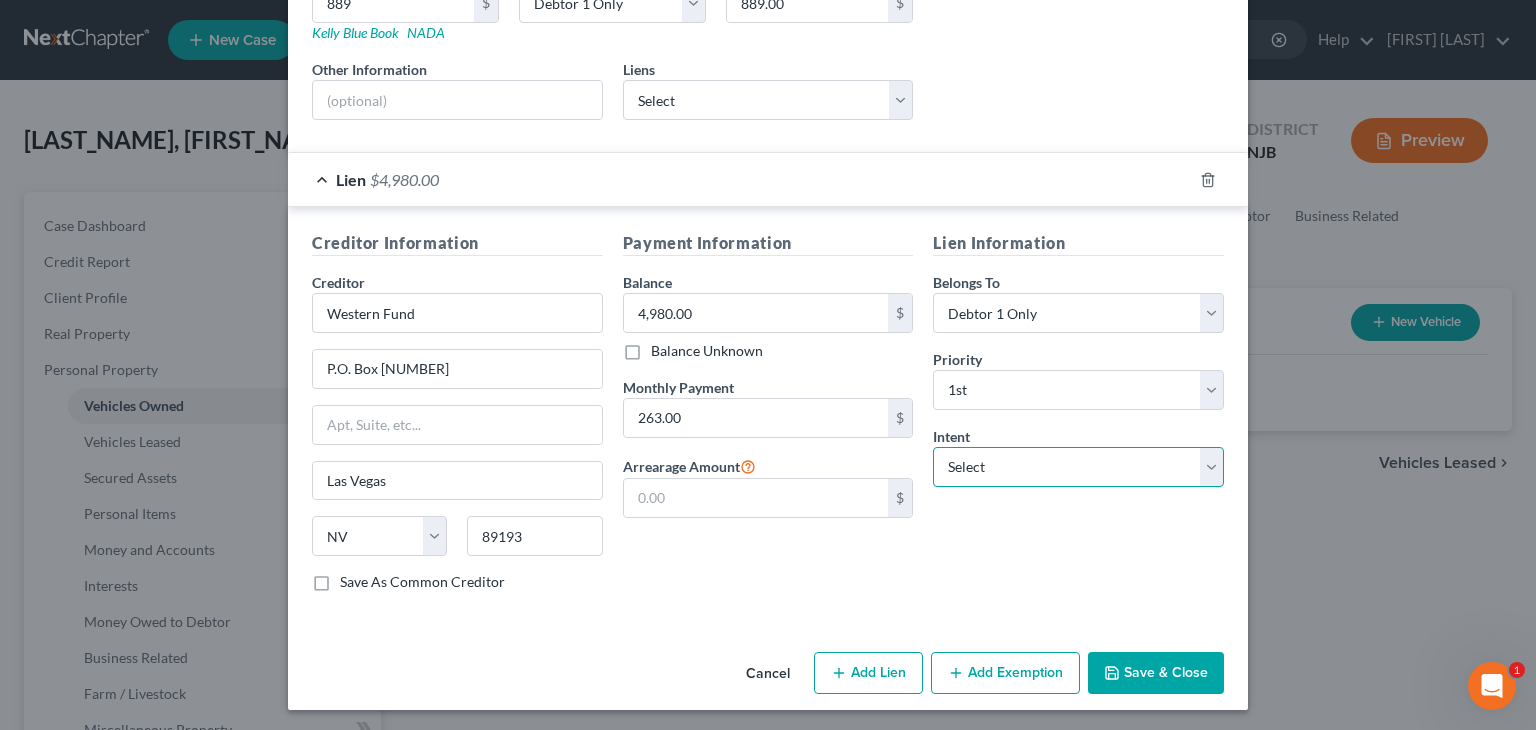 click on "Select Surrender Redeem Reaffirm Avoid Other" at bounding box center [1078, 467] 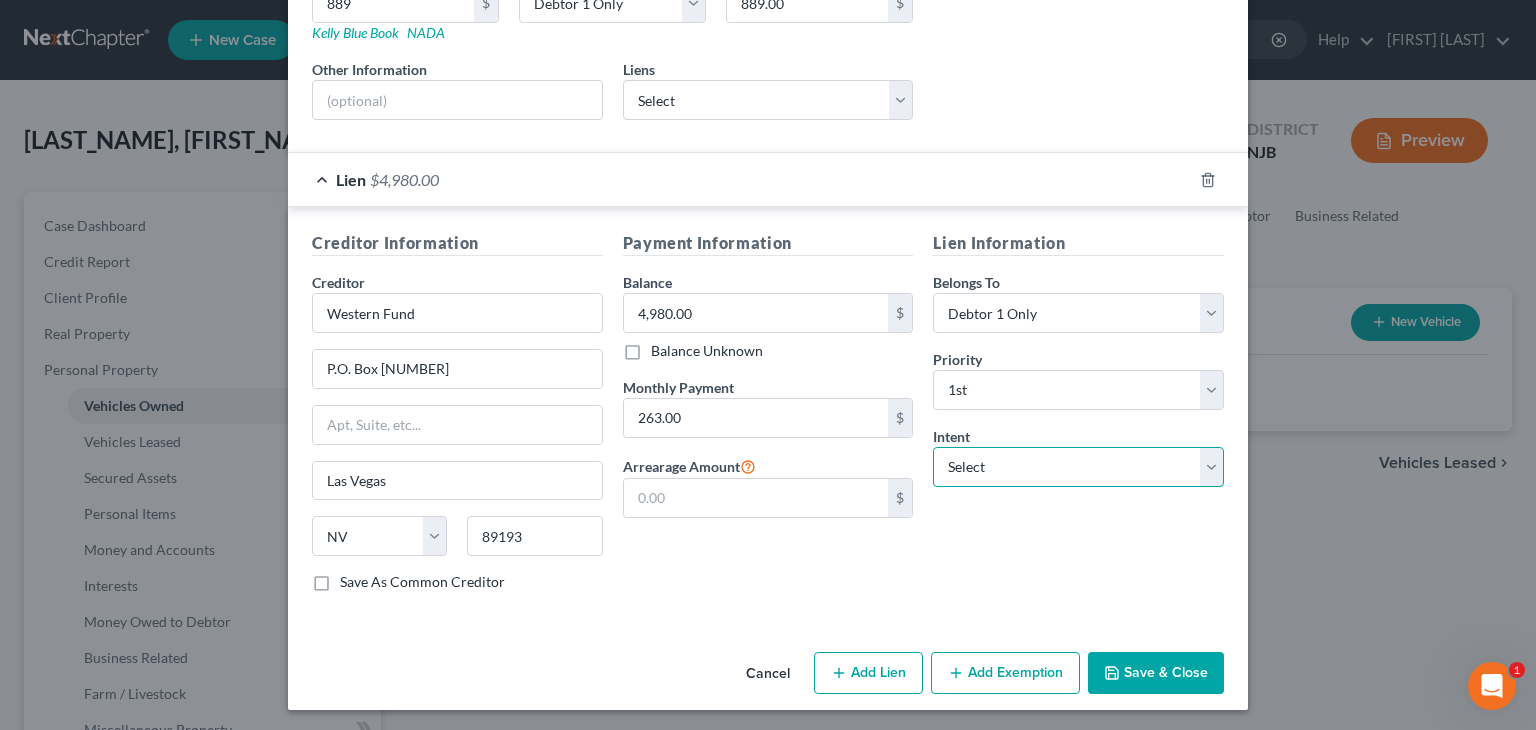select on "2" 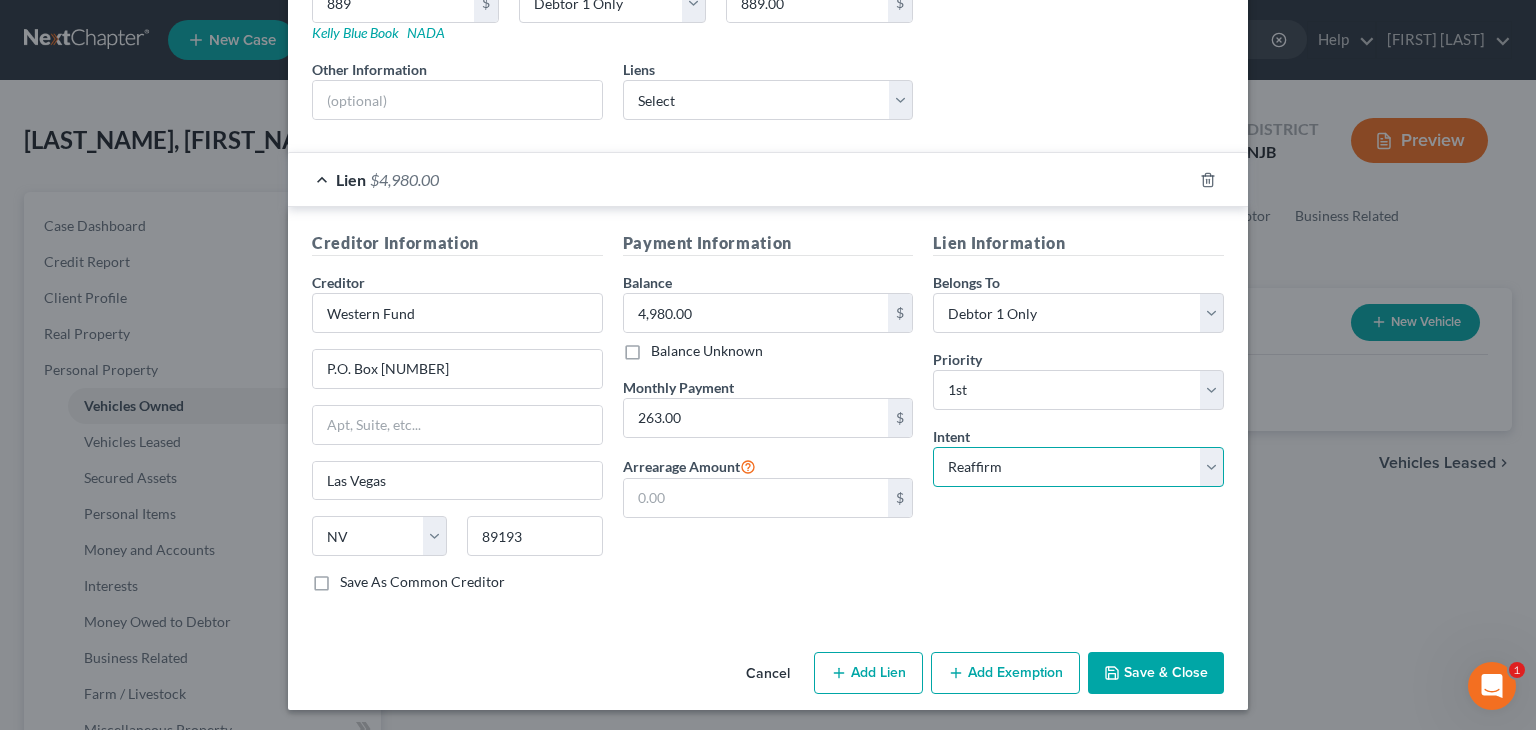 click on "Select Surrender Redeem Reaffirm Avoid Other" at bounding box center (1078, 467) 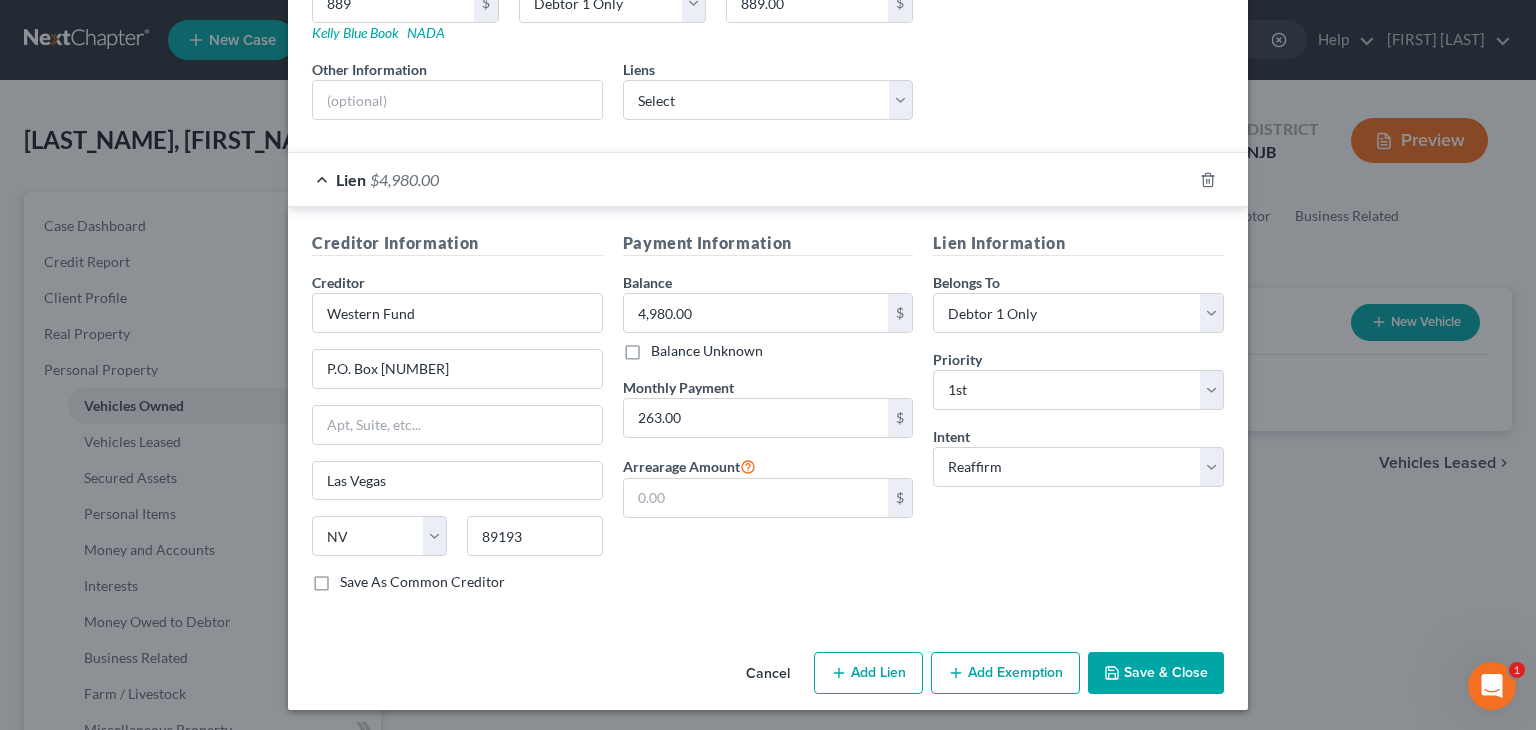 click on "Save & Close" at bounding box center [1156, 673] 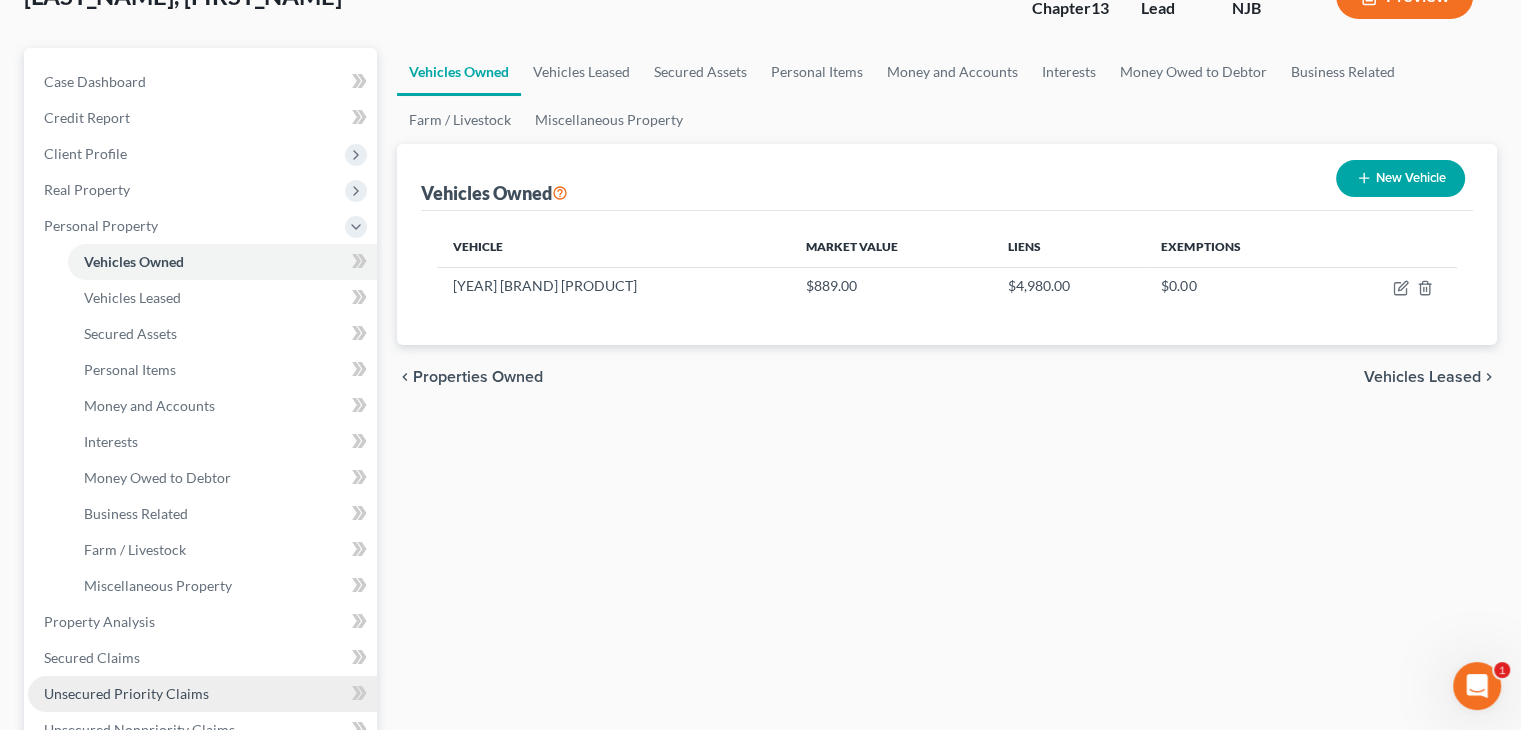 scroll, scrollTop: 200, scrollLeft: 0, axis: vertical 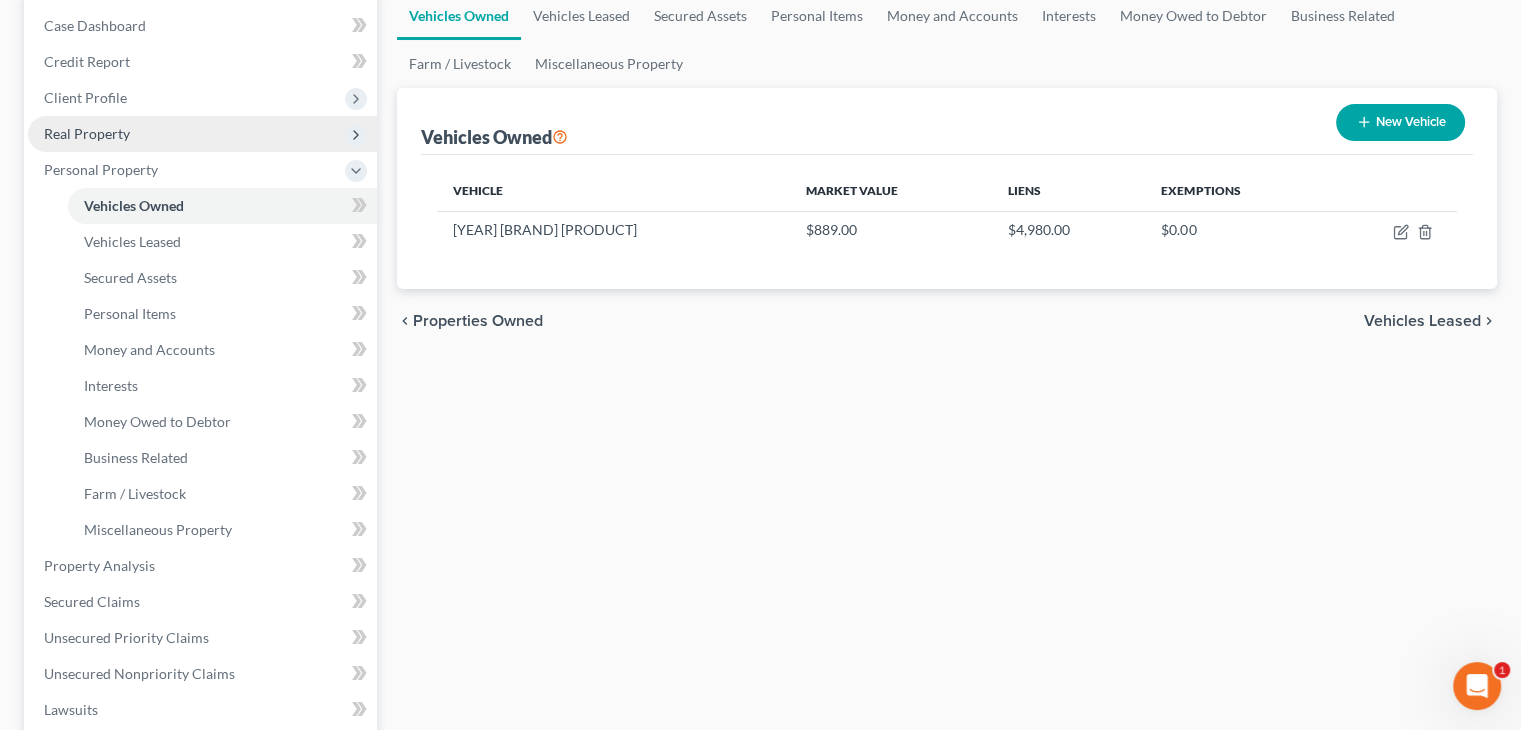 click on "Real Property" at bounding box center (87, 133) 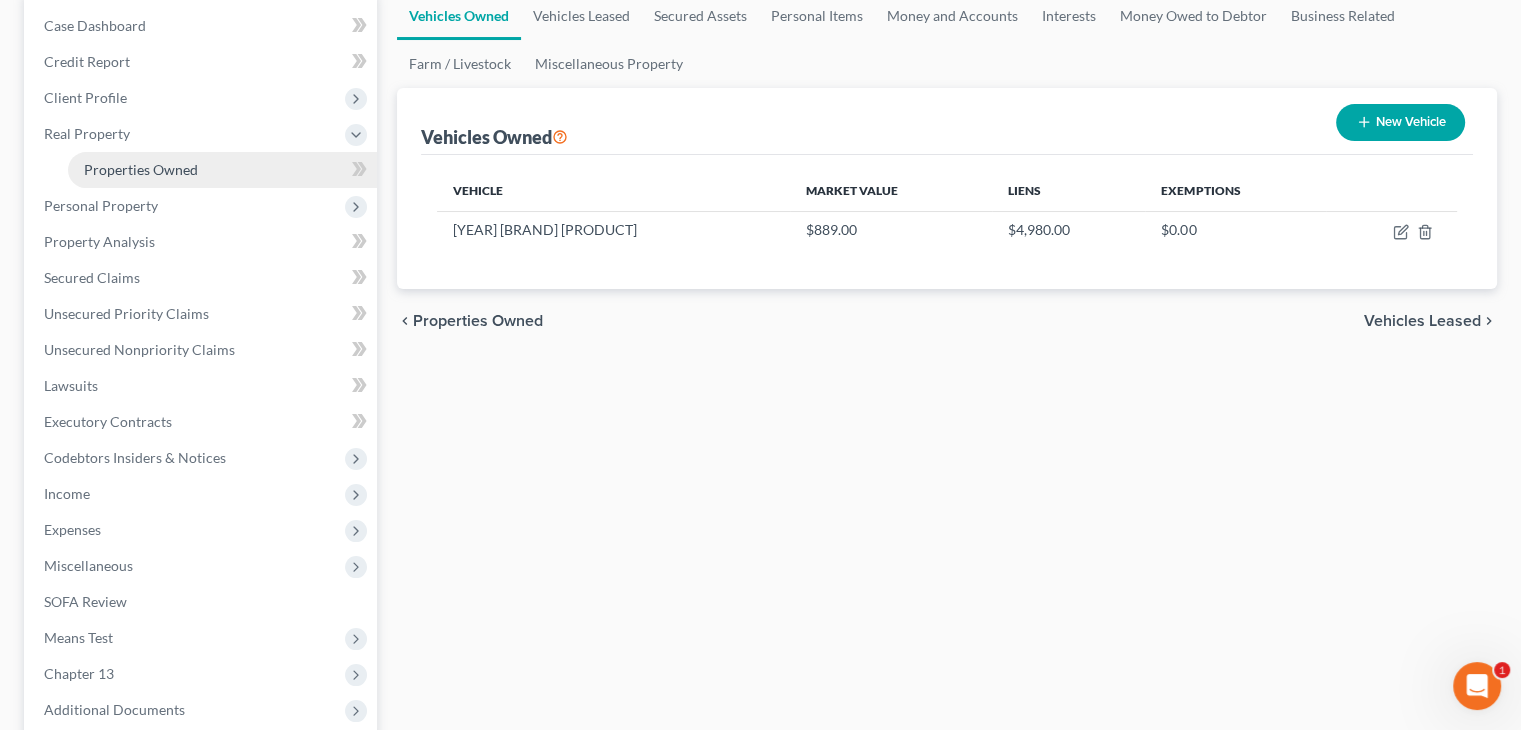 click on "Properties Owned" at bounding box center [141, 169] 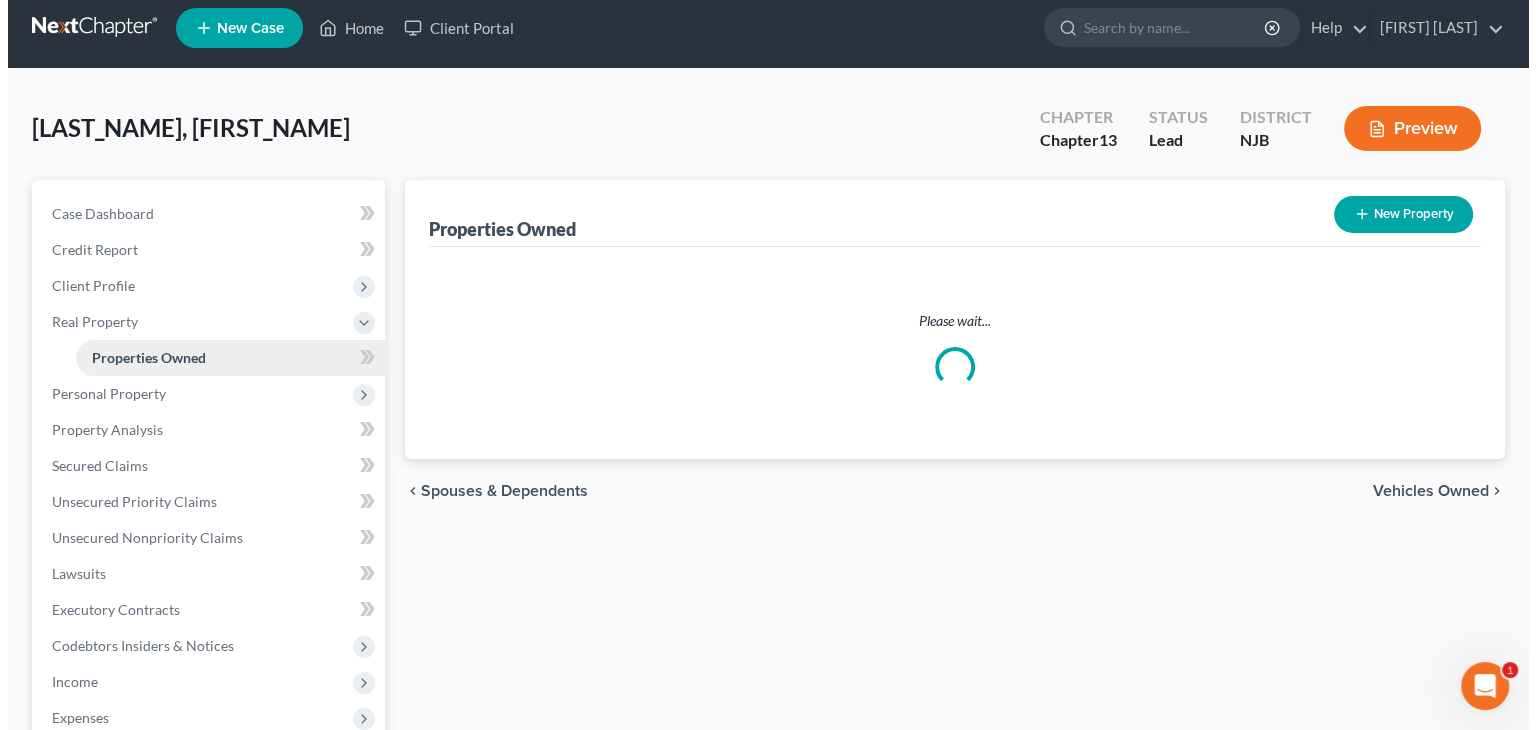 scroll, scrollTop: 0, scrollLeft: 0, axis: both 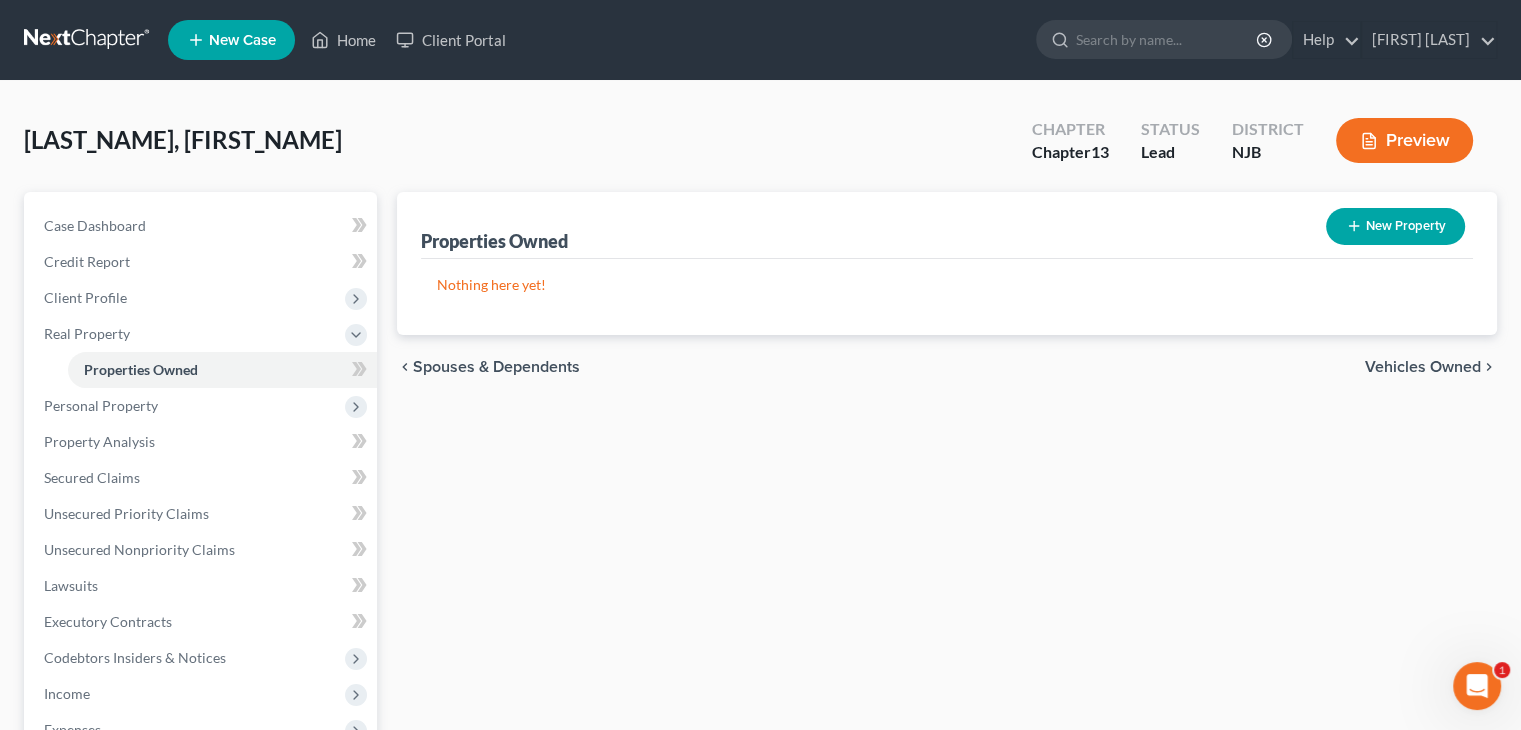 click 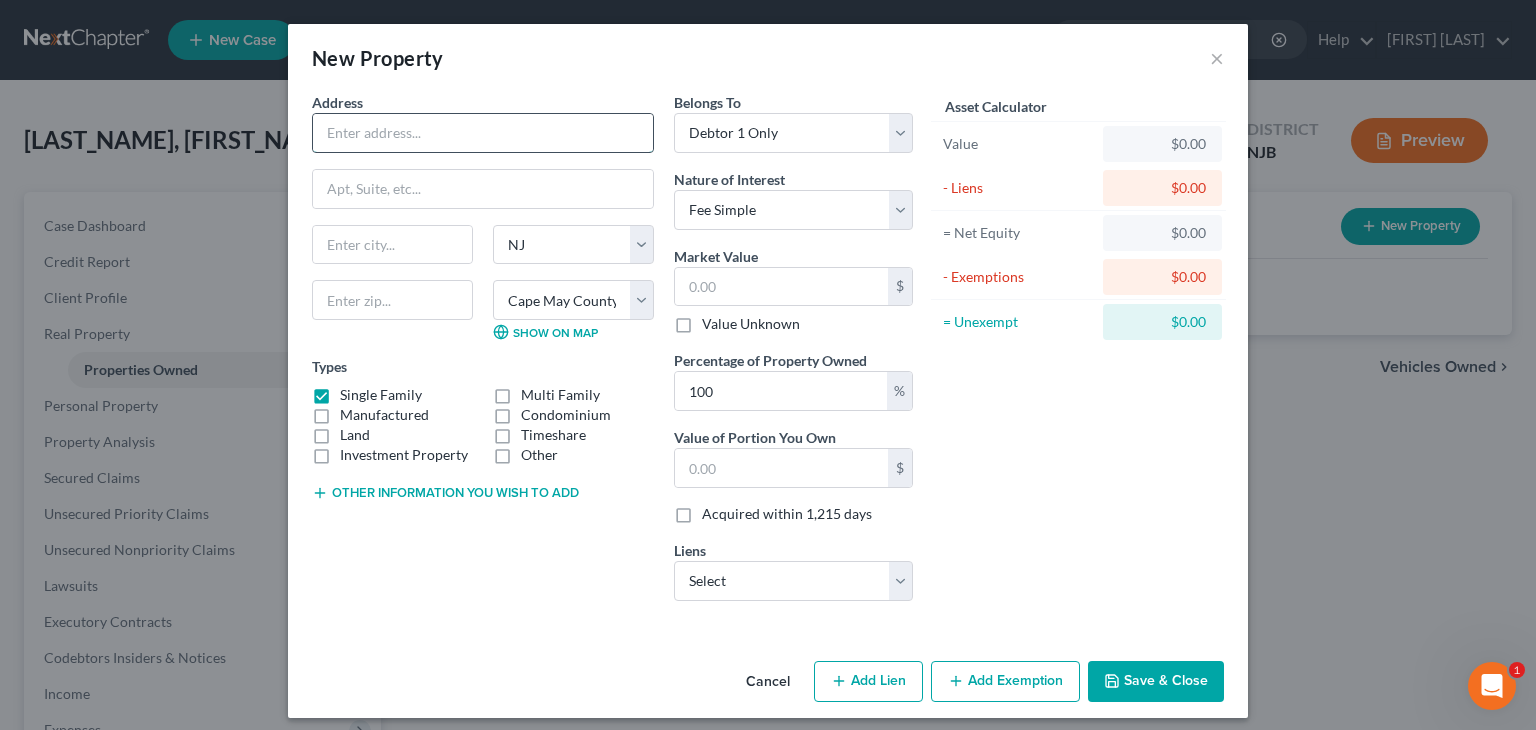 click at bounding box center (483, 133) 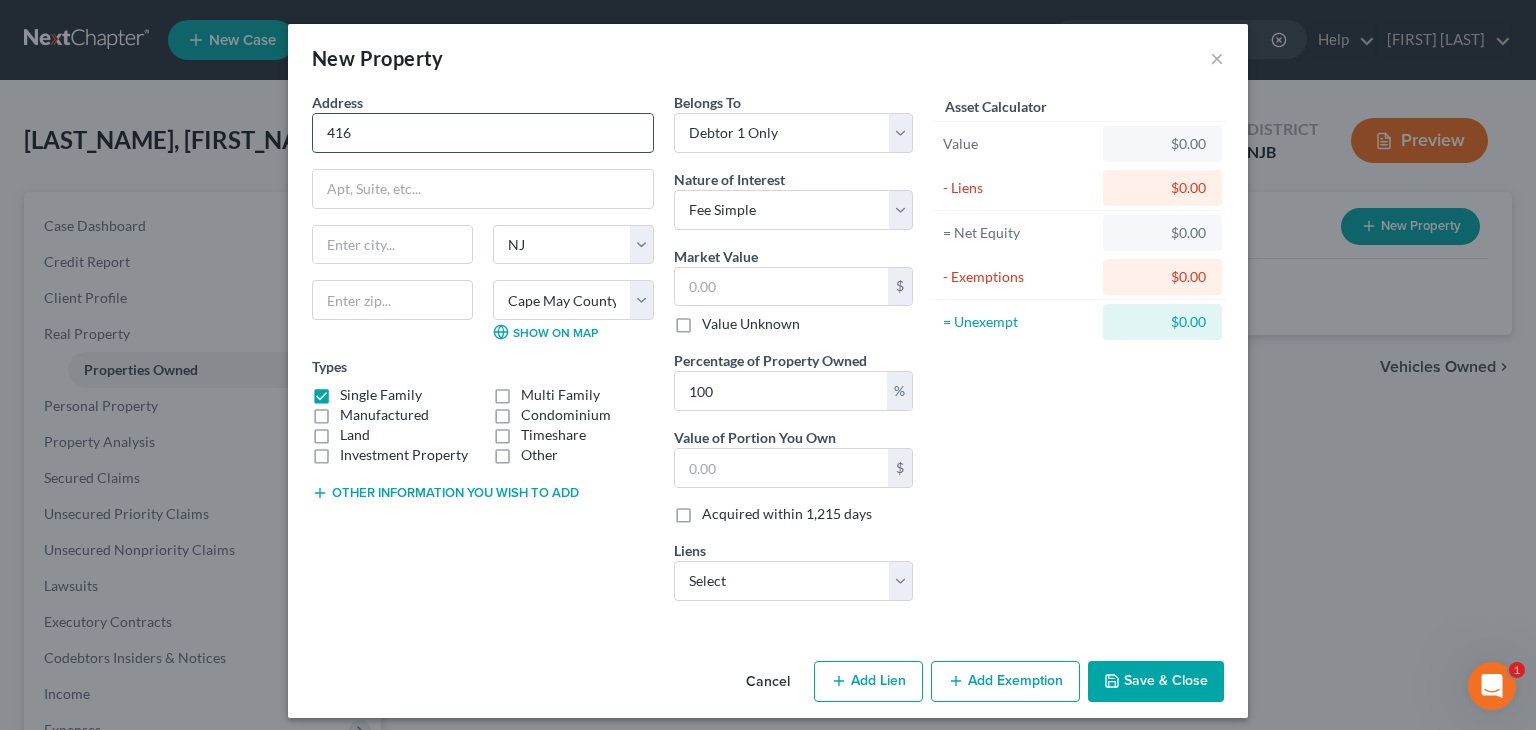 type on "[NUMBER] [STREET]" 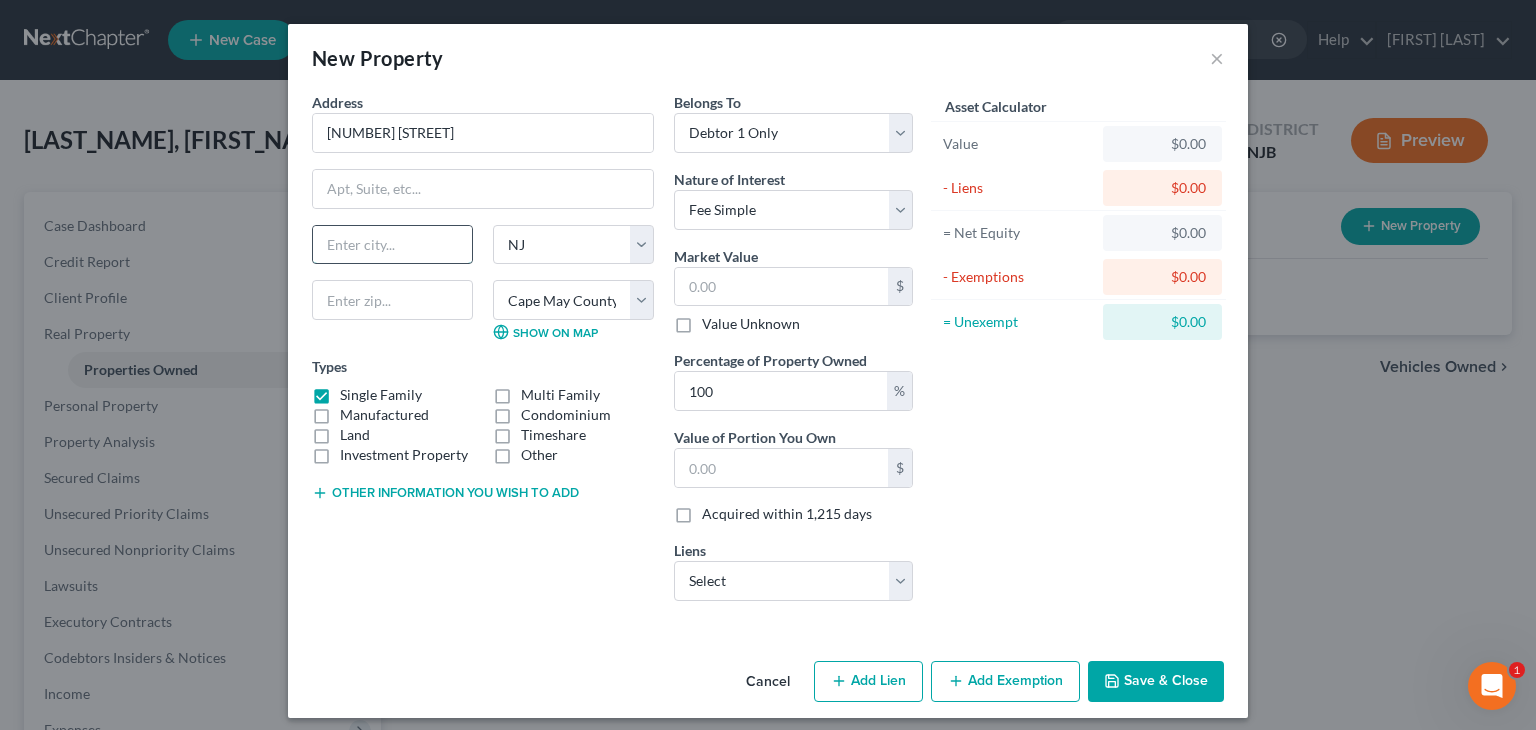 click at bounding box center (392, 245) 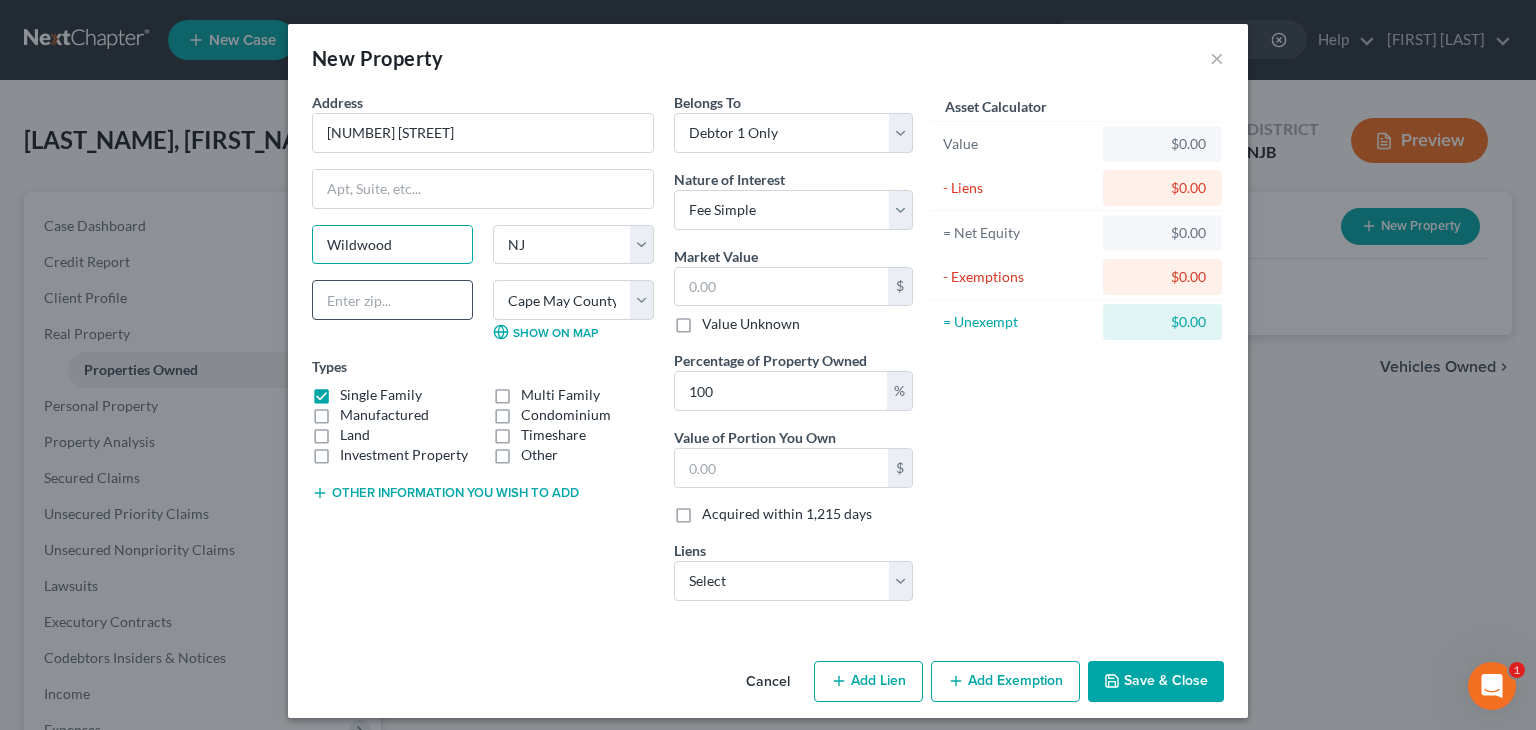 type on "Wildwood" 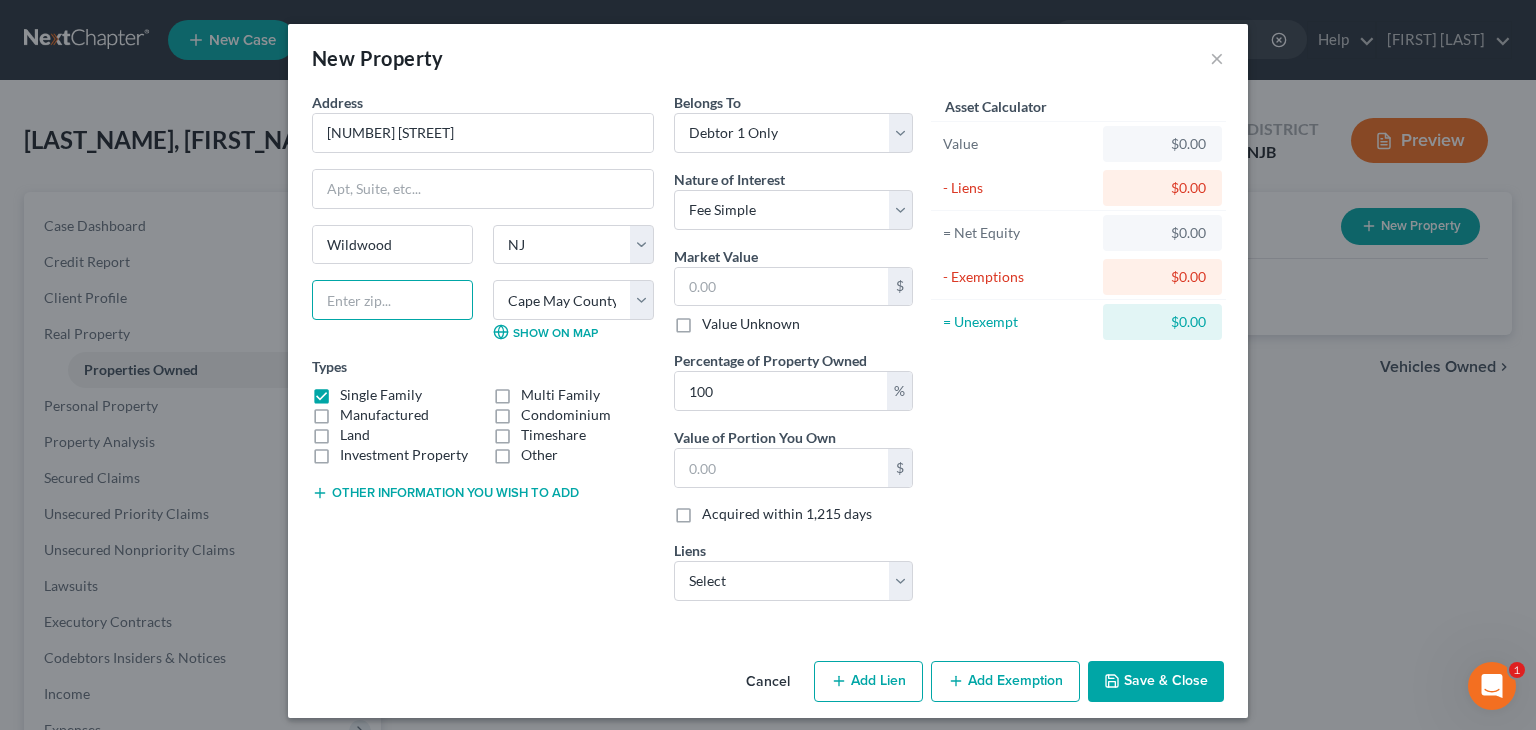 click at bounding box center [392, 300] 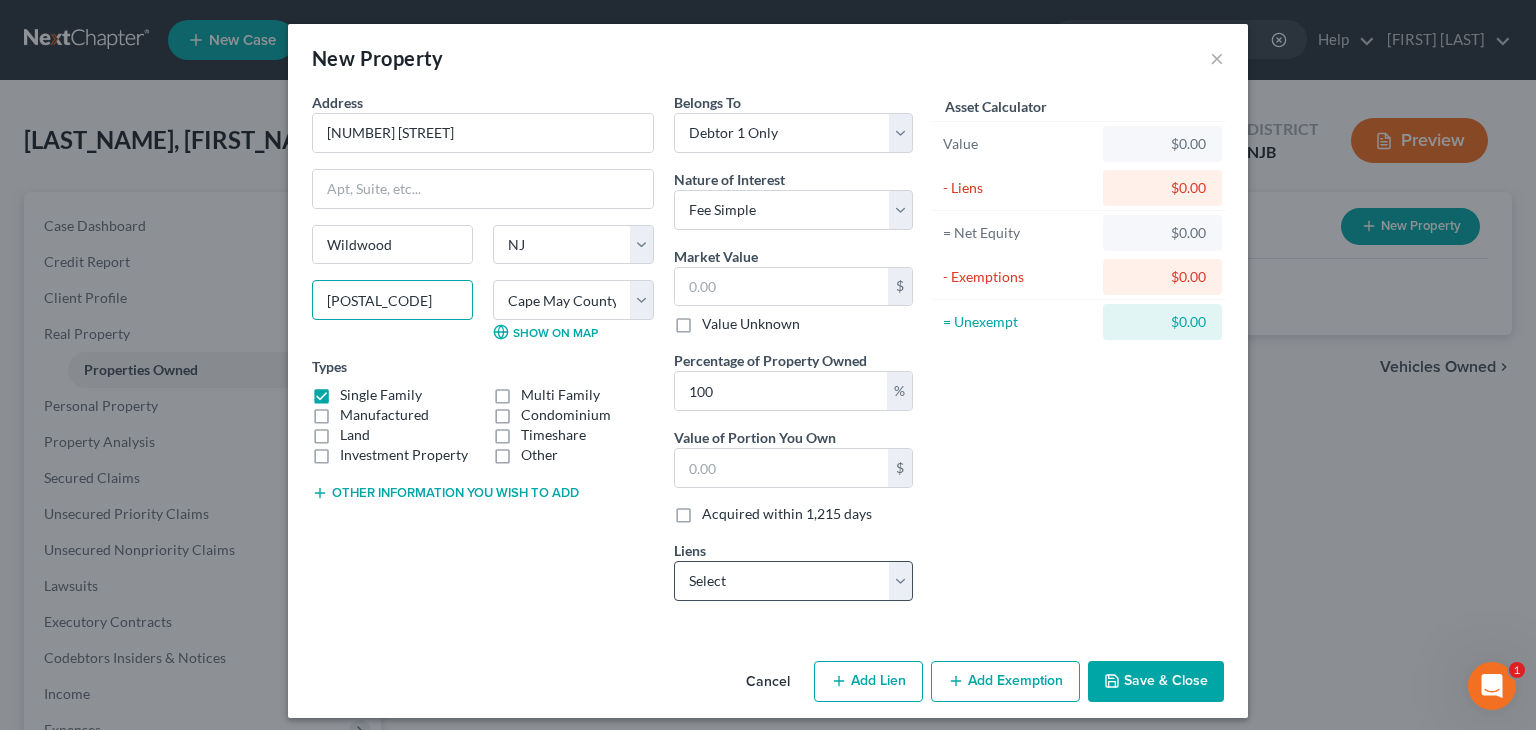 type on "[POSTAL_CODE]" 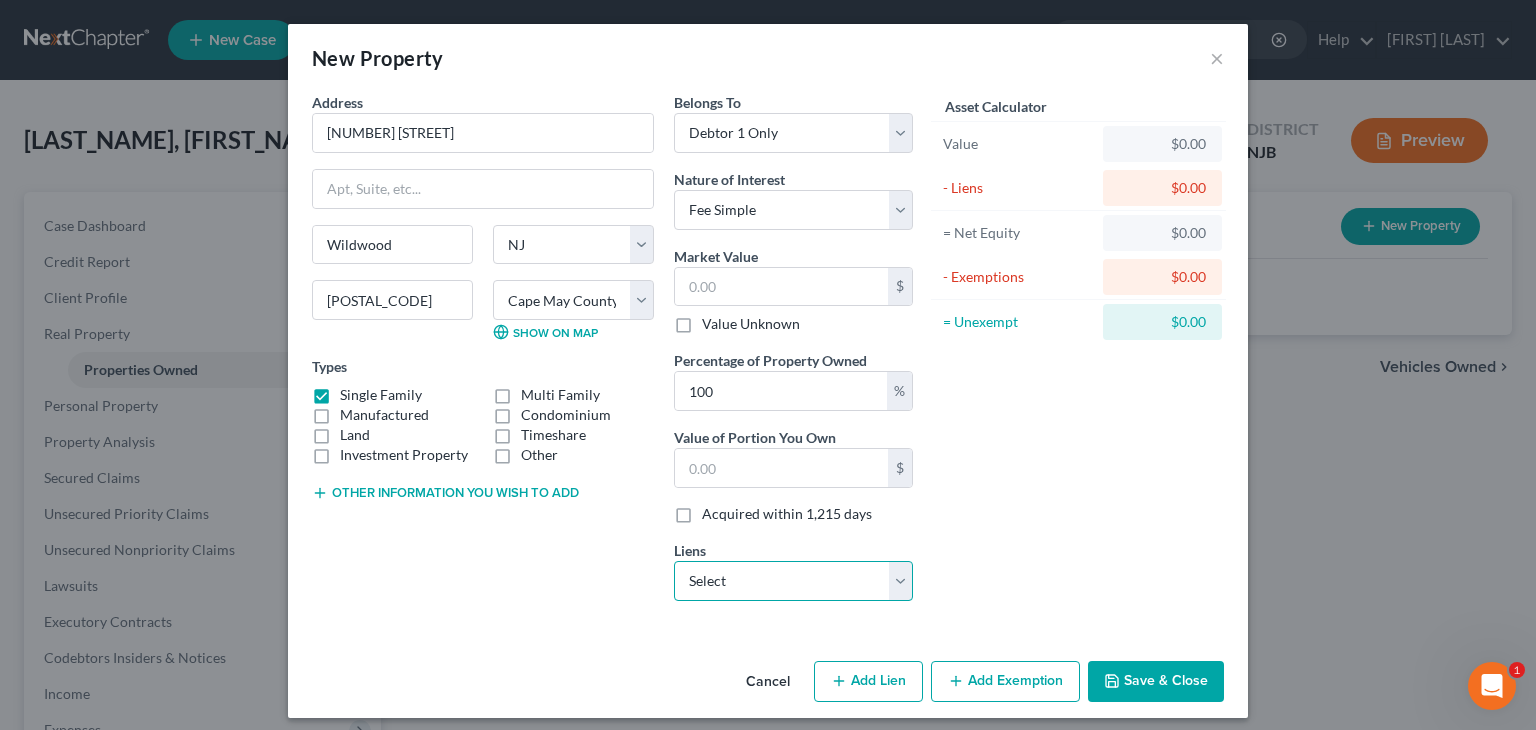 click on "Select [BRAND] - [CURRENCY][AMOUNT] [BRAND] - [CURRENCY][AMOUNT]" at bounding box center (793, 581) 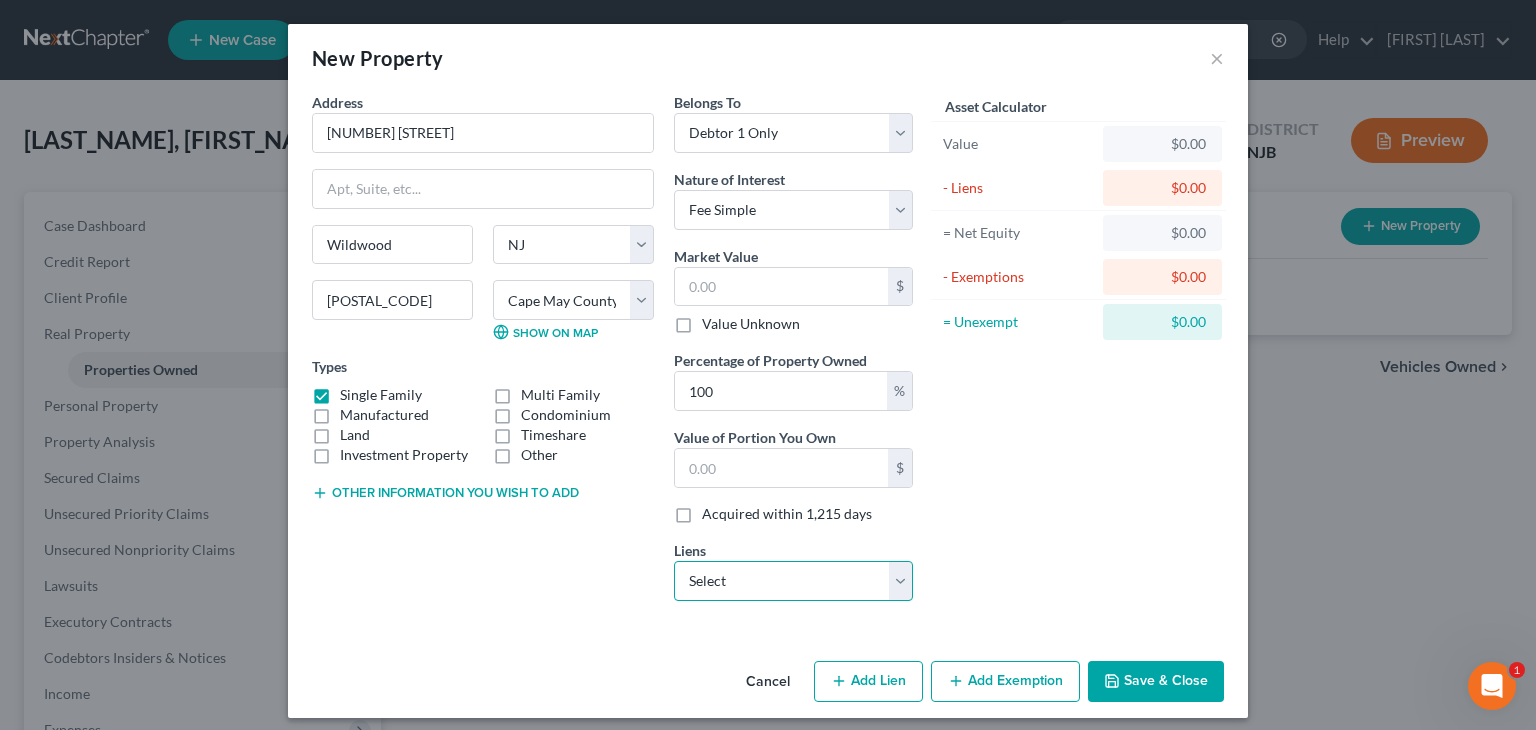 select on "0" 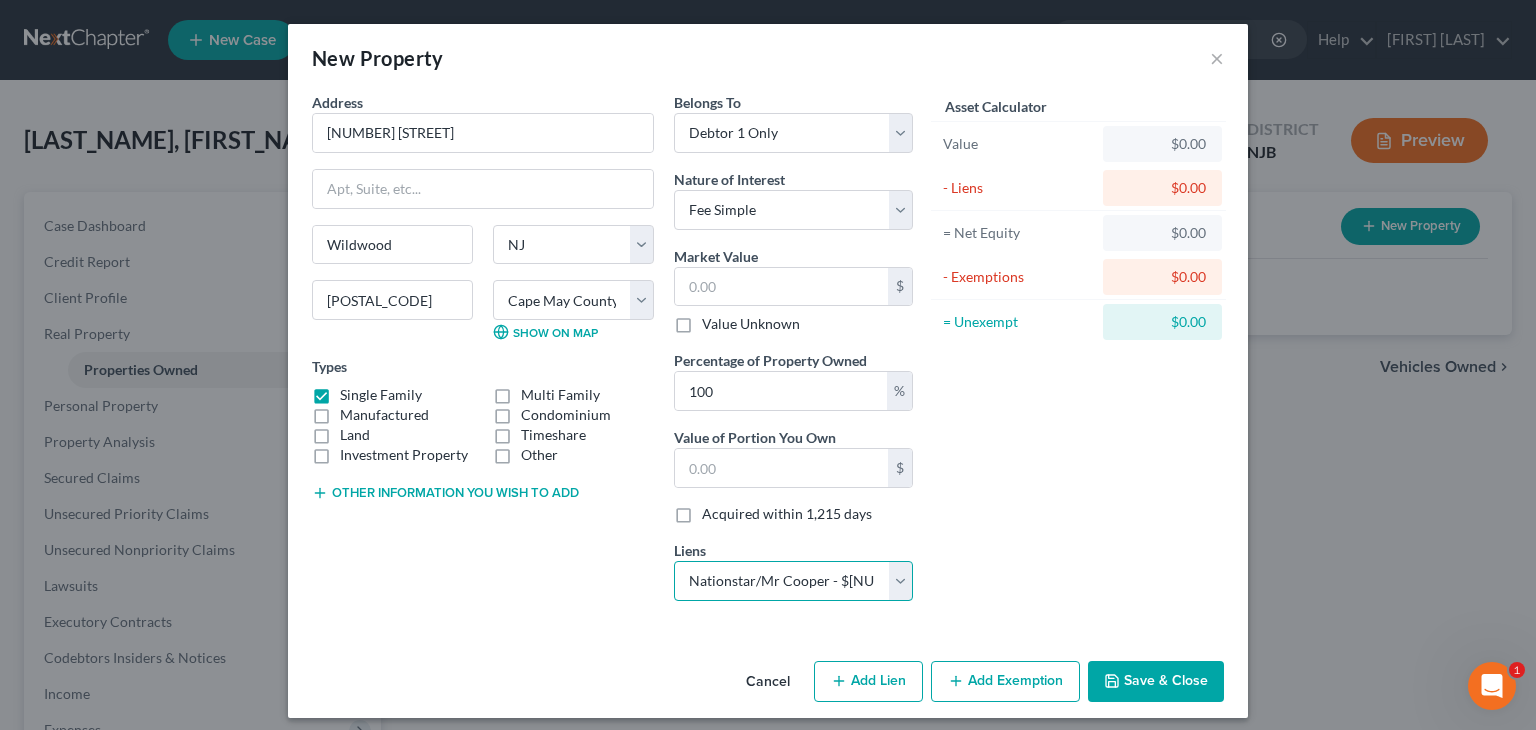 click on "Select [BRAND] - [CURRENCY][AMOUNT] [BRAND] - [CURRENCY][AMOUNT]" at bounding box center (793, 581) 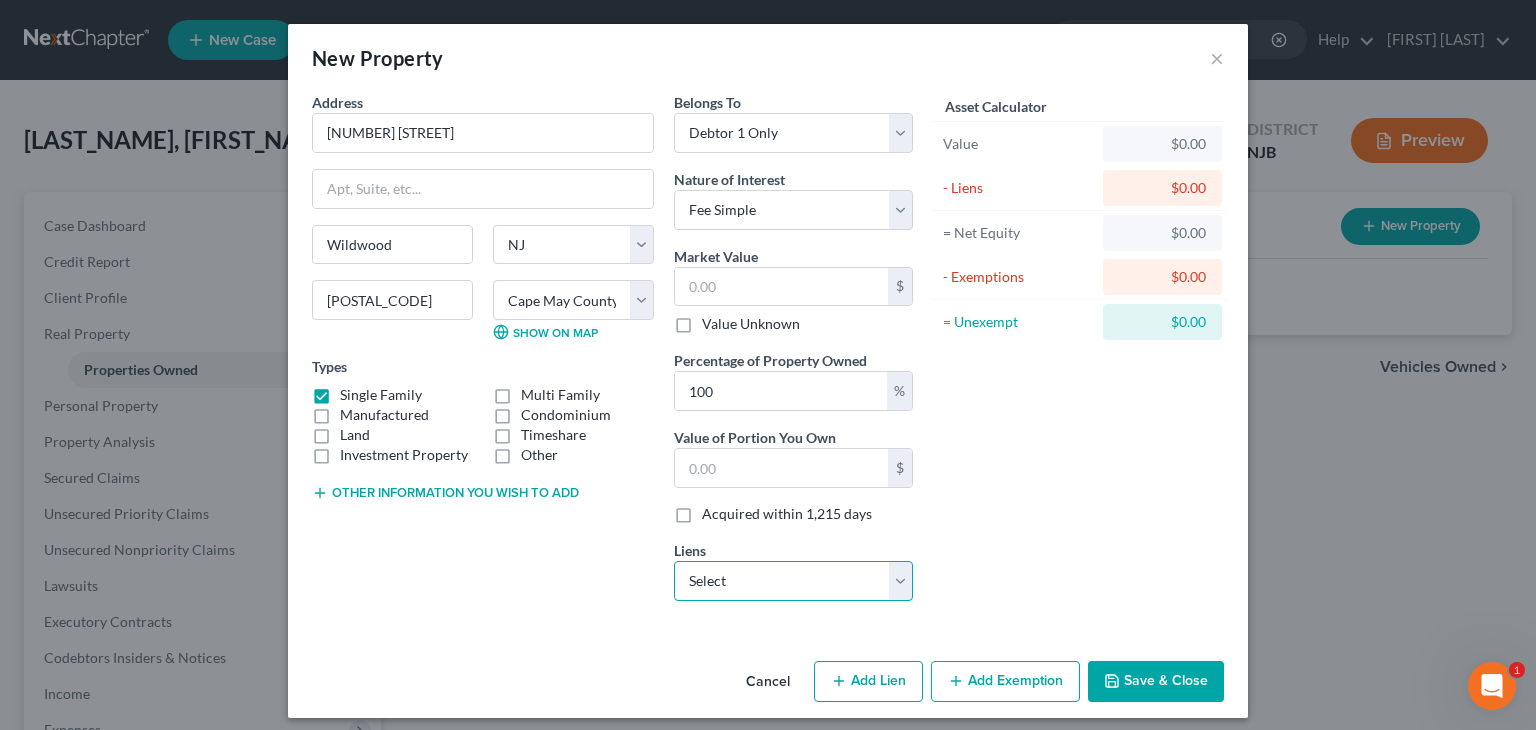 select on "45" 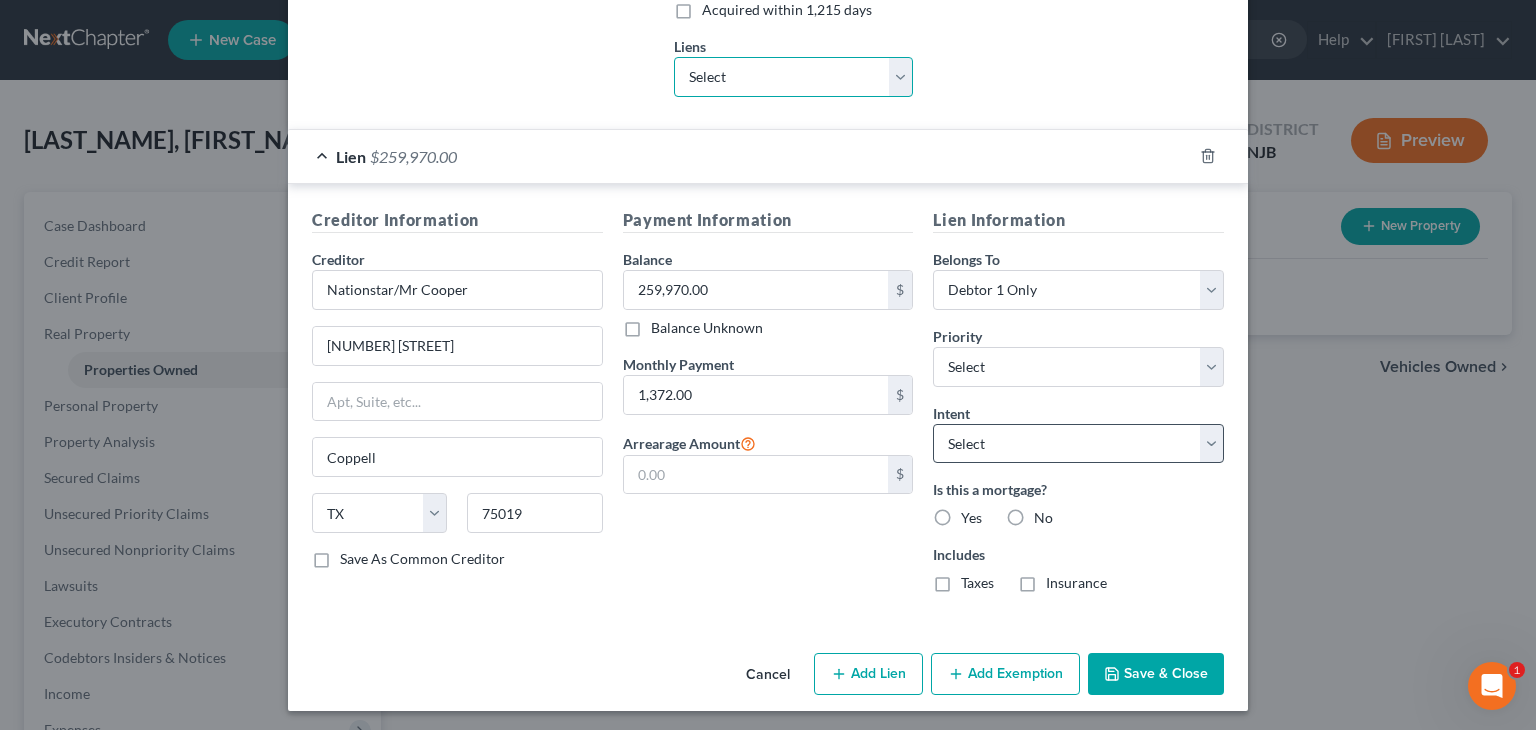 scroll, scrollTop: 505, scrollLeft: 0, axis: vertical 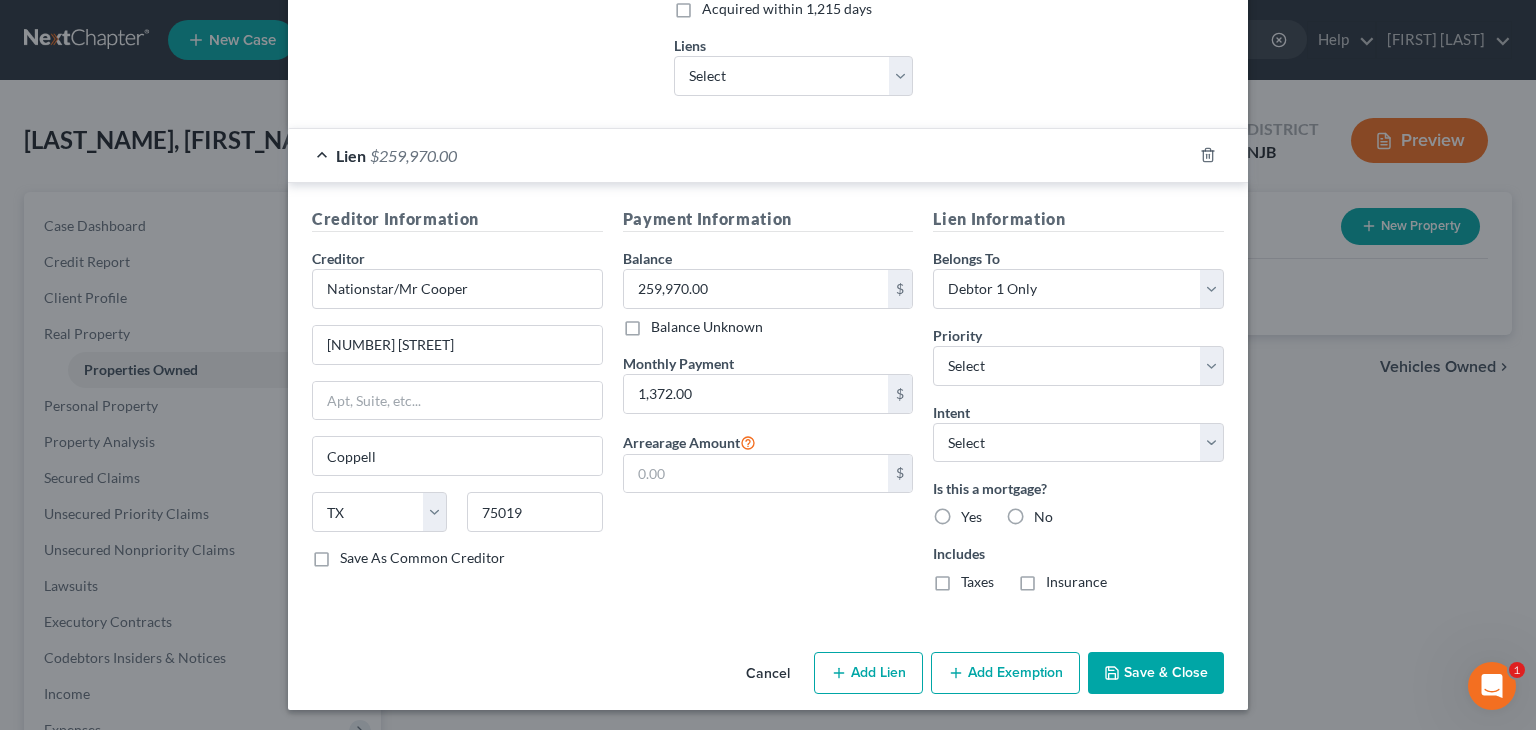click on "Add Lien" at bounding box center [868, 673] 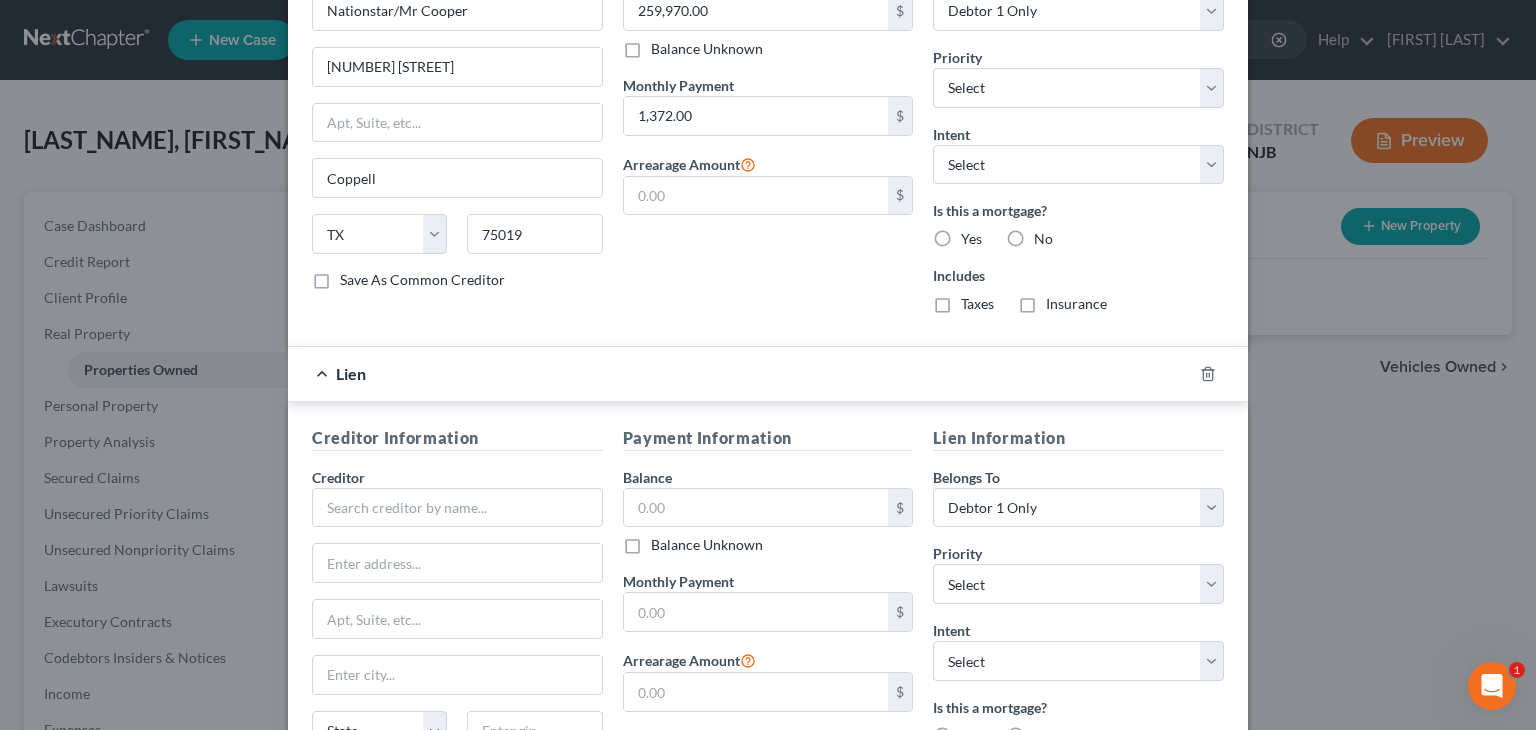 scroll, scrollTop: 805, scrollLeft: 0, axis: vertical 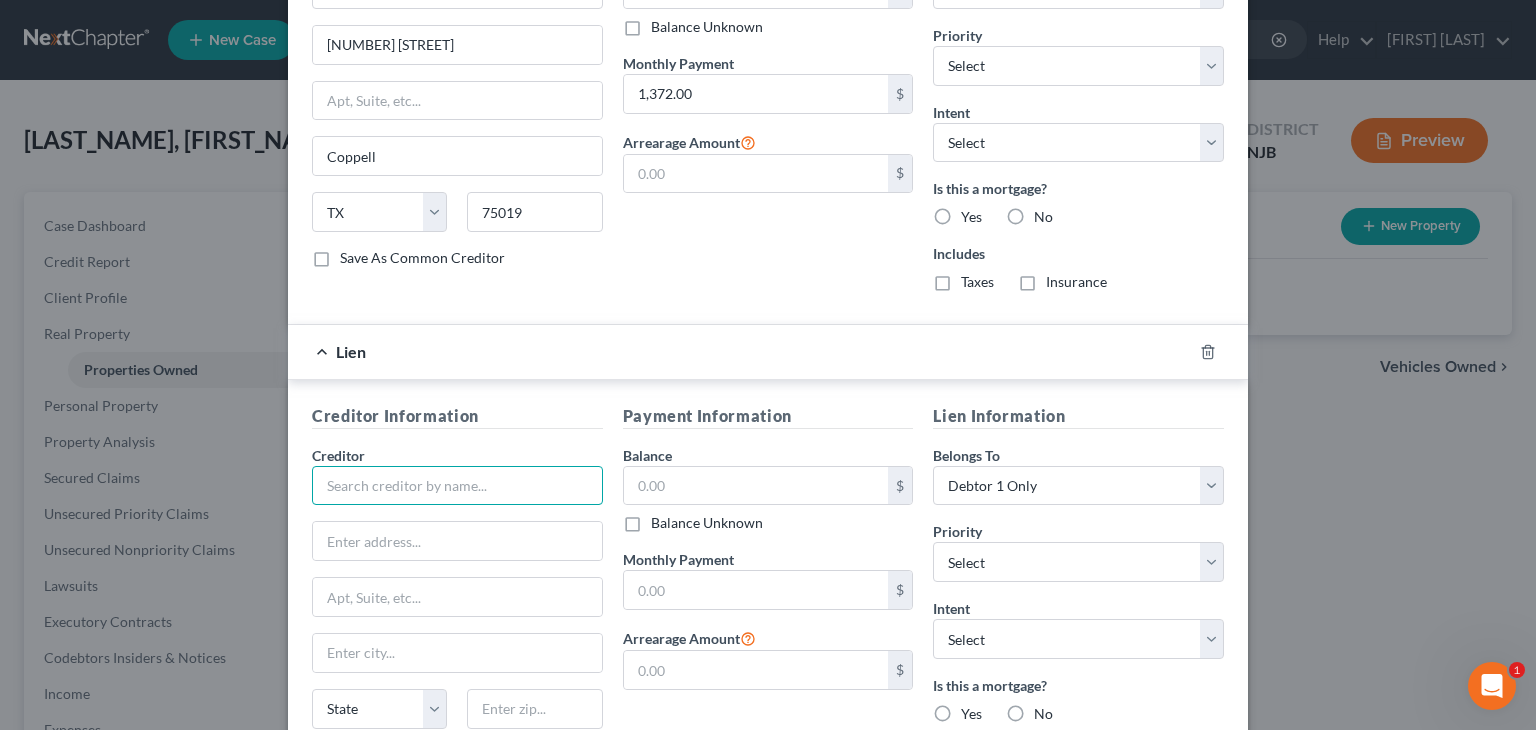 click at bounding box center (457, 486) 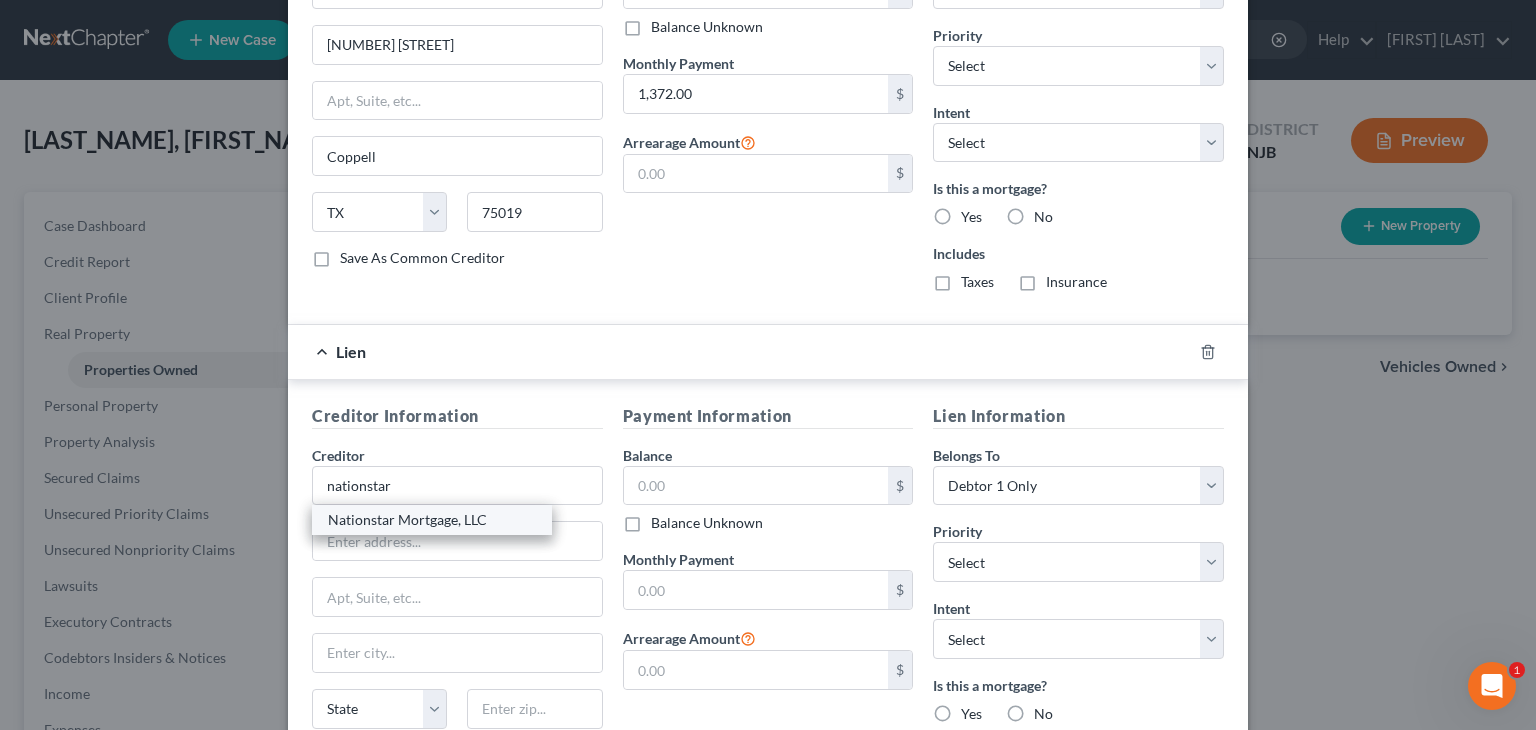 click on "Nationstar Mortgage, LLC" at bounding box center [432, 520] 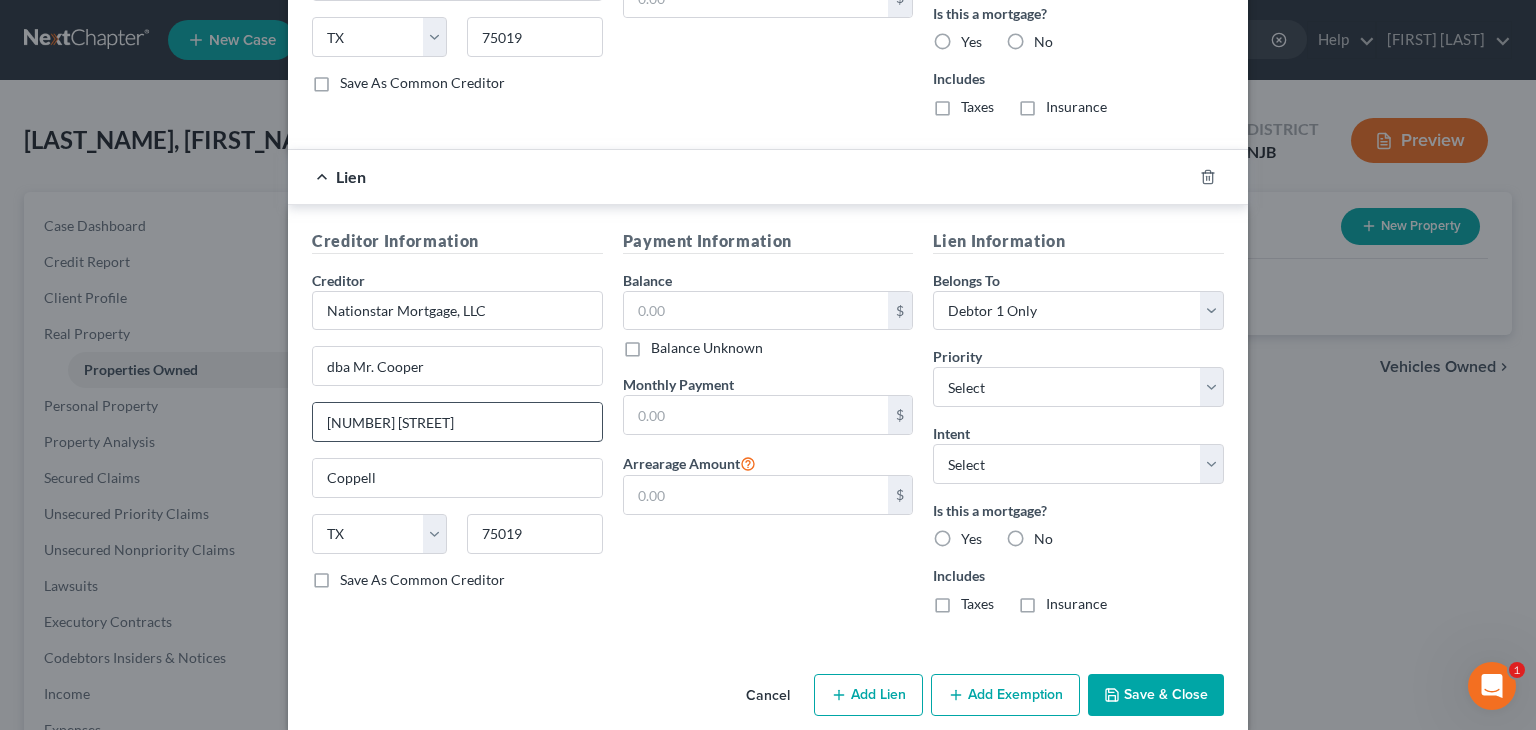 scroll, scrollTop: 1000, scrollLeft: 0, axis: vertical 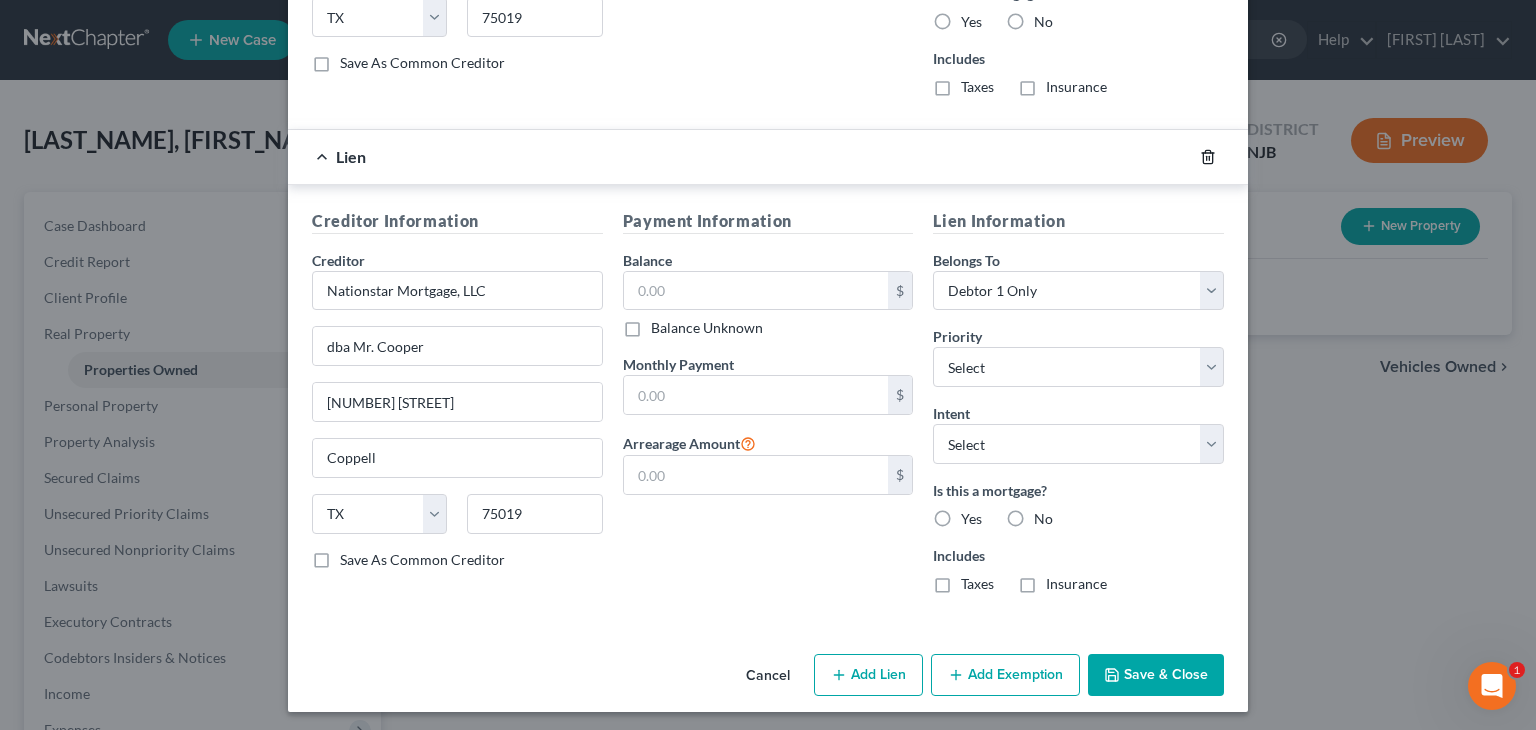 click 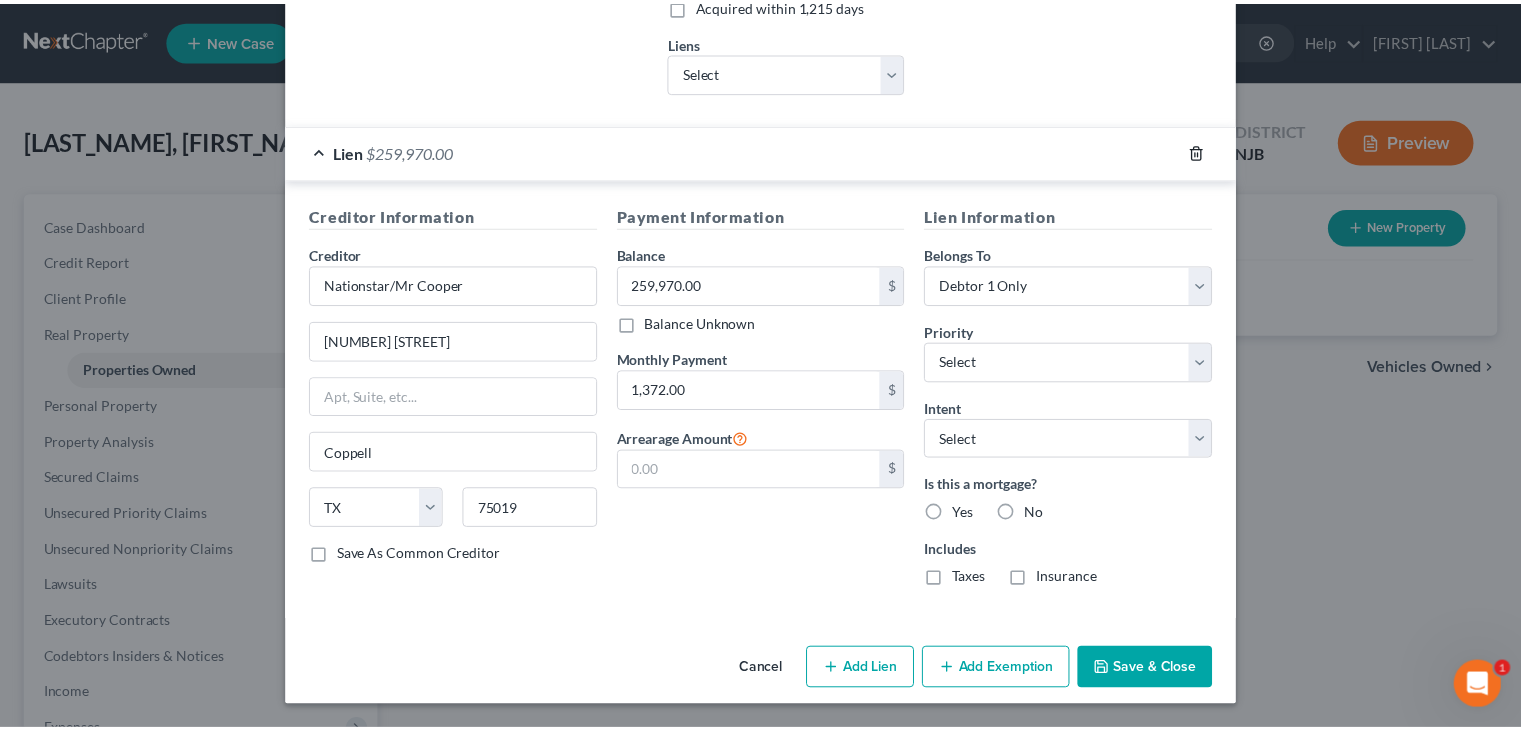 scroll, scrollTop: 505, scrollLeft: 0, axis: vertical 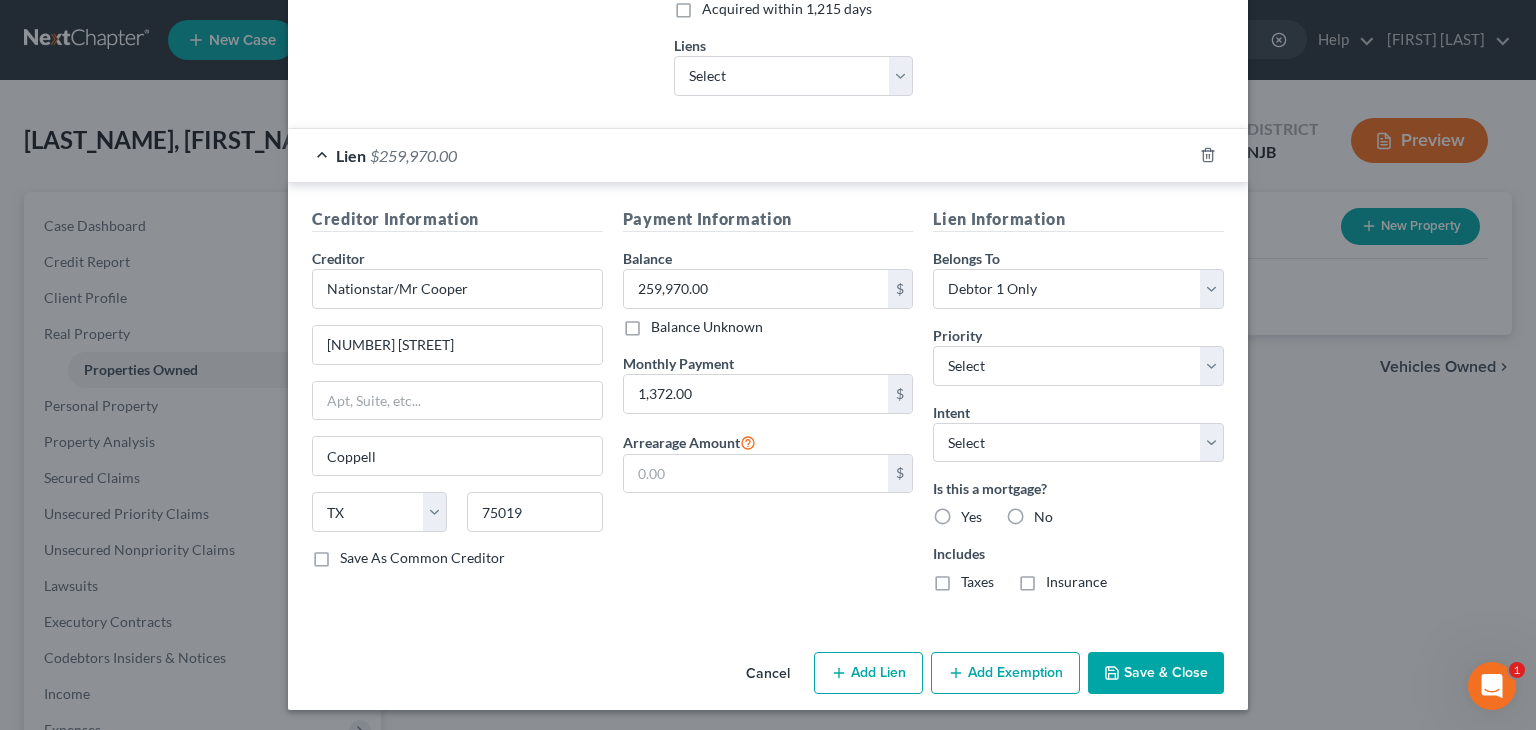 click on "Yes" at bounding box center (971, 517) 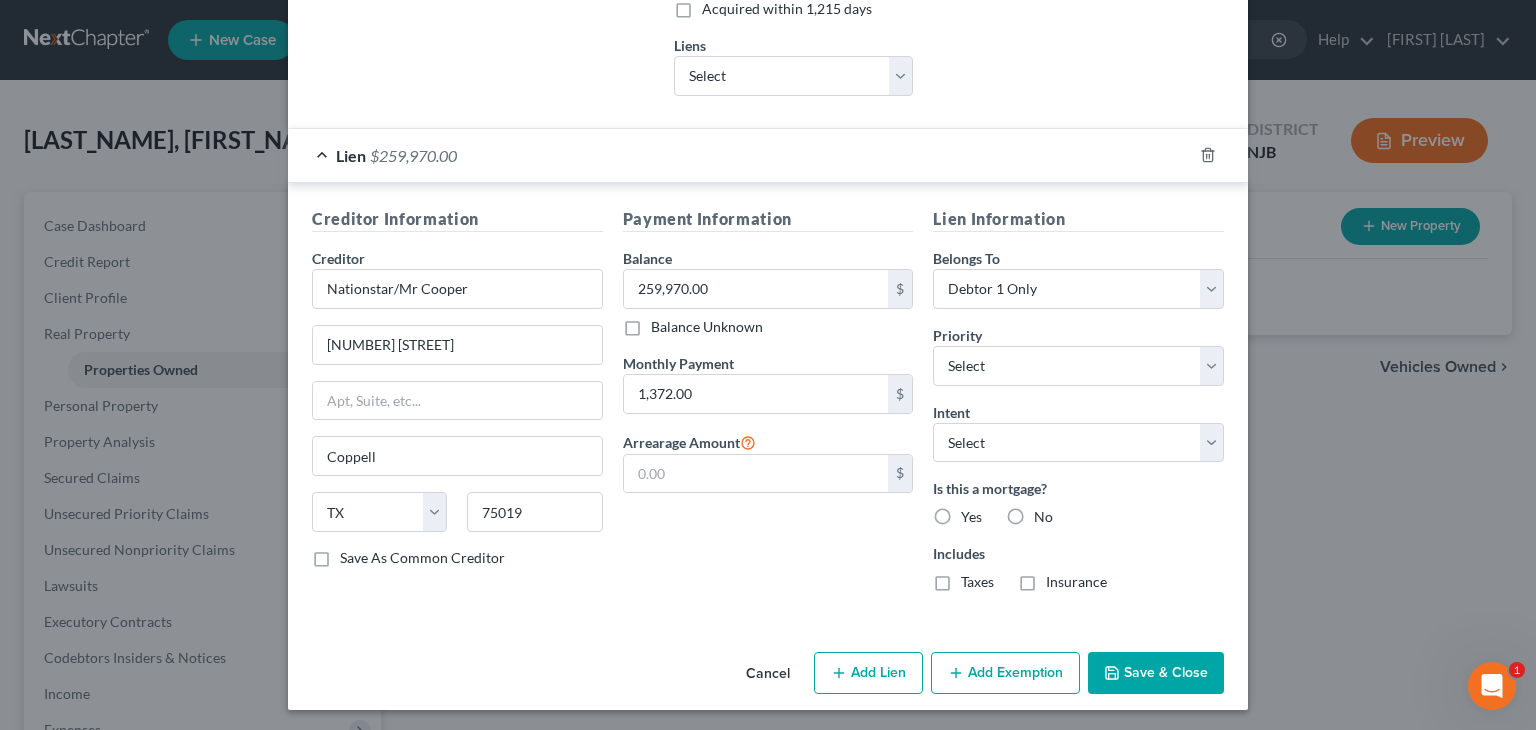 click on "Yes" at bounding box center [975, 513] 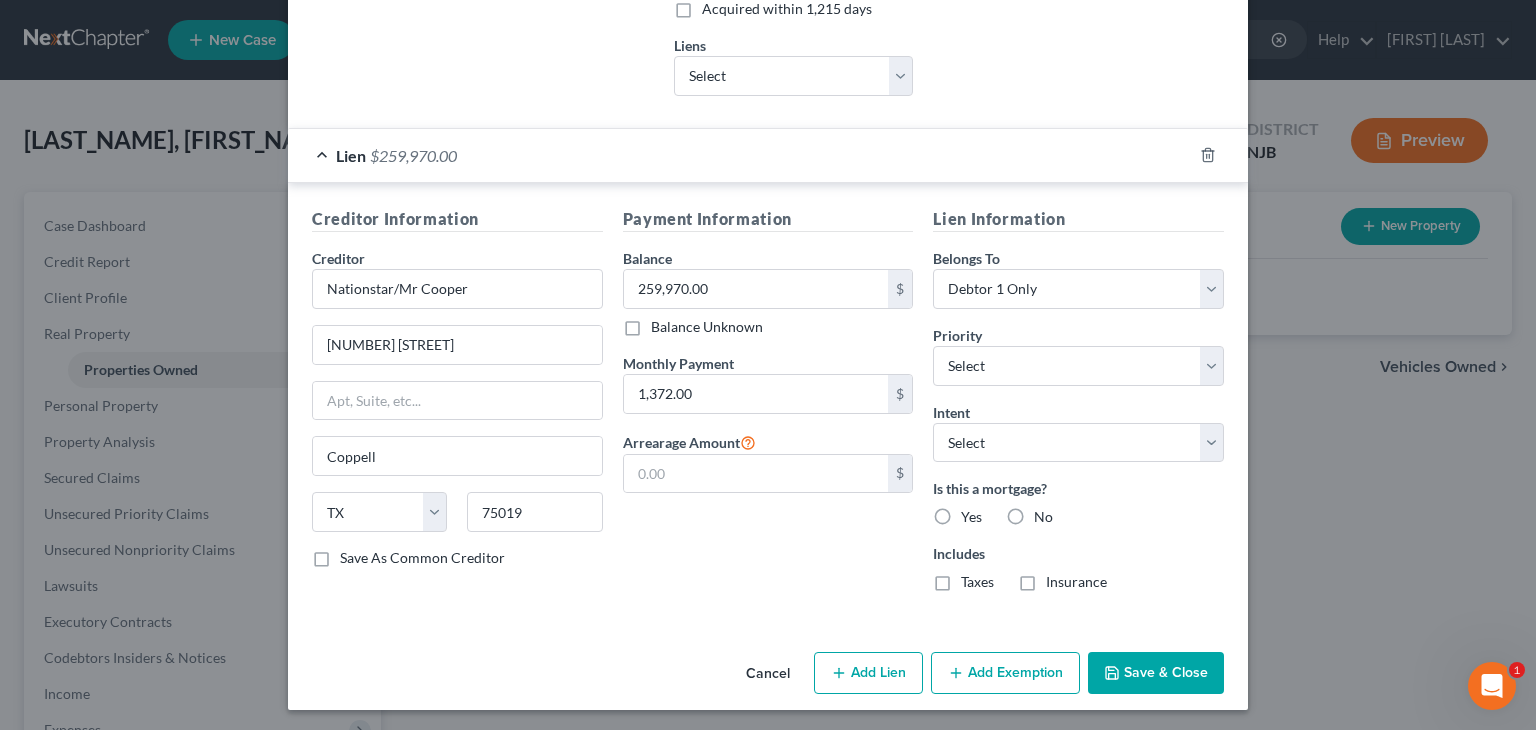 radio on "true" 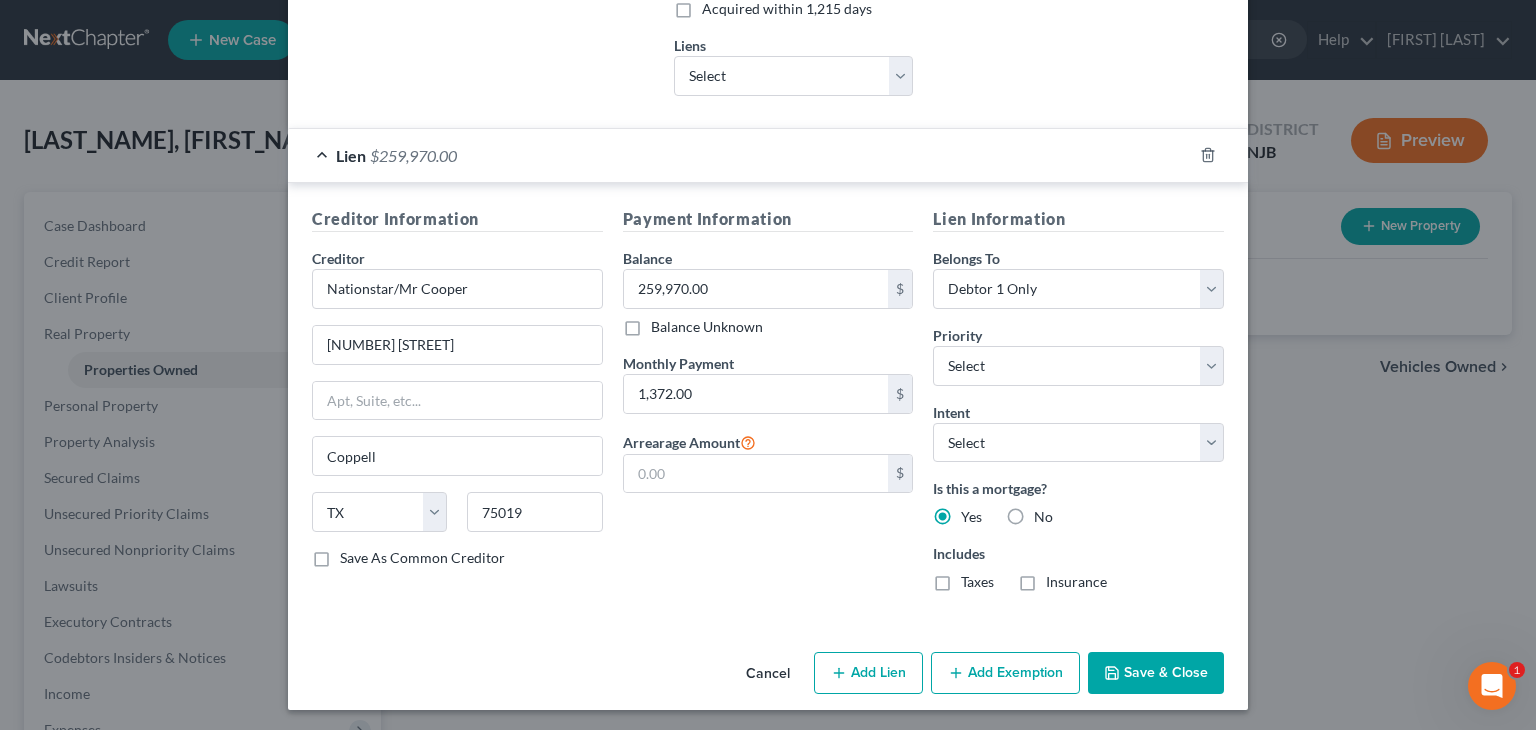 click on "Taxes" at bounding box center (977, 582) 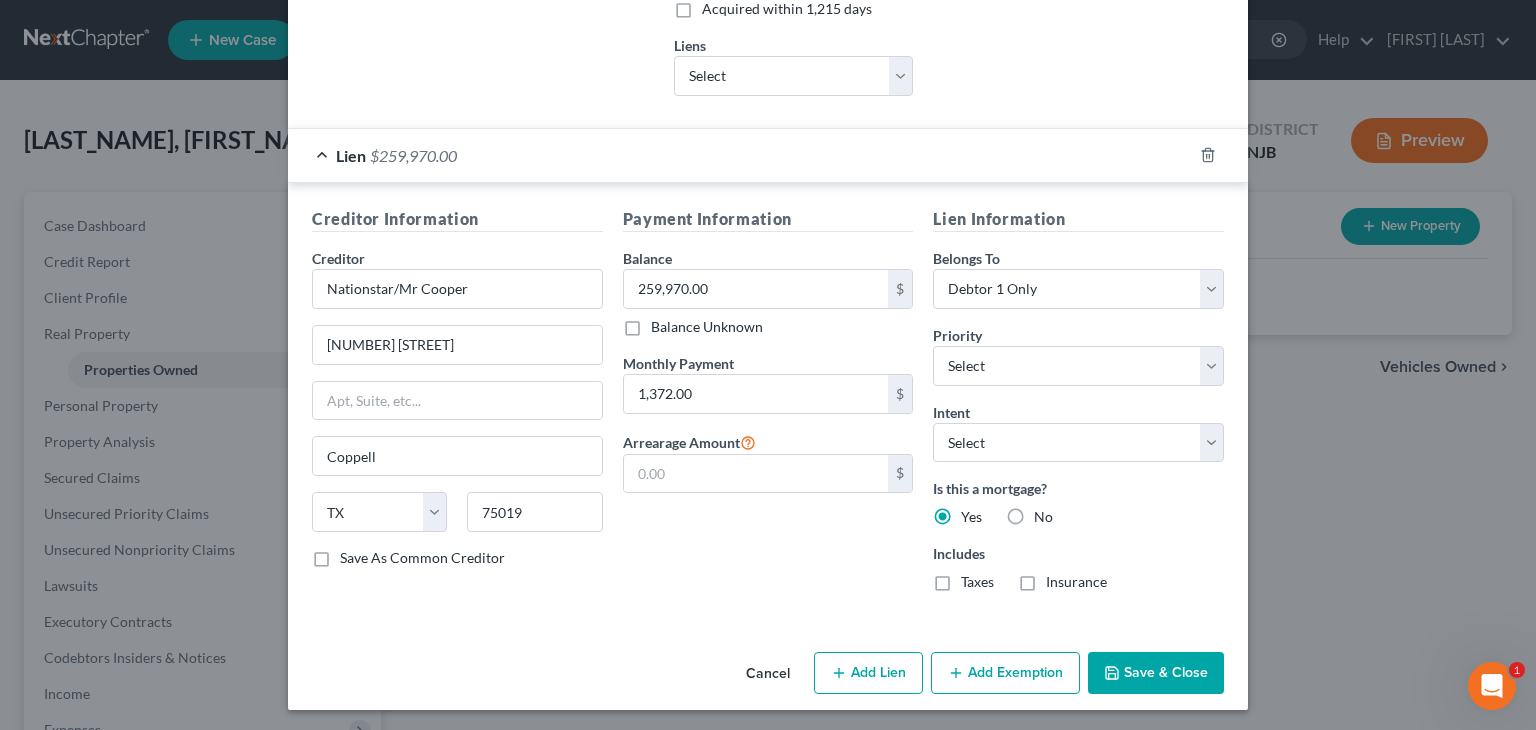 click on "Taxes" at bounding box center (975, 578) 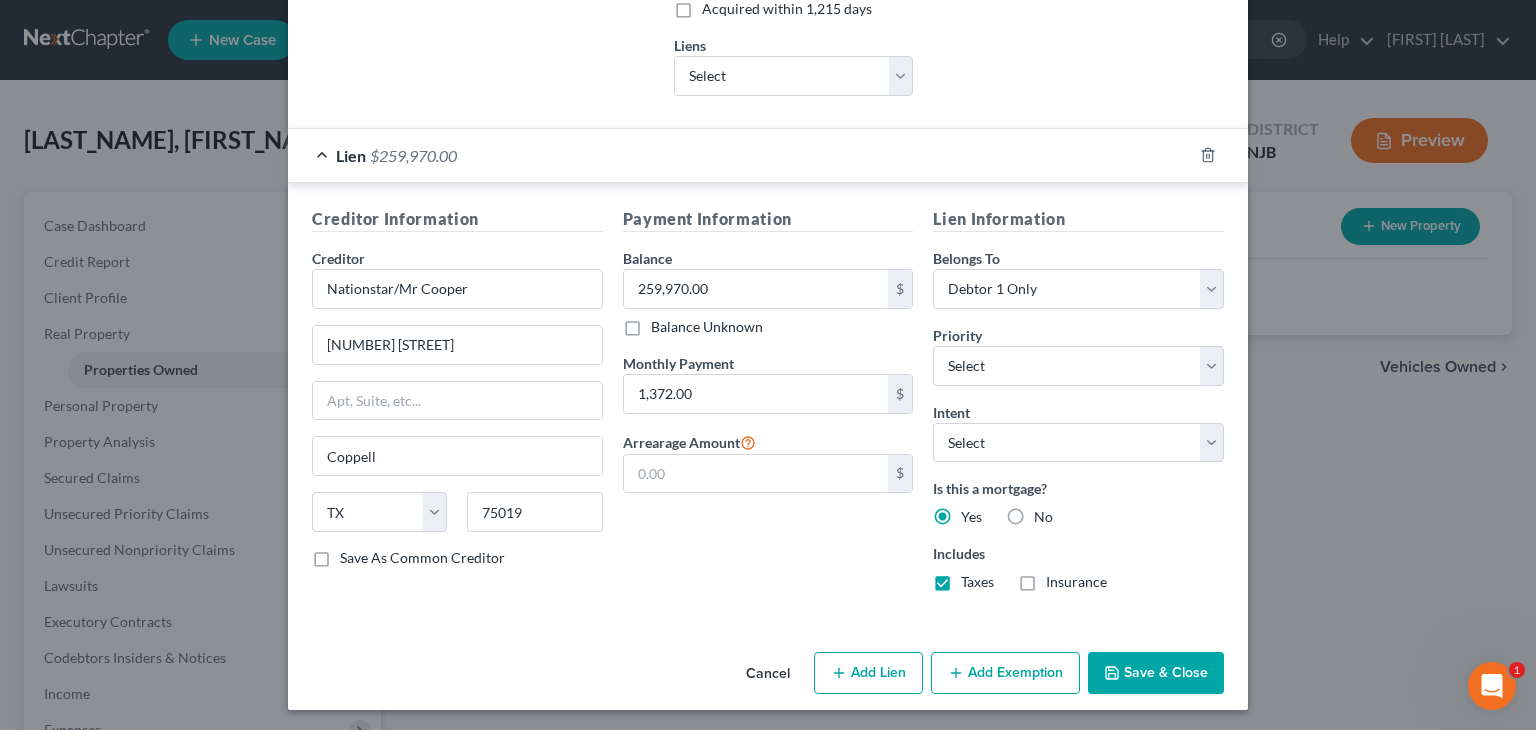 click on "Insurance" at bounding box center [1076, 582] 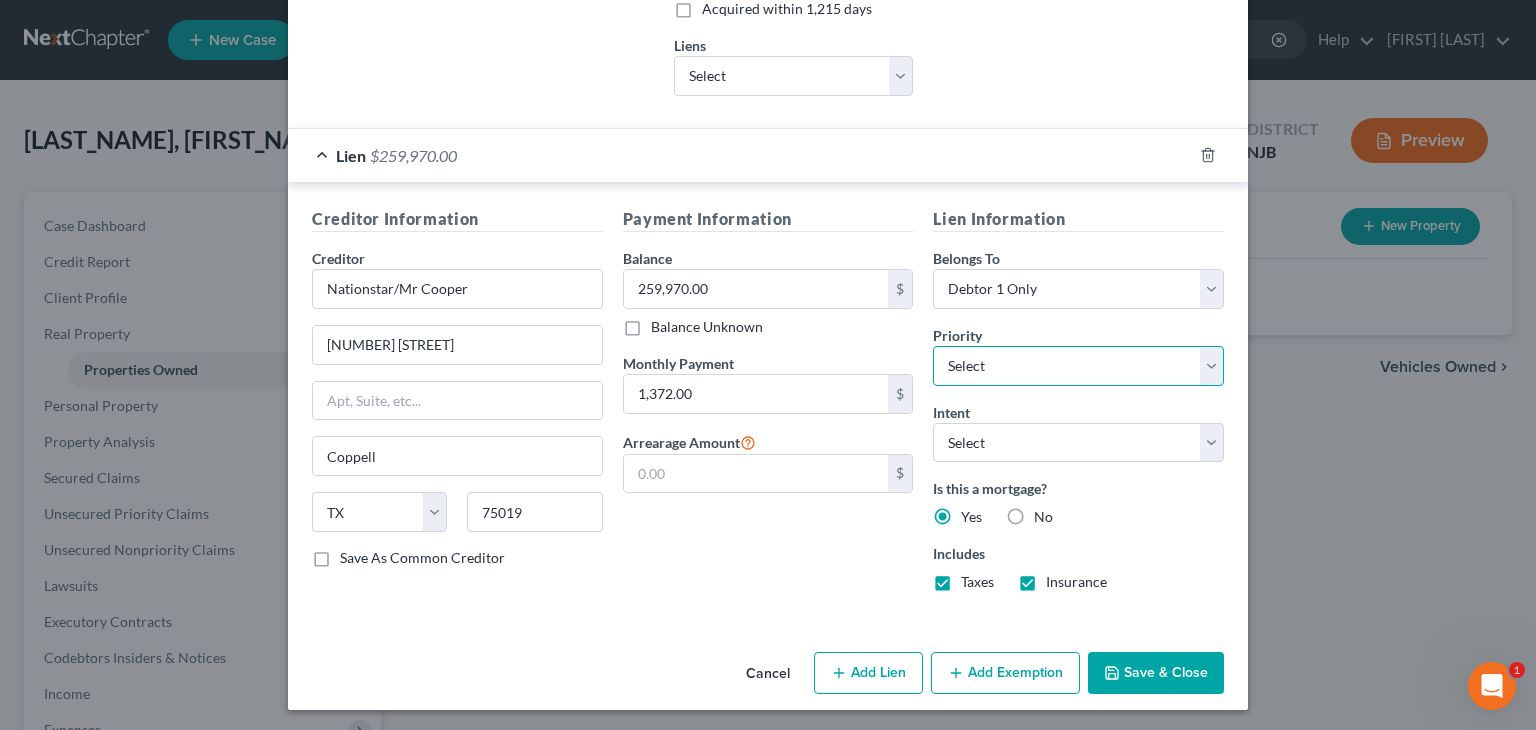 click on "Select 1st 2nd 3rd 4th 5th 6th 7th 8th 9th 10th 11th 12th 13th 14th 15th 16th 17th 18th 19th 20th 21th 22th 23th 24th 25th 26th 27th 28th 29th 30th" at bounding box center [1078, 366] 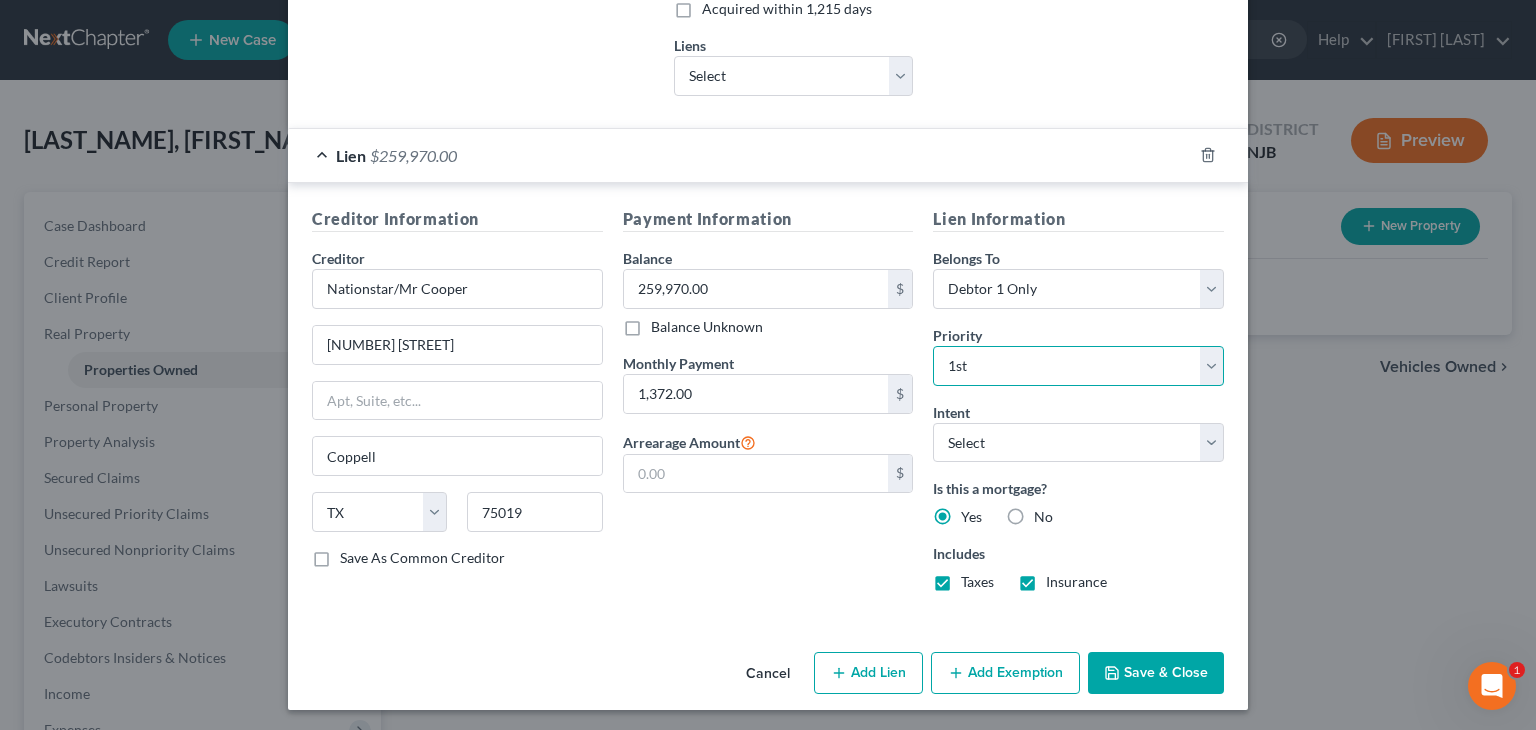 click on "Select 1st 2nd 3rd 4th 5th 6th 7th 8th 9th 10th 11th 12th 13th 14th 15th 16th 17th 18th 19th 20th 21th 22th 23th 24th 25th 26th 27th 28th 29th 30th" at bounding box center (1078, 366) 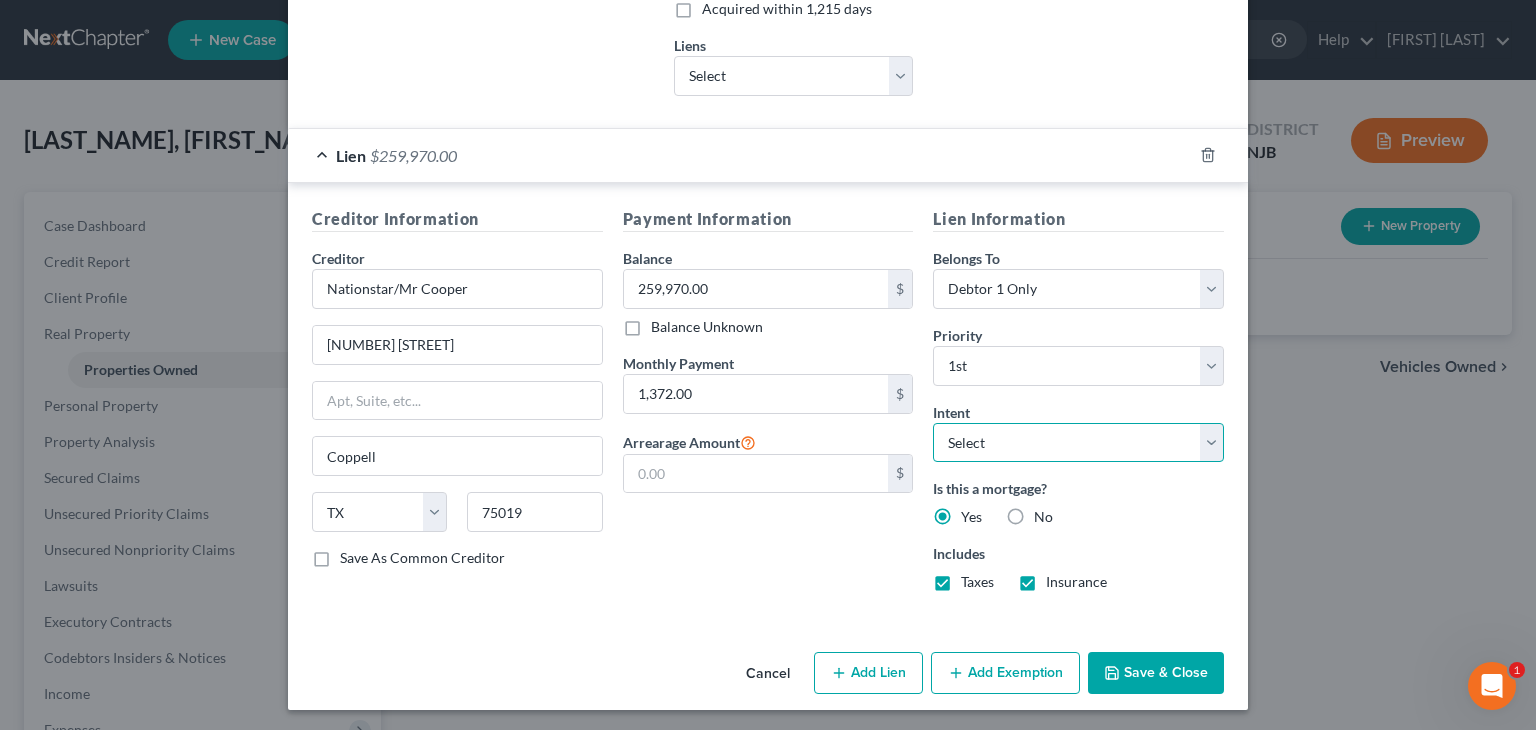 click on "Select Surrender Redeem Reaffirm Avoid Other" at bounding box center [1078, 443] 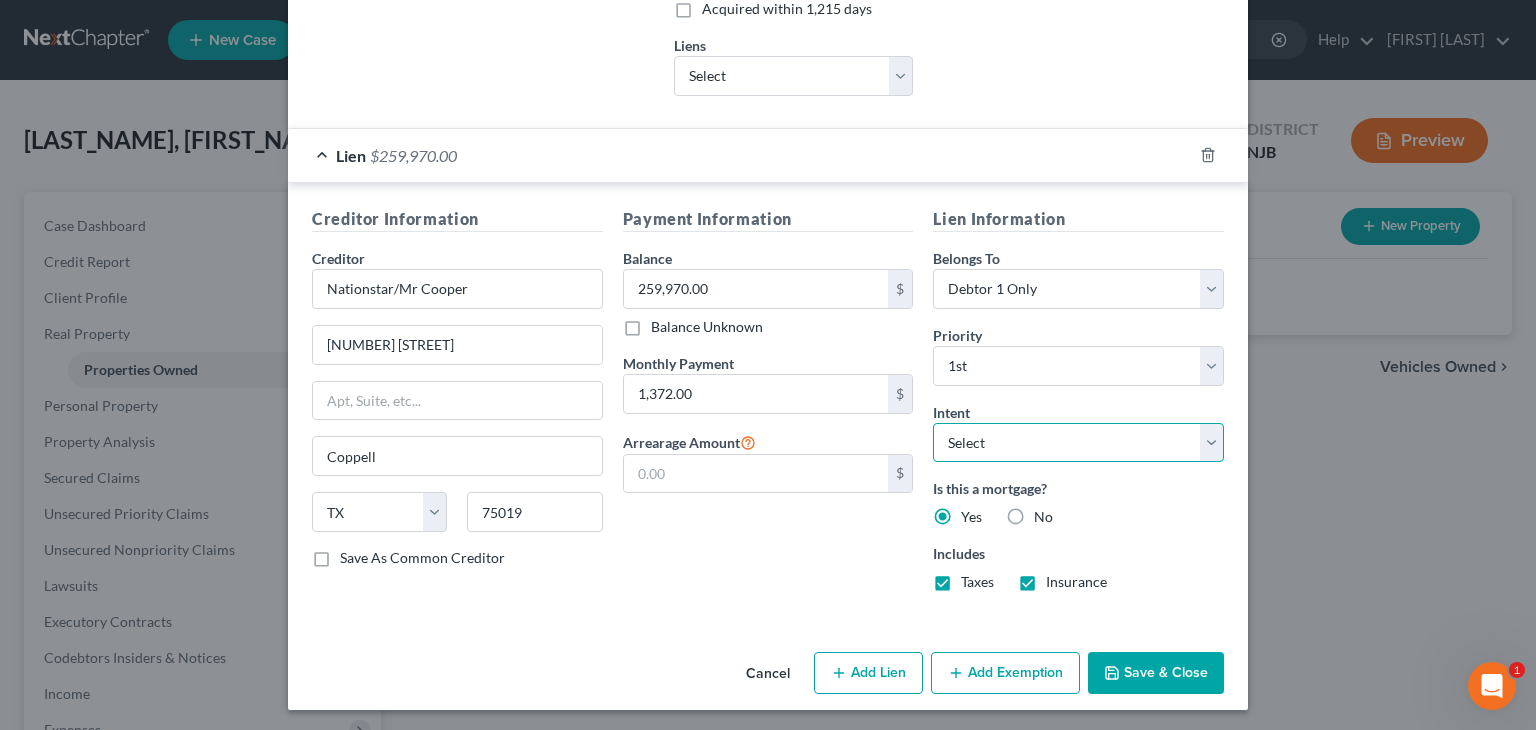 select on "2" 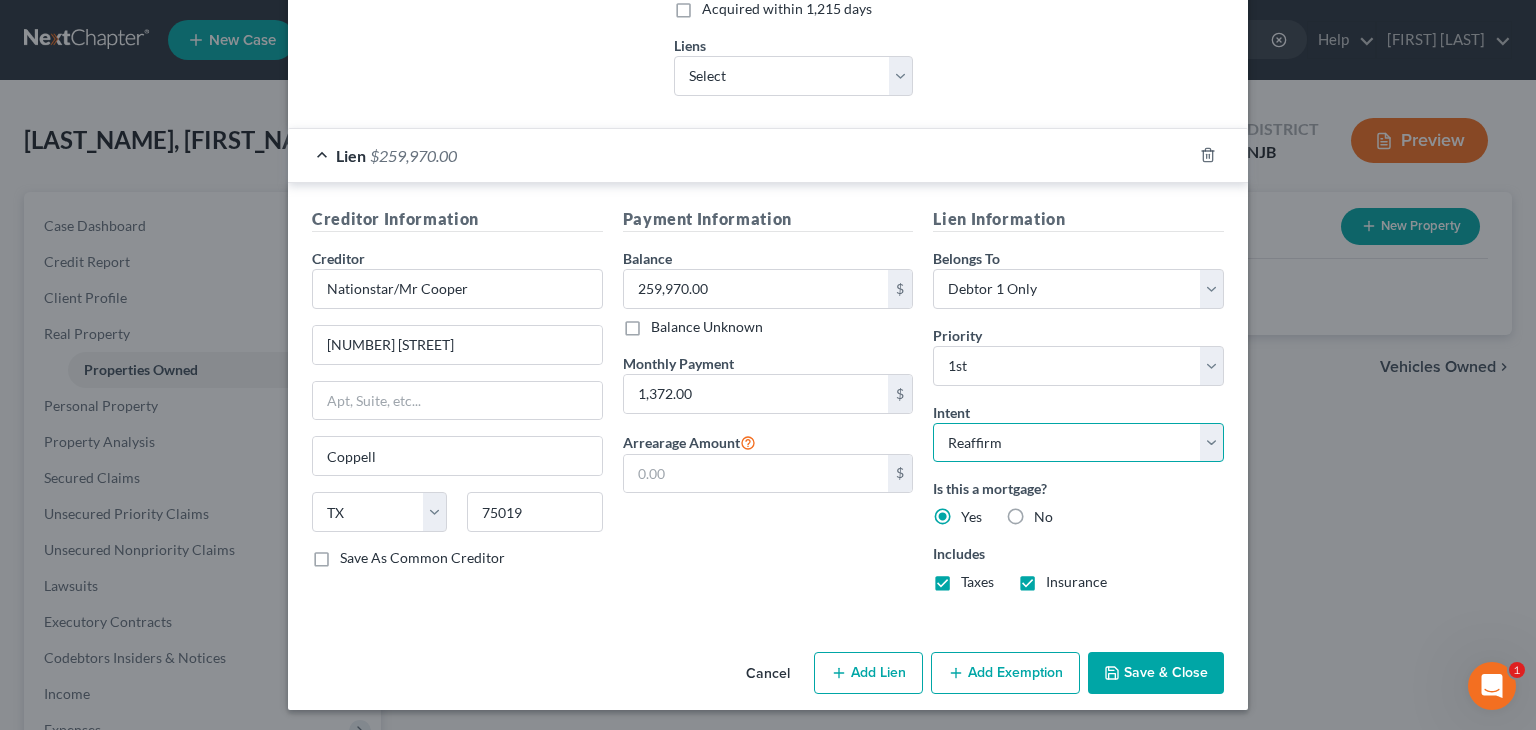 click on "Select Surrender Redeem Reaffirm Avoid Other" at bounding box center (1078, 443) 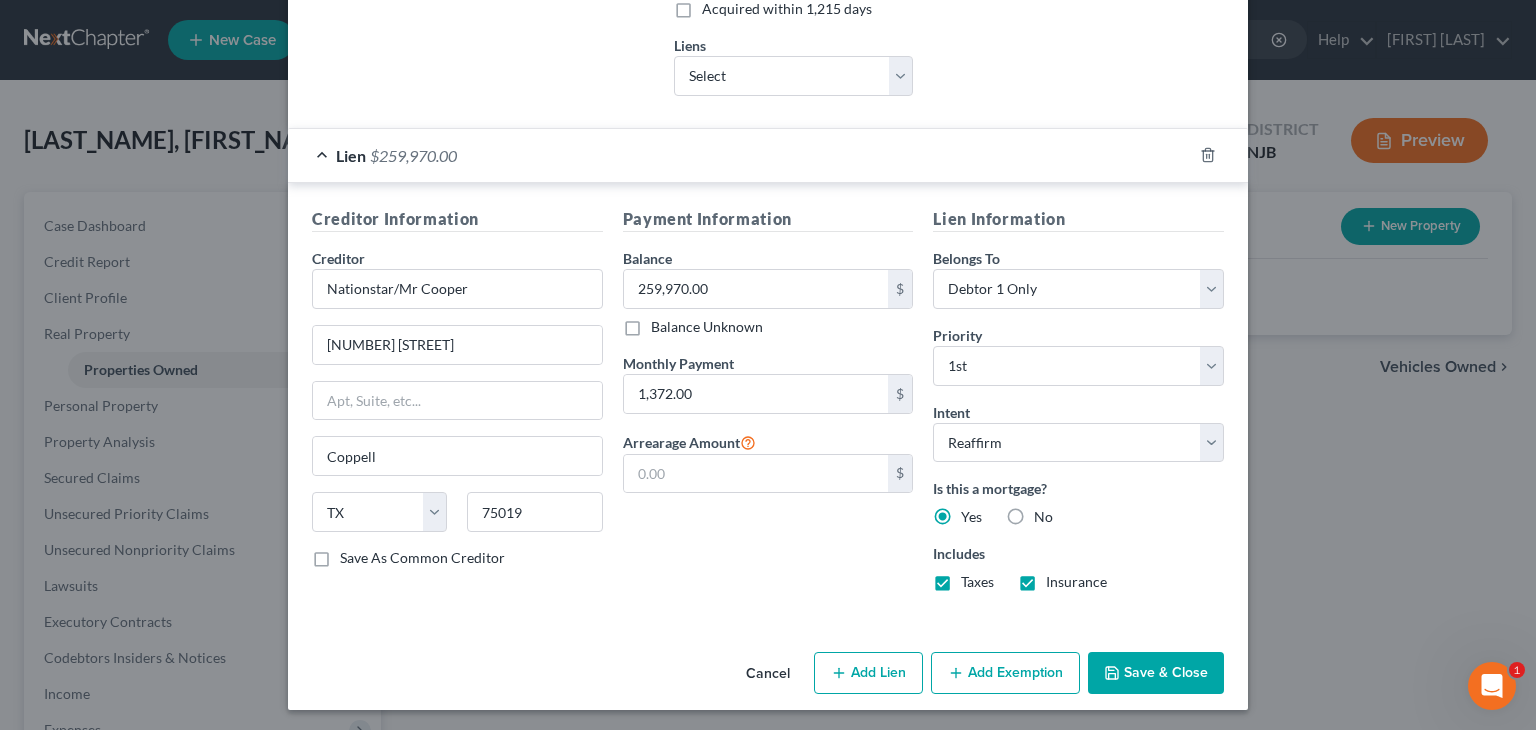 click on "Save & Close" at bounding box center [1156, 673] 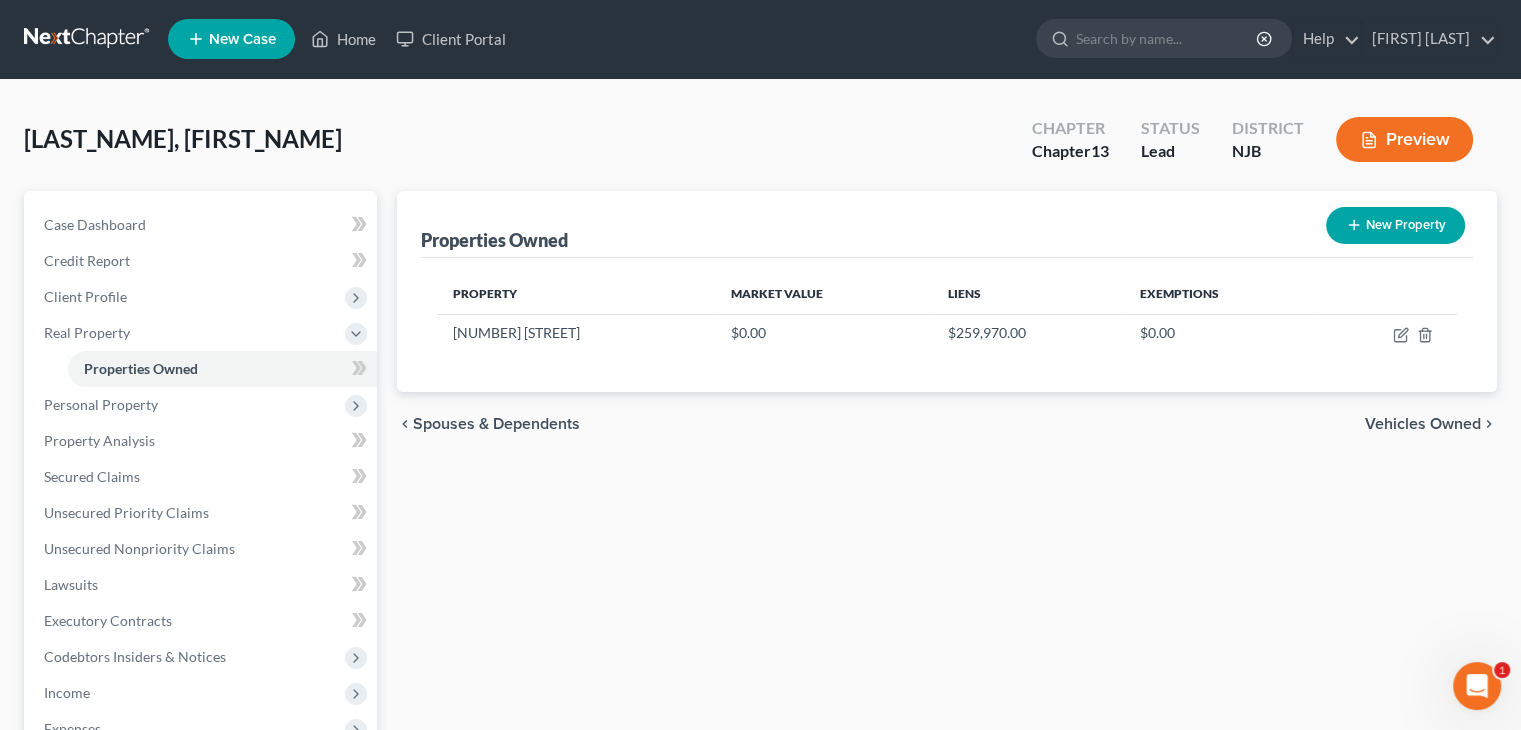 scroll, scrollTop: 0, scrollLeft: 0, axis: both 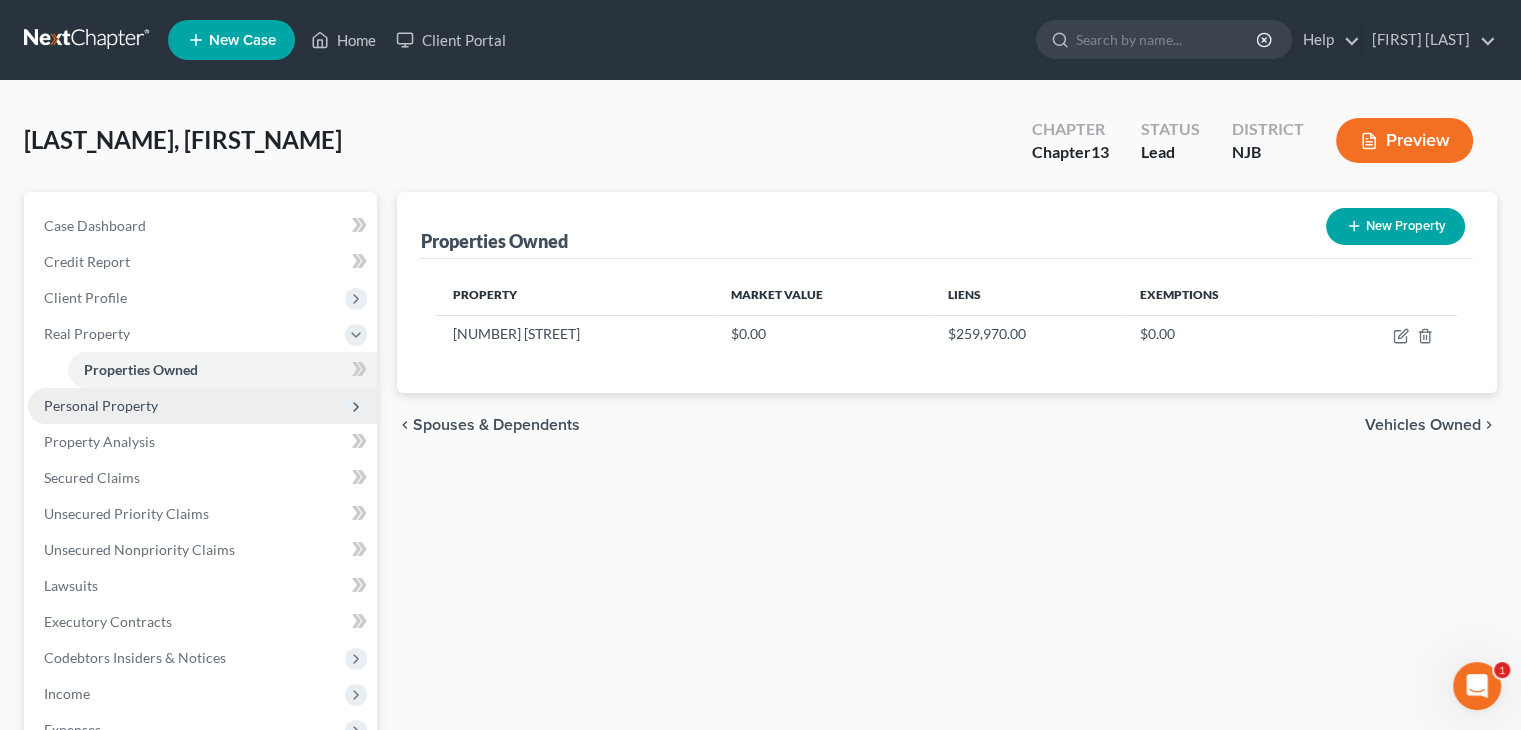 click on "Personal Property" at bounding box center [101, 405] 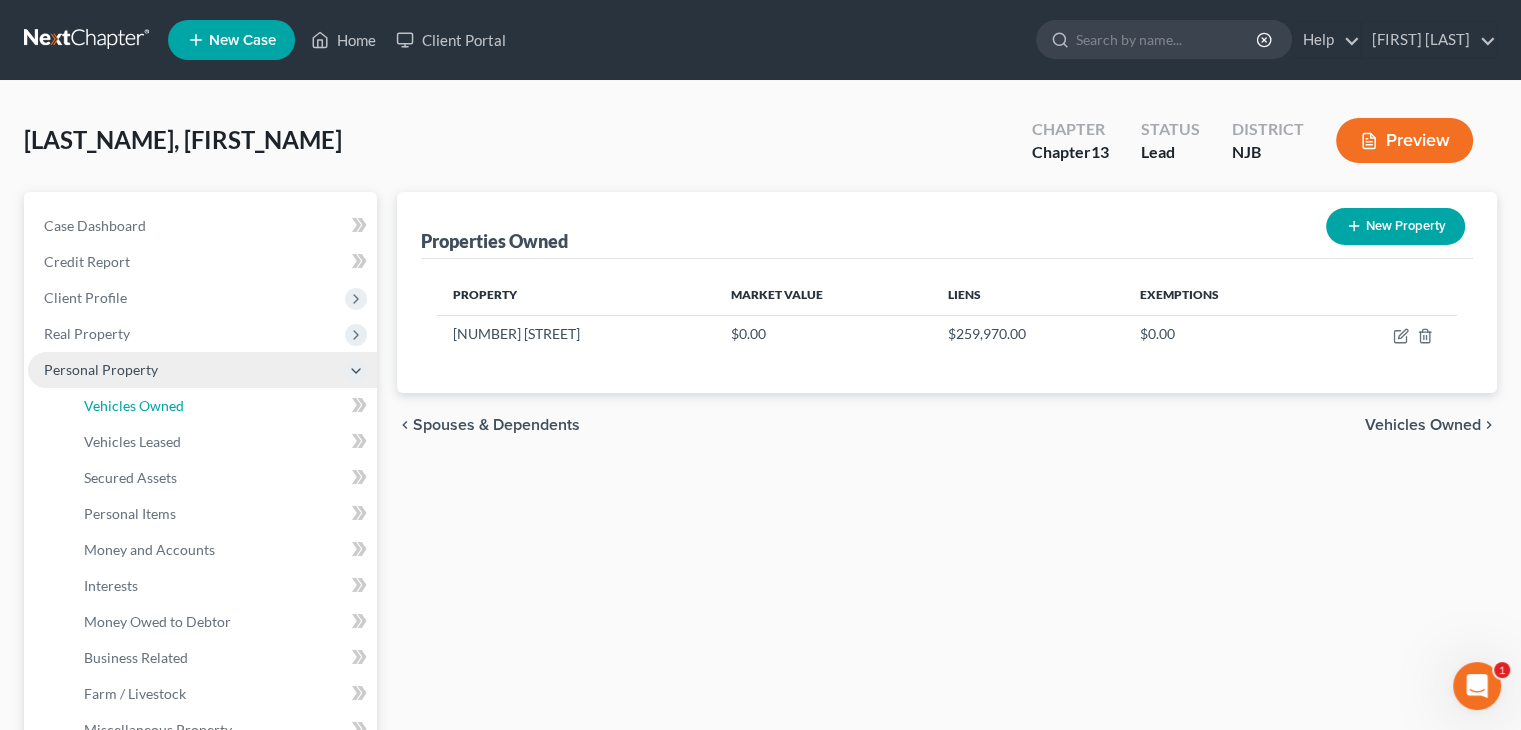 click on "Vehicles Owned" at bounding box center (134, 405) 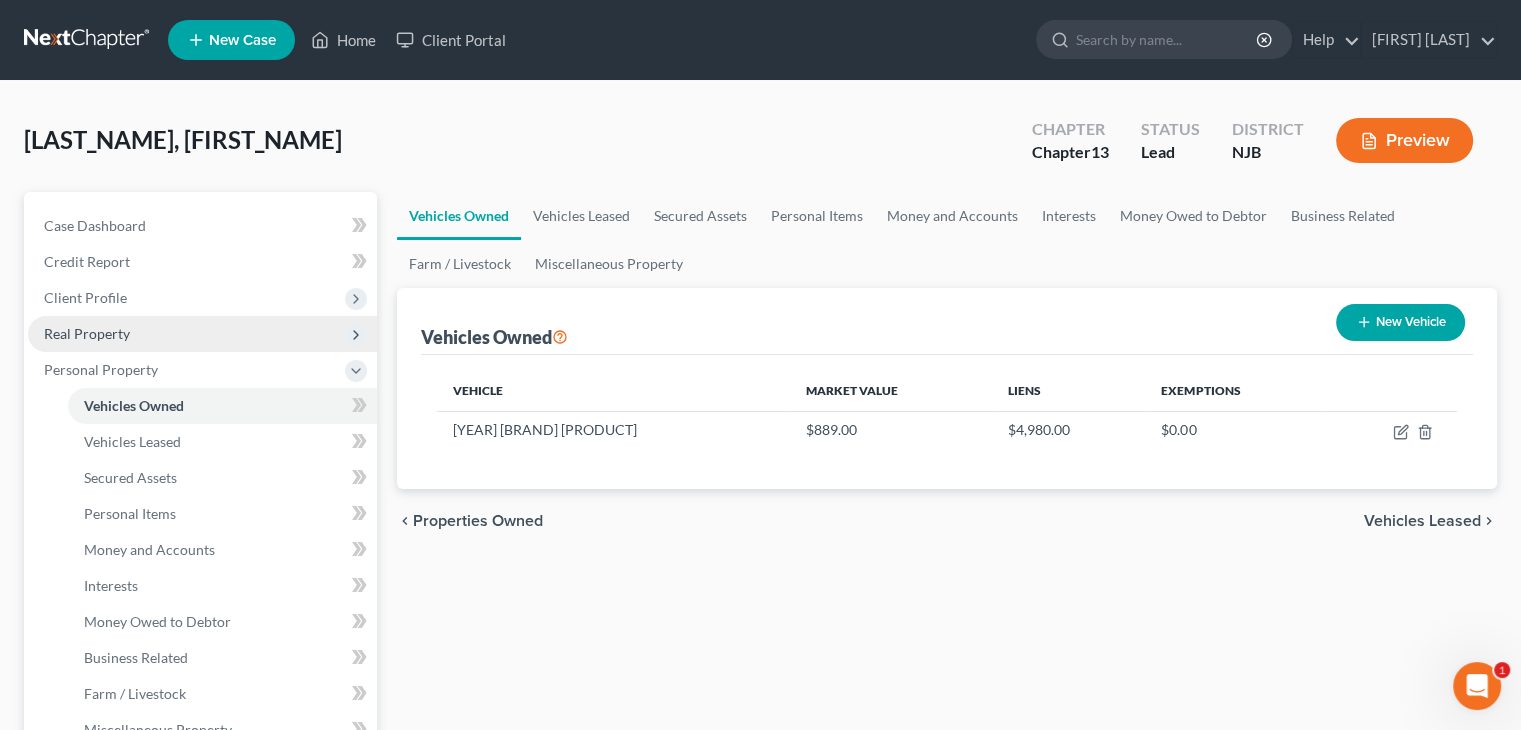 click on "Real Property" at bounding box center [87, 333] 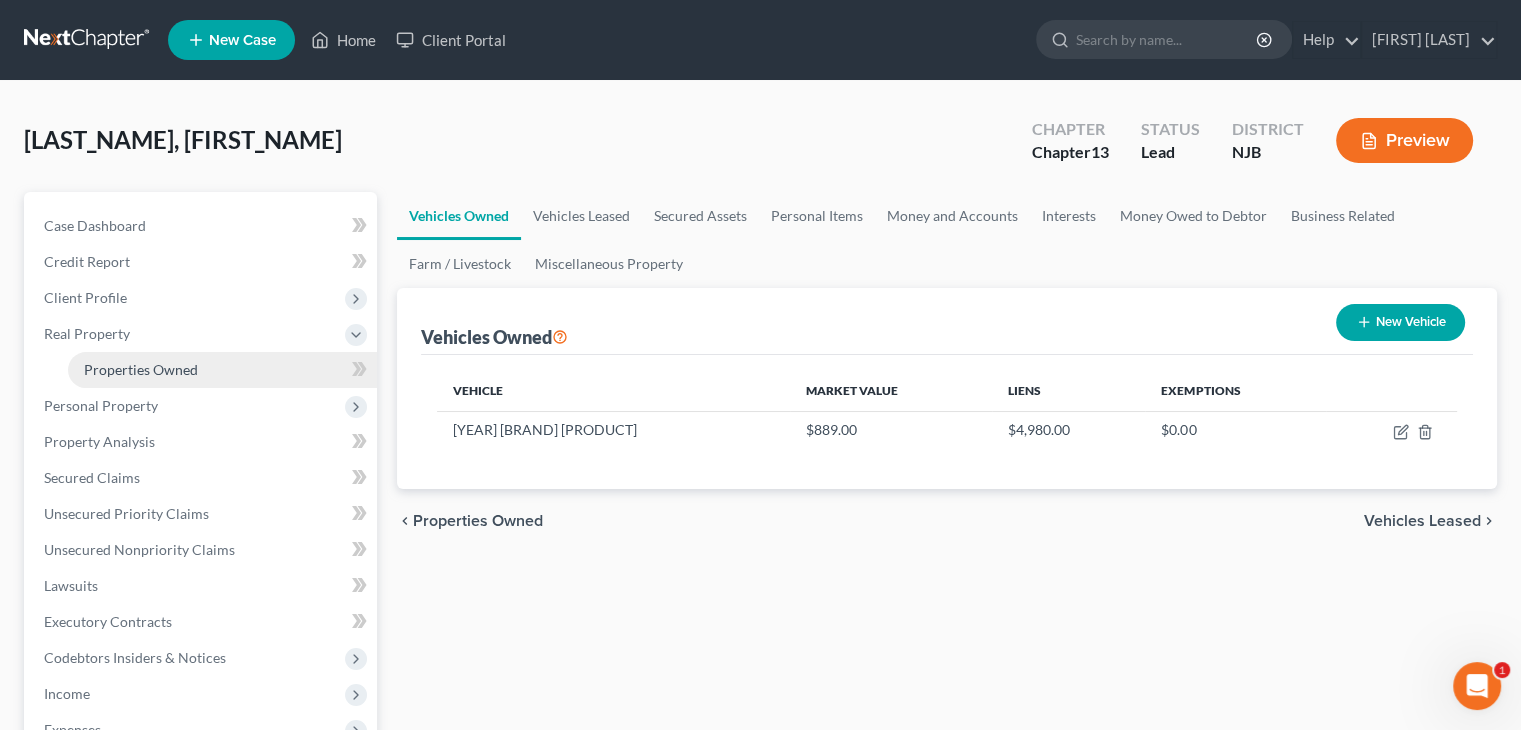 click on "Properties Owned" at bounding box center [141, 369] 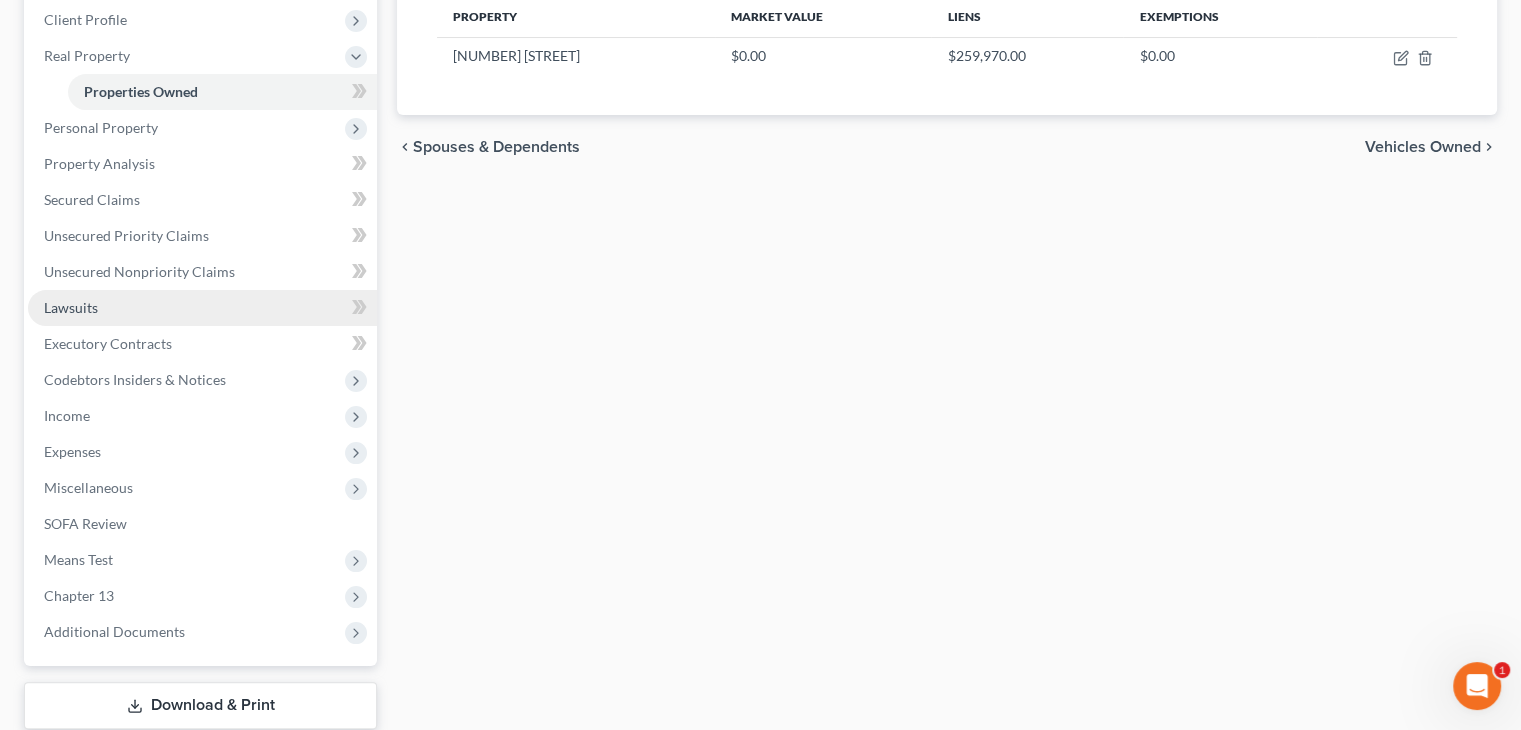 scroll, scrollTop: 300, scrollLeft: 0, axis: vertical 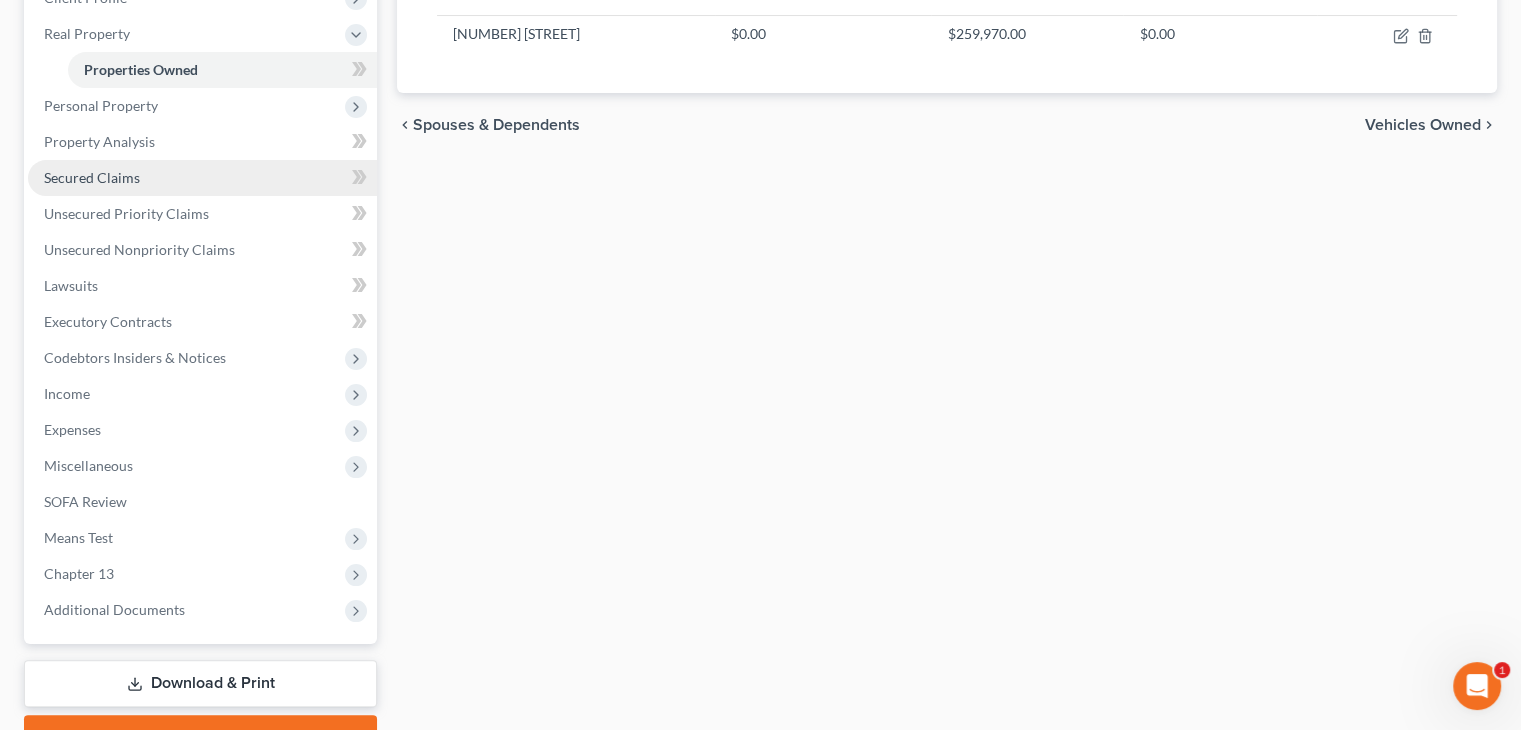 click on "Secured Claims" at bounding box center [92, 177] 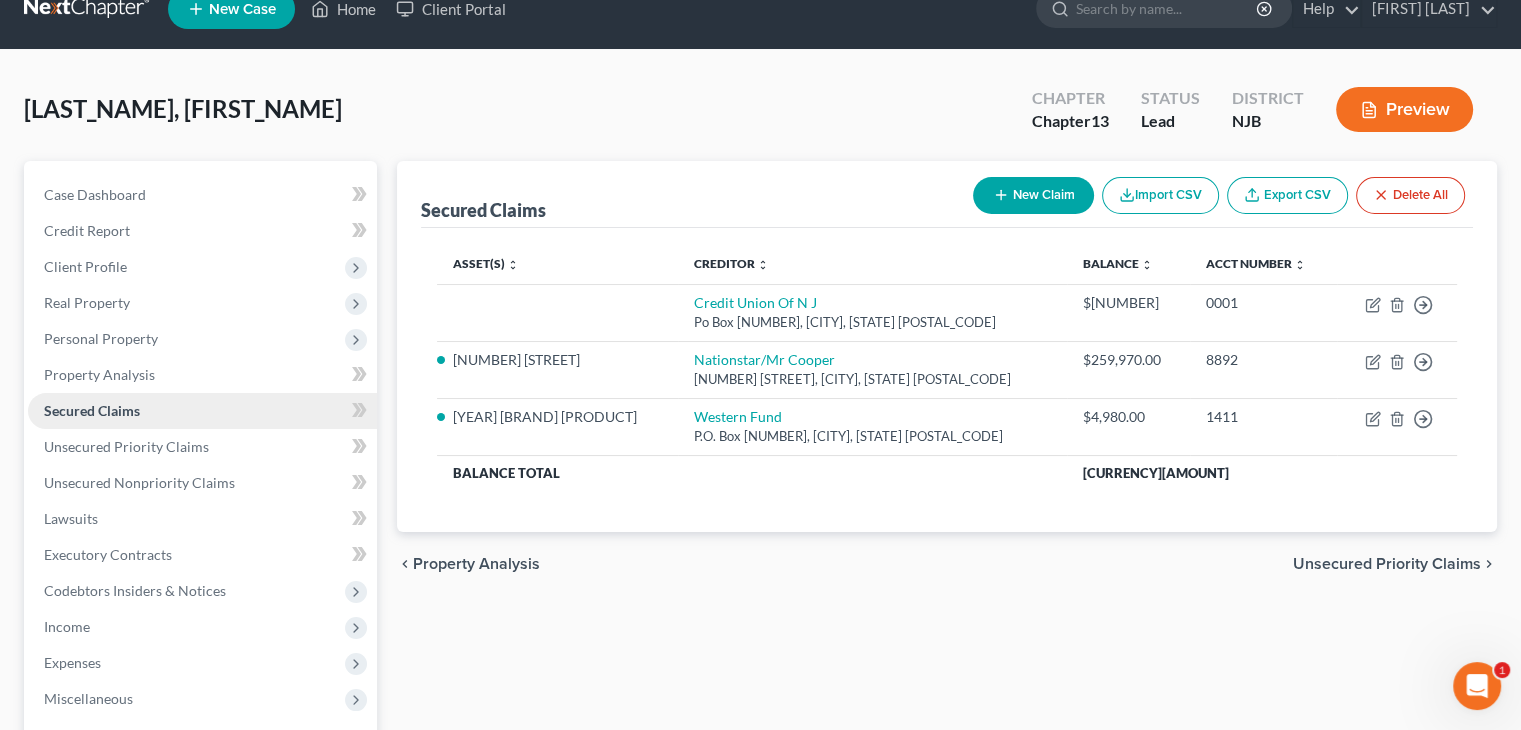 scroll, scrollTop: 0, scrollLeft: 0, axis: both 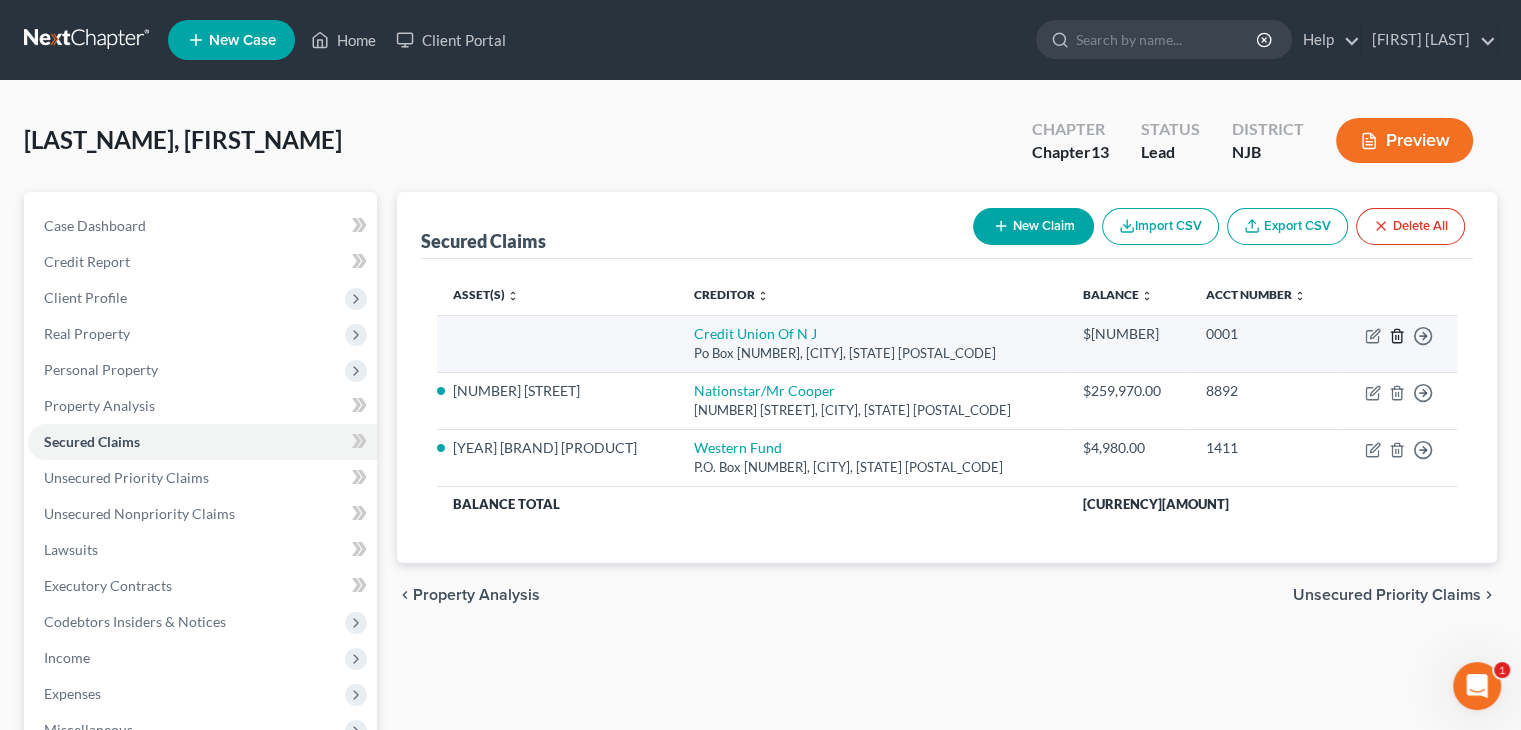 click 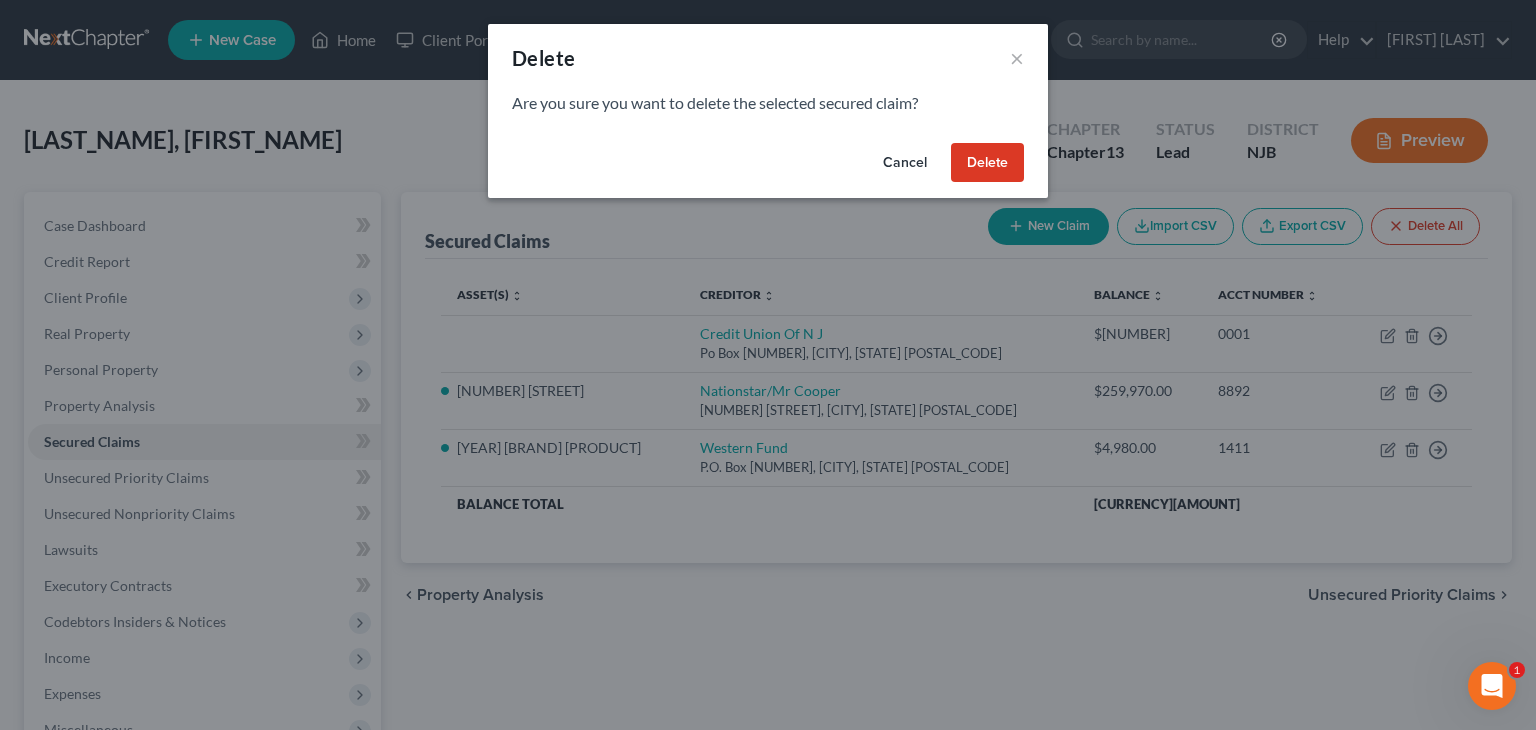 click on "Delete" at bounding box center (987, 163) 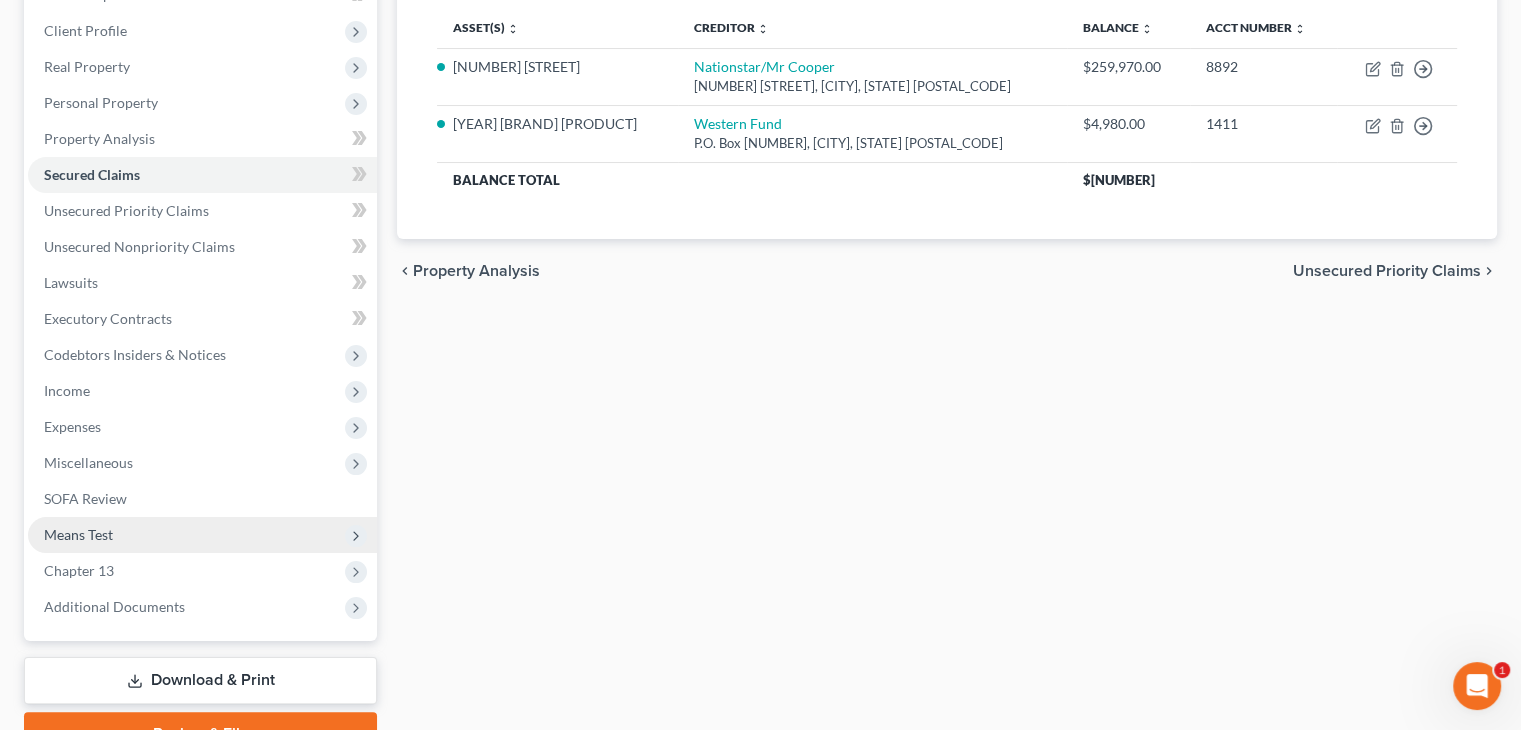 scroll, scrollTop: 300, scrollLeft: 0, axis: vertical 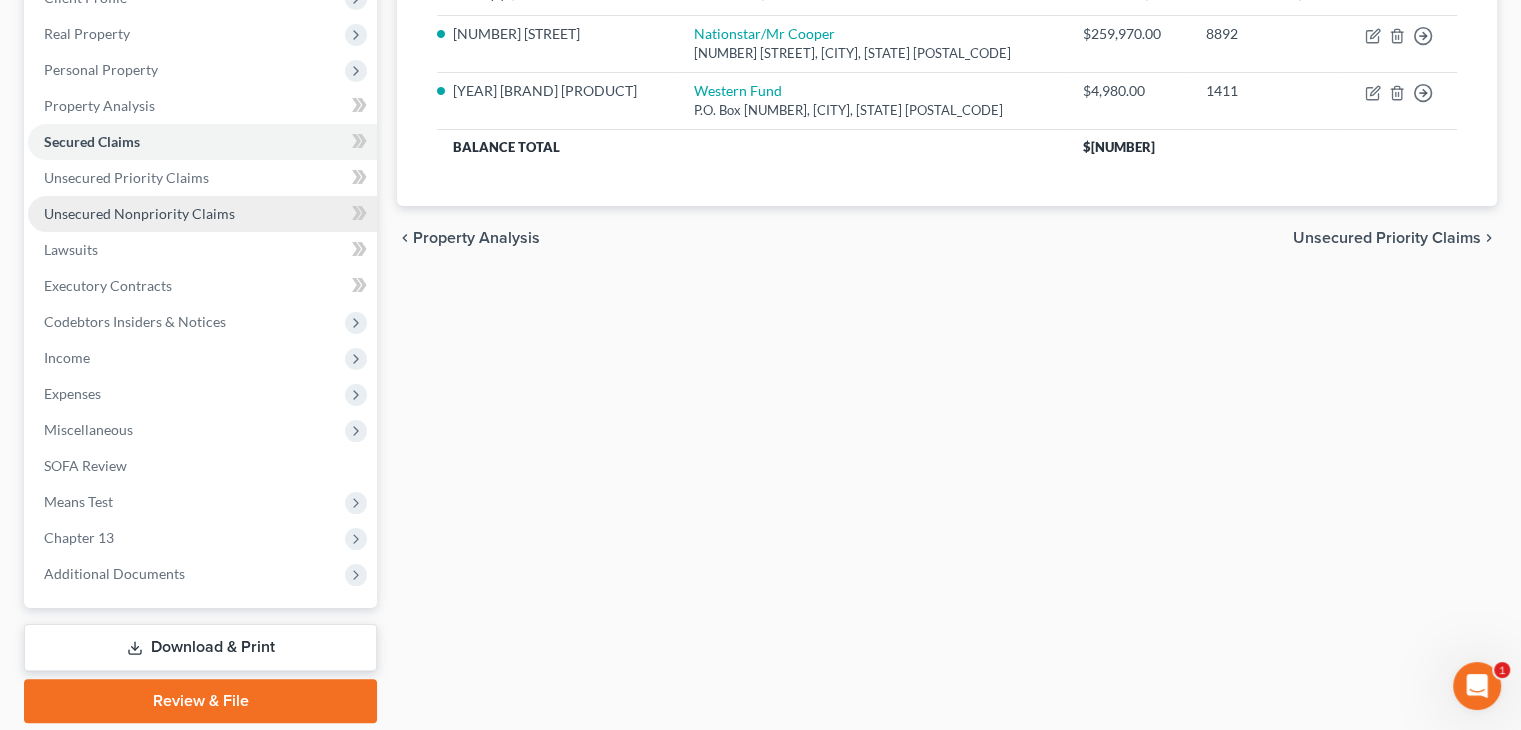 click on "Unsecured Nonpriority Claims" at bounding box center (139, 213) 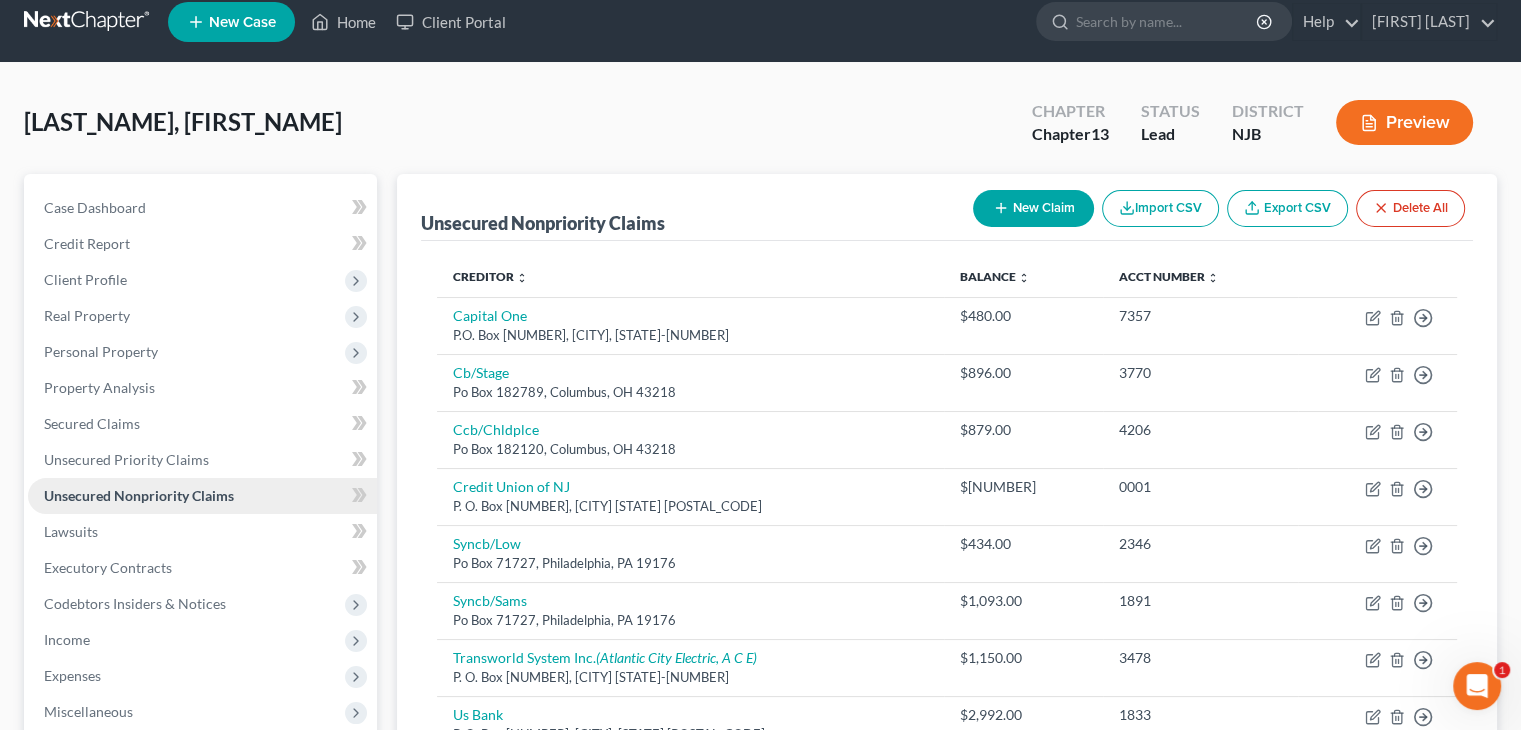 scroll, scrollTop: 0, scrollLeft: 0, axis: both 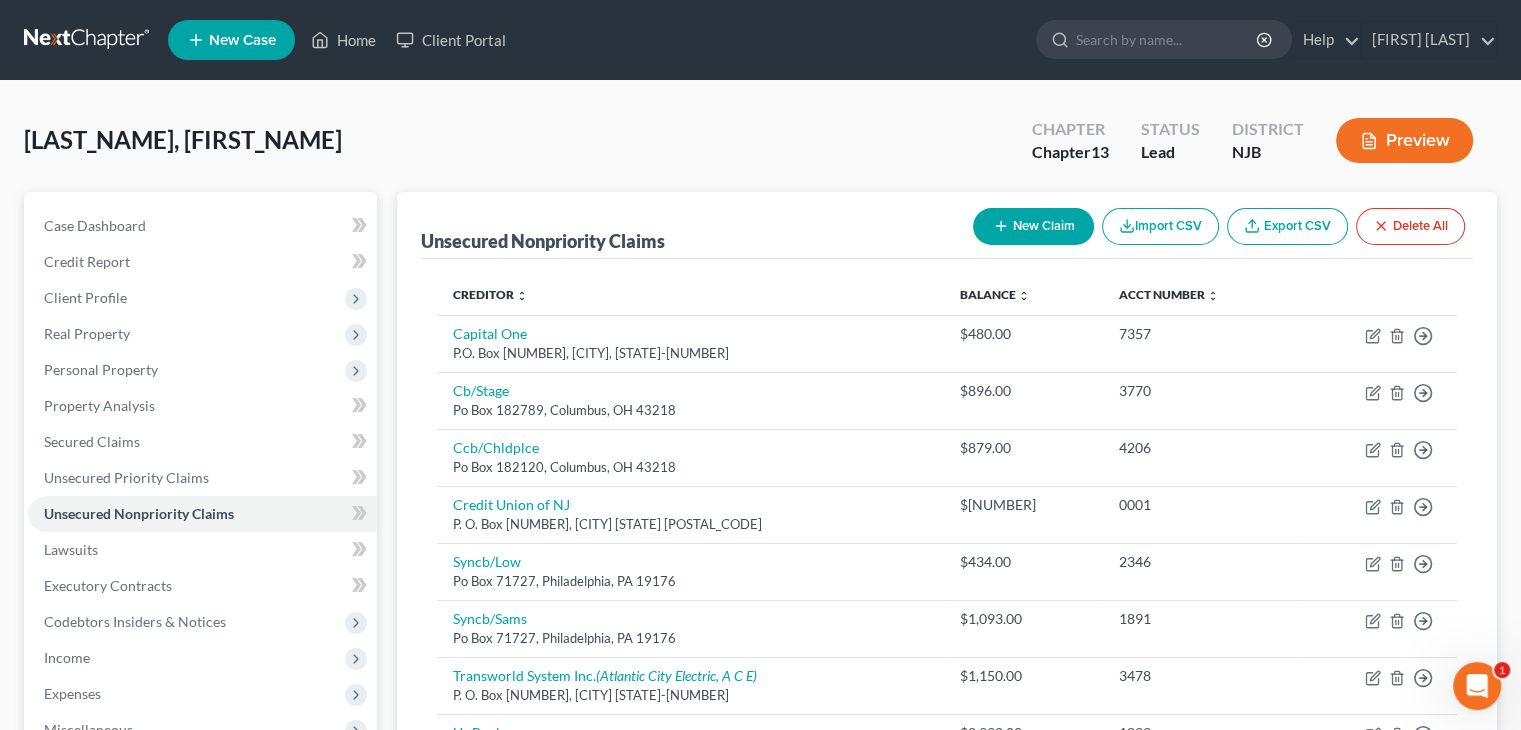 click on "Preview" at bounding box center [1404, 140] 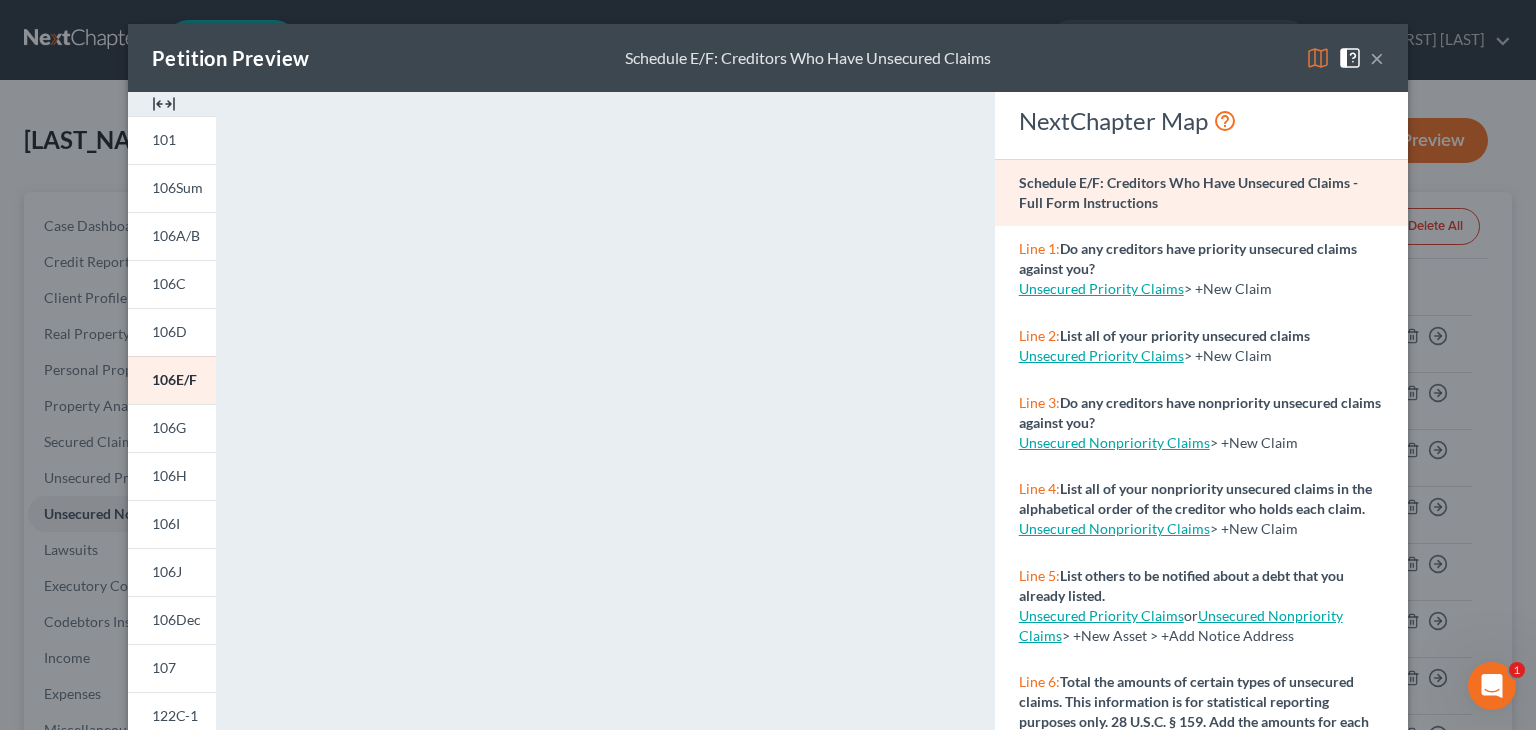 click on "×" at bounding box center [1377, 58] 